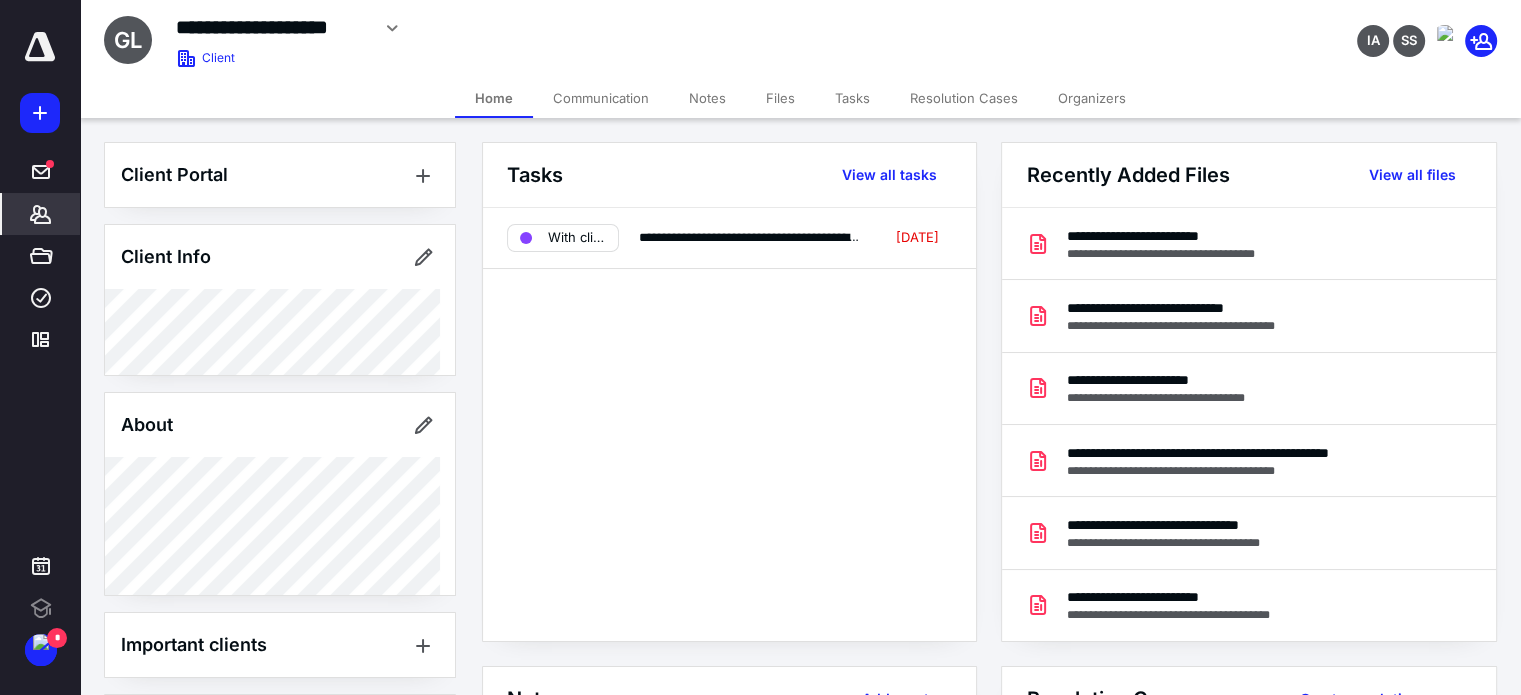 scroll, scrollTop: 0, scrollLeft: 0, axis: both 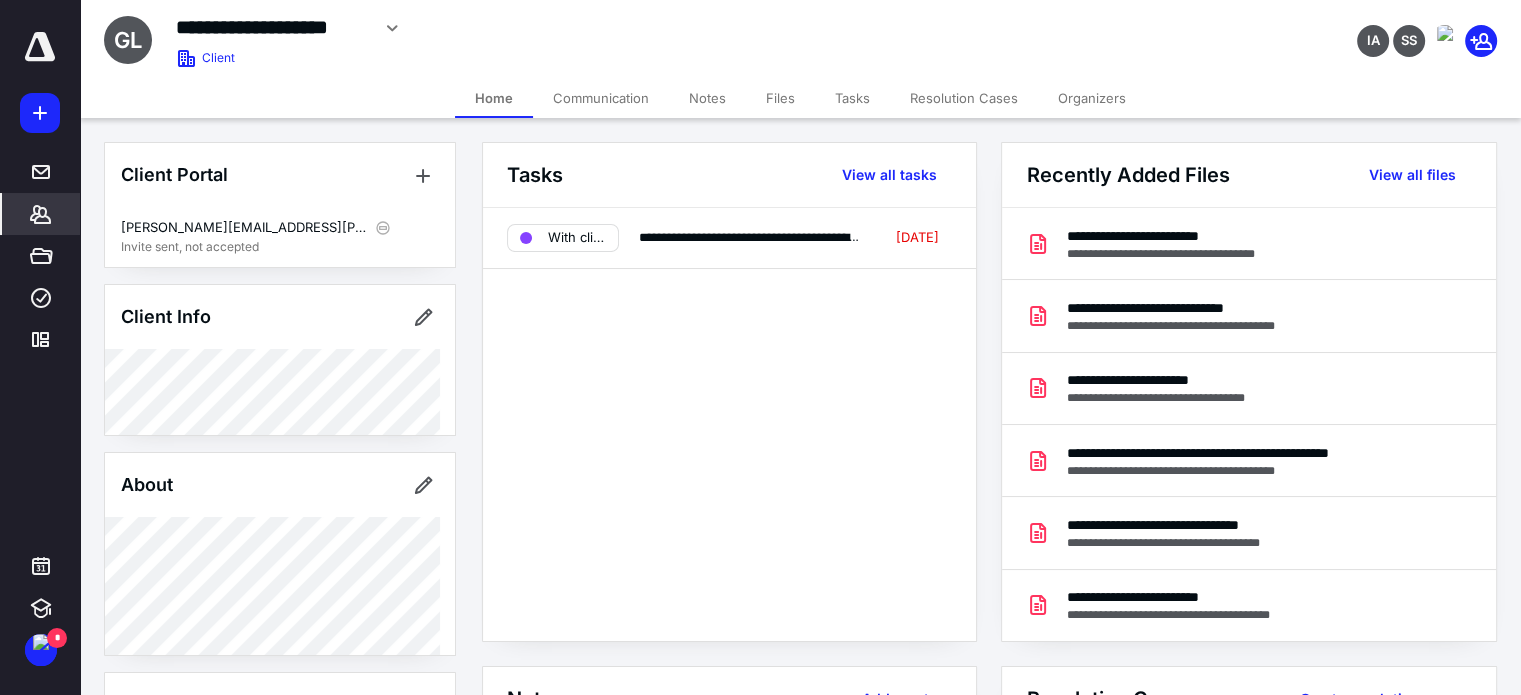 click on "Files" at bounding box center (780, 98) 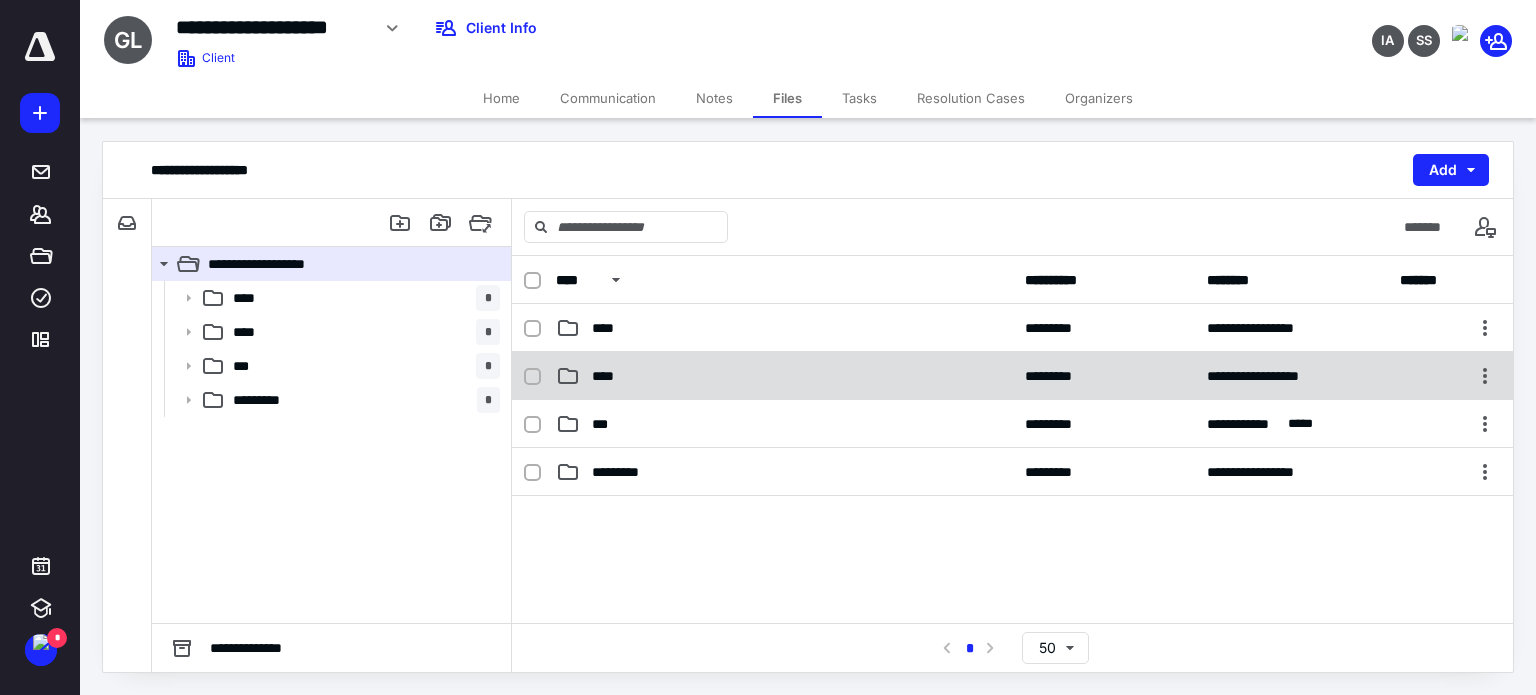 click on "****" at bounding box center (609, 376) 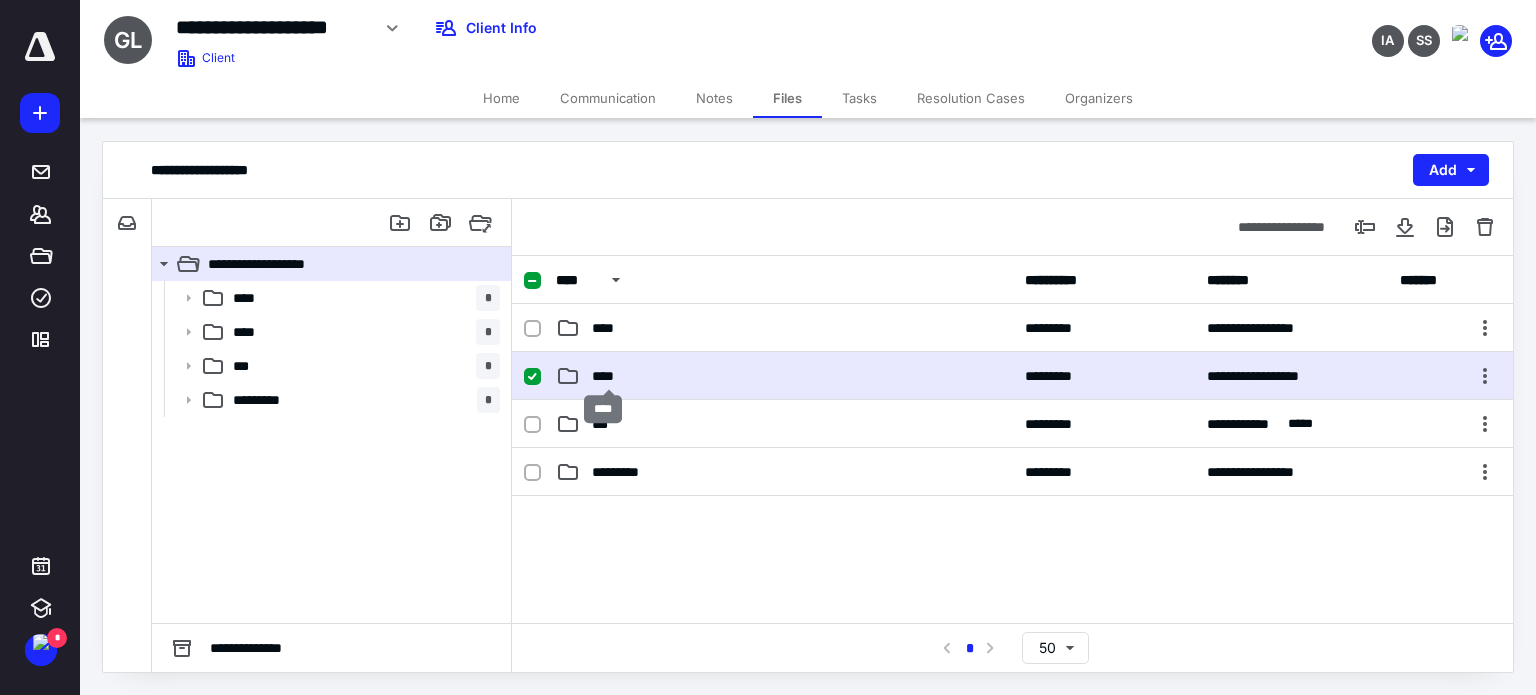 checkbox on "true" 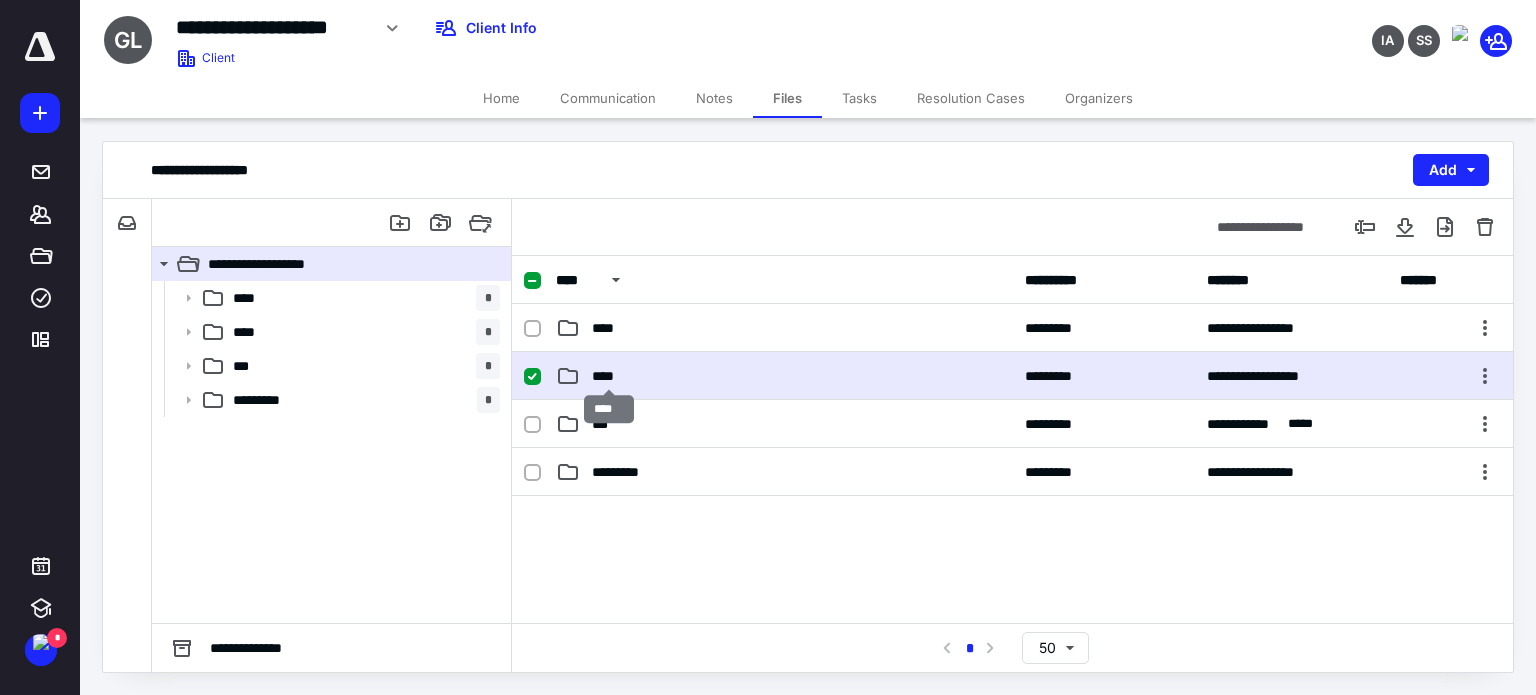 click on "****" at bounding box center (609, 376) 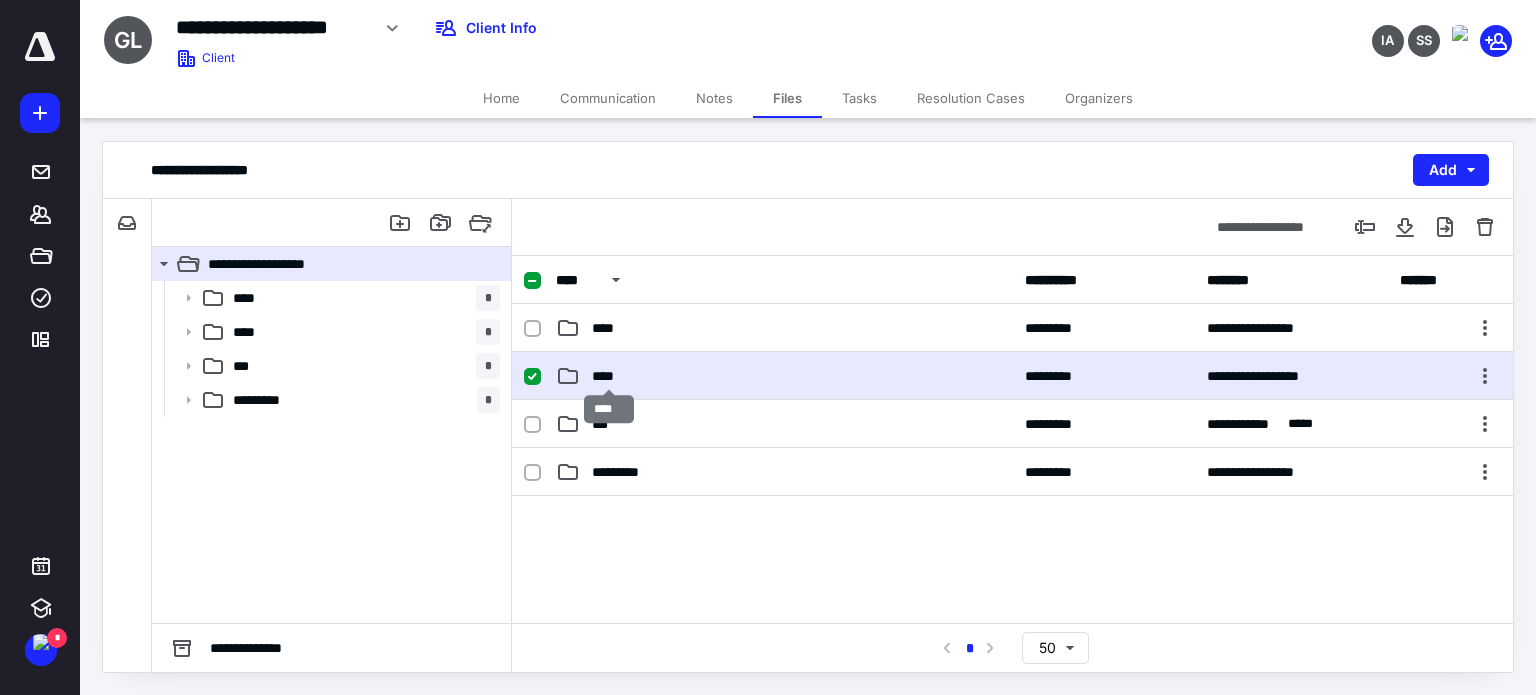 click on "****" at bounding box center (609, 376) 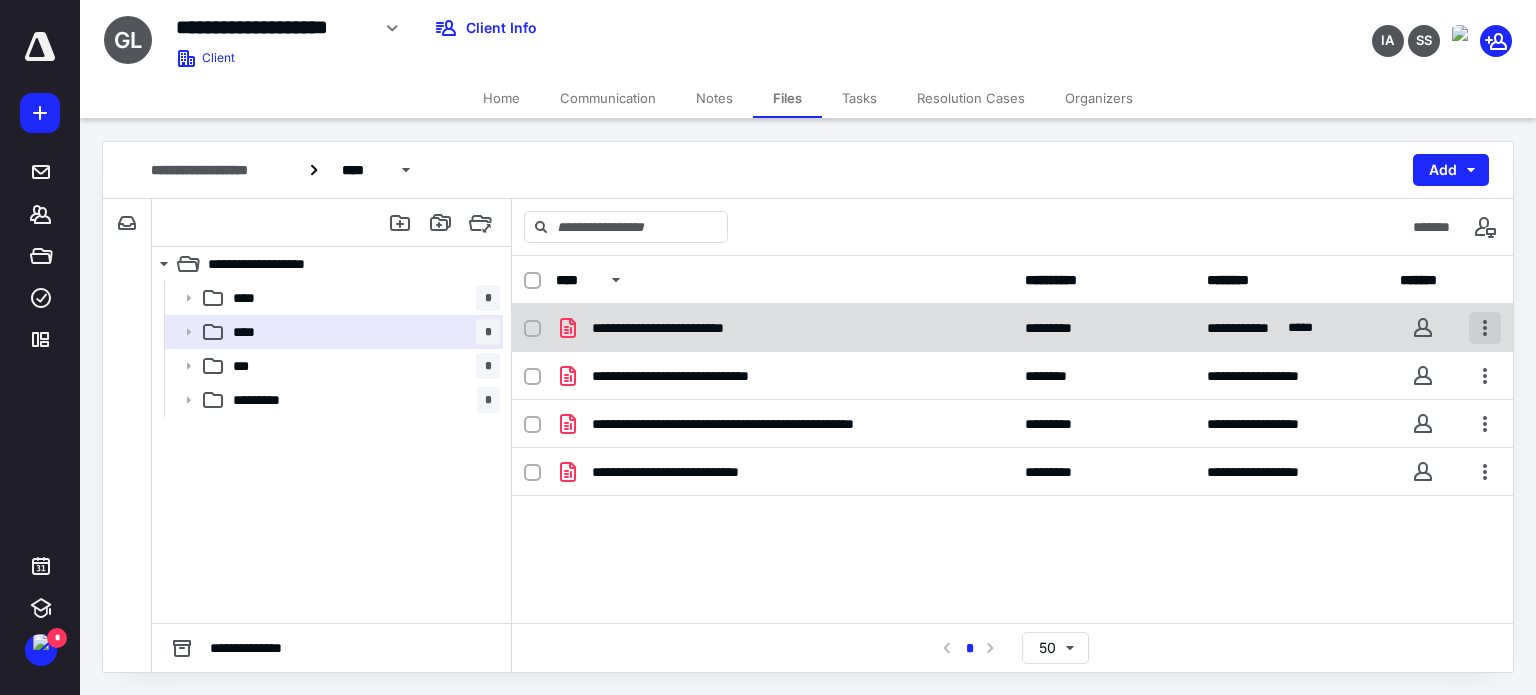click at bounding box center (1485, 328) 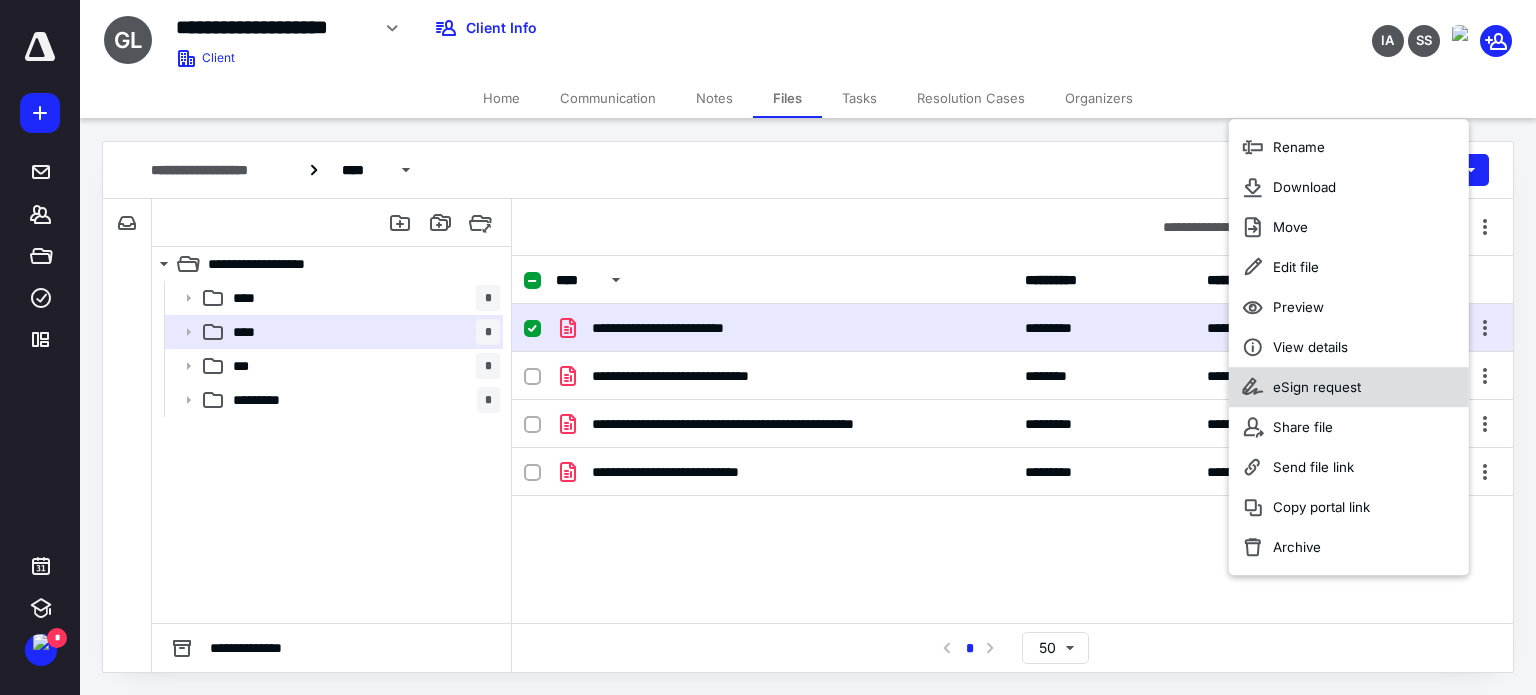 click on "eSign request" at bounding box center [1317, 387] 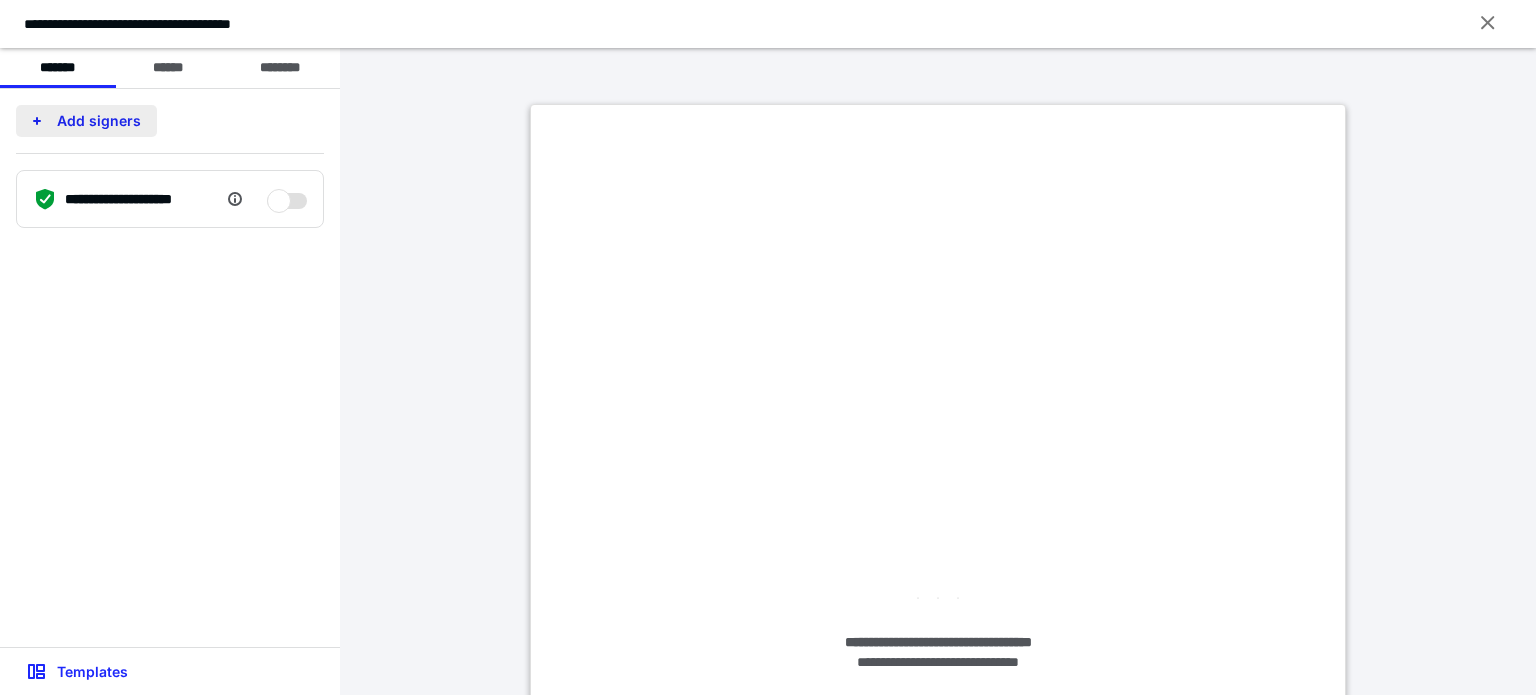 click on "Add signers" at bounding box center [86, 121] 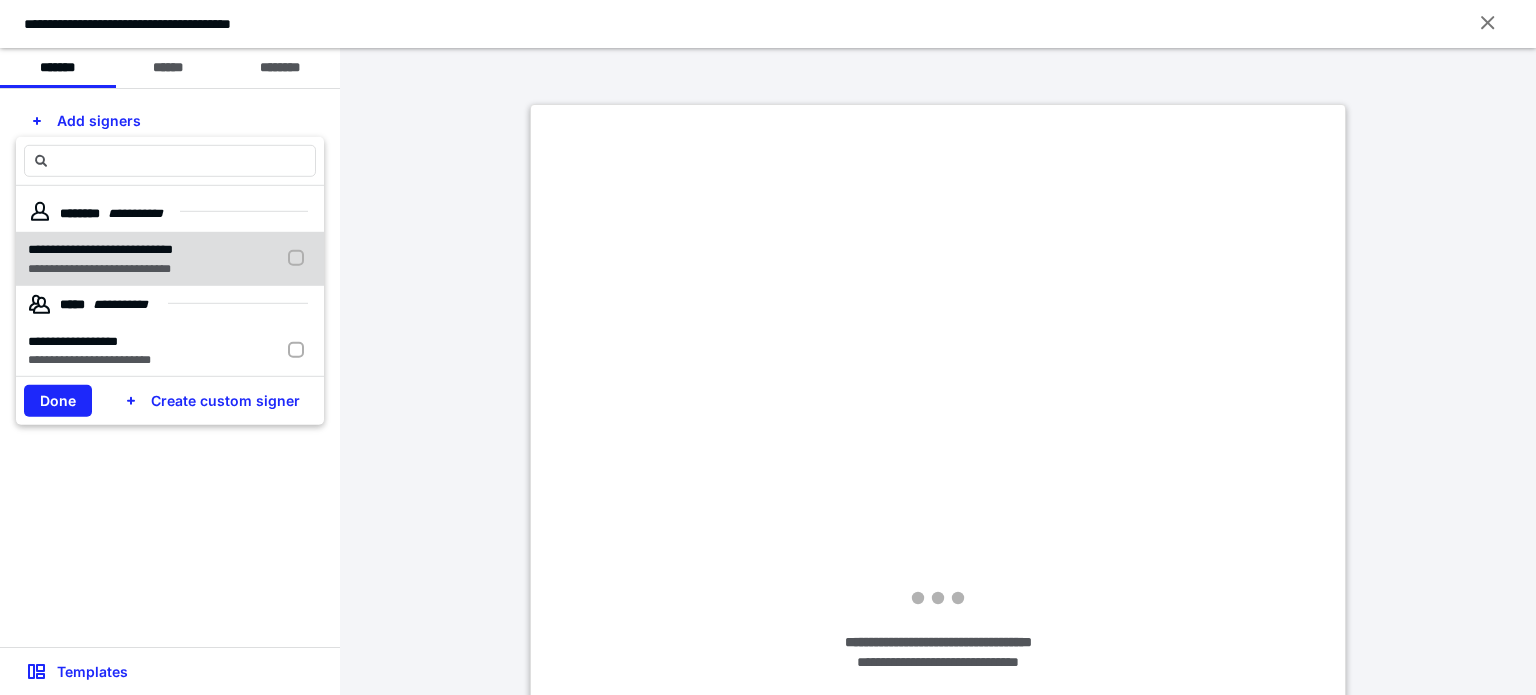 click at bounding box center [300, 258] 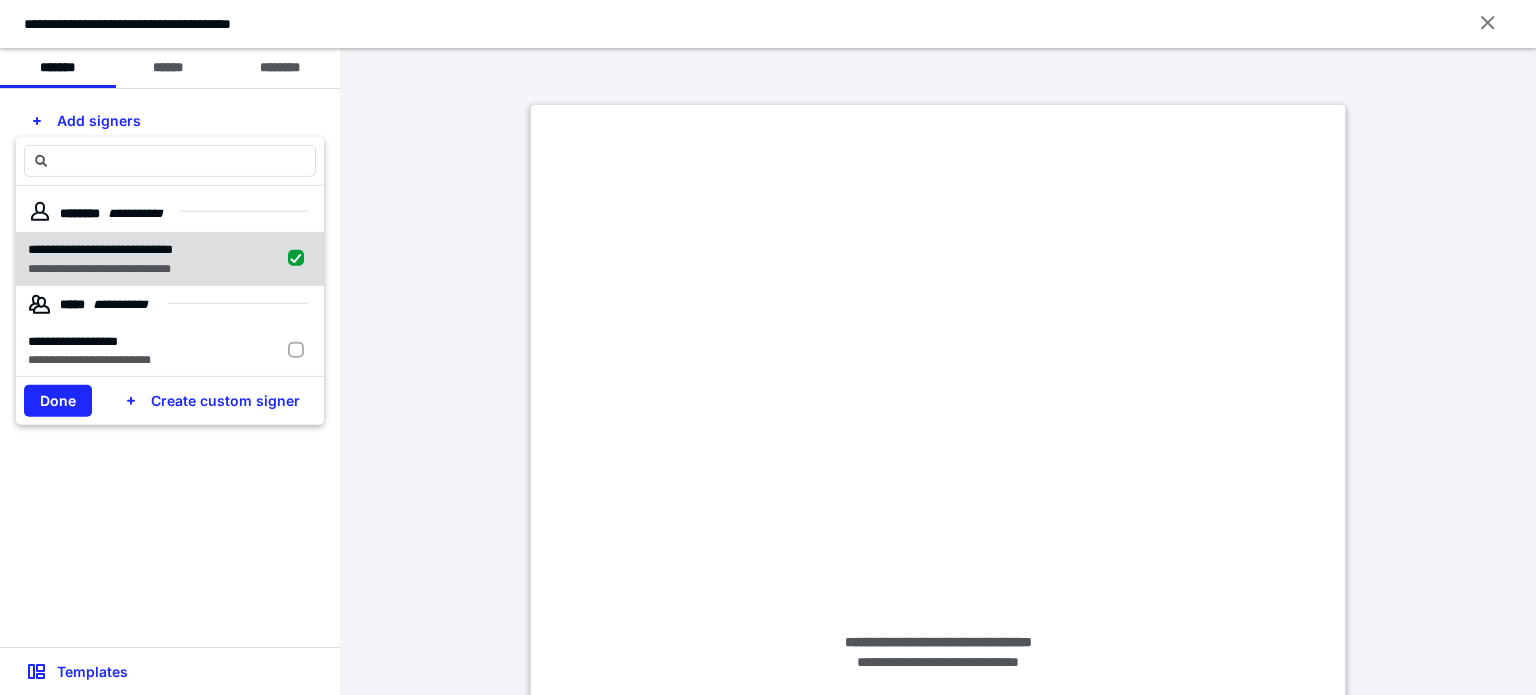 checkbox on "true" 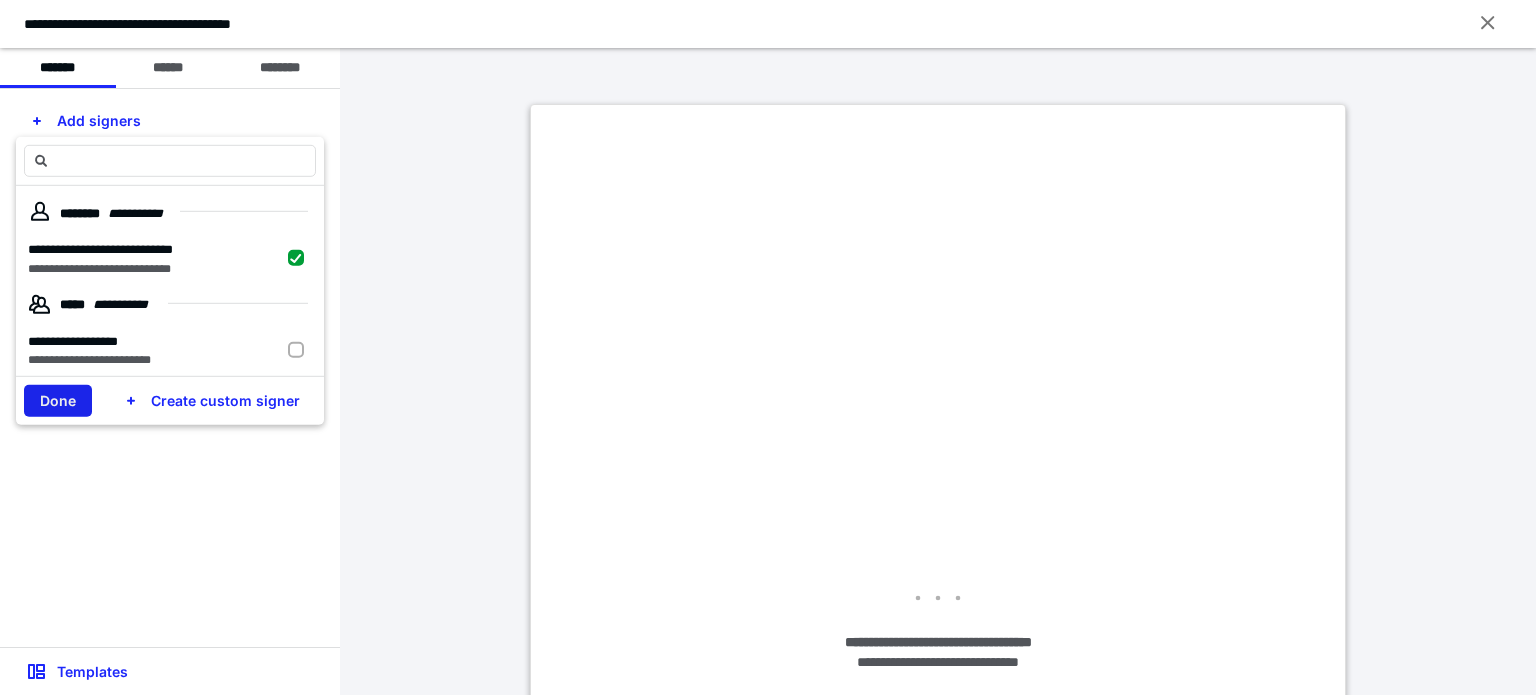 click on "Done" at bounding box center (58, 401) 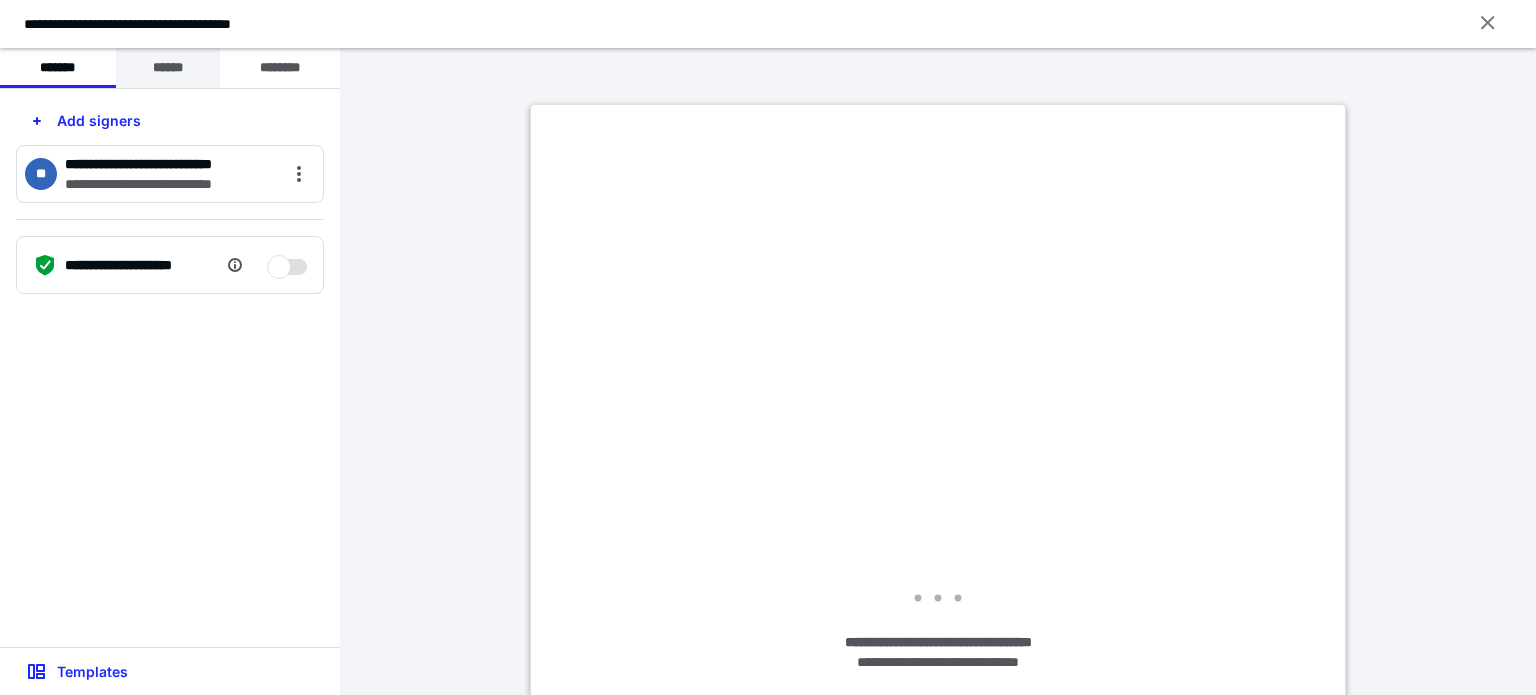 click on "******" at bounding box center [168, 68] 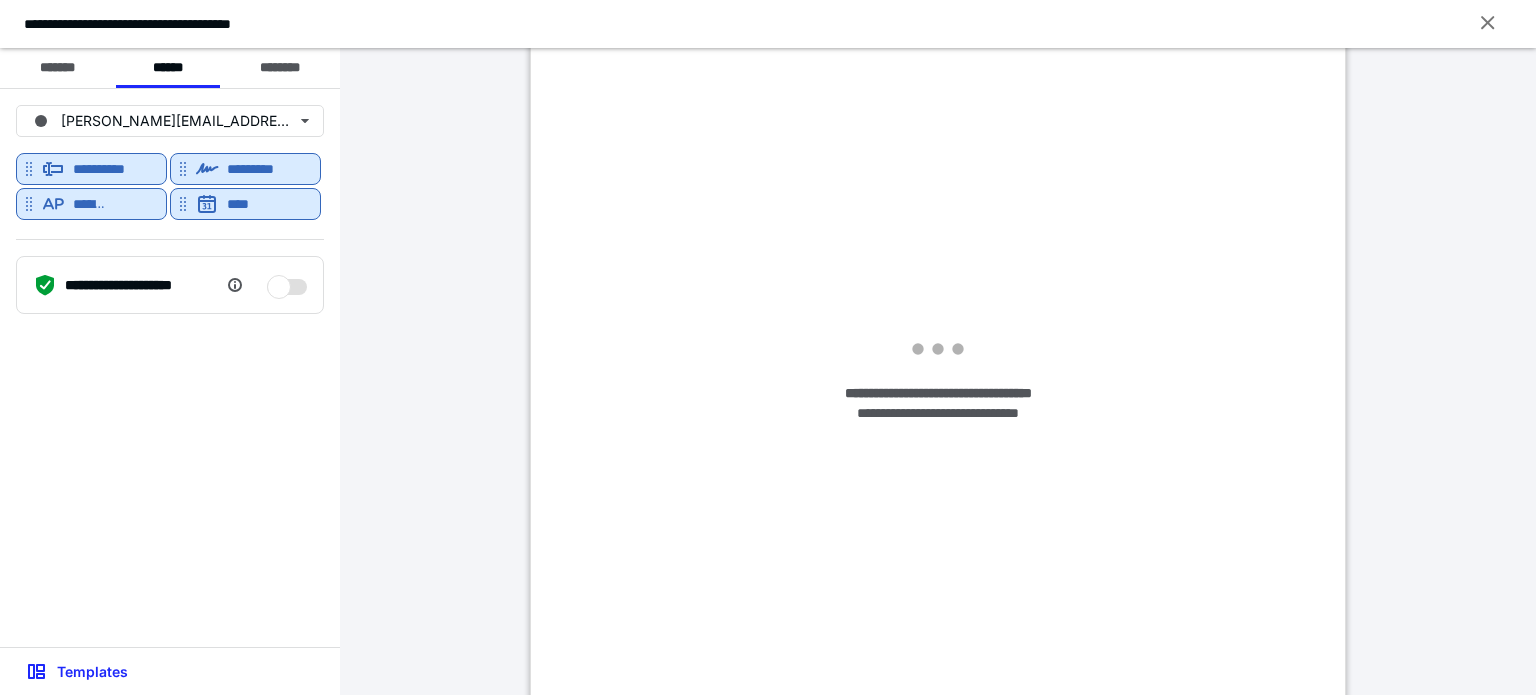 scroll, scrollTop: 0, scrollLeft: 0, axis: both 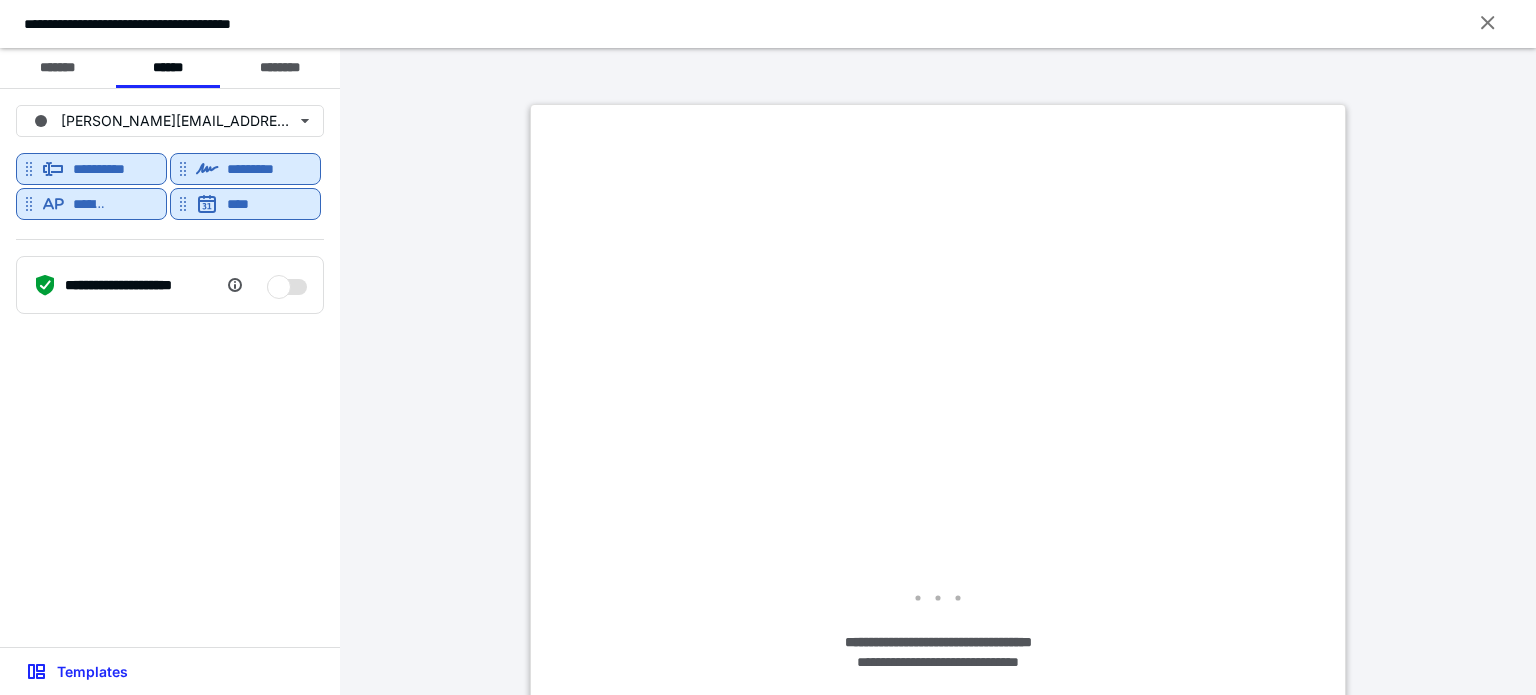 click on "**********" at bounding box center (938, 632) 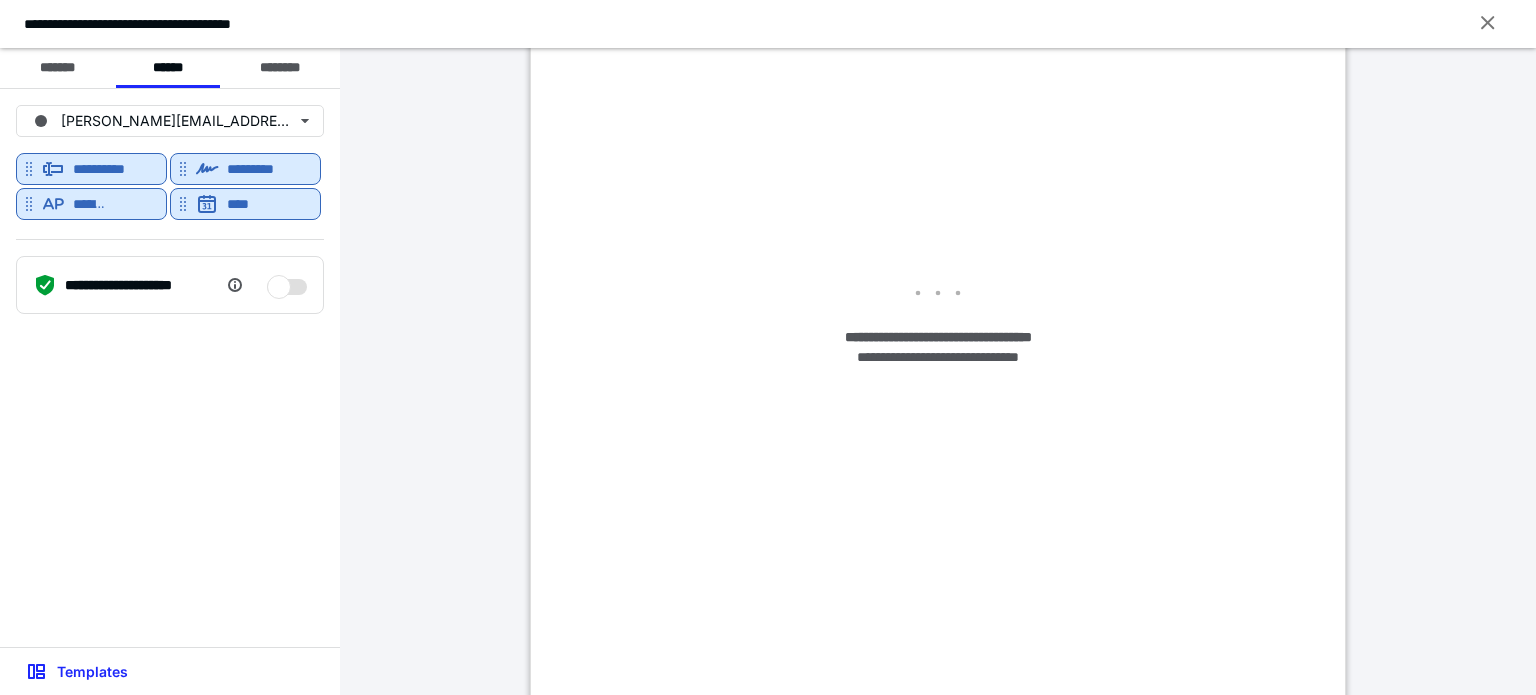 scroll, scrollTop: 0, scrollLeft: 0, axis: both 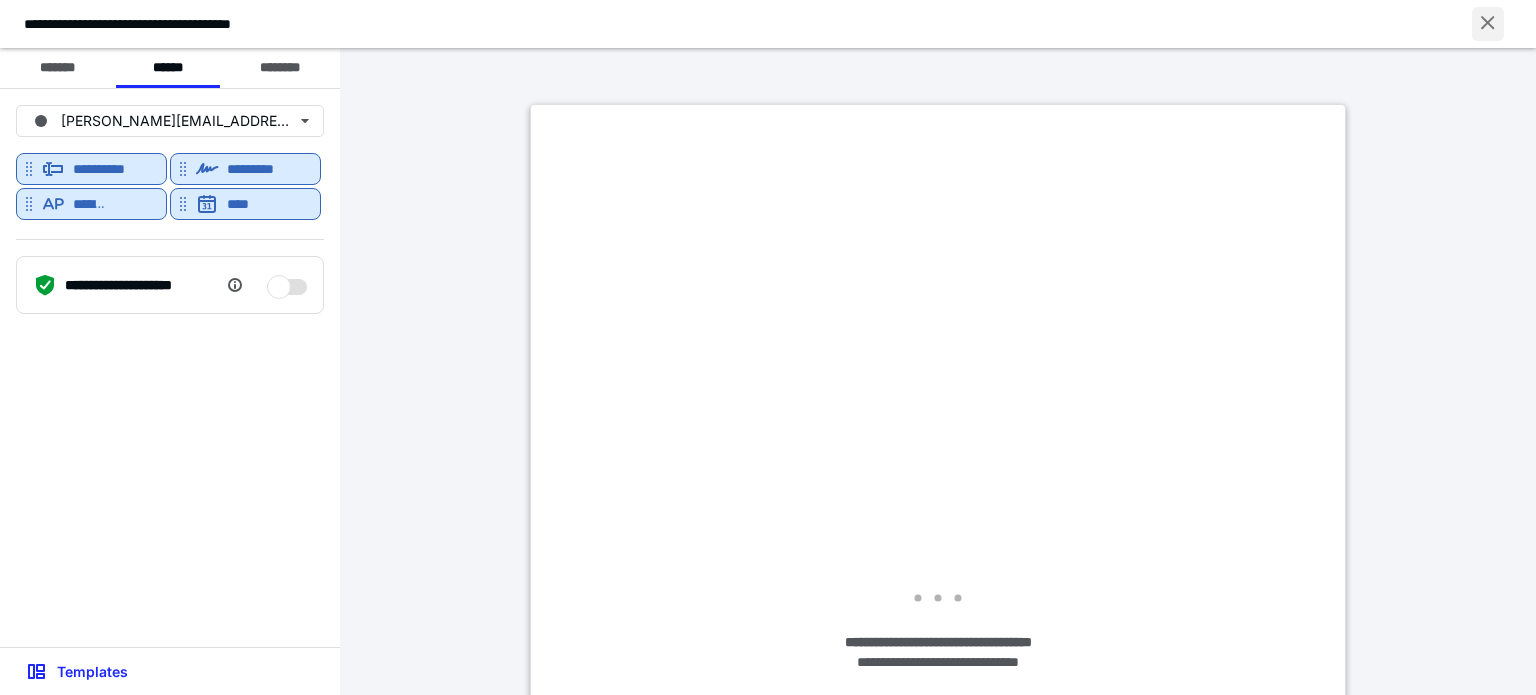 click at bounding box center [1488, 24] 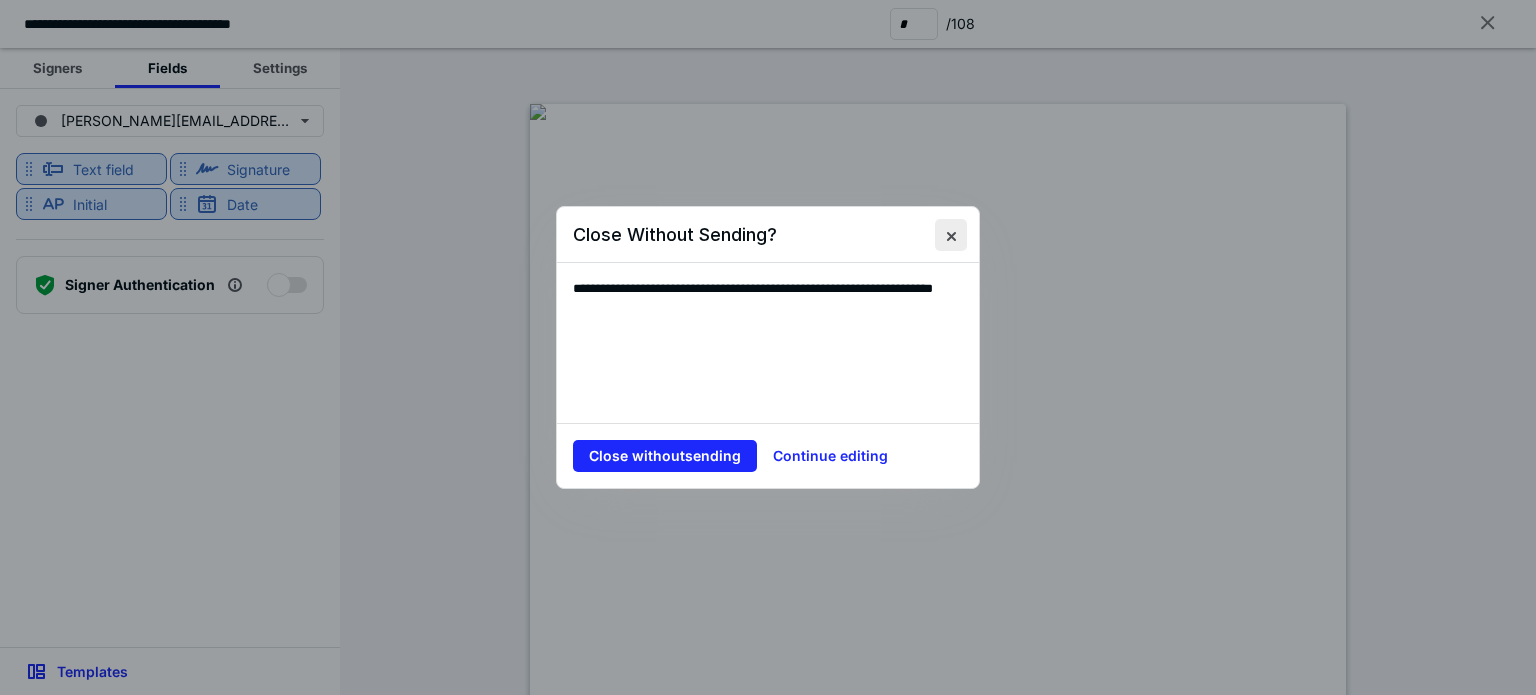 click at bounding box center (951, 235) 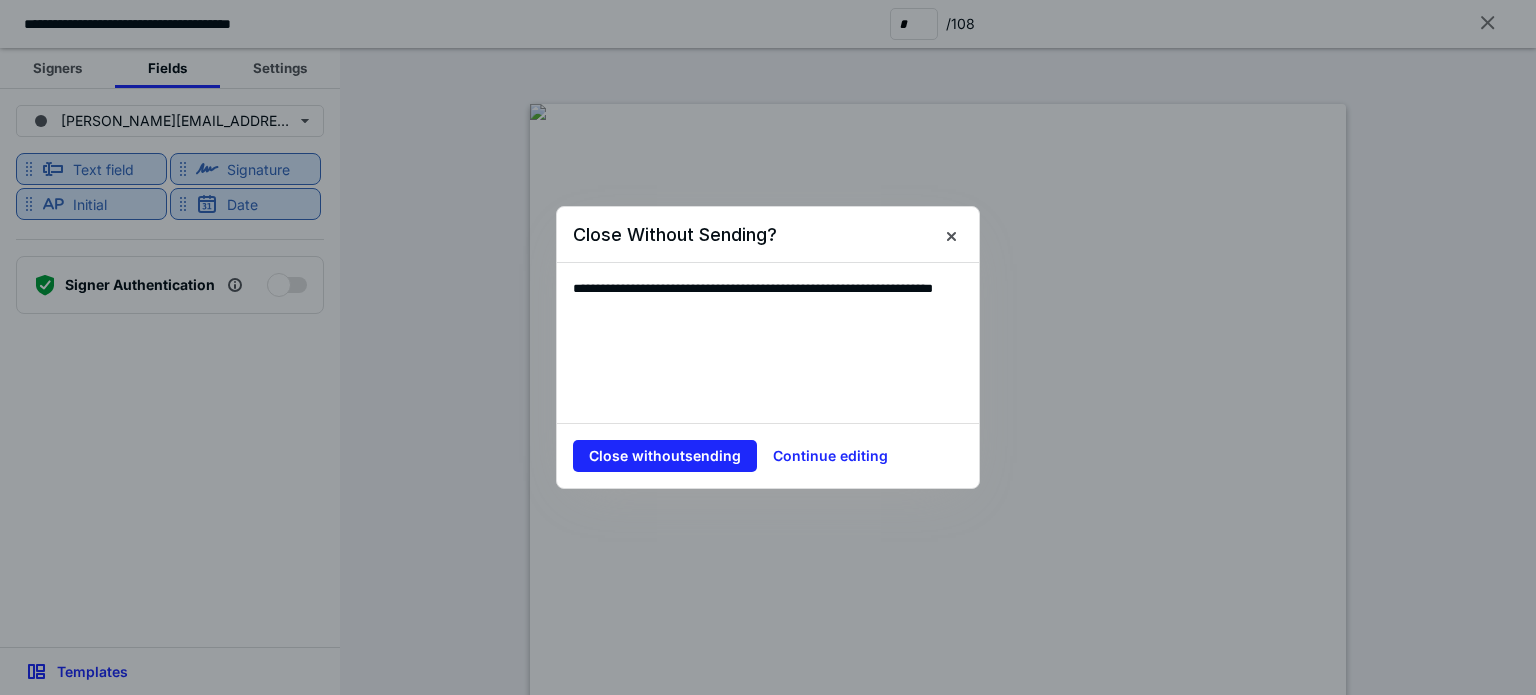 click at bounding box center (951, 235) 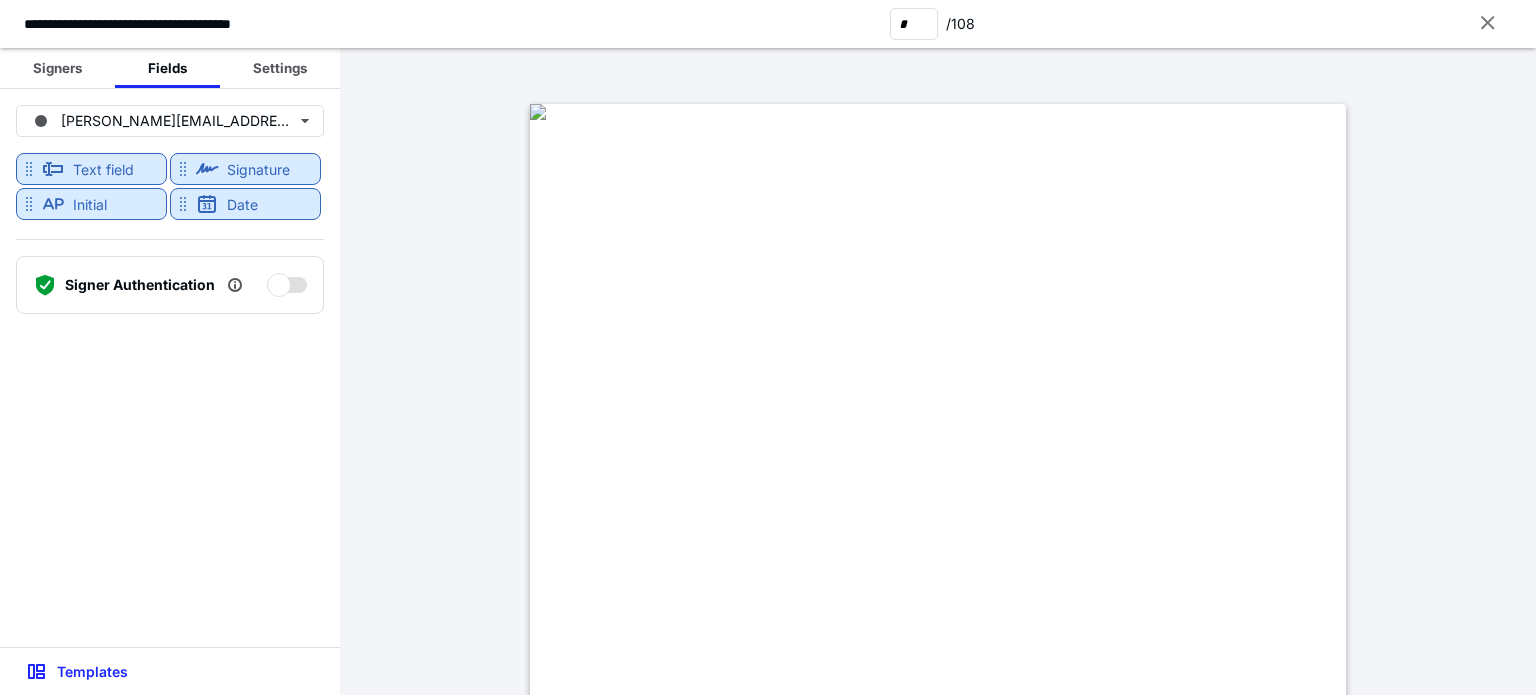 click at bounding box center [538, 112] 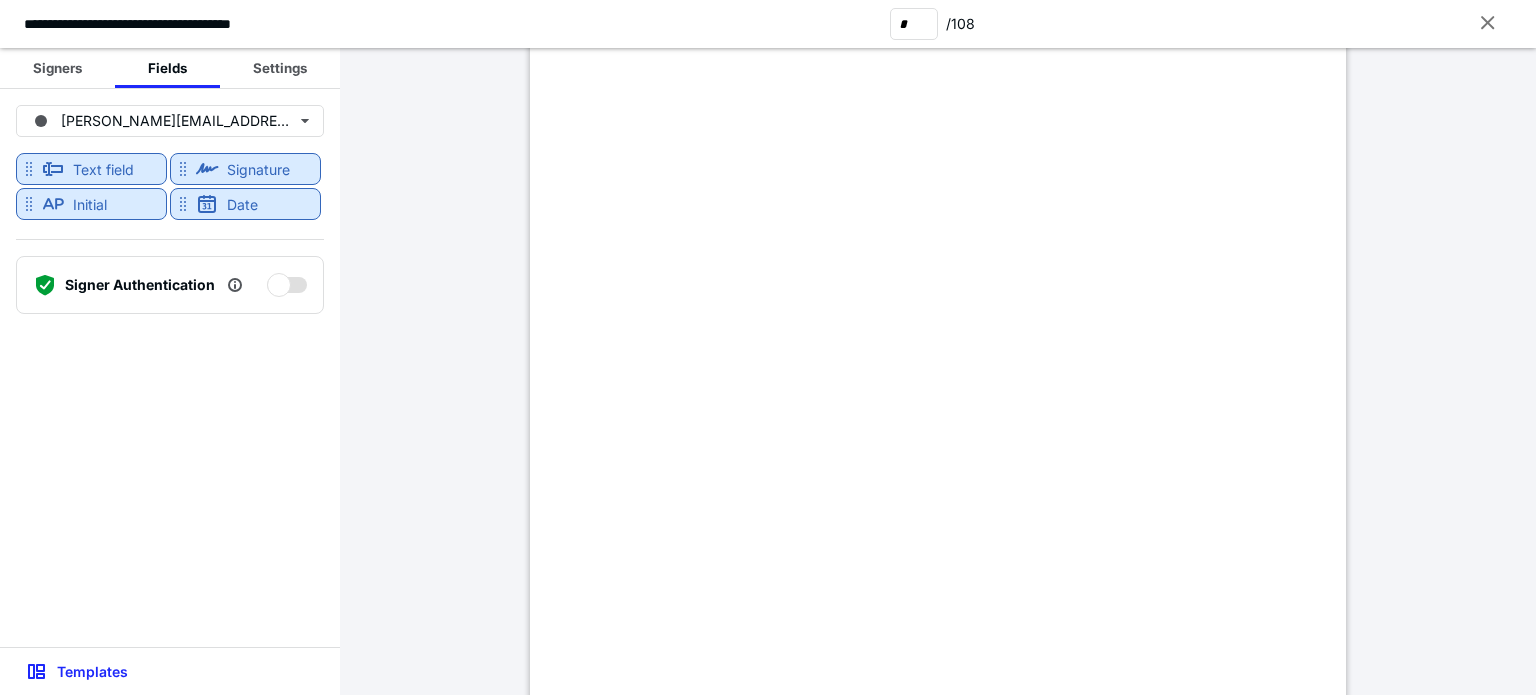 scroll, scrollTop: 1416, scrollLeft: 0, axis: vertical 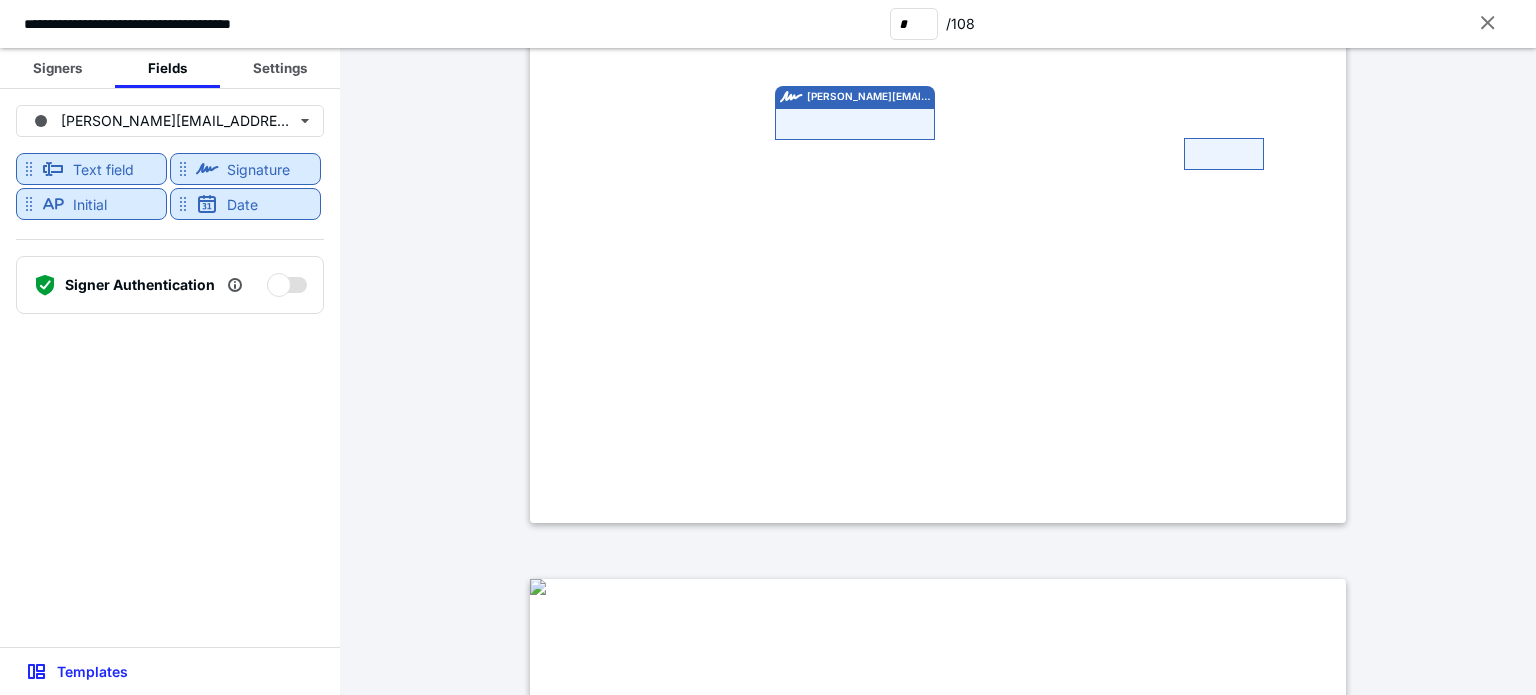 type on "*" 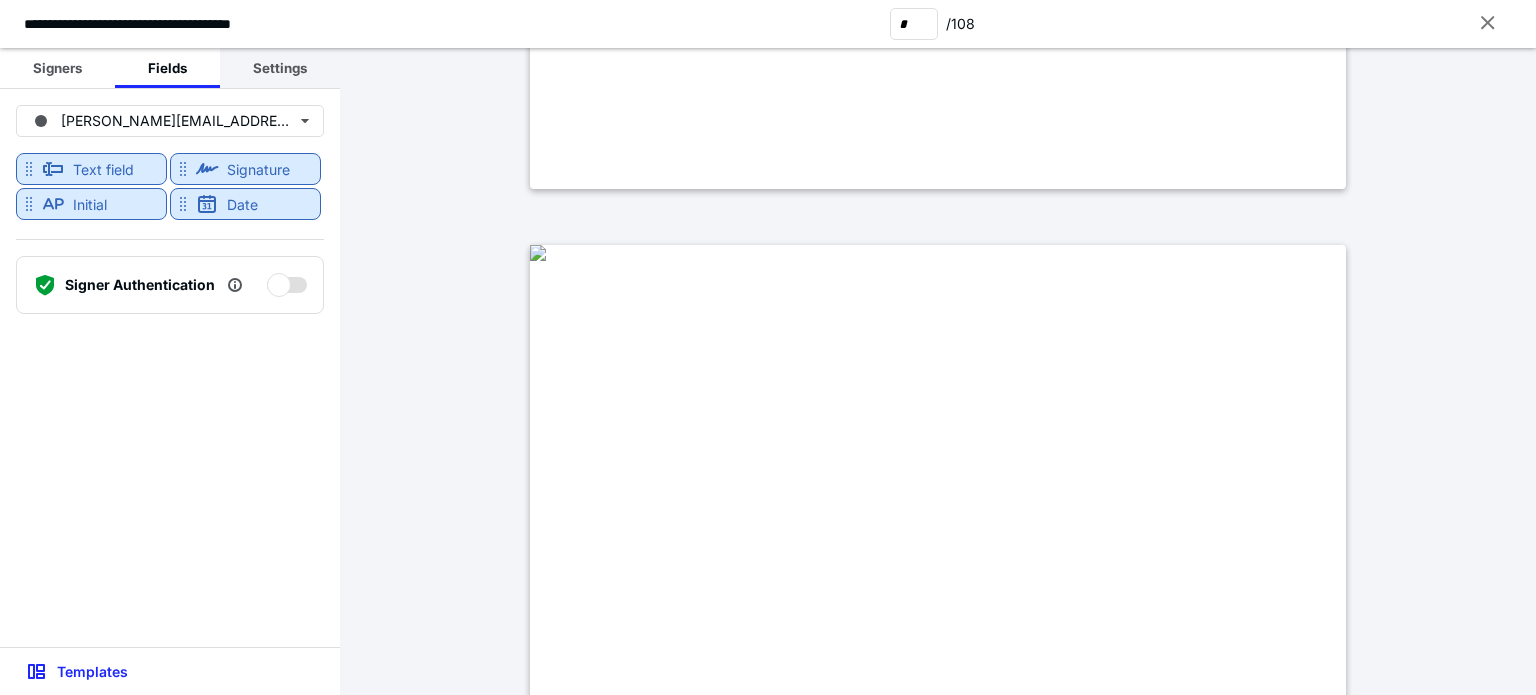 drag, startPoint x: 289, startPoint y: 64, endPoint x: 289, endPoint y: 82, distance: 18 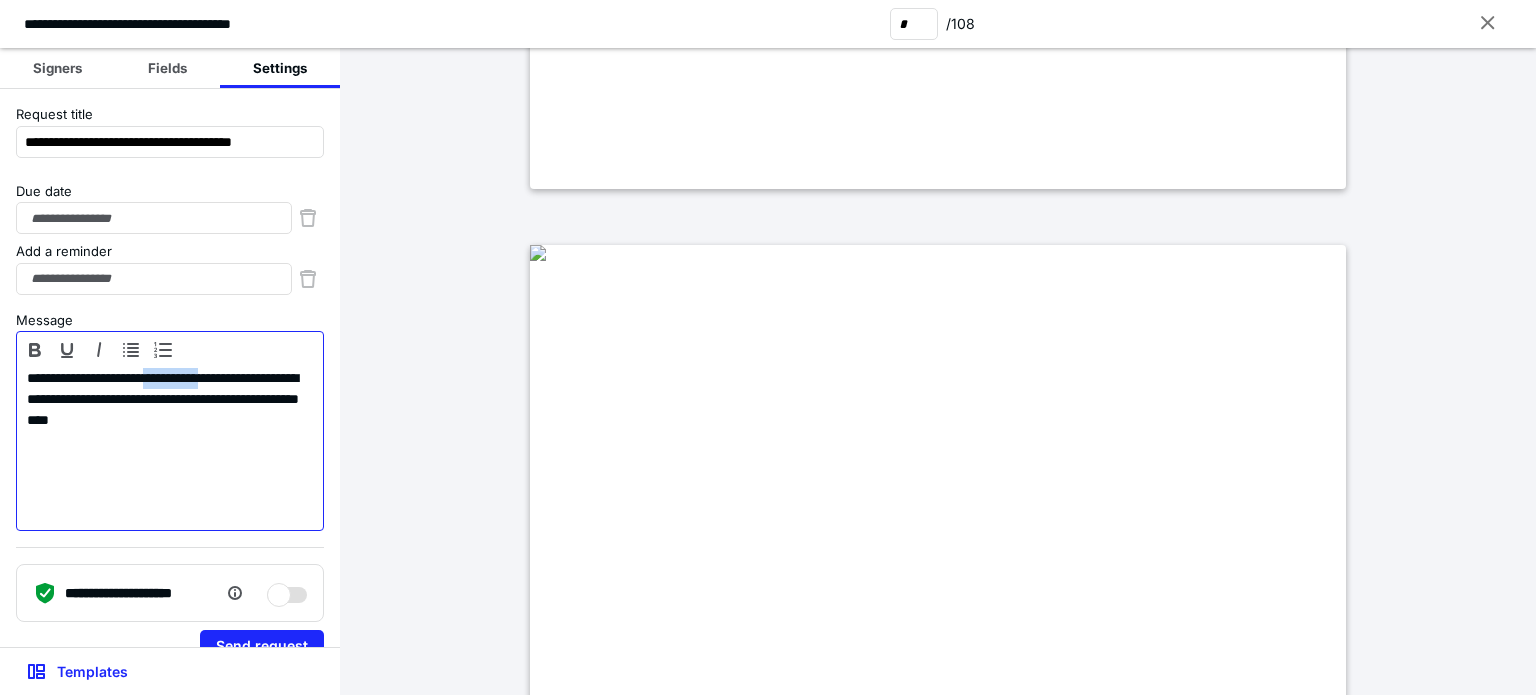 drag, startPoint x: 241, startPoint y: 376, endPoint x: 184, endPoint y: 378, distance: 57.035076 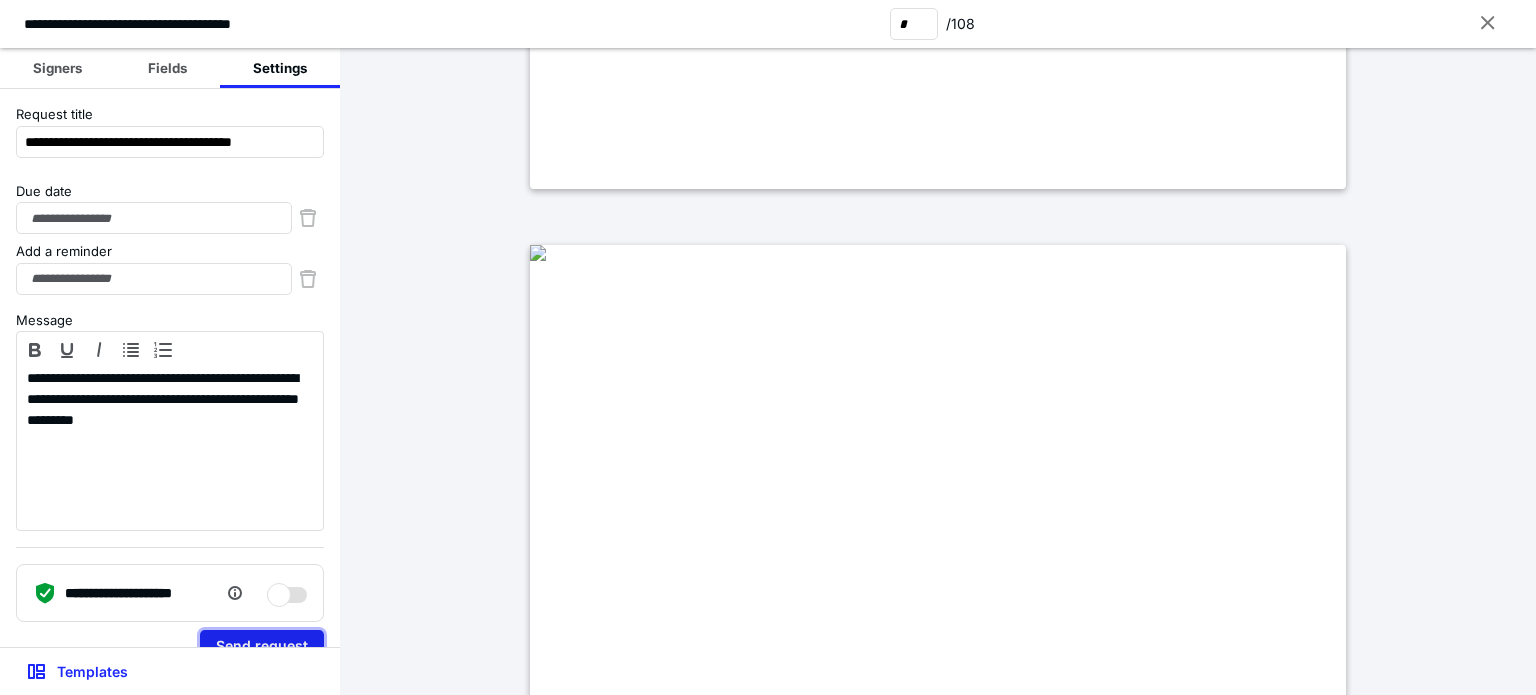 click on "Send request" at bounding box center (262, 646) 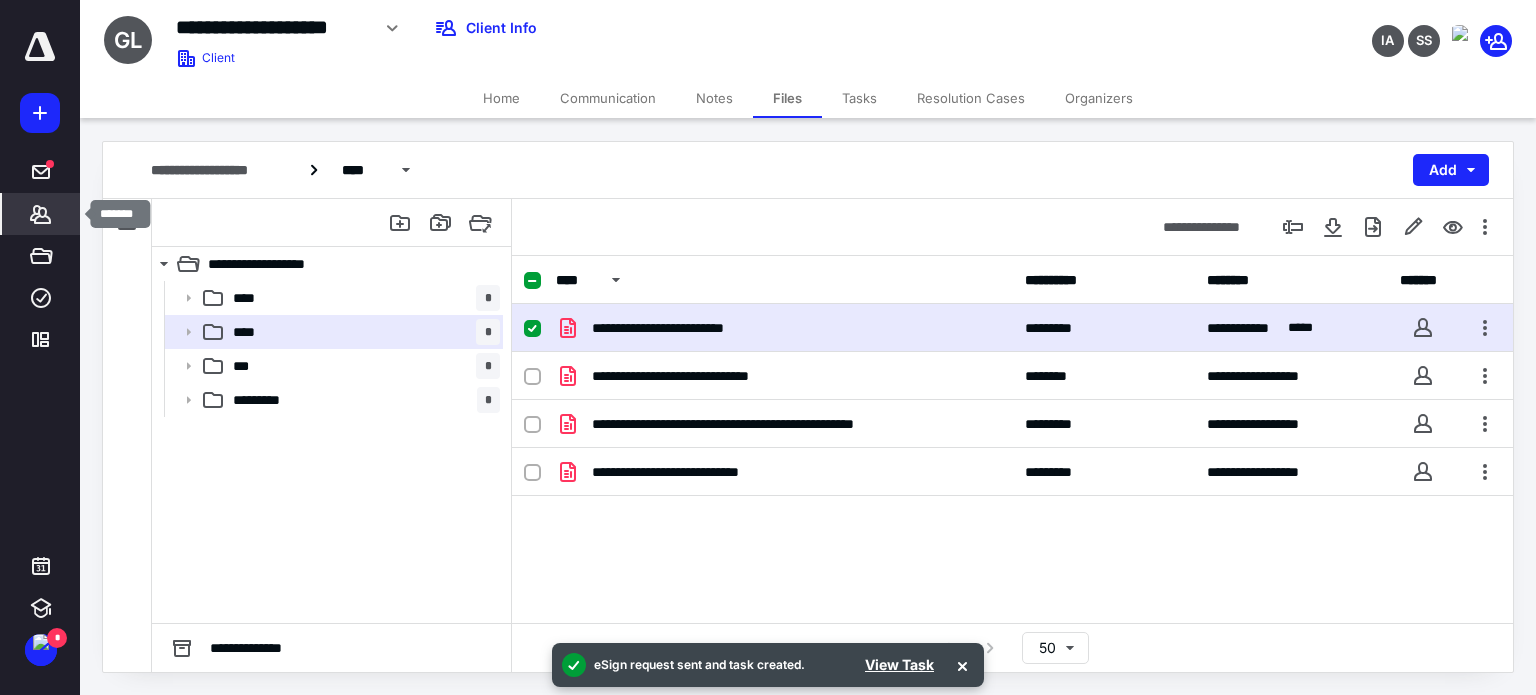click 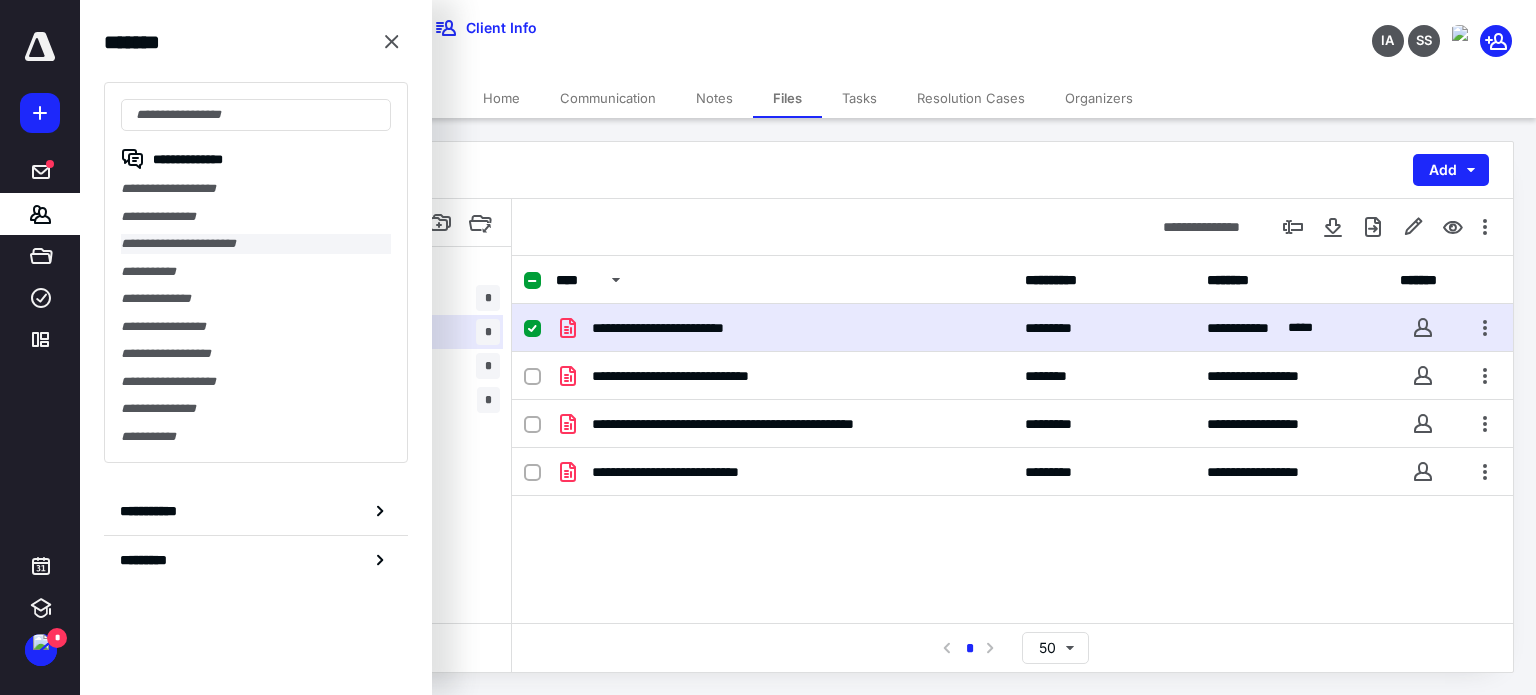 click on "**********" at bounding box center [256, 244] 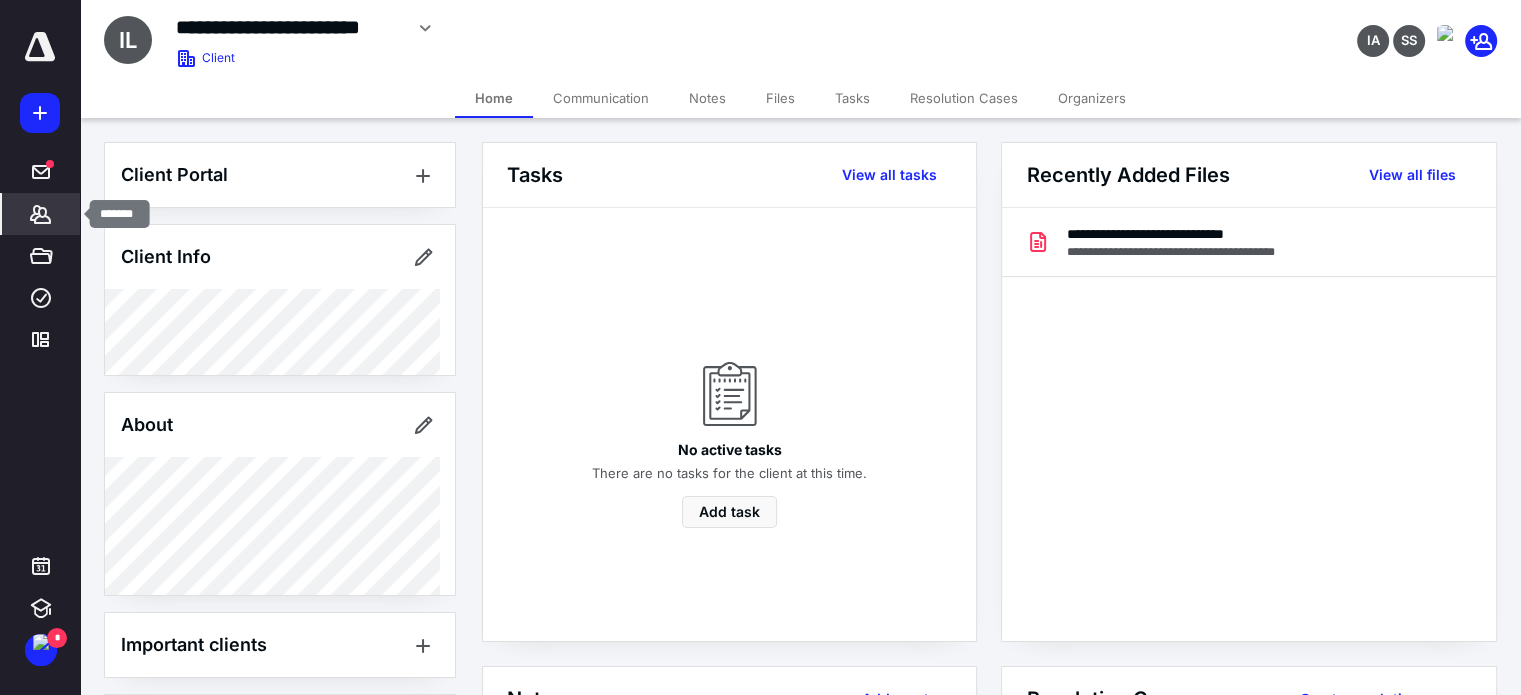 click 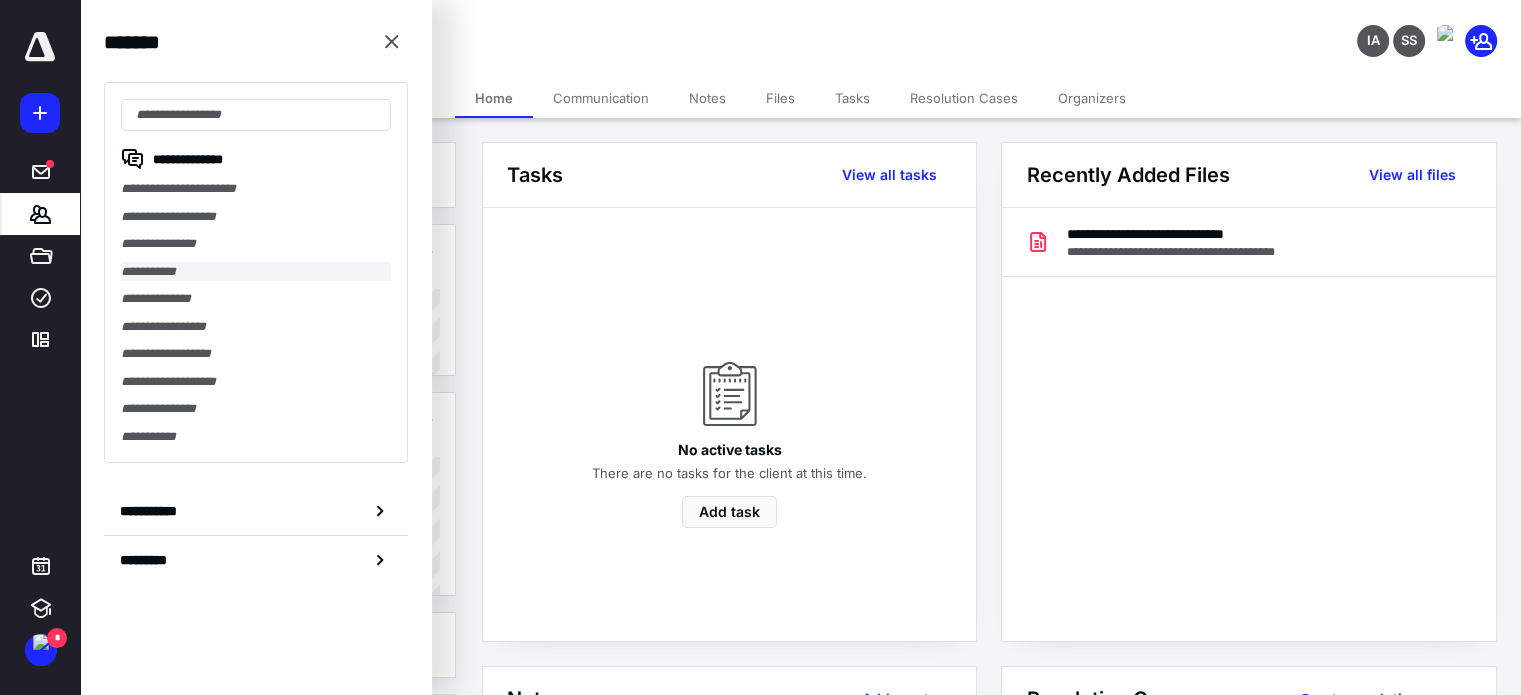 click on "**********" at bounding box center [256, 272] 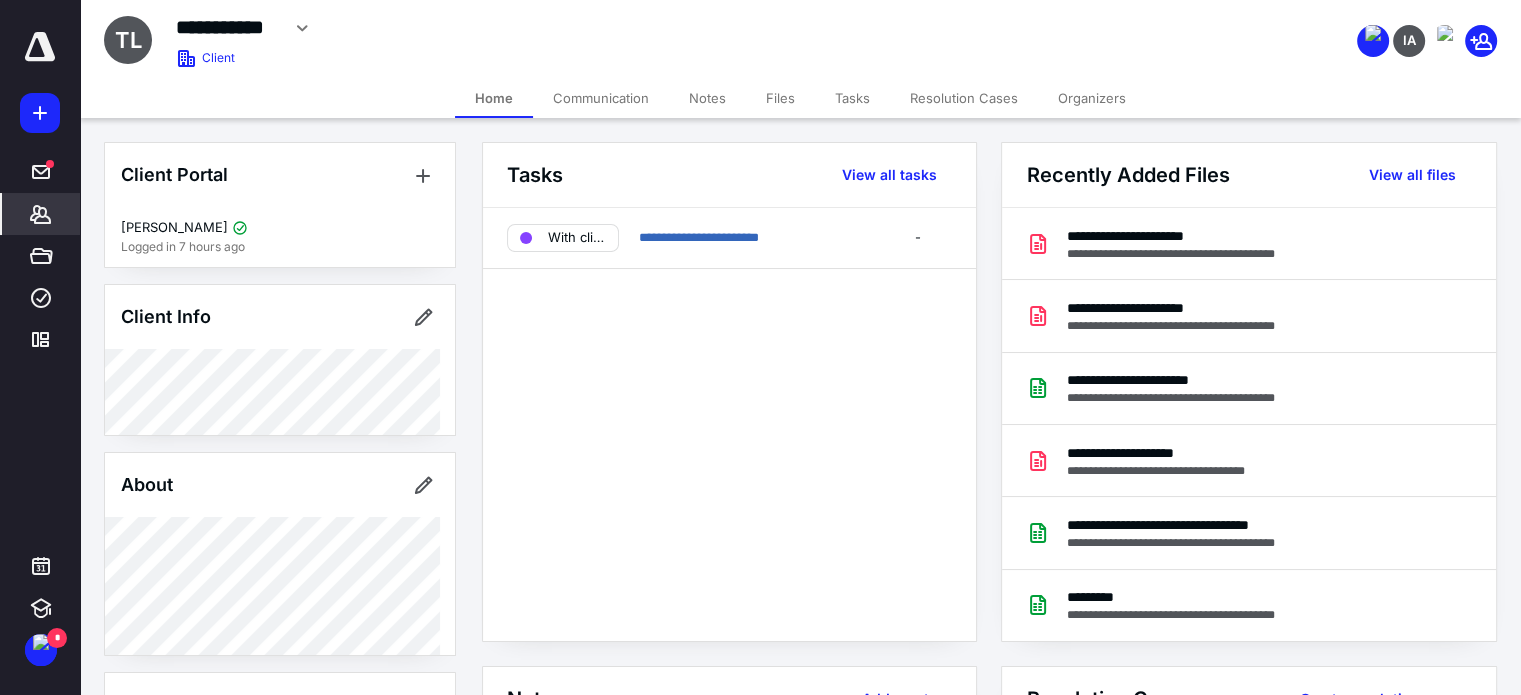 click on "Files" at bounding box center (780, 98) 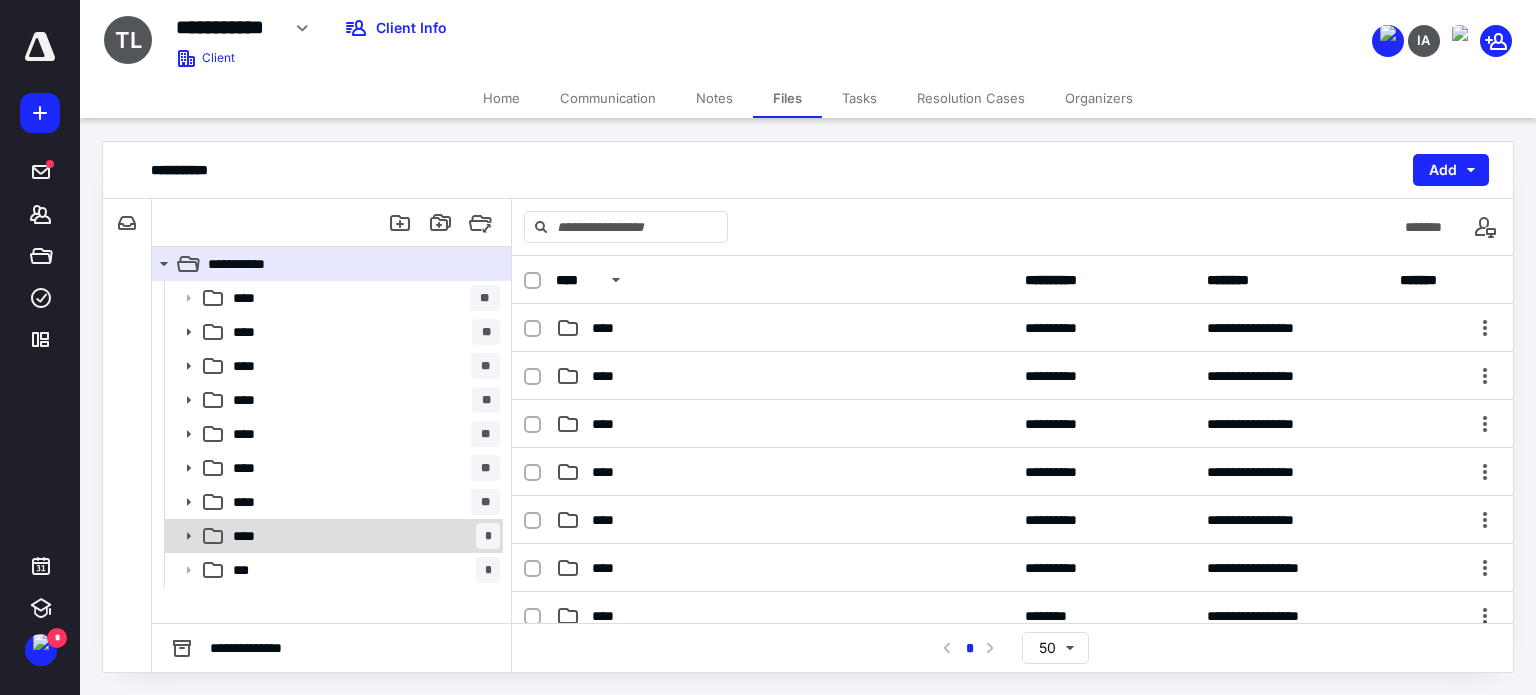 click on "**** *" at bounding box center (362, 536) 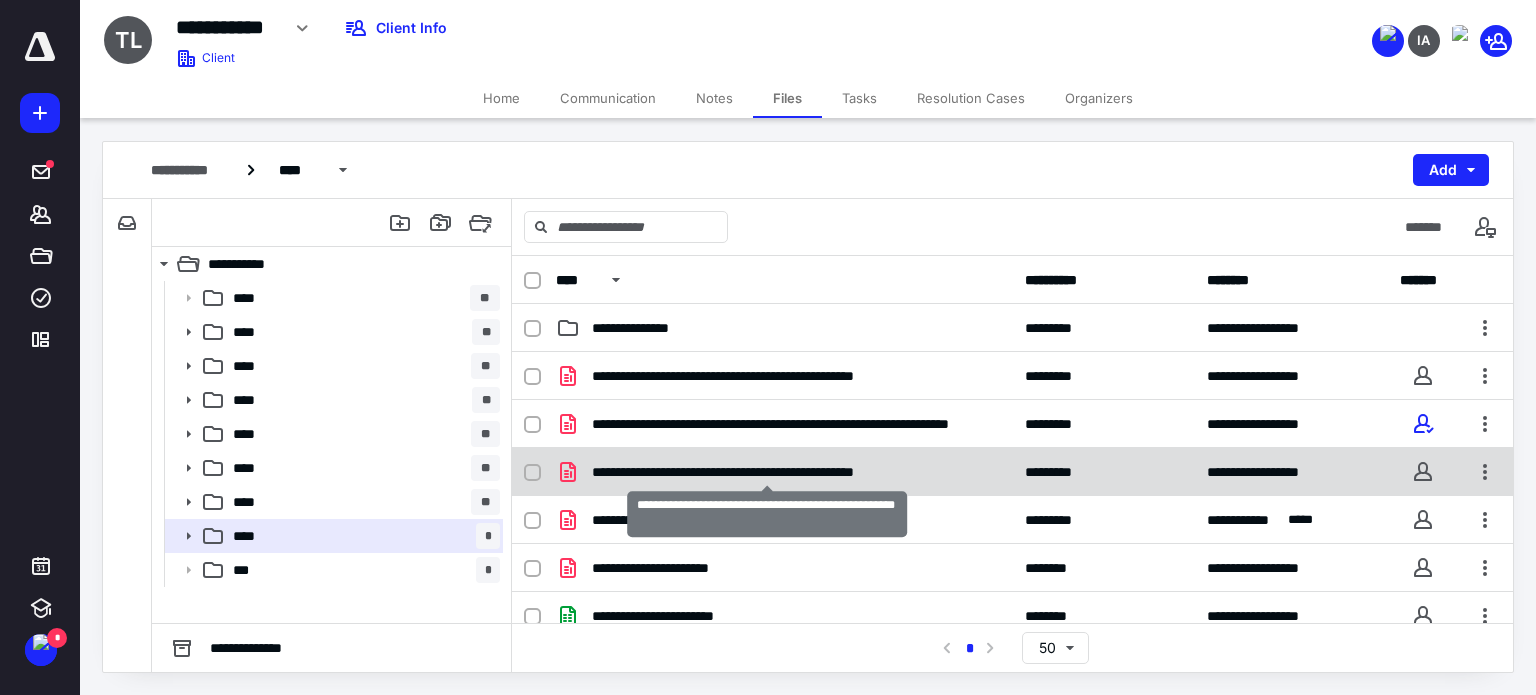 scroll, scrollTop: 83, scrollLeft: 0, axis: vertical 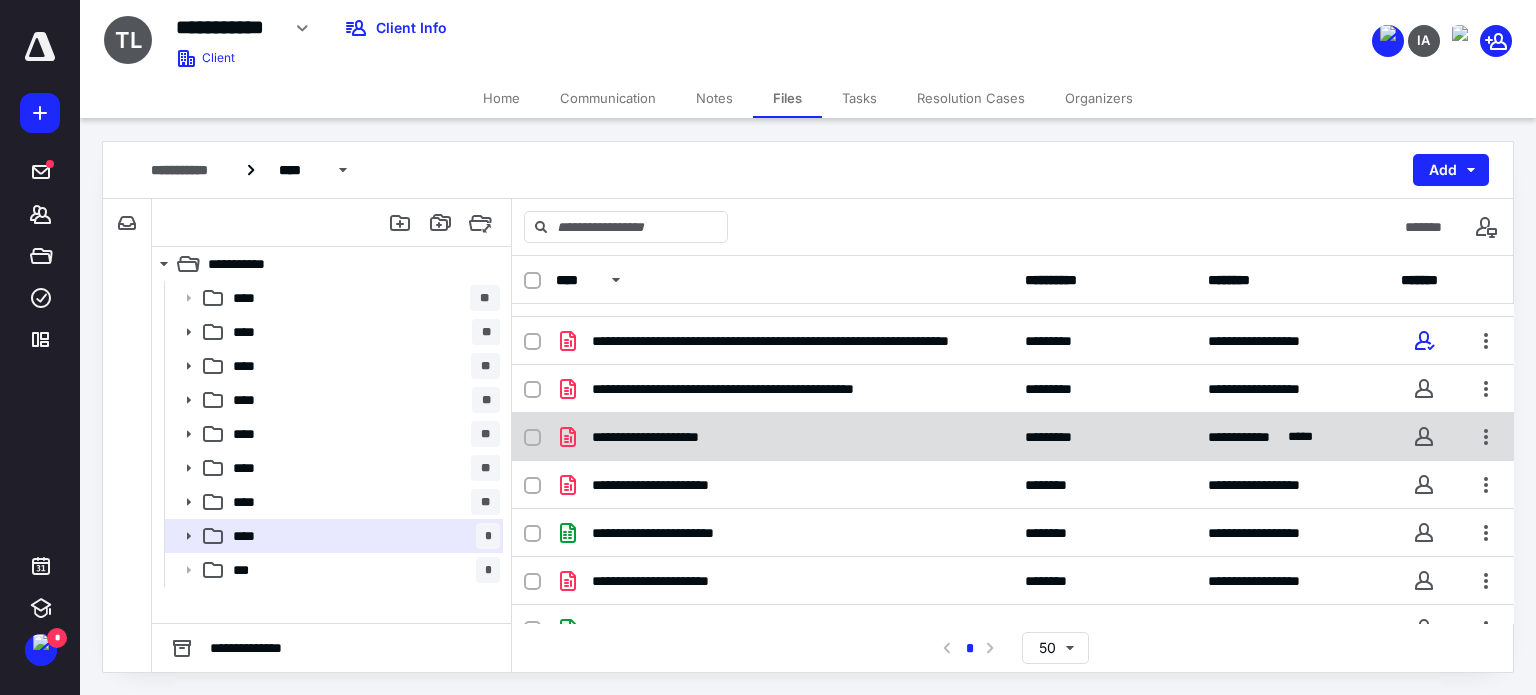 click on "**********" at bounding box center [784, 437] 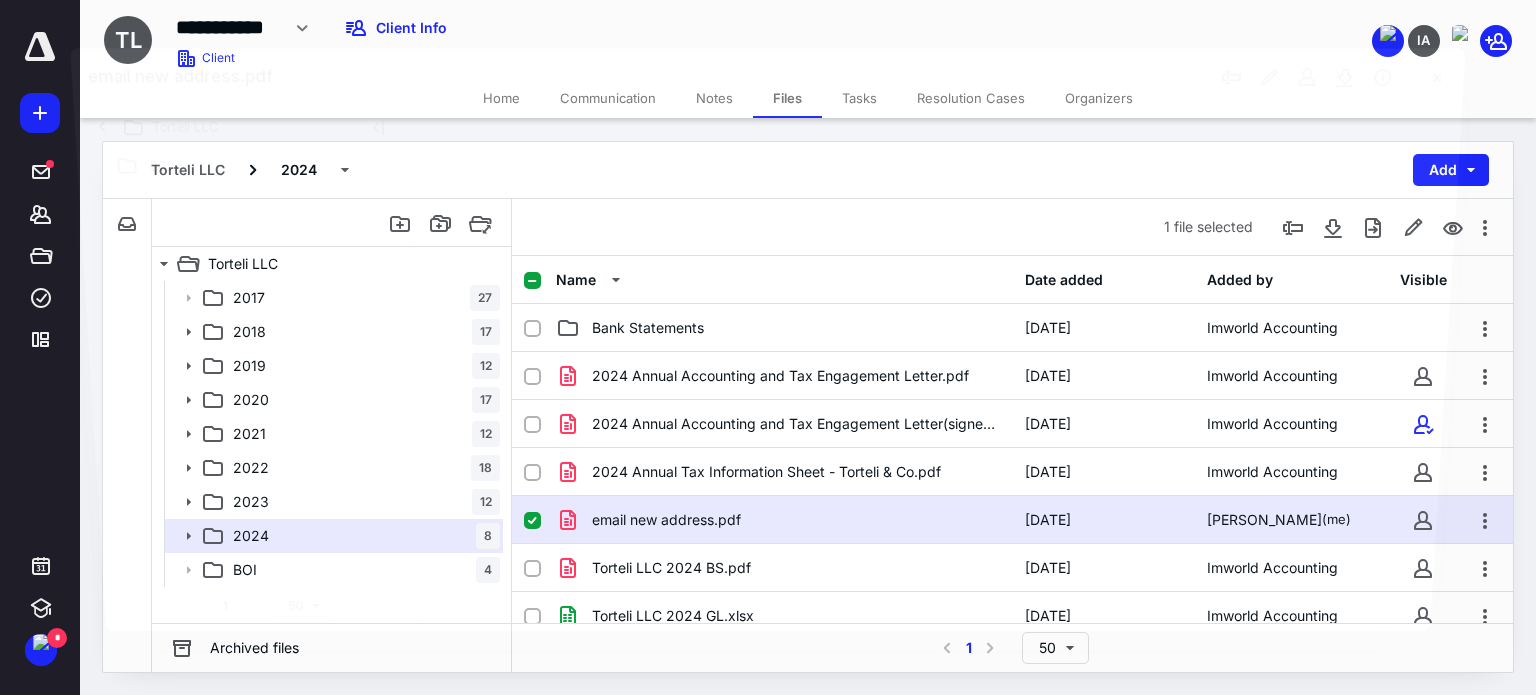 scroll, scrollTop: 83, scrollLeft: 0, axis: vertical 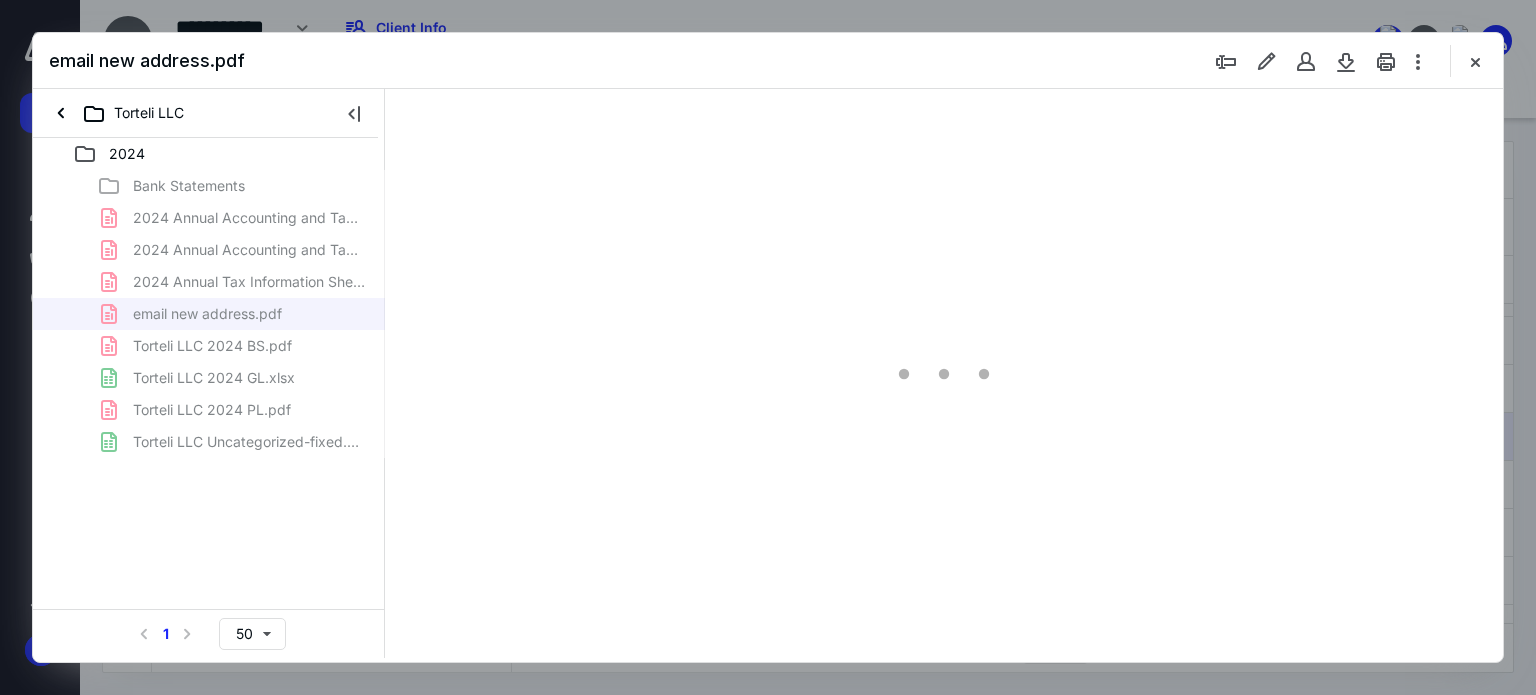 type on "62" 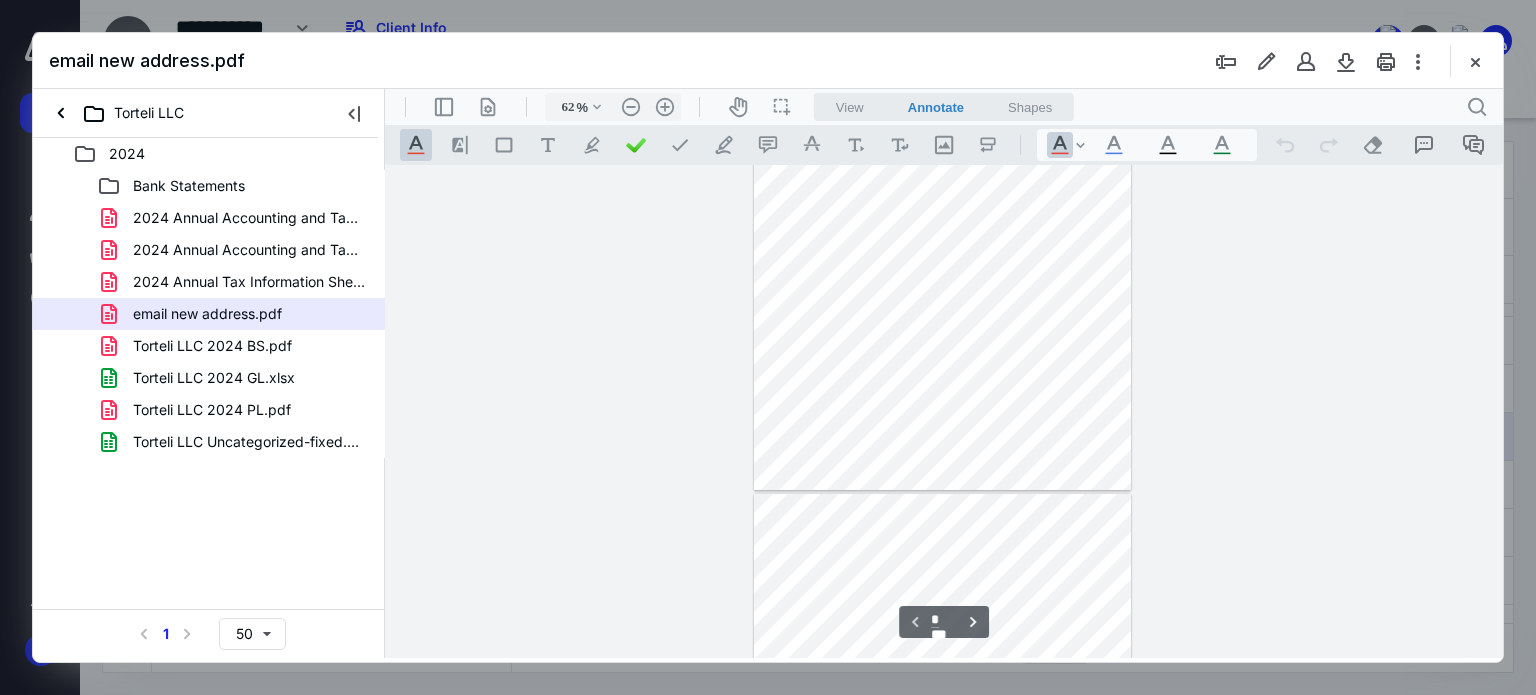 scroll, scrollTop: 249, scrollLeft: 0, axis: vertical 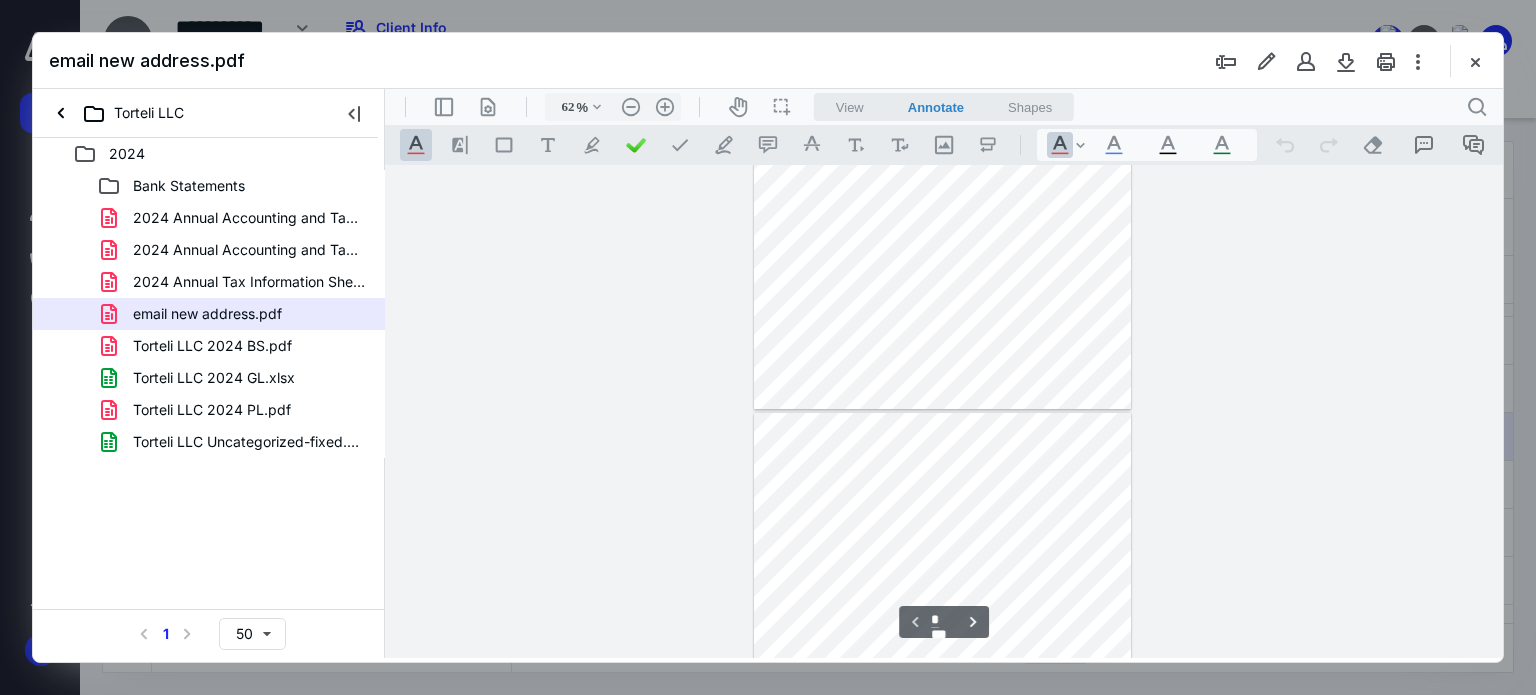 type on "*" 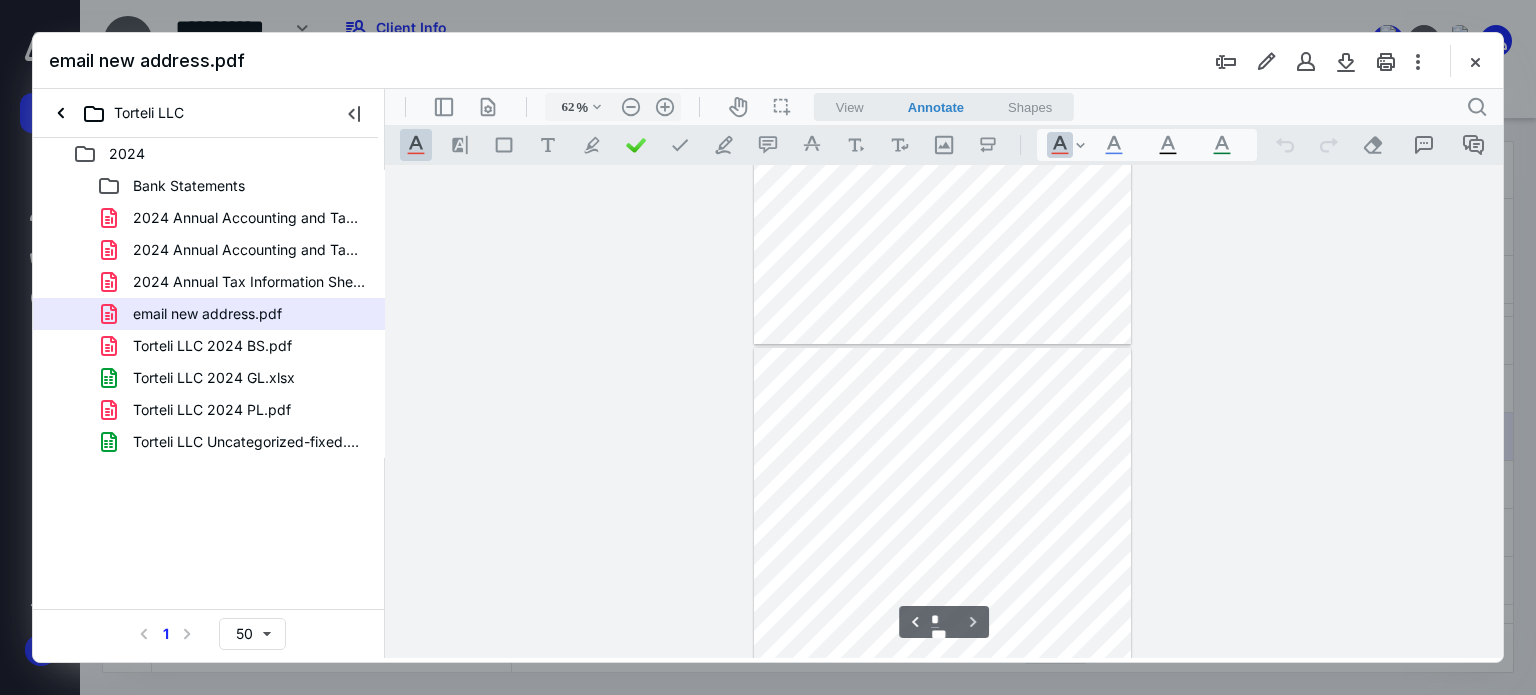 scroll, scrollTop: 333, scrollLeft: 0, axis: vertical 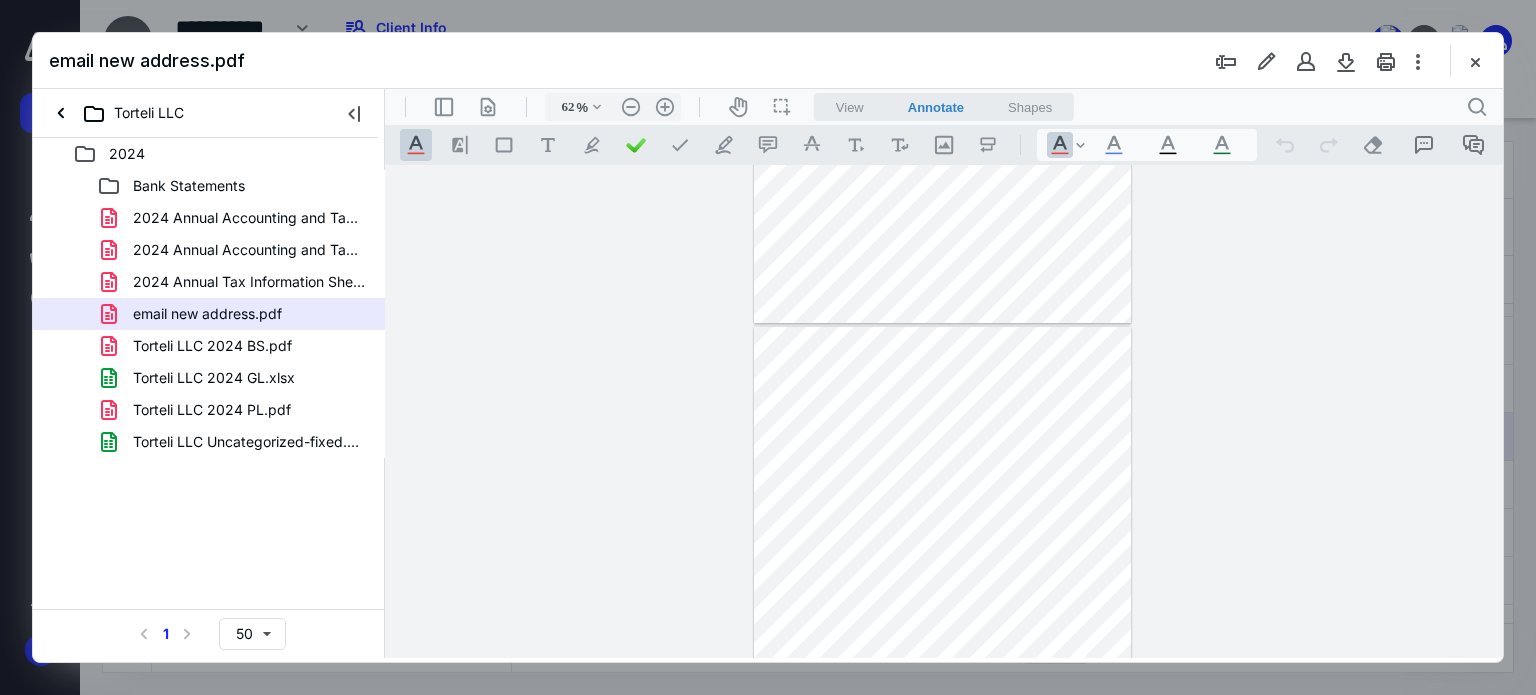 click on "View" at bounding box center [850, 107] 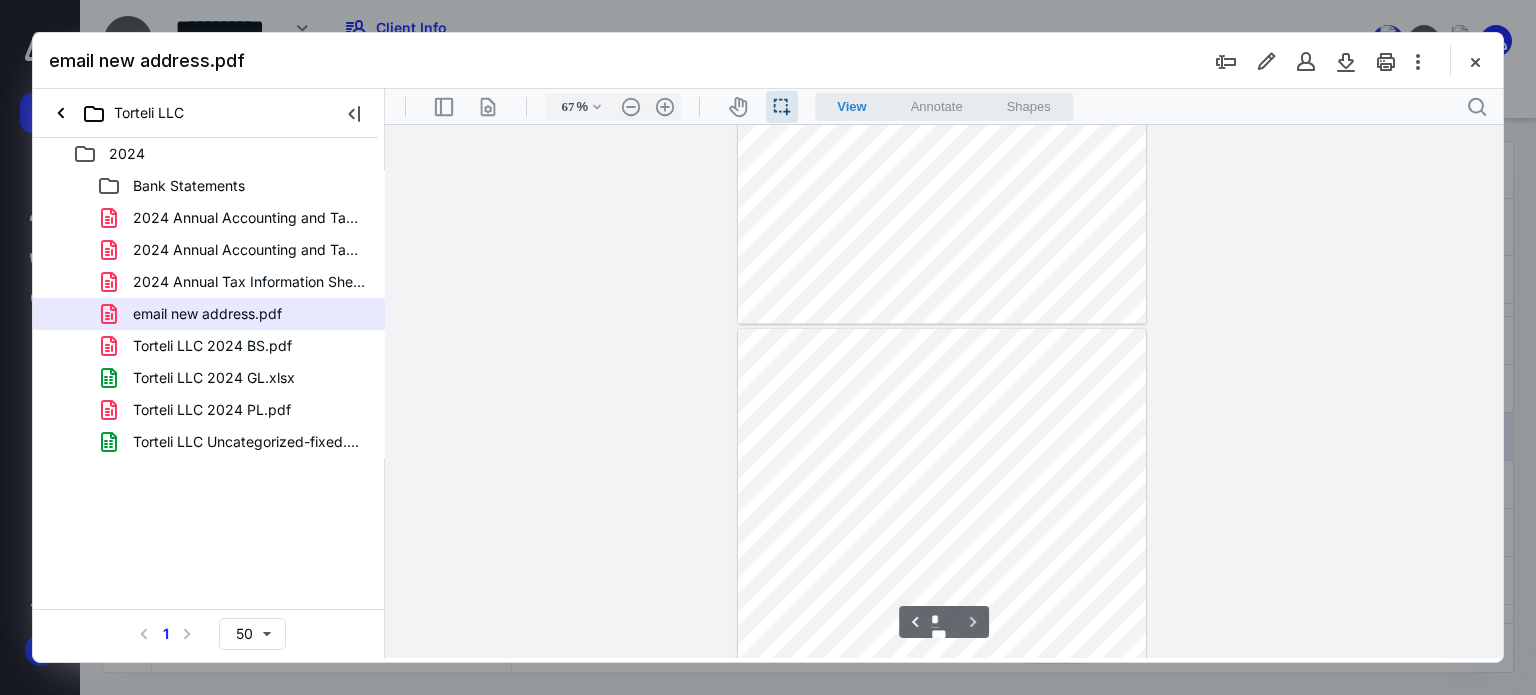 scroll, scrollTop: 336, scrollLeft: 0, axis: vertical 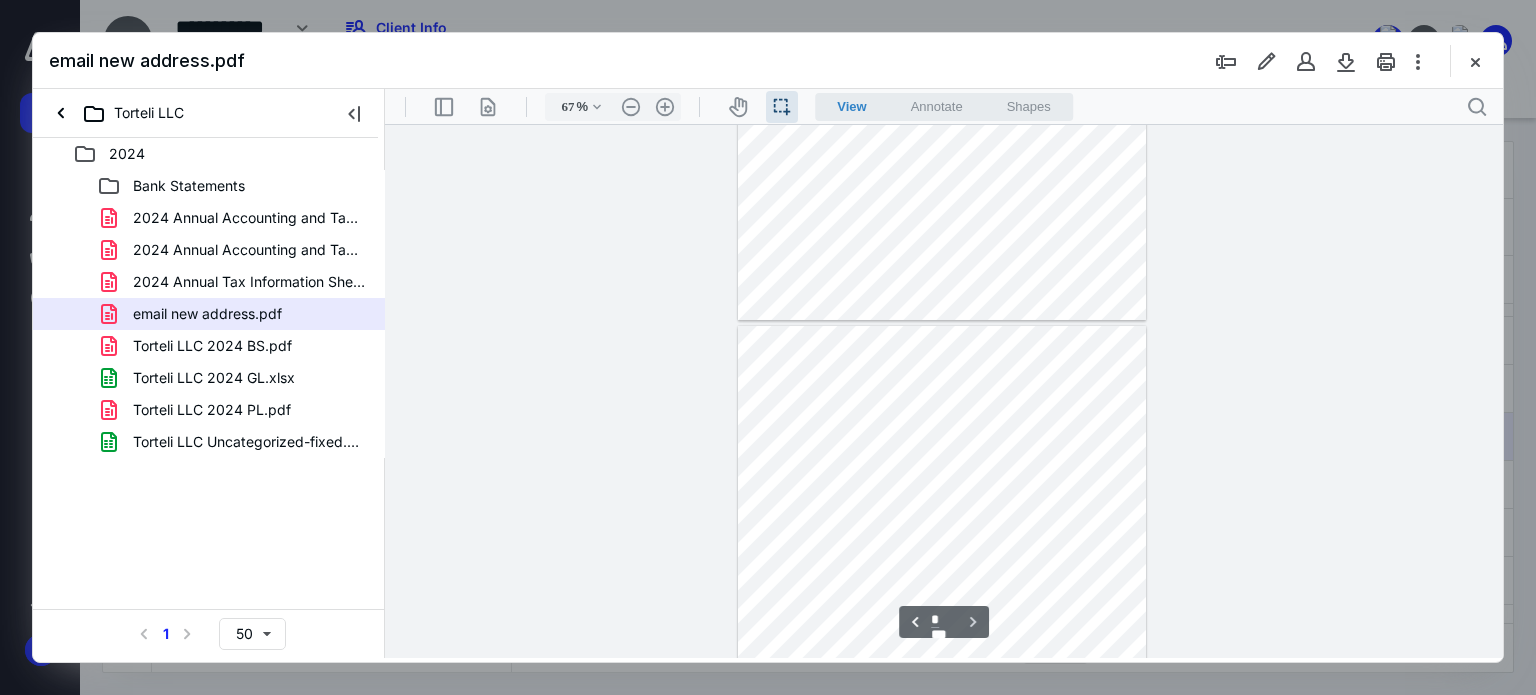 drag, startPoint x: 773, startPoint y: 434, endPoint x: 856, endPoint y: 440, distance: 83.21658 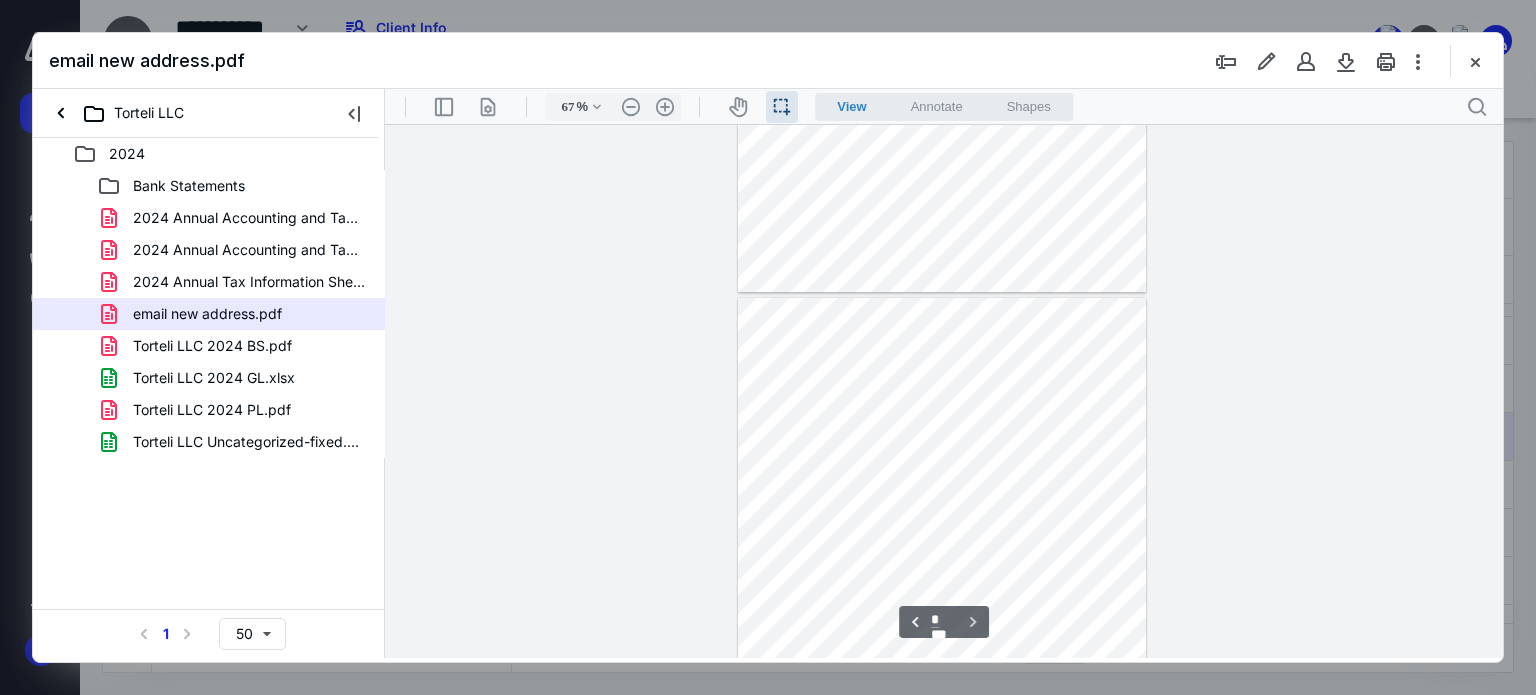 type on "*" 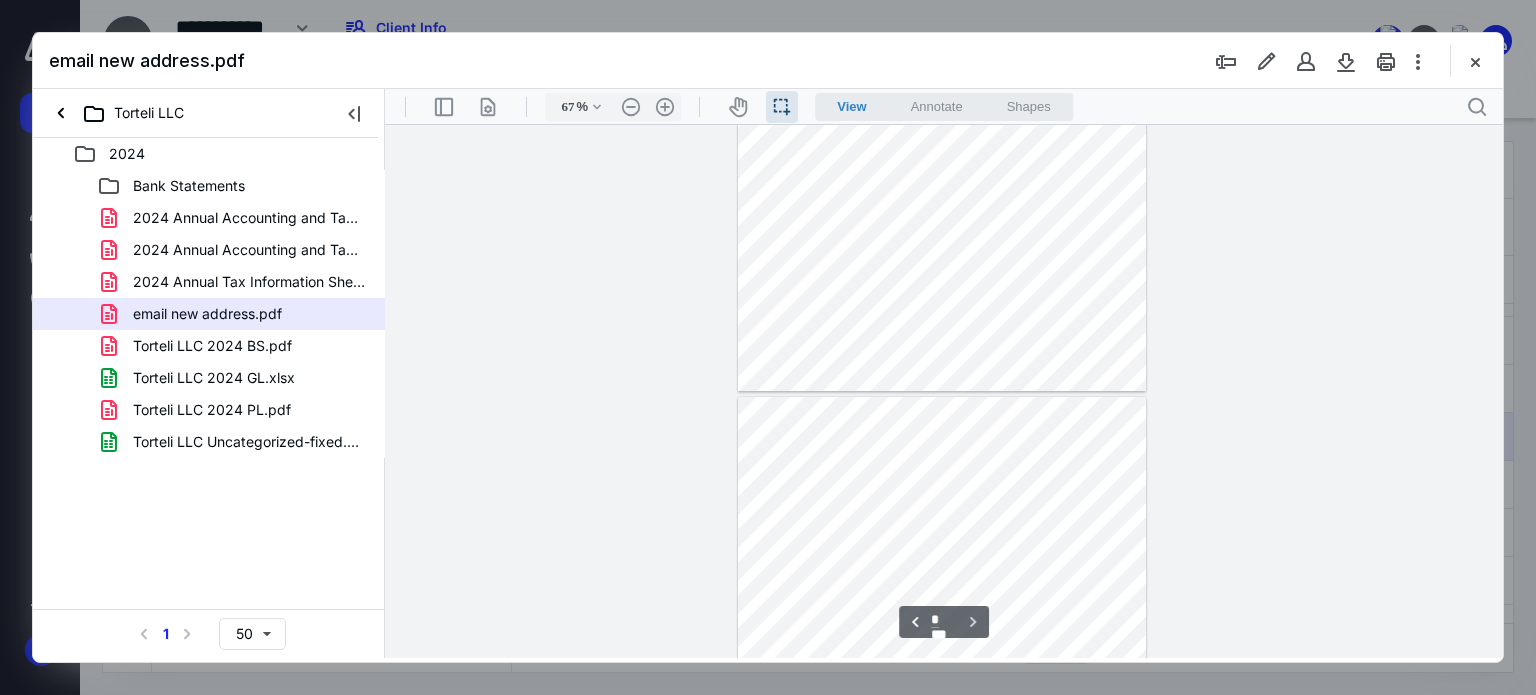 scroll, scrollTop: 252, scrollLeft: 0, axis: vertical 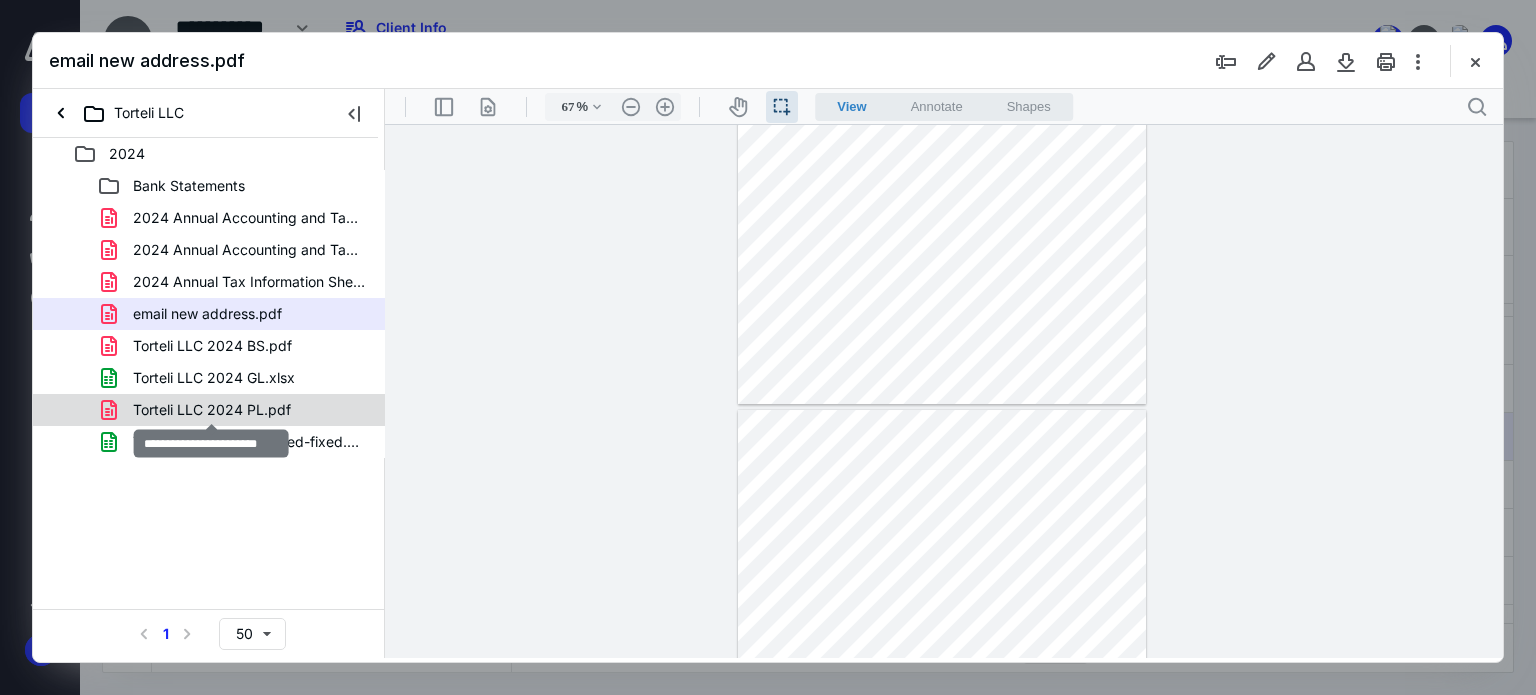 click on "Torteli LLC 2024 PL.pdf" at bounding box center (212, 410) 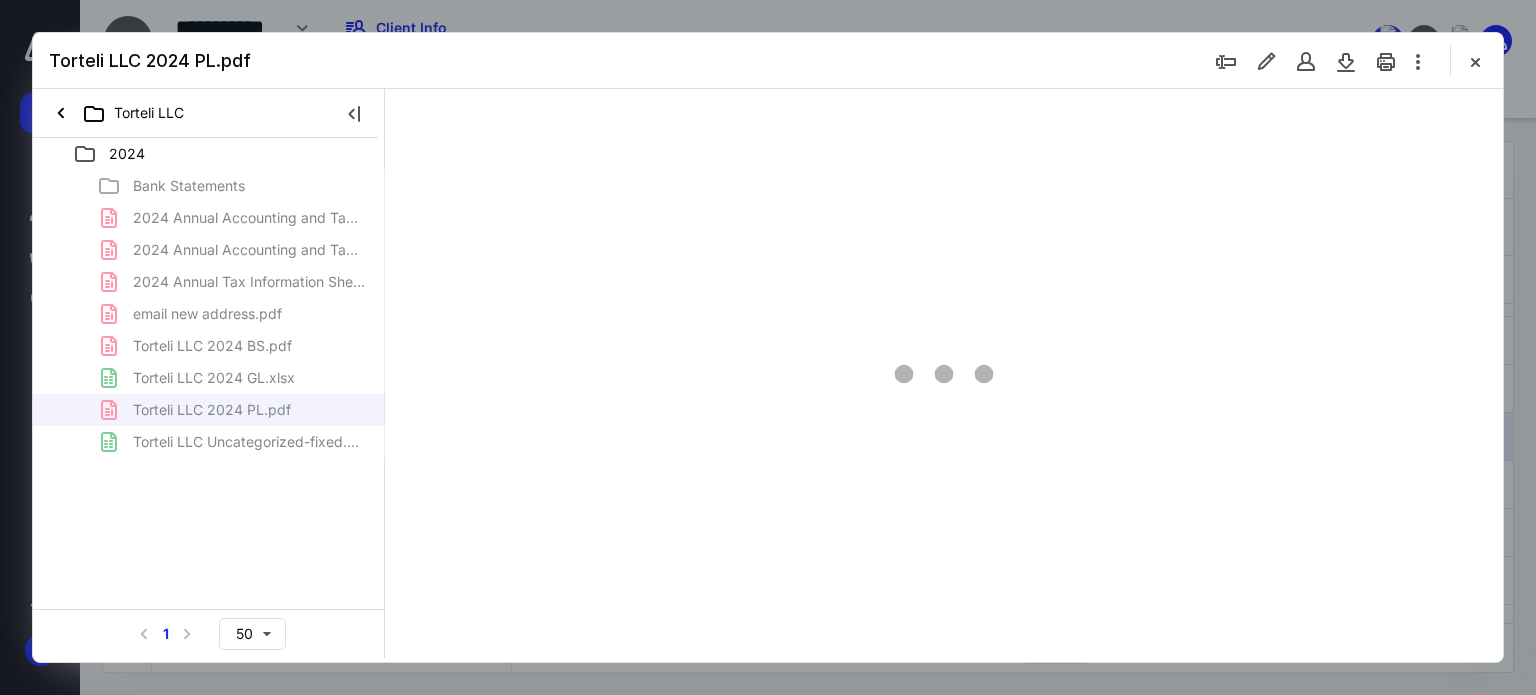 scroll, scrollTop: 0, scrollLeft: 0, axis: both 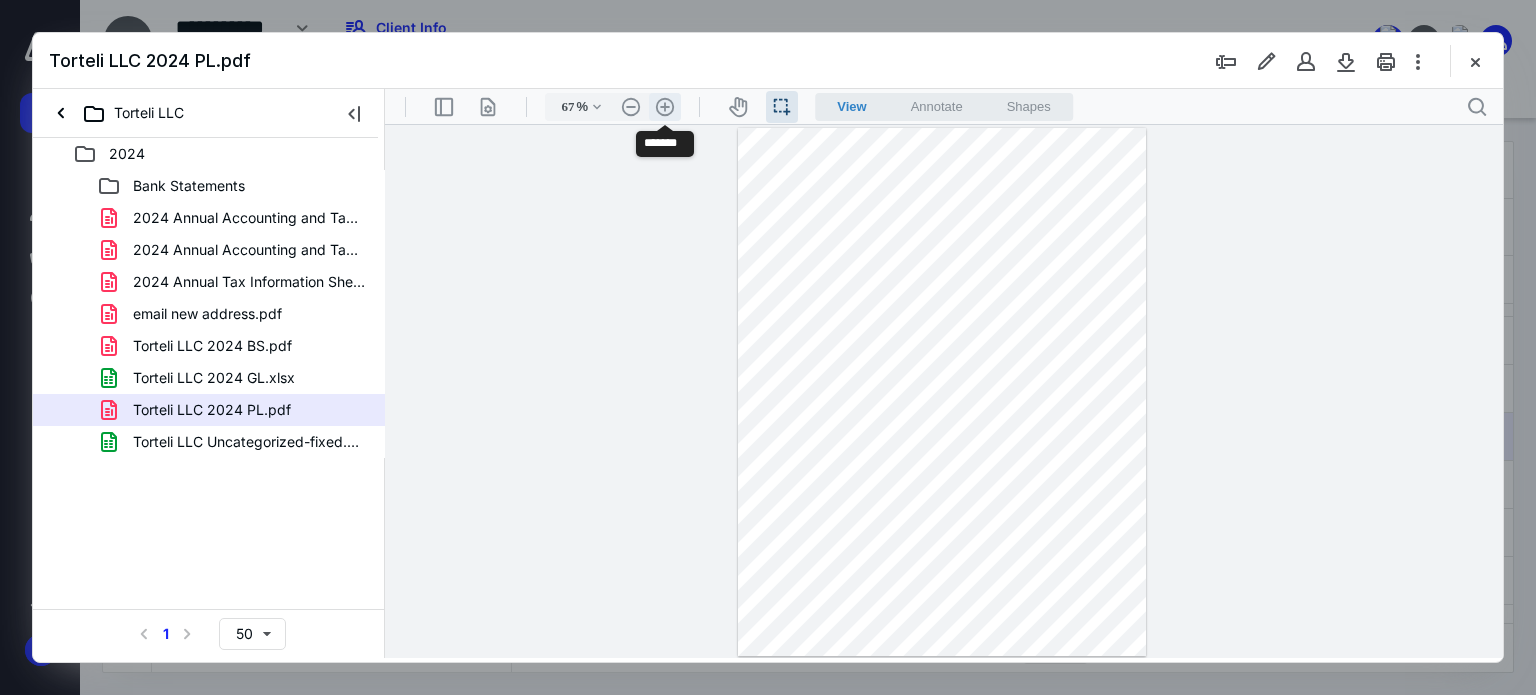 click on ".cls-1{fill:#abb0c4;} icon - header - zoom - in - line" at bounding box center (665, 107) 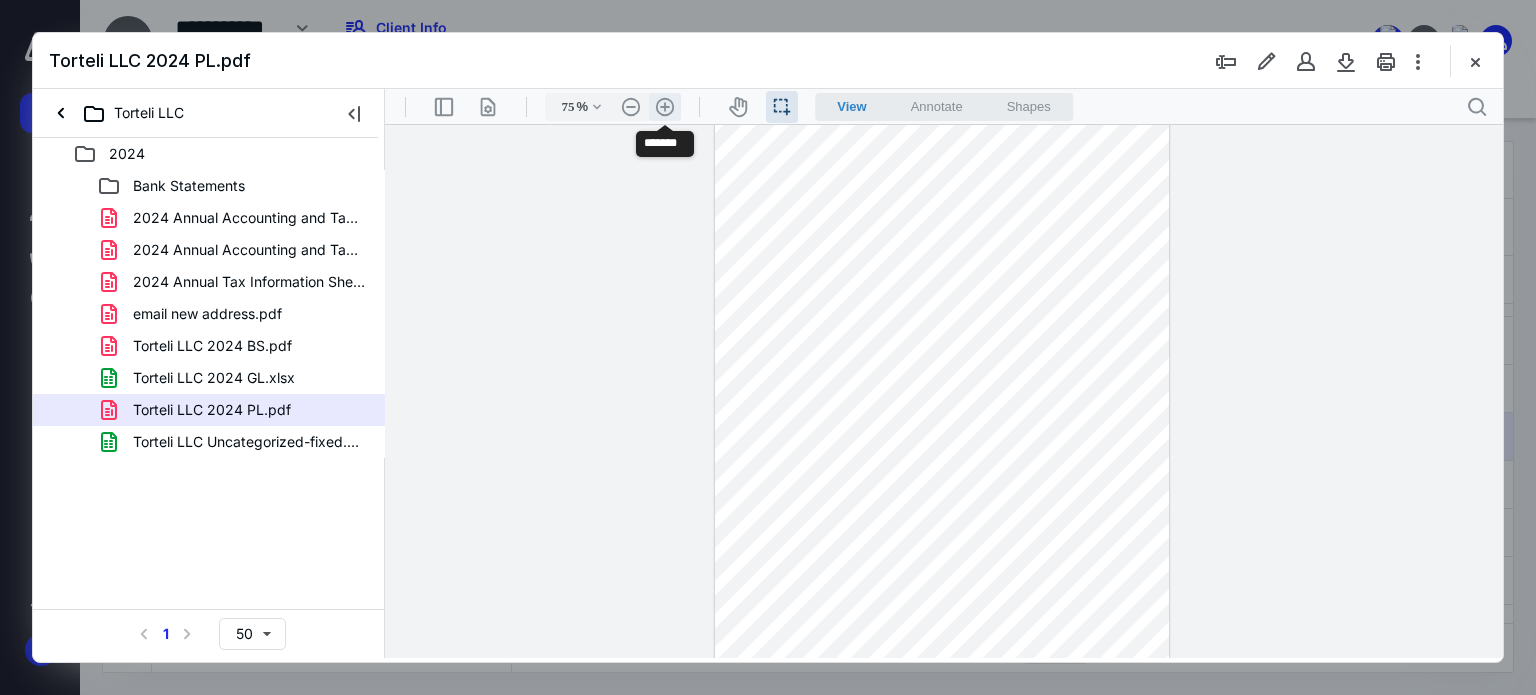 click on ".cls-1{fill:#abb0c4;} icon - header - zoom - in - line" at bounding box center [665, 107] 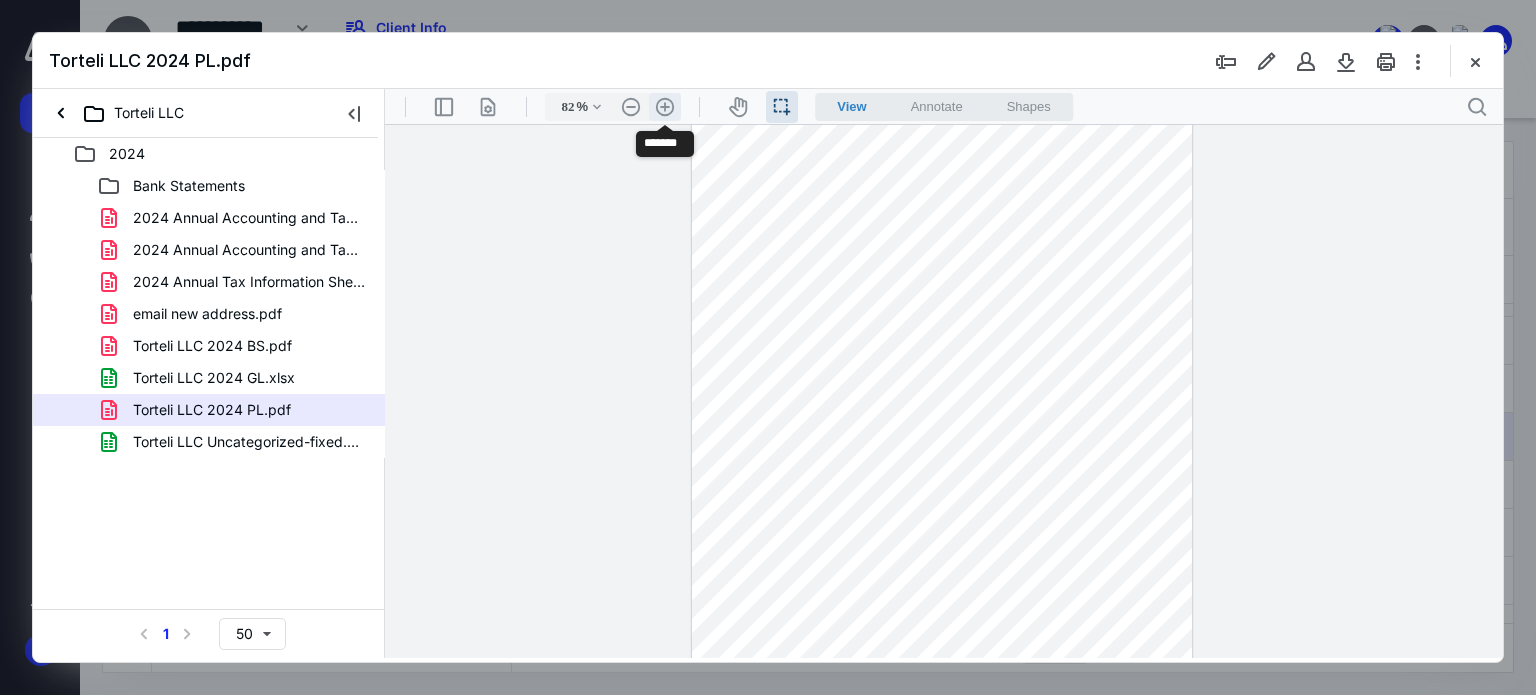 click on ".cls-1{fill:#abb0c4;} icon - header - zoom - in - line" at bounding box center (665, 107) 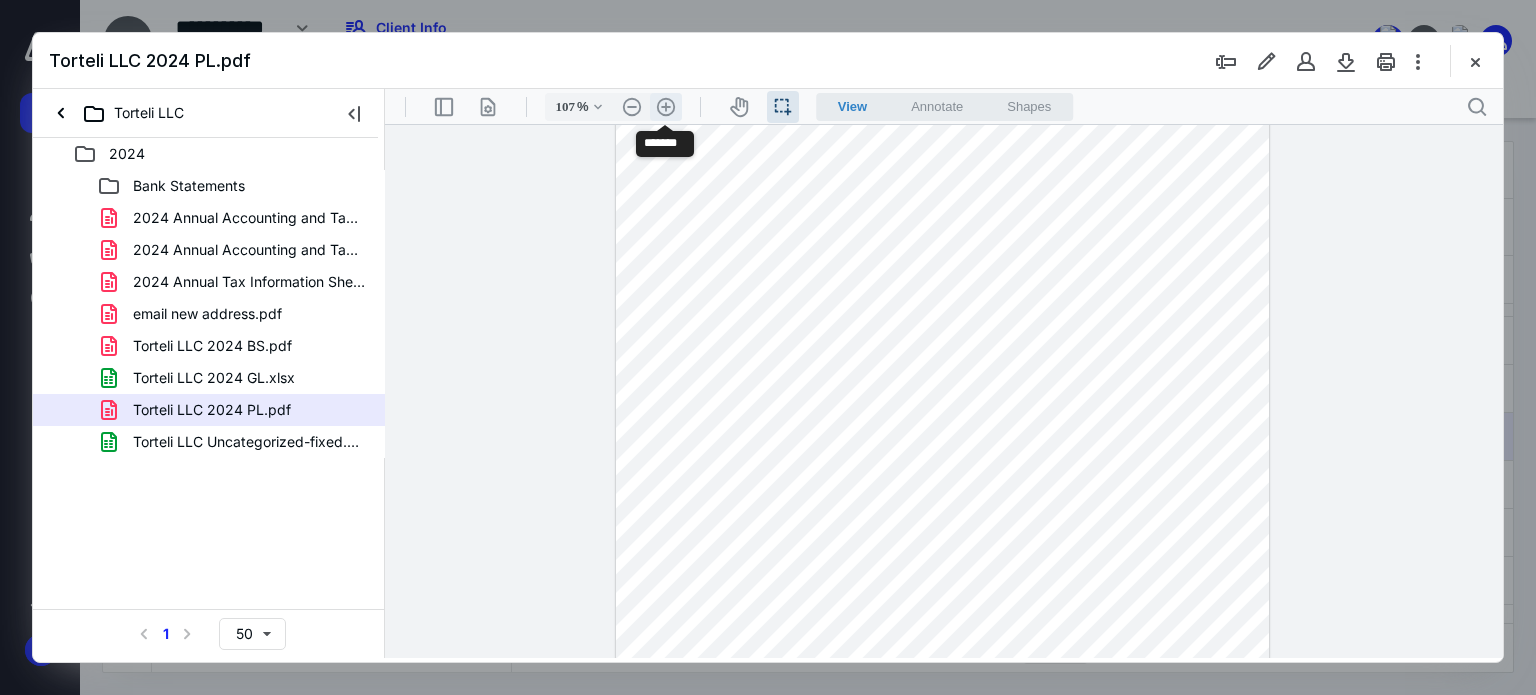 click on ".cls-1{fill:#abb0c4;} icon - header - zoom - in - line" at bounding box center (666, 107) 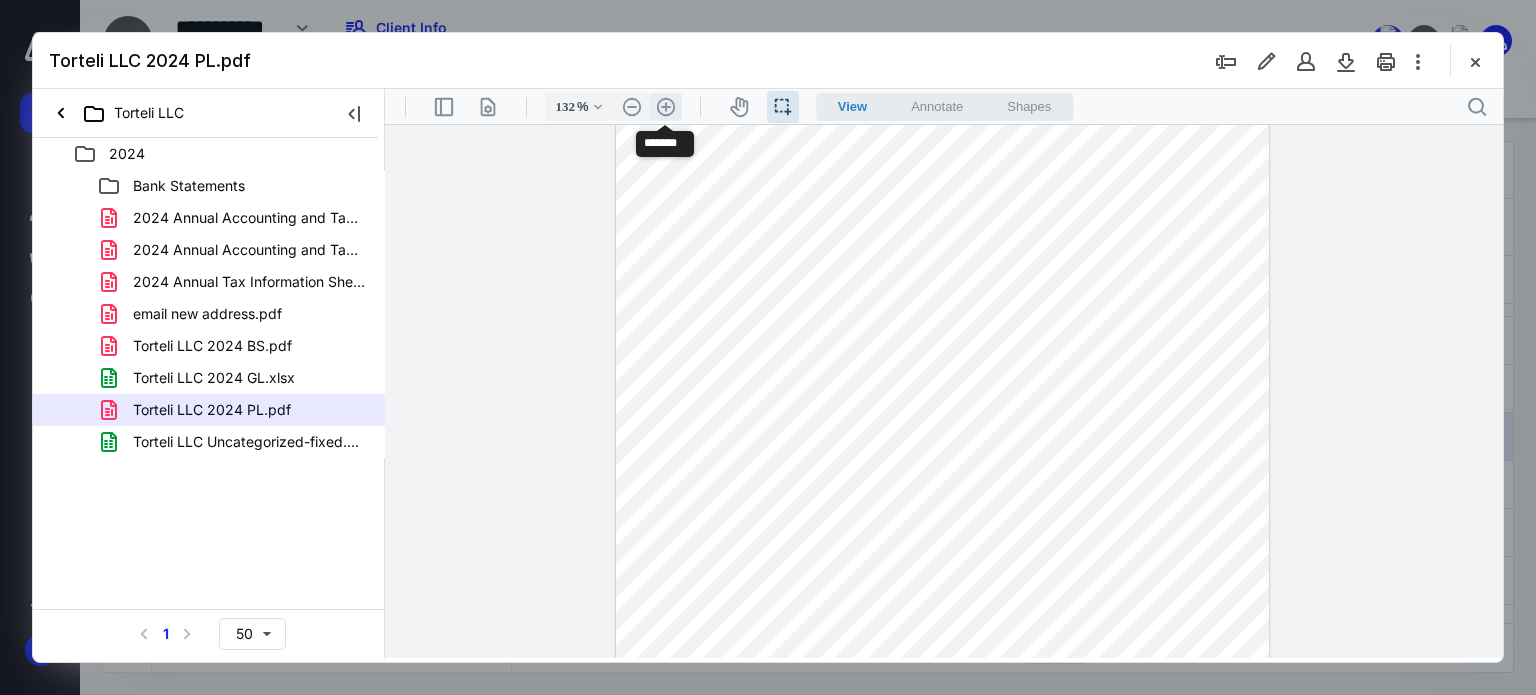 click on ".cls-1{fill:#abb0c4;} icon - header - zoom - in - line" at bounding box center [666, 107] 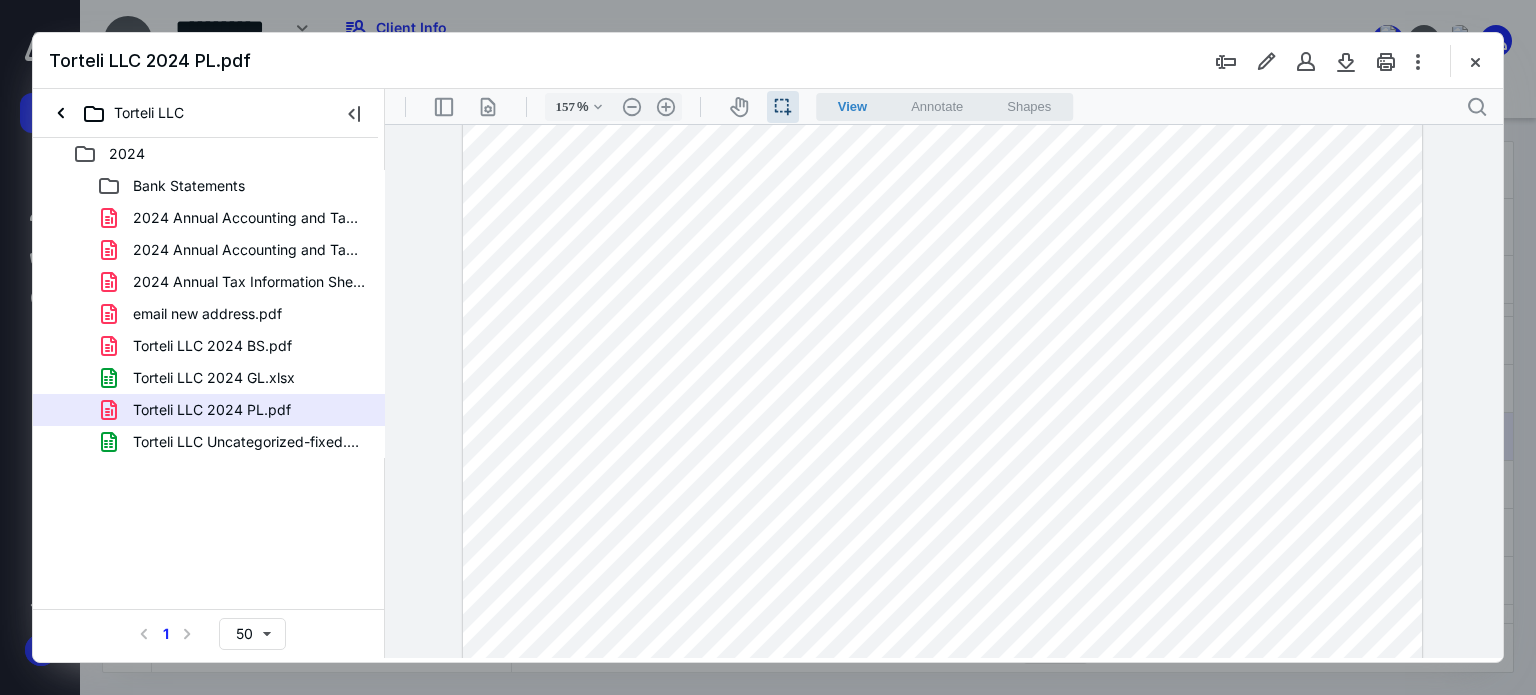 scroll, scrollTop: 253, scrollLeft: 0, axis: vertical 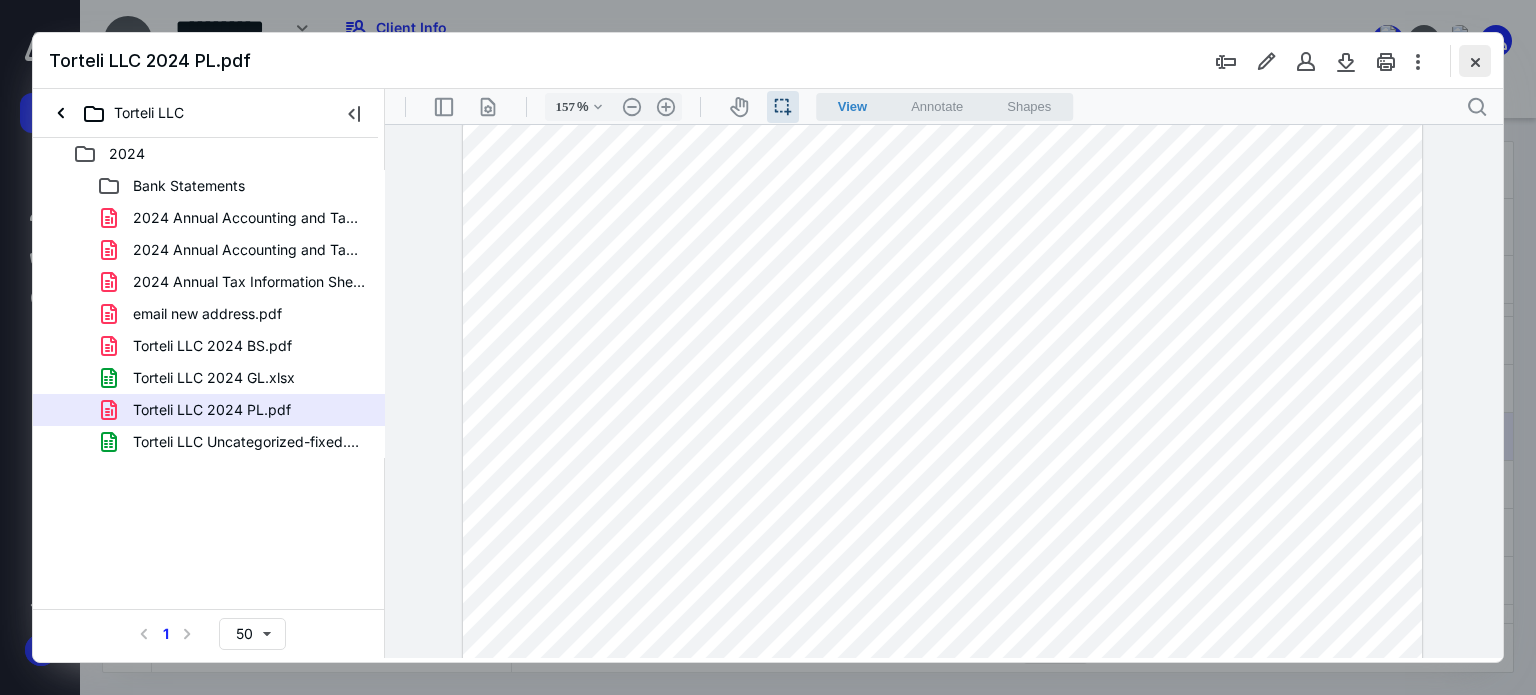 click at bounding box center [1475, 61] 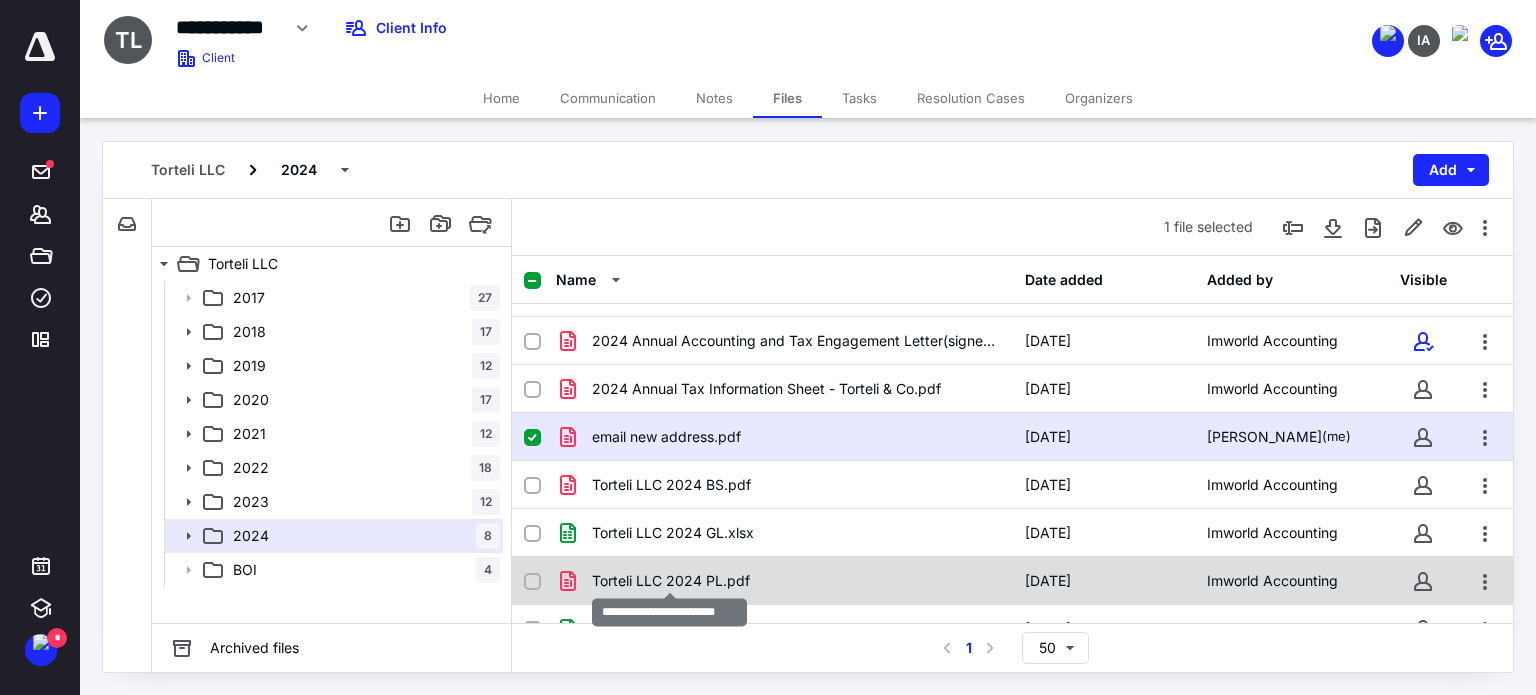 click on "Torteli LLC 2024 PL.pdf" at bounding box center (671, 581) 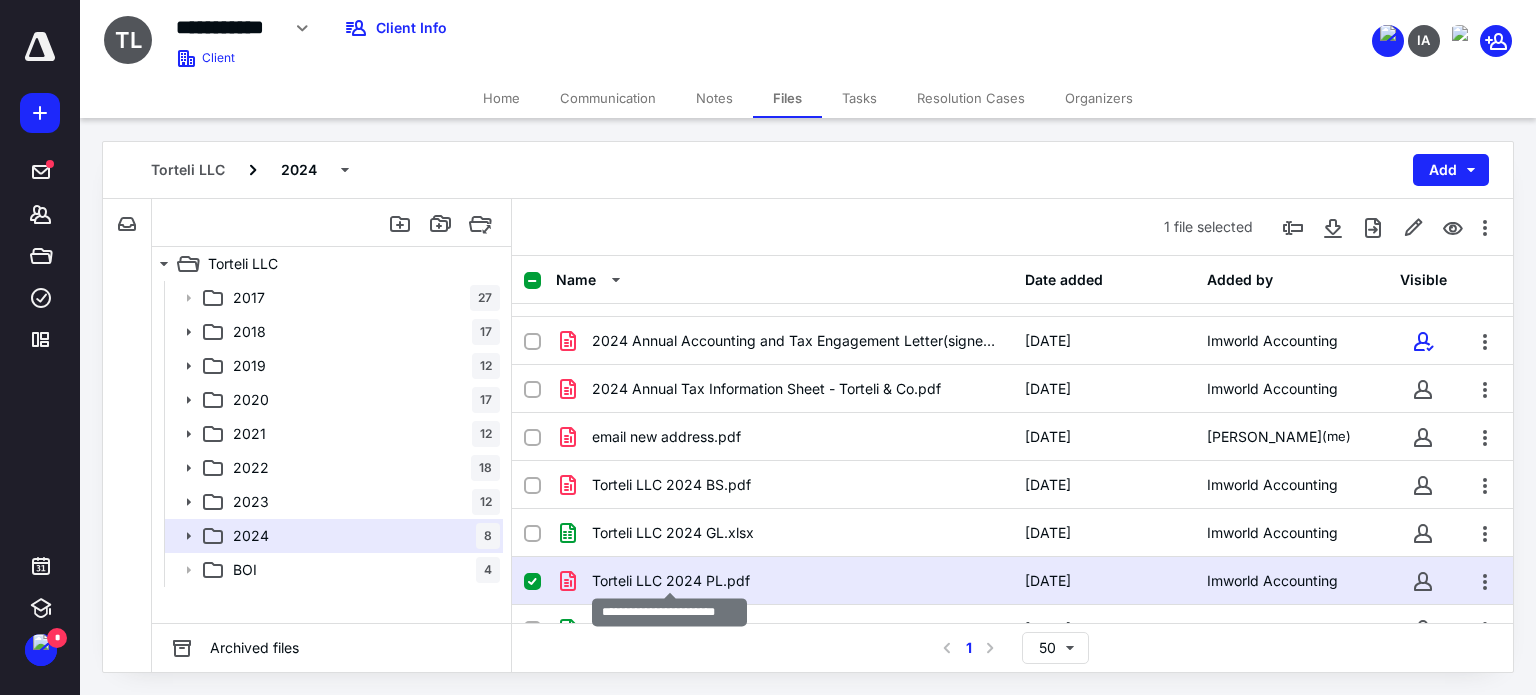 click on "Torteli LLC 2024 PL.pdf" at bounding box center [671, 581] 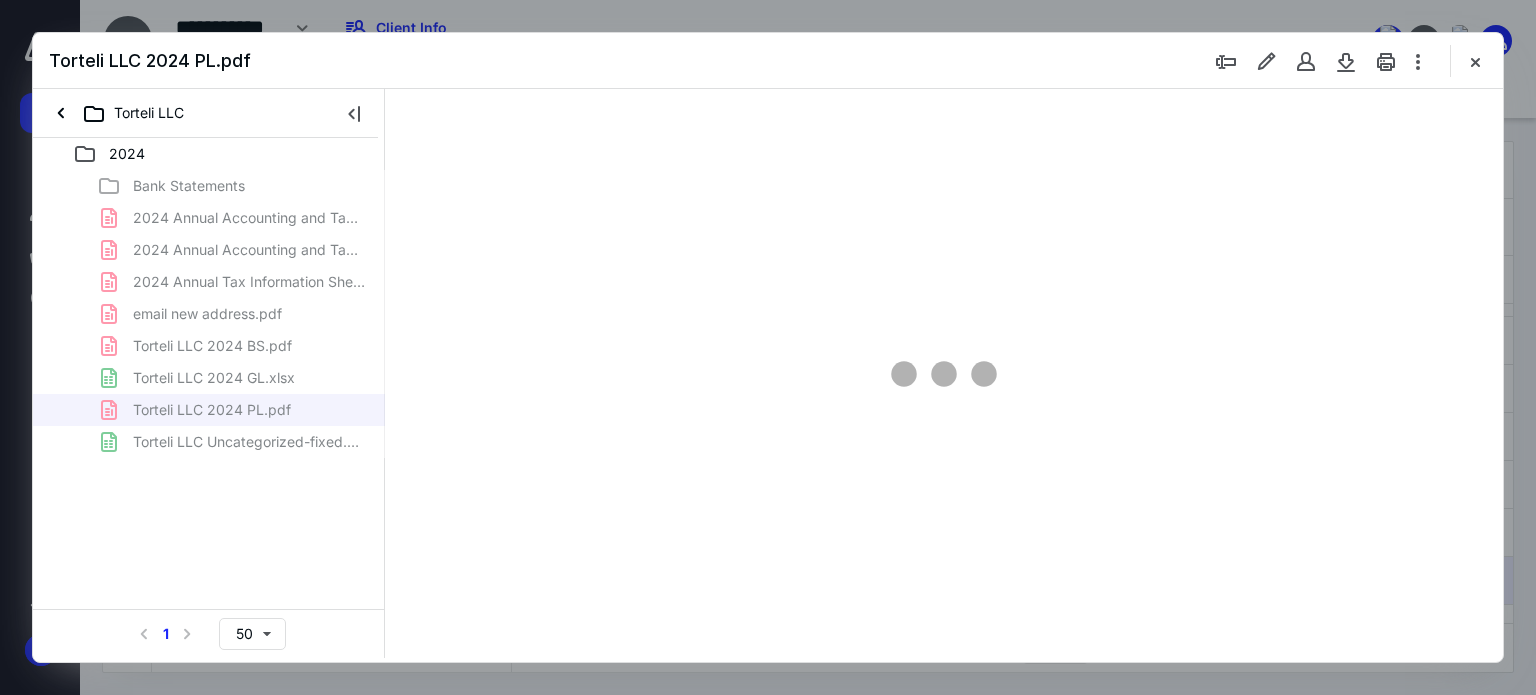 scroll, scrollTop: 0, scrollLeft: 0, axis: both 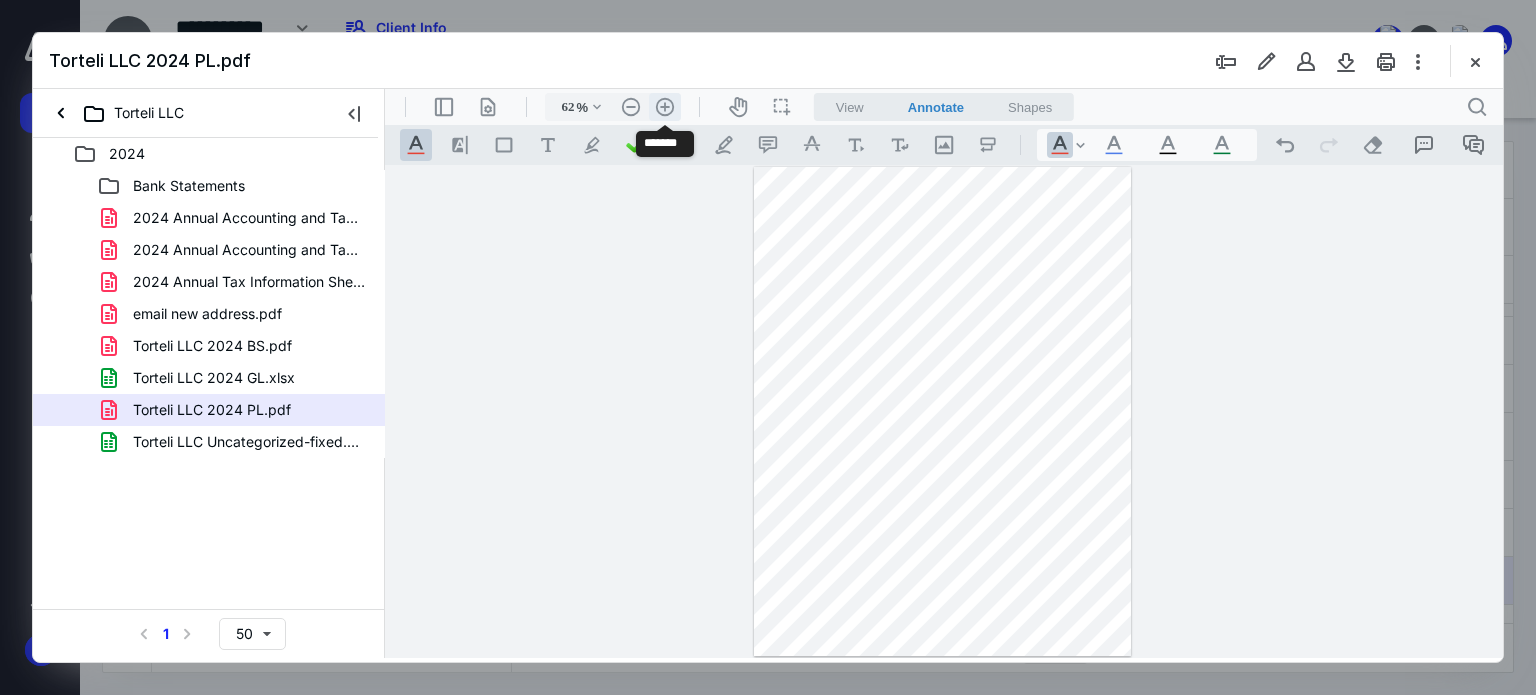 click on ".cls-1{fill:#abb0c4;} icon - header - zoom - in - line" at bounding box center (665, 107) 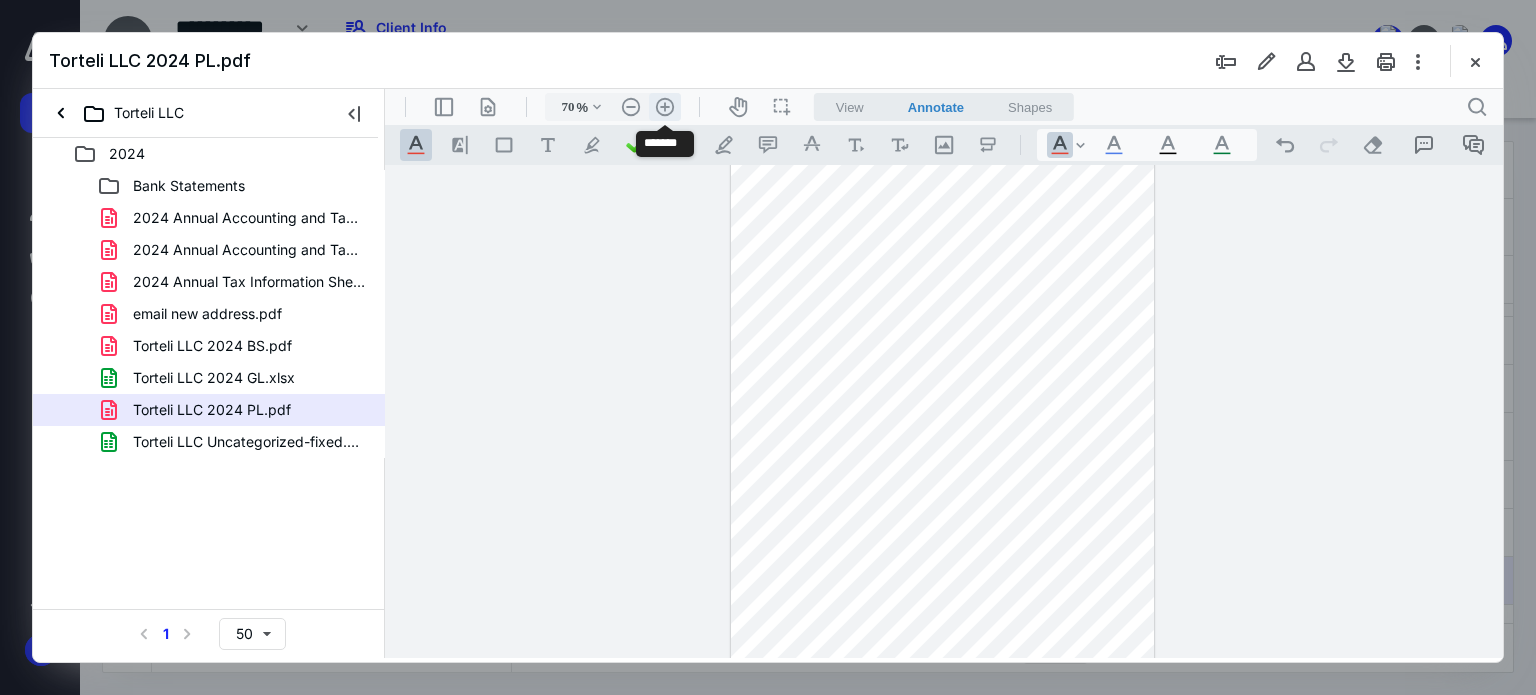 click on ".cls-1{fill:#abb0c4;} icon - header - zoom - in - line" at bounding box center (665, 107) 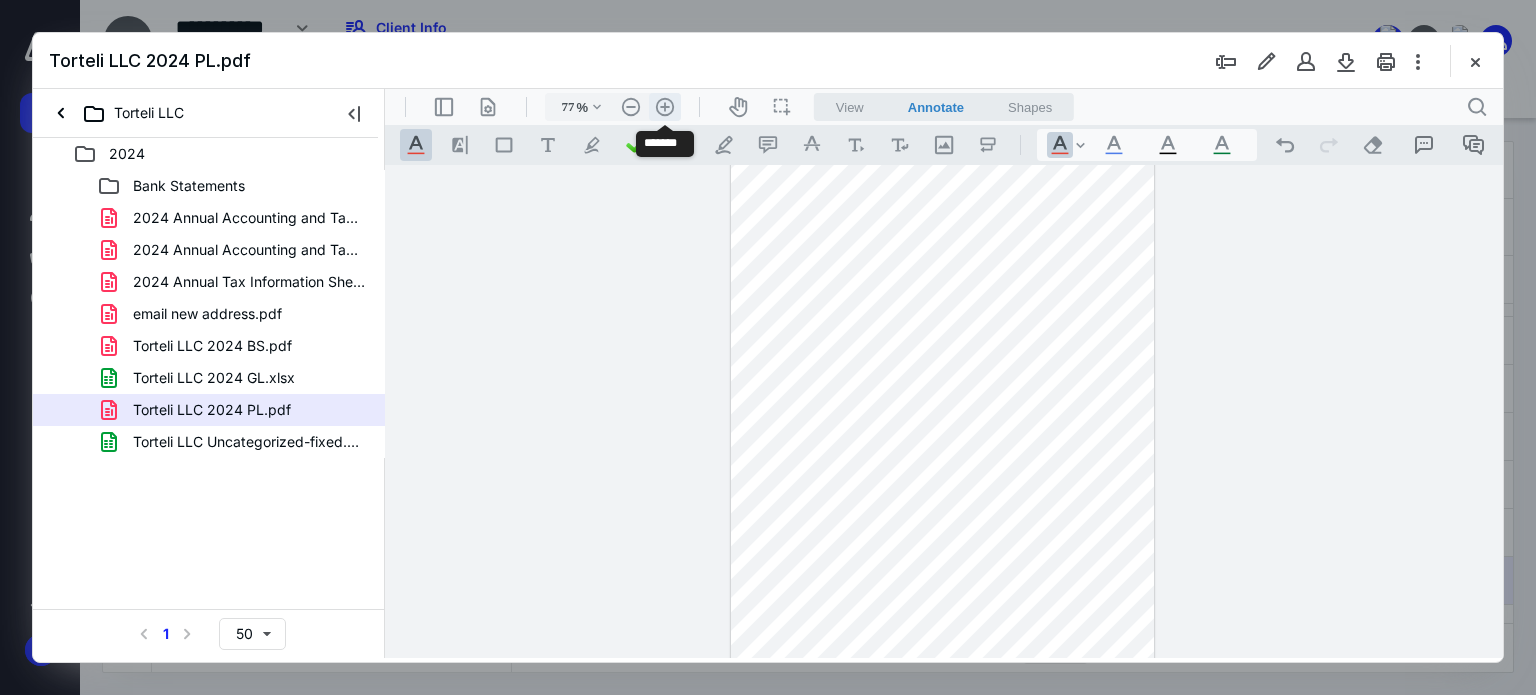 click on ".cls-1{fill:#abb0c4;} icon - header - zoom - in - line" at bounding box center [665, 107] 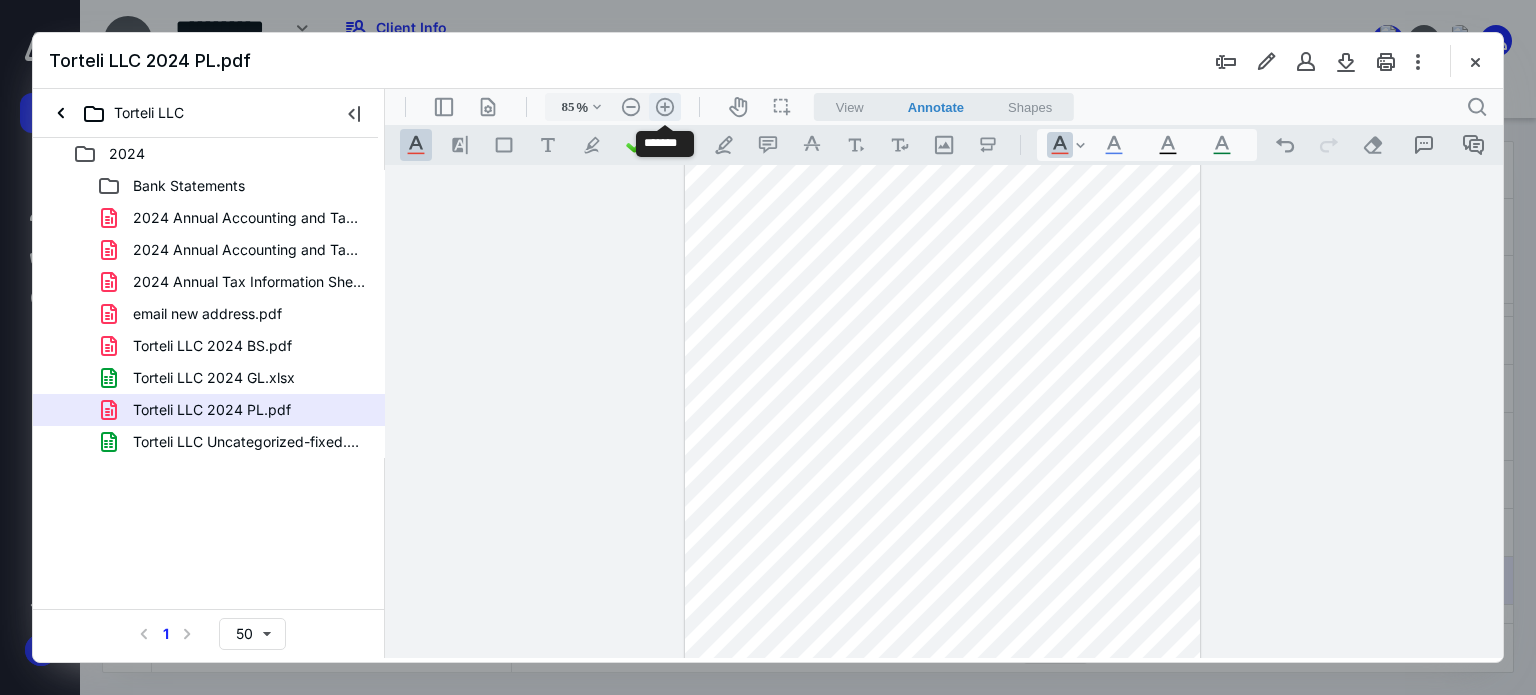 click on ".cls-1{fill:#abb0c4;} icon - header - zoom - in - line" at bounding box center [665, 107] 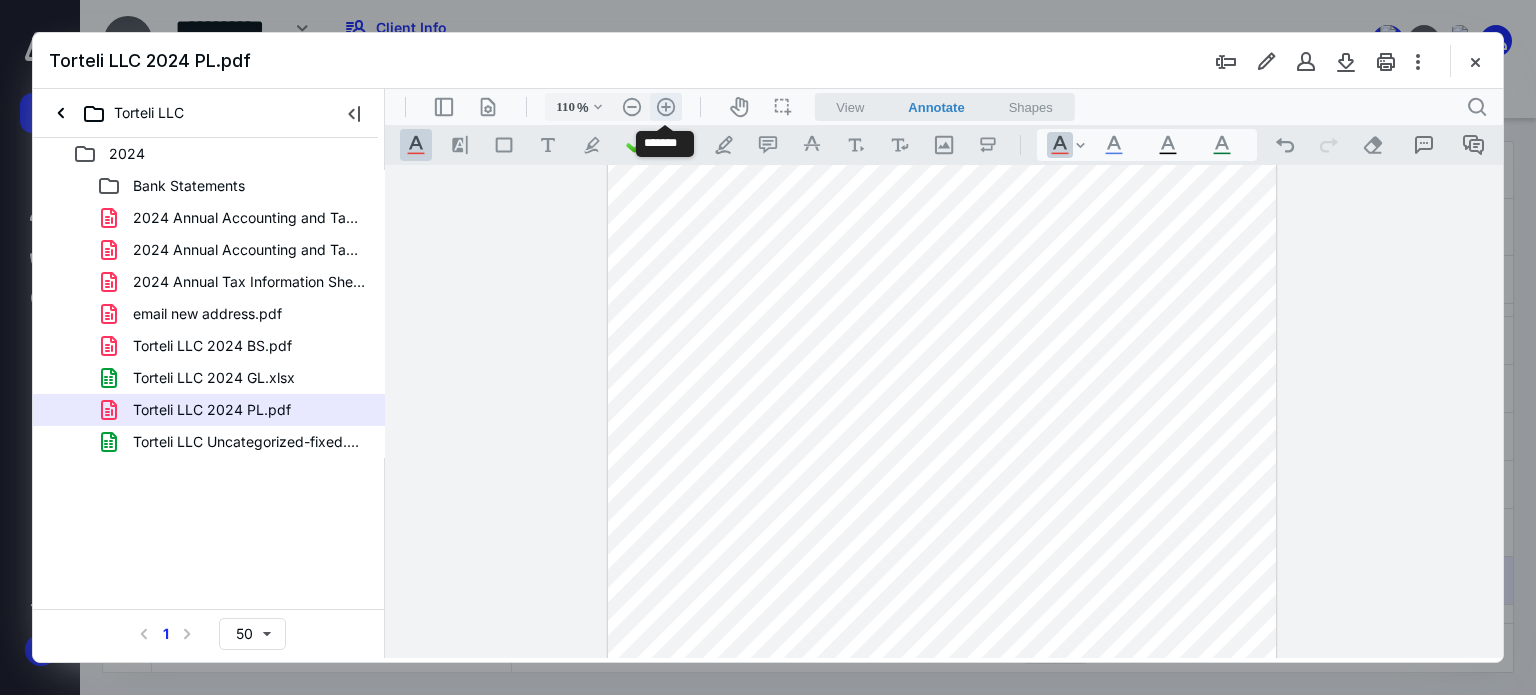 click on ".cls-1{fill:#abb0c4;} icon - header - zoom - in - line" at bounding box center [666, 107] 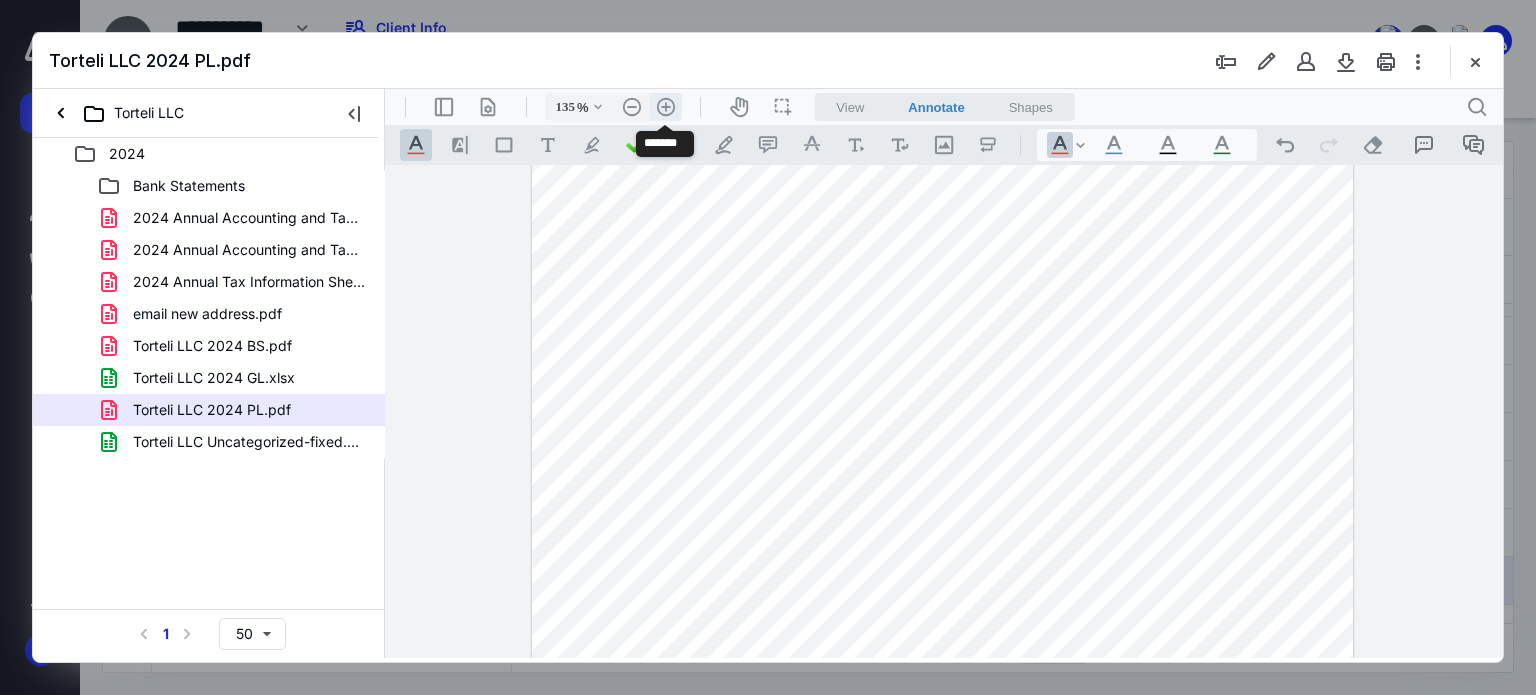 click on ".cls-1{fill:#abb0c4;} icon - header - zoom - in - line" at bounding box center [666, 107] 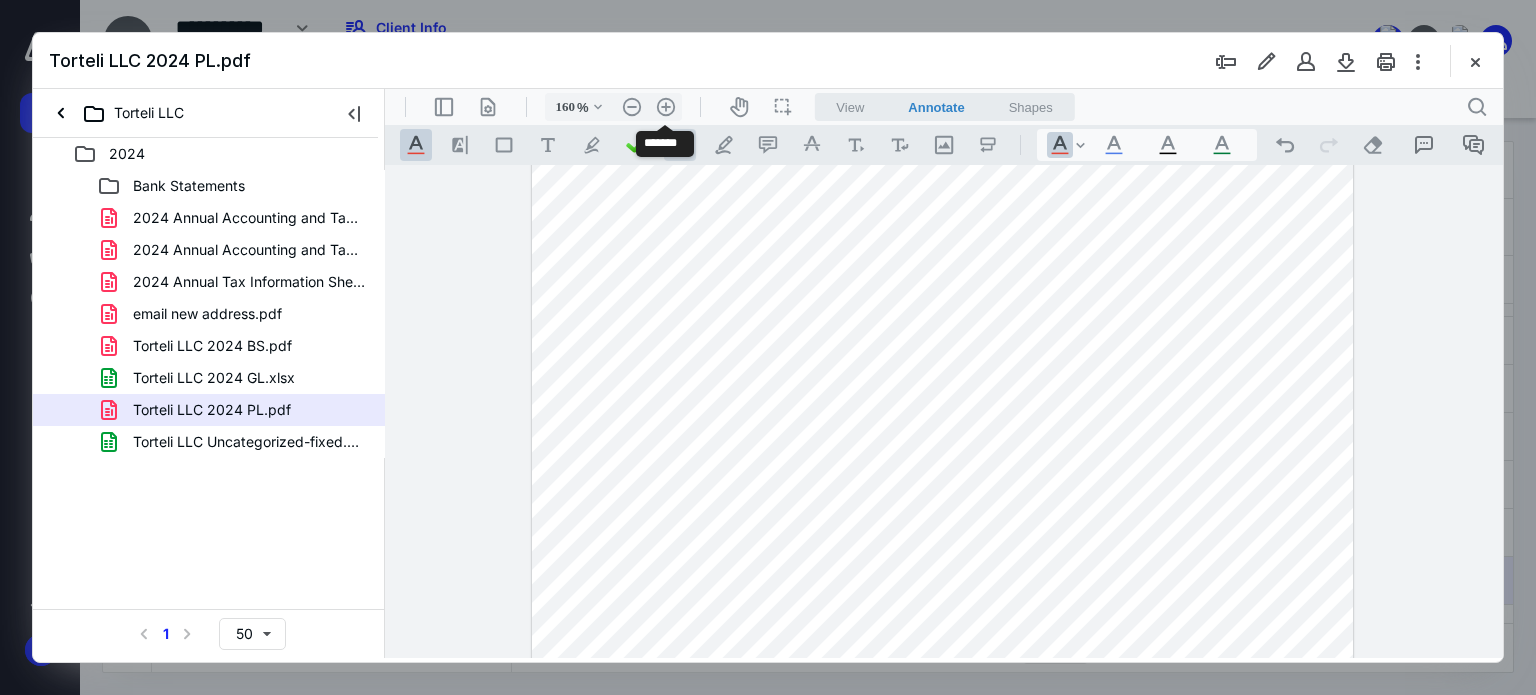 scroll, scrollTop: 331, scrollLeft: 0, axis: vertical 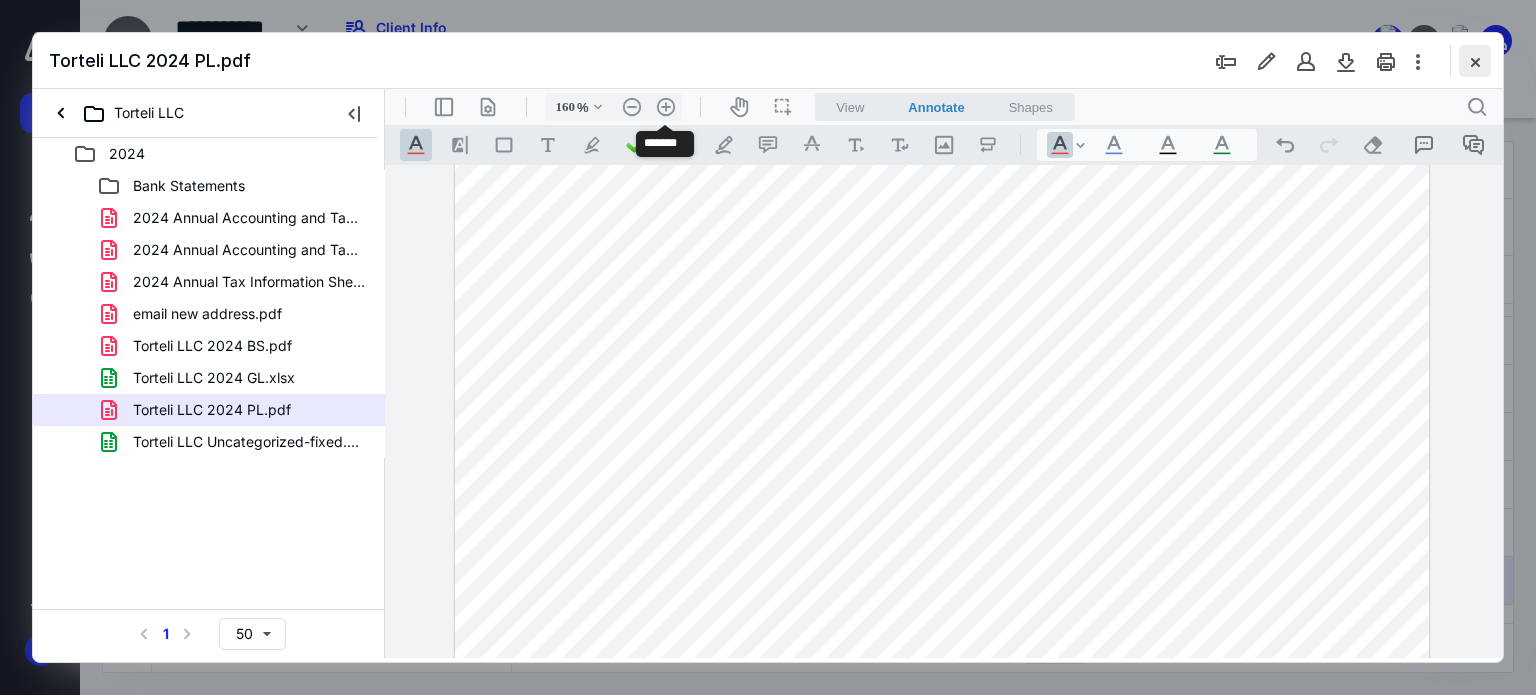 click at bounding box center (1475, 61) 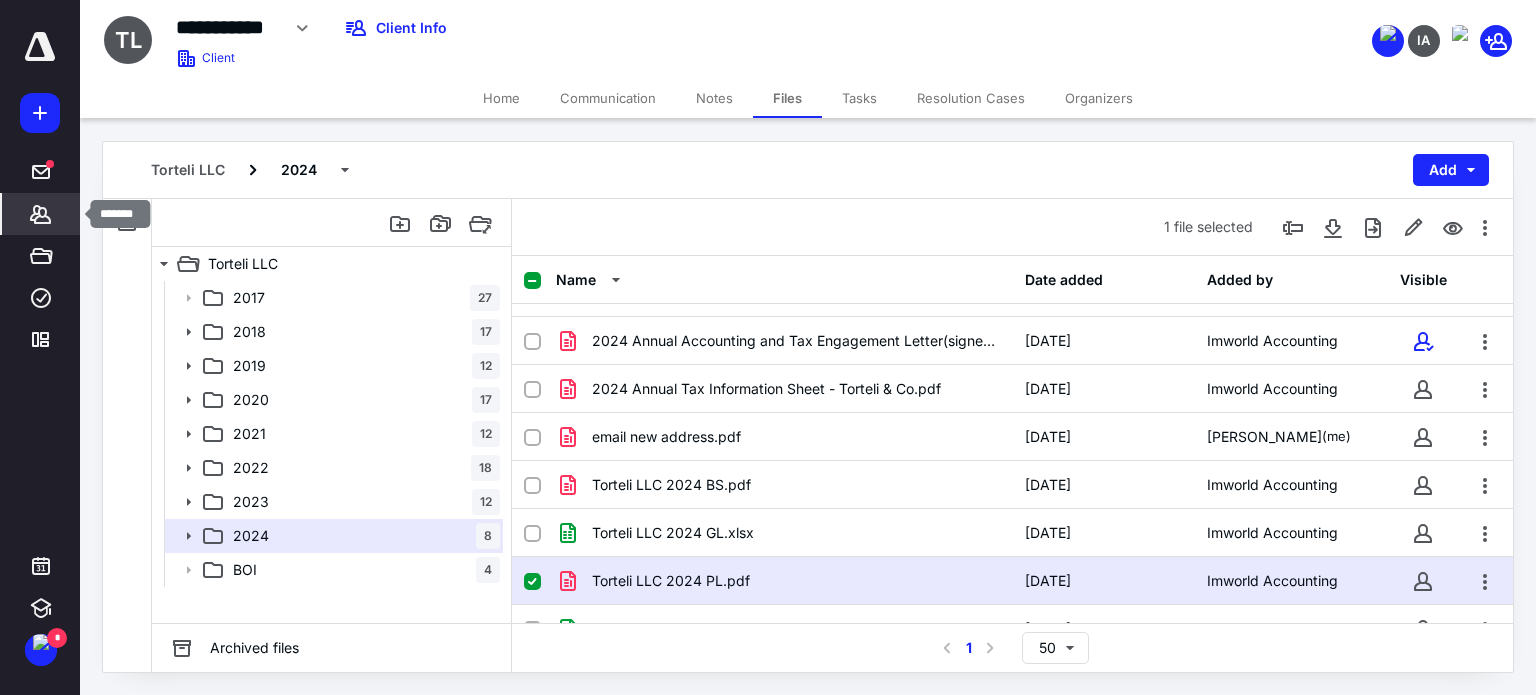 click 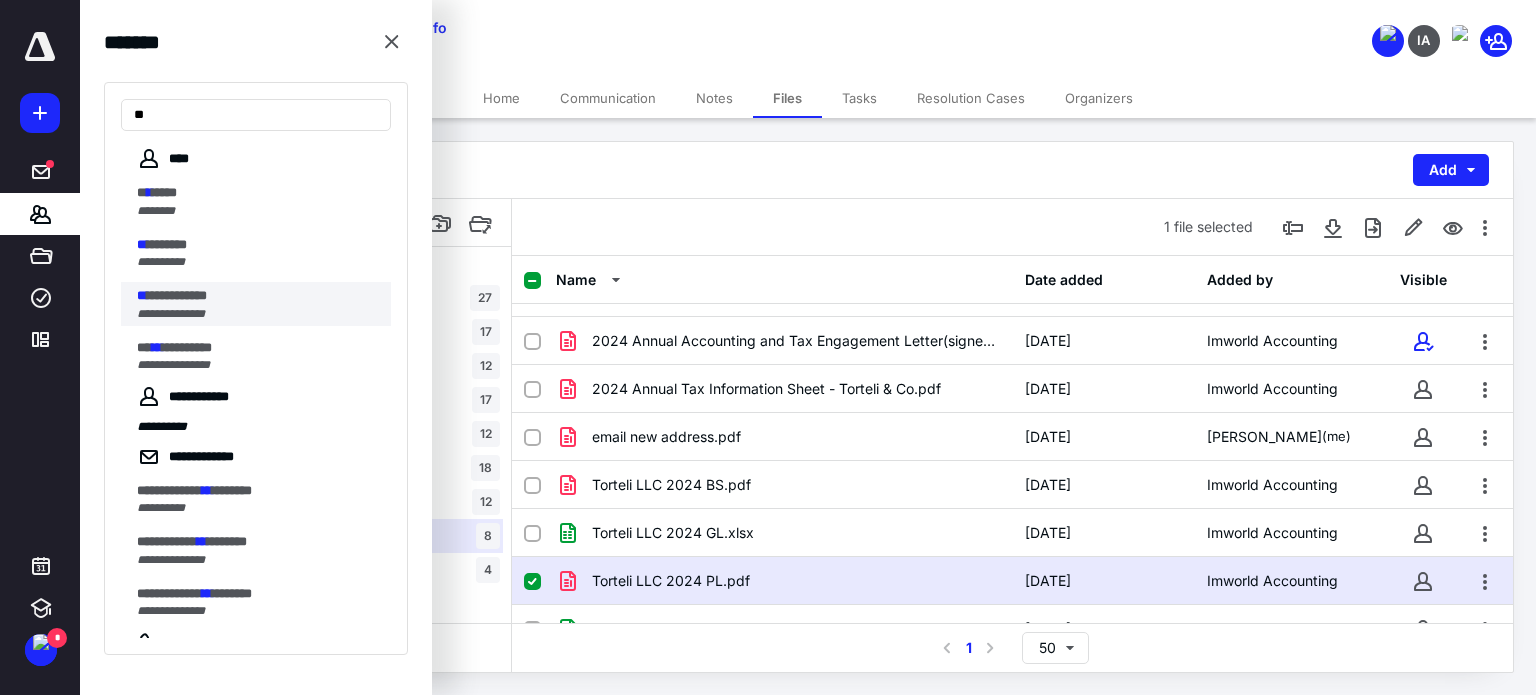 type on "**" 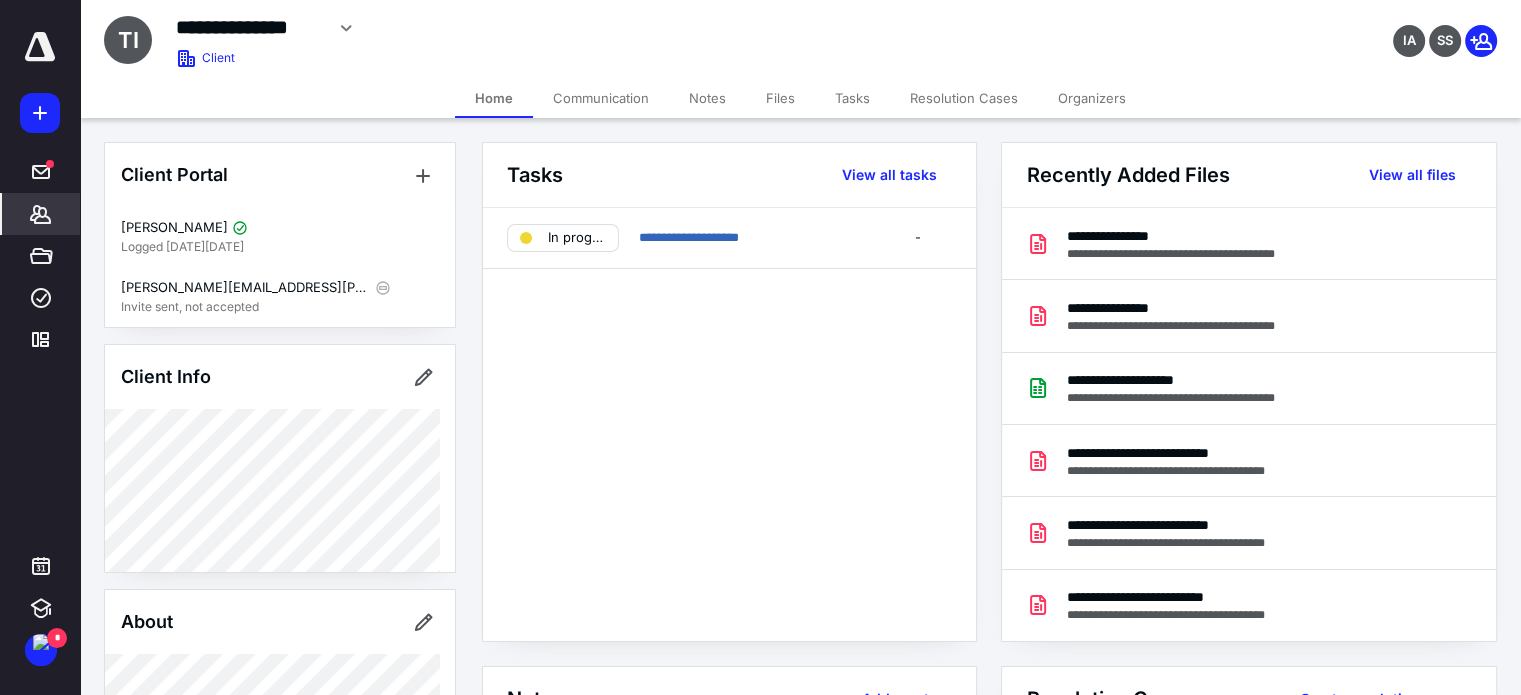 click on "Files" at bounding box center (780, 98) 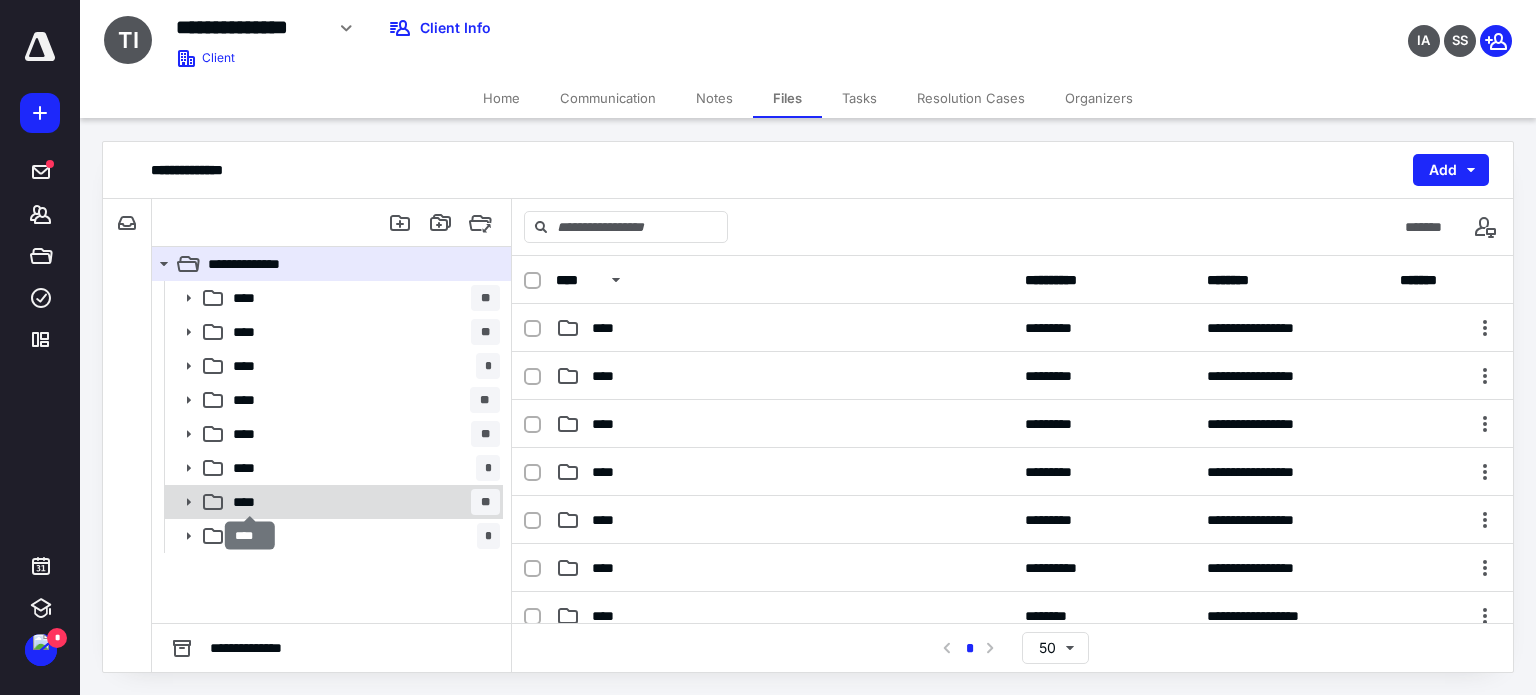 click on "****" at bounding box center (250, 502) 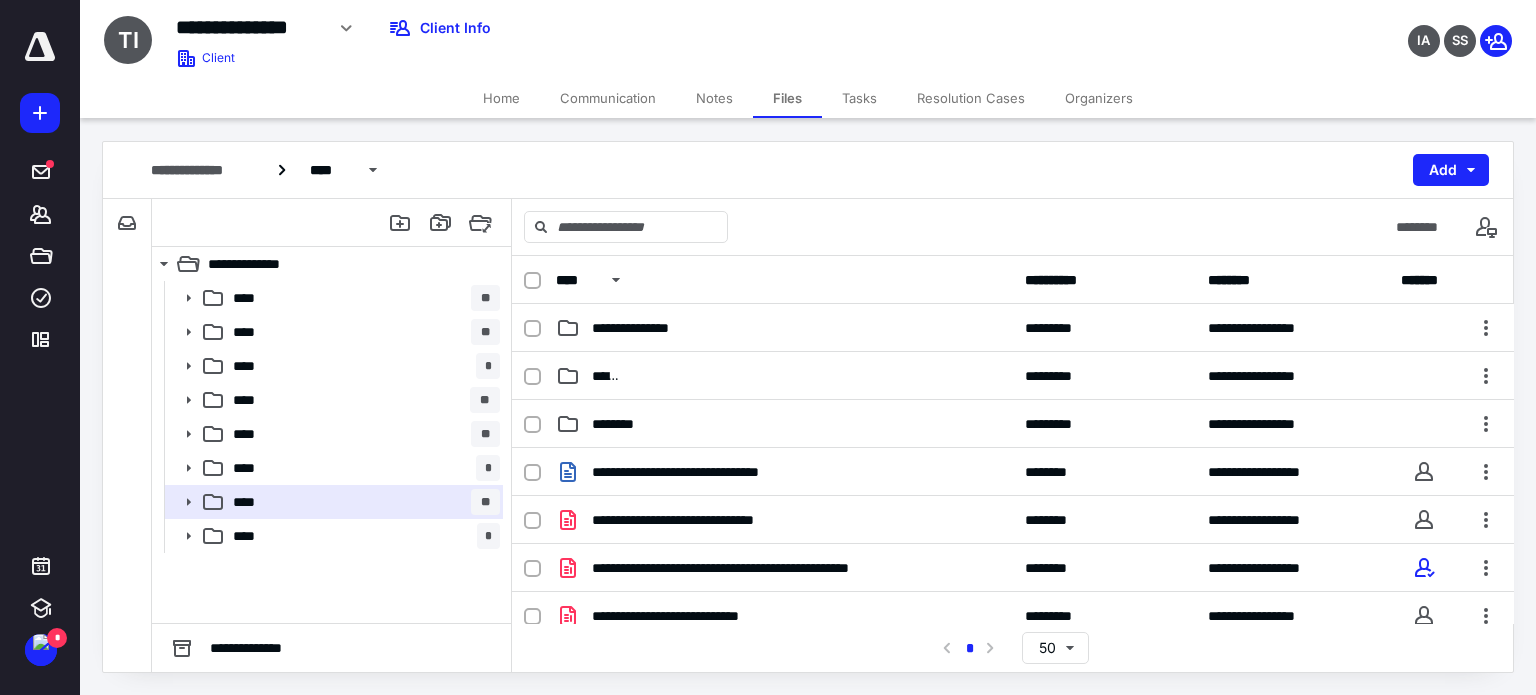 scroll, scrollTop: 0, scrollLeft: 0, axis: both 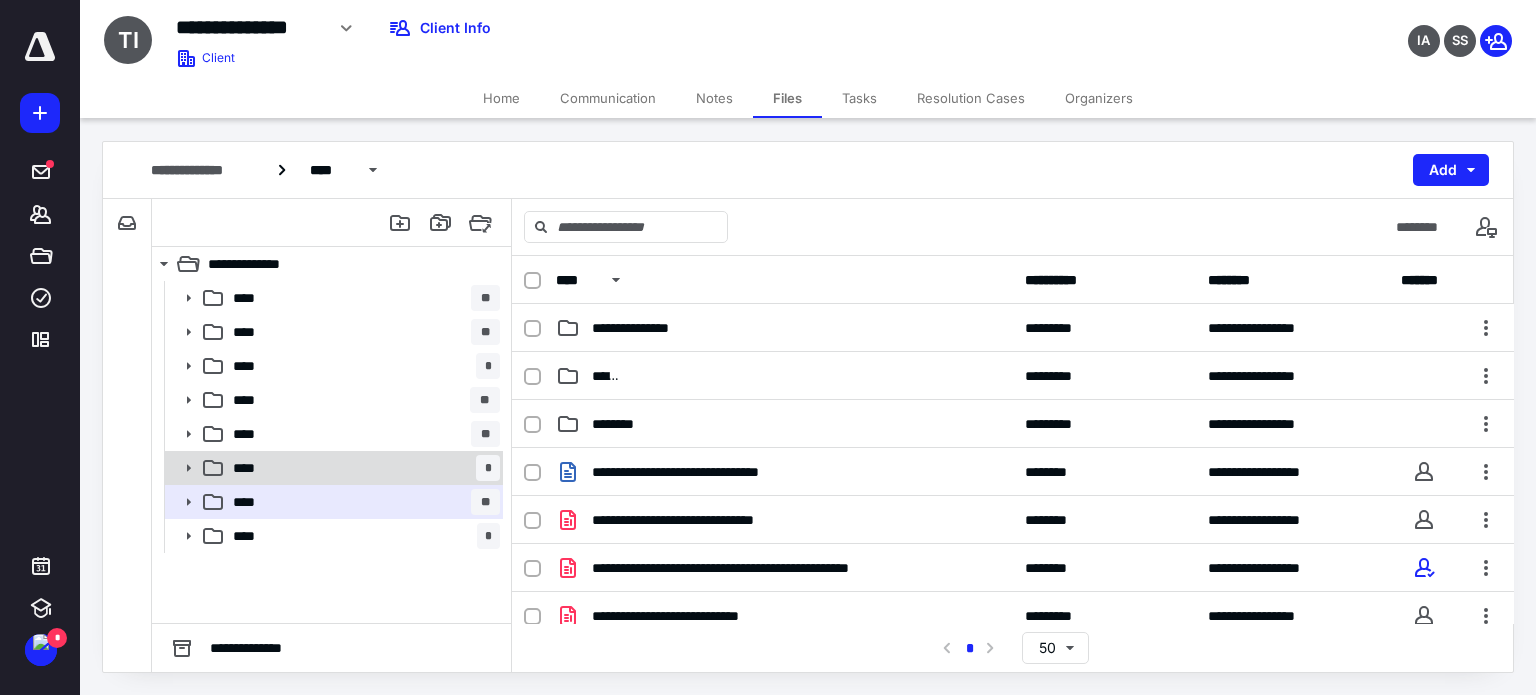 click on "**** *" at bounding box center [362, 468] 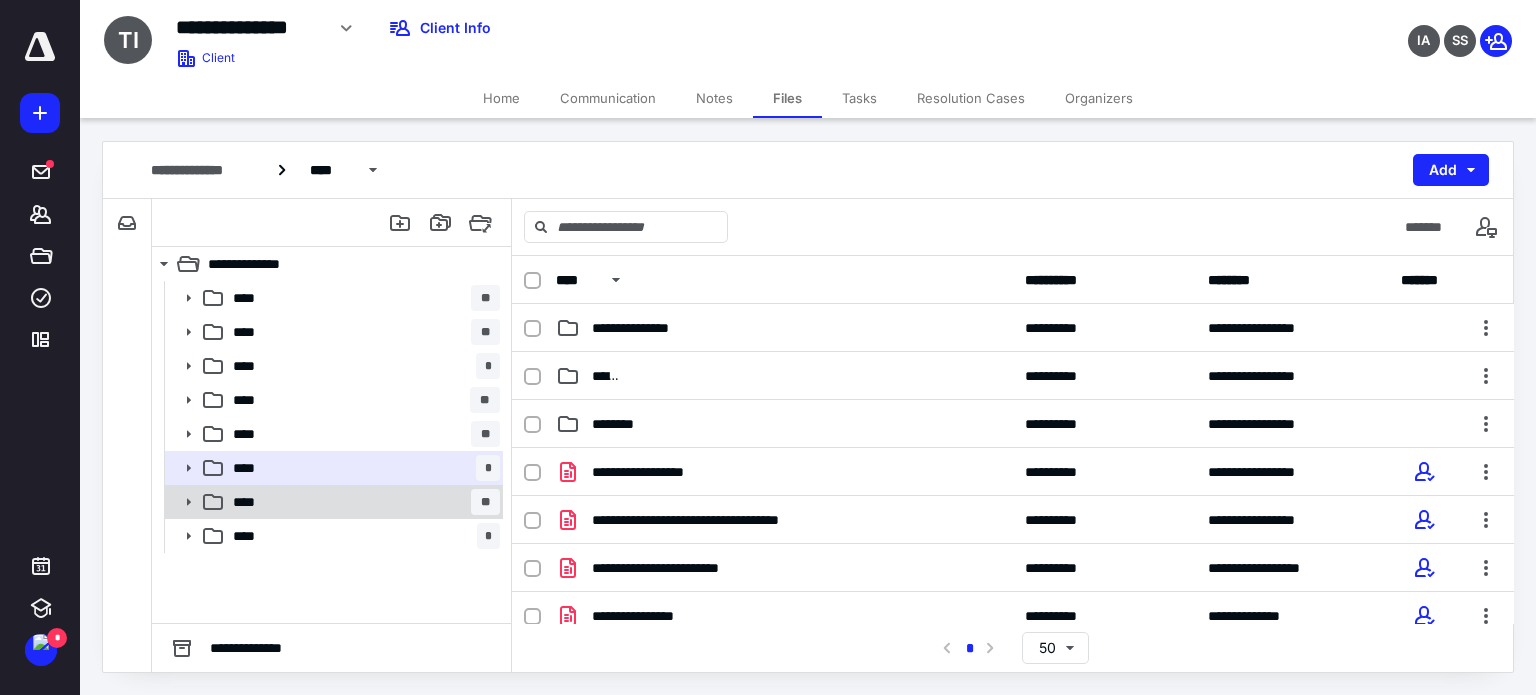 click on "**** **" at bounding box center (362, 502) 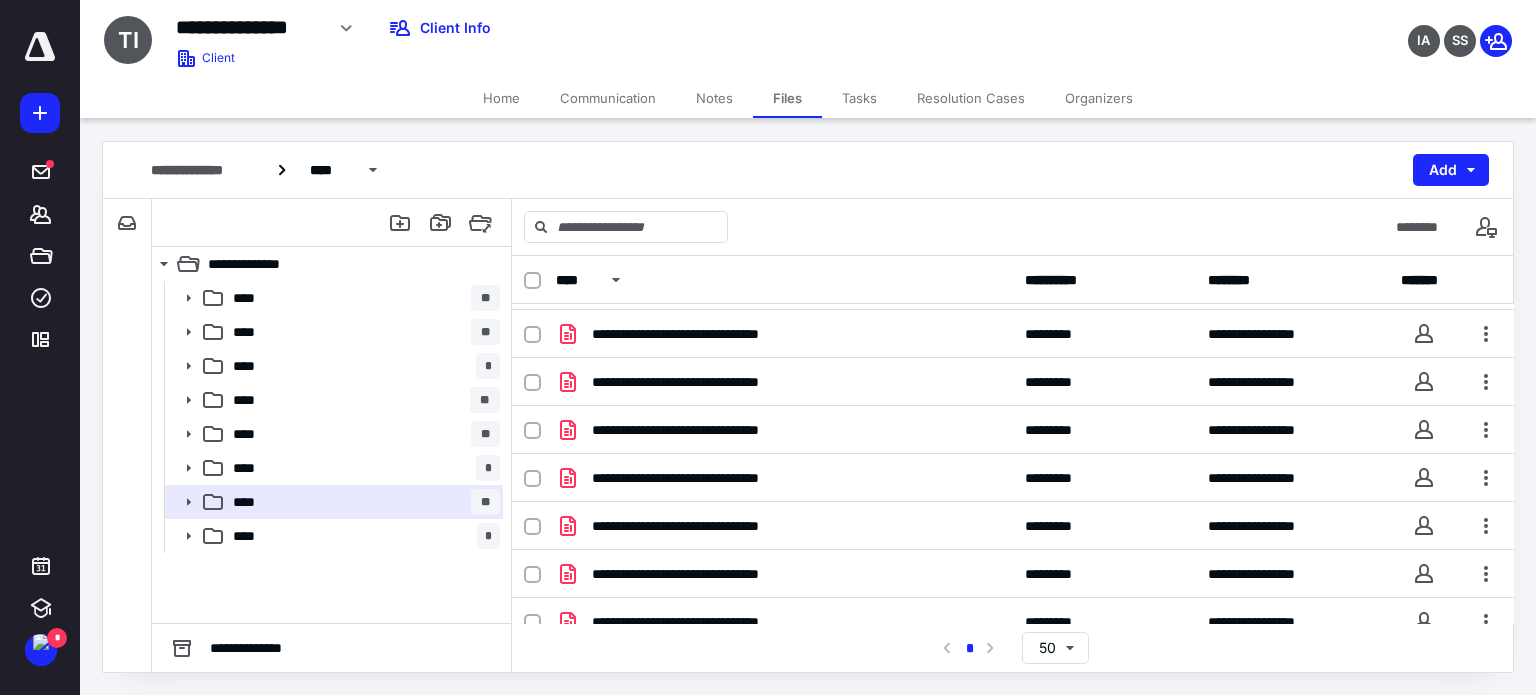 scroll, scrollTop: 905, scrollLeft: 0, axis: vertical 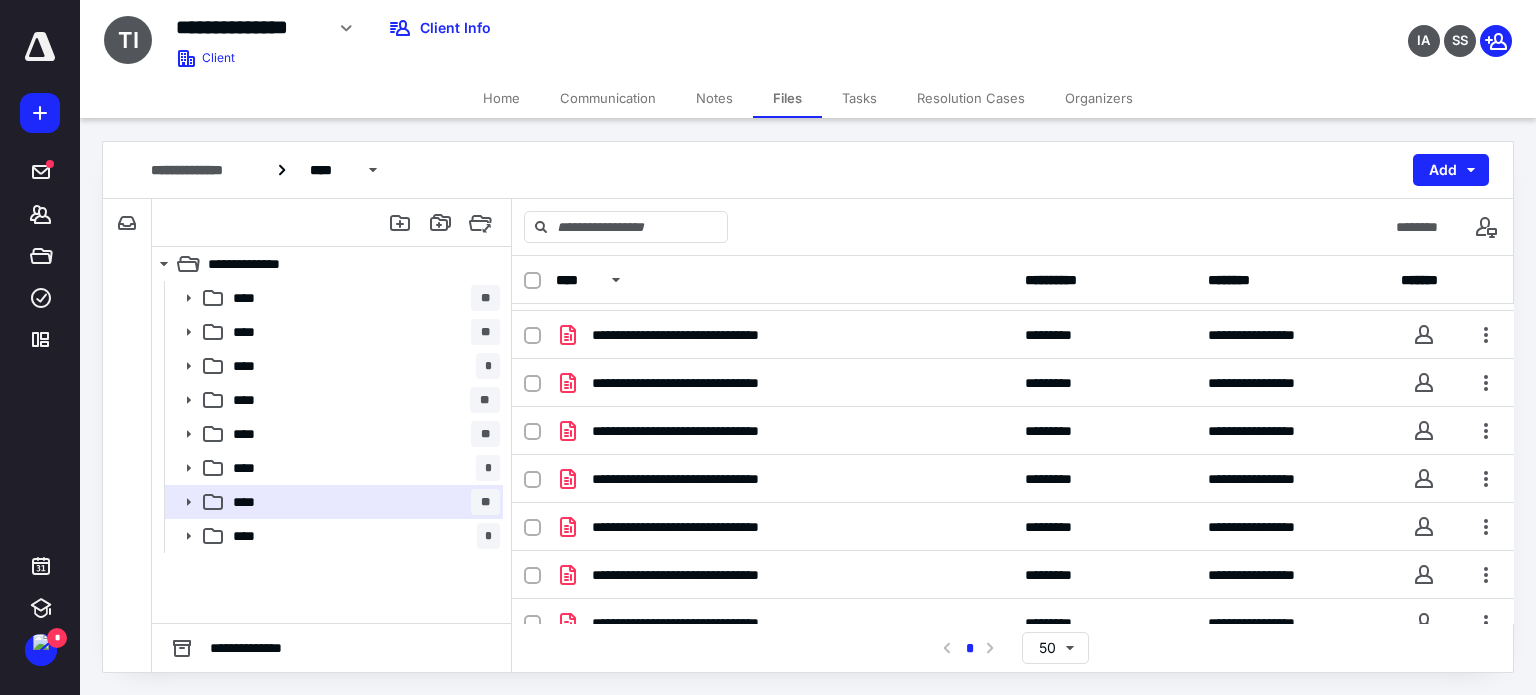 click on "Home" at bounding box center (501, 98) 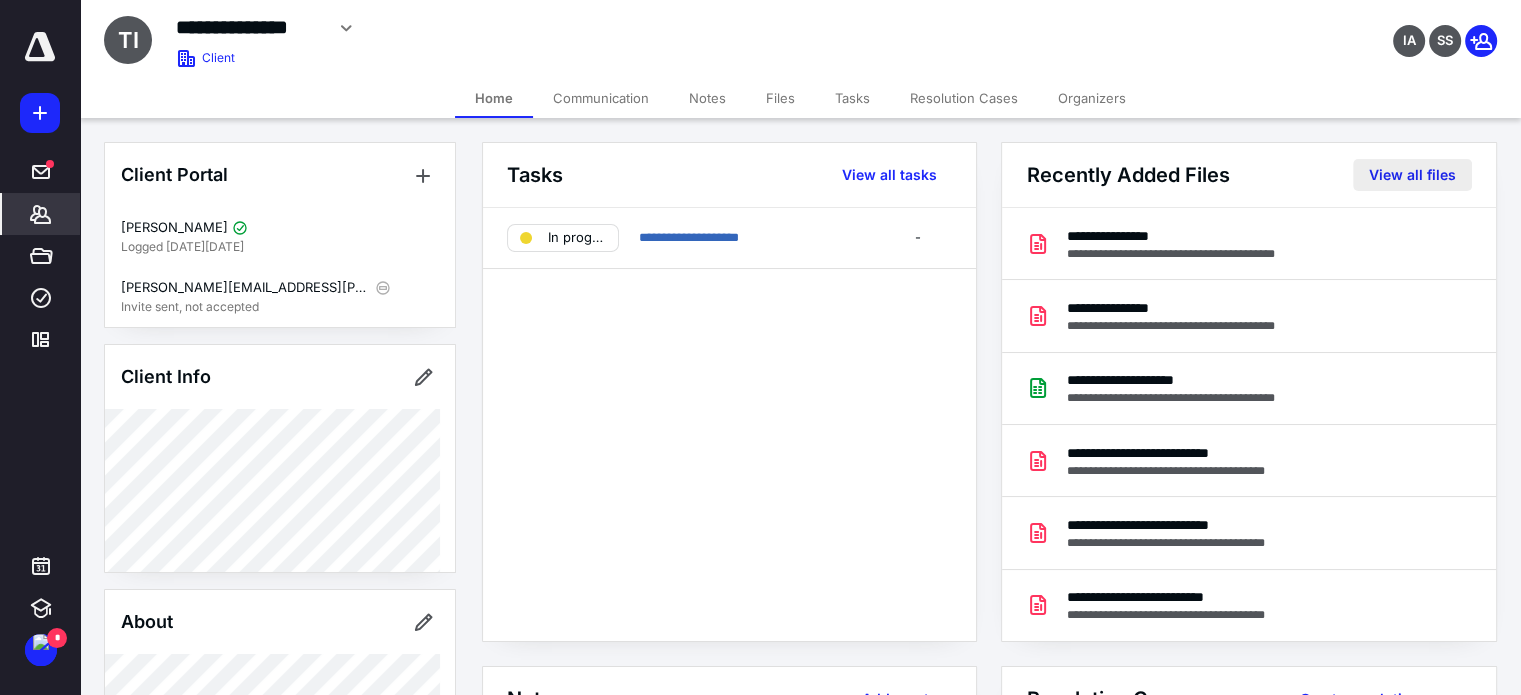 click on "View all files" at bounding box center [1412, 175] 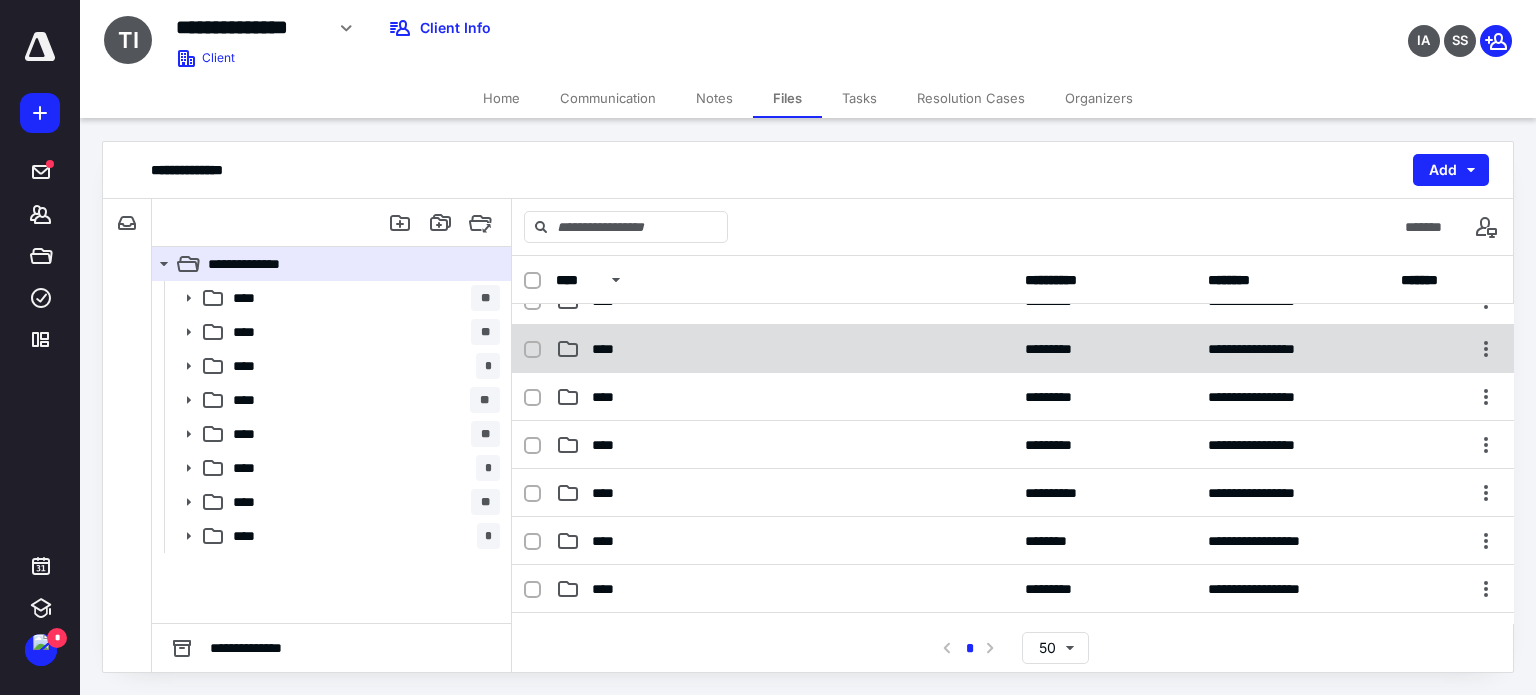 scroll, scrollTop: 249, scrollLeft: 0, axis: vertical 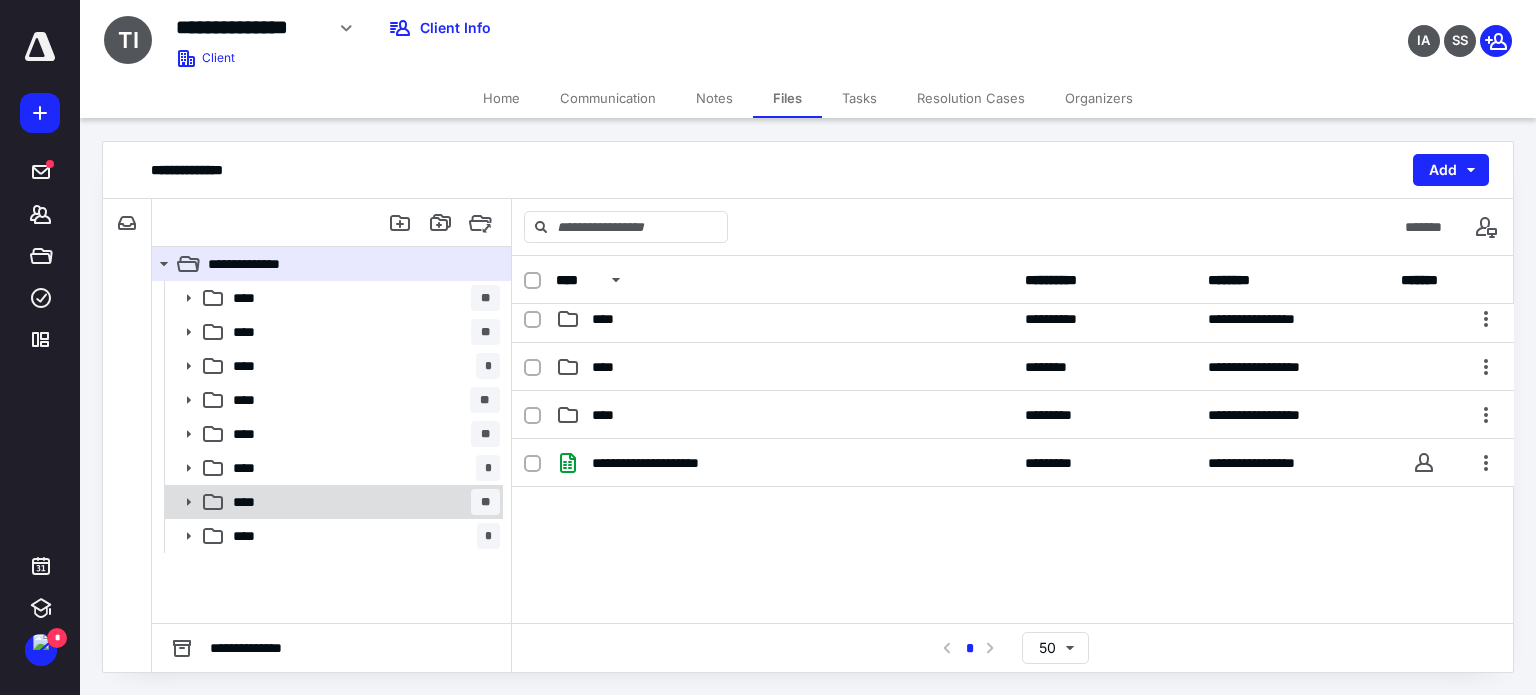 click on "**** **" at bounding box center (362, 502) 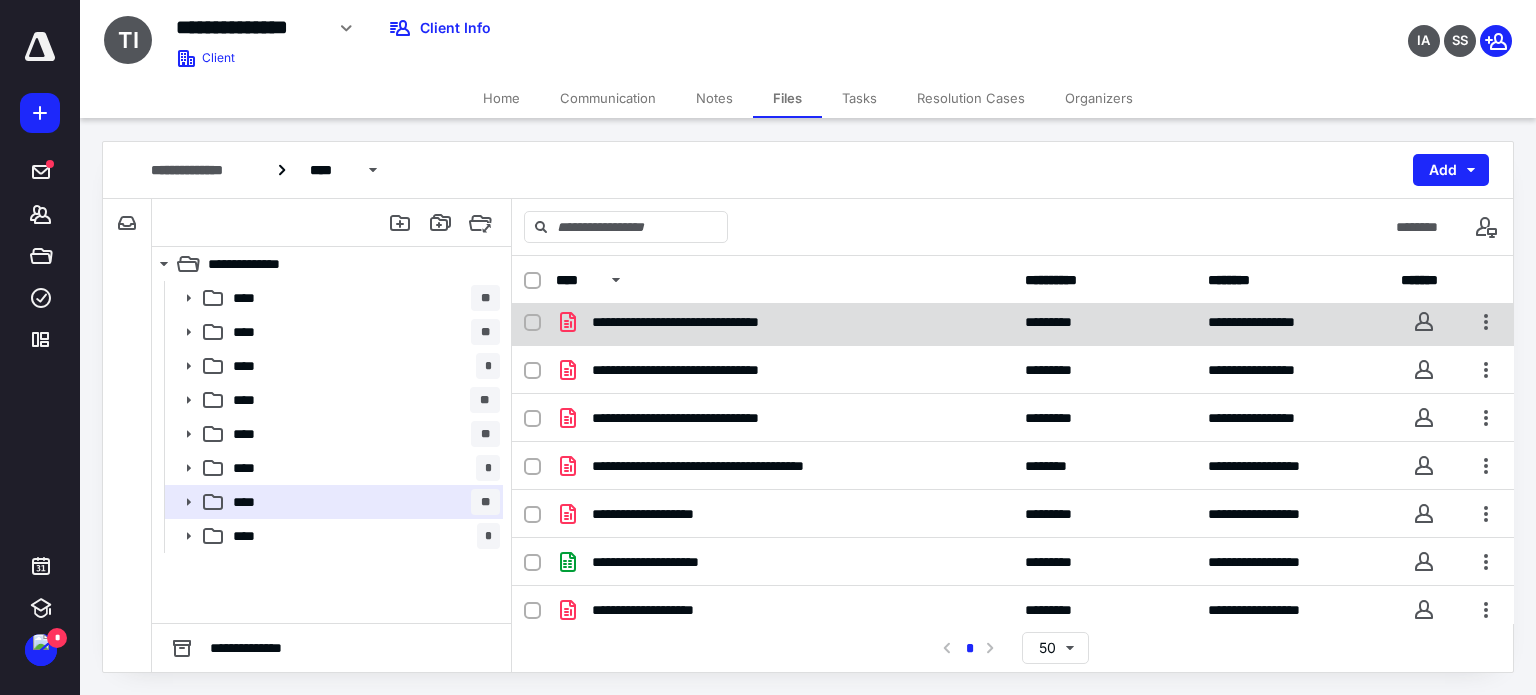 scroll, scrollTop: 1305, scrollLeft: 0, axis: vertical 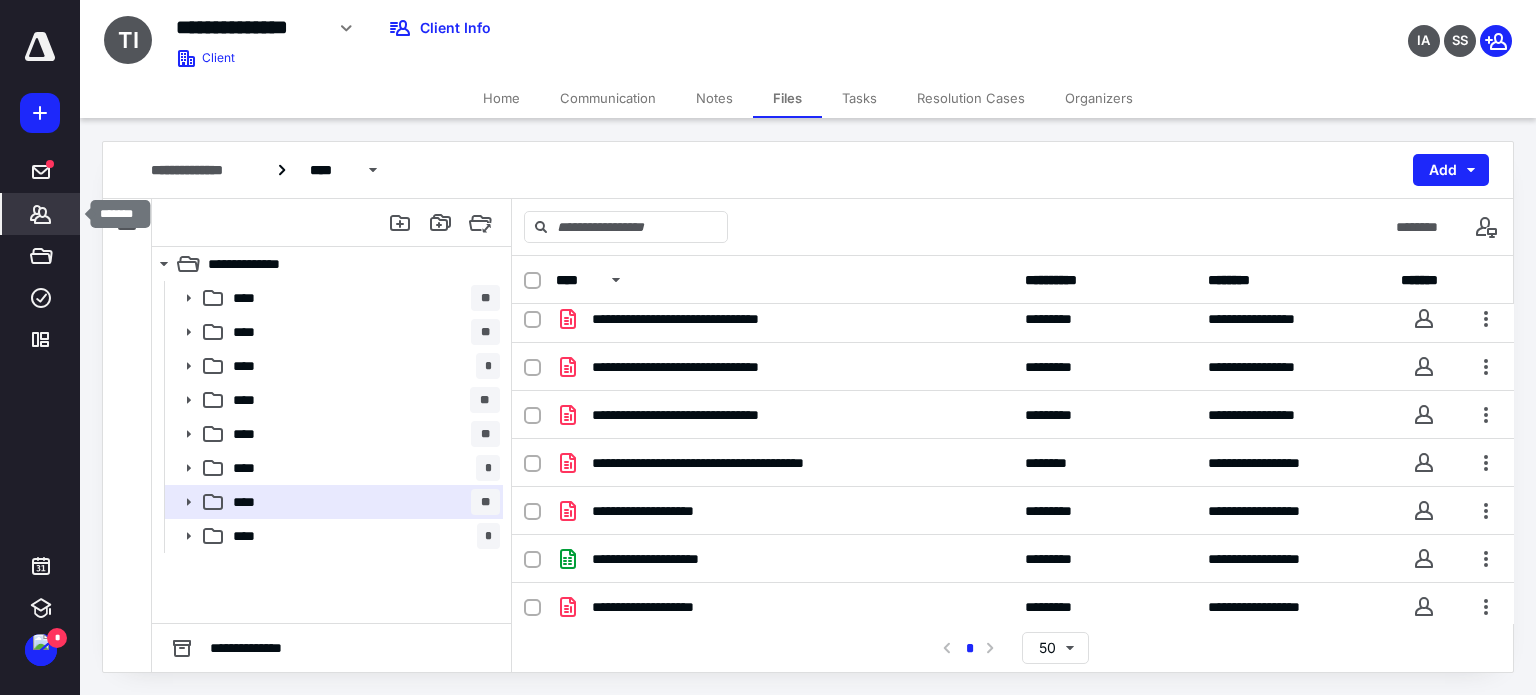 click 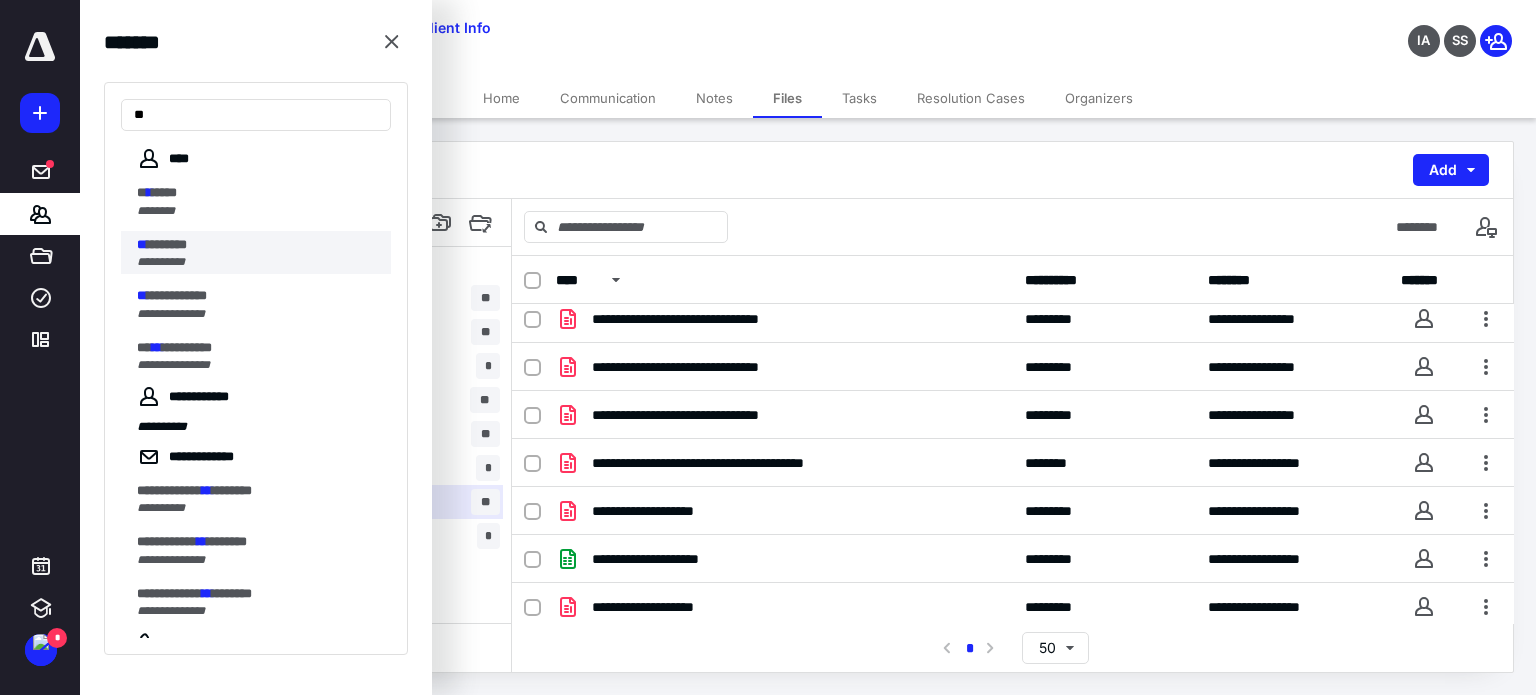 type on "**" 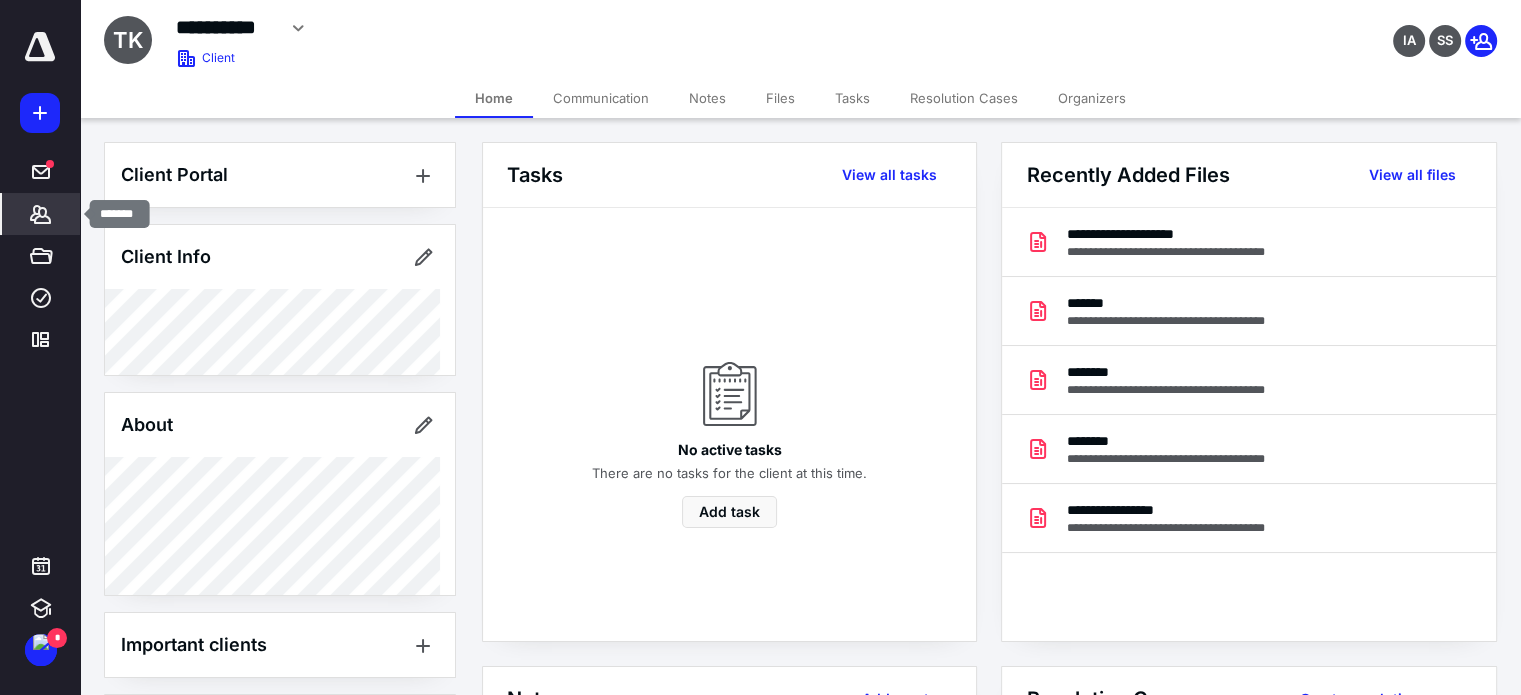 click 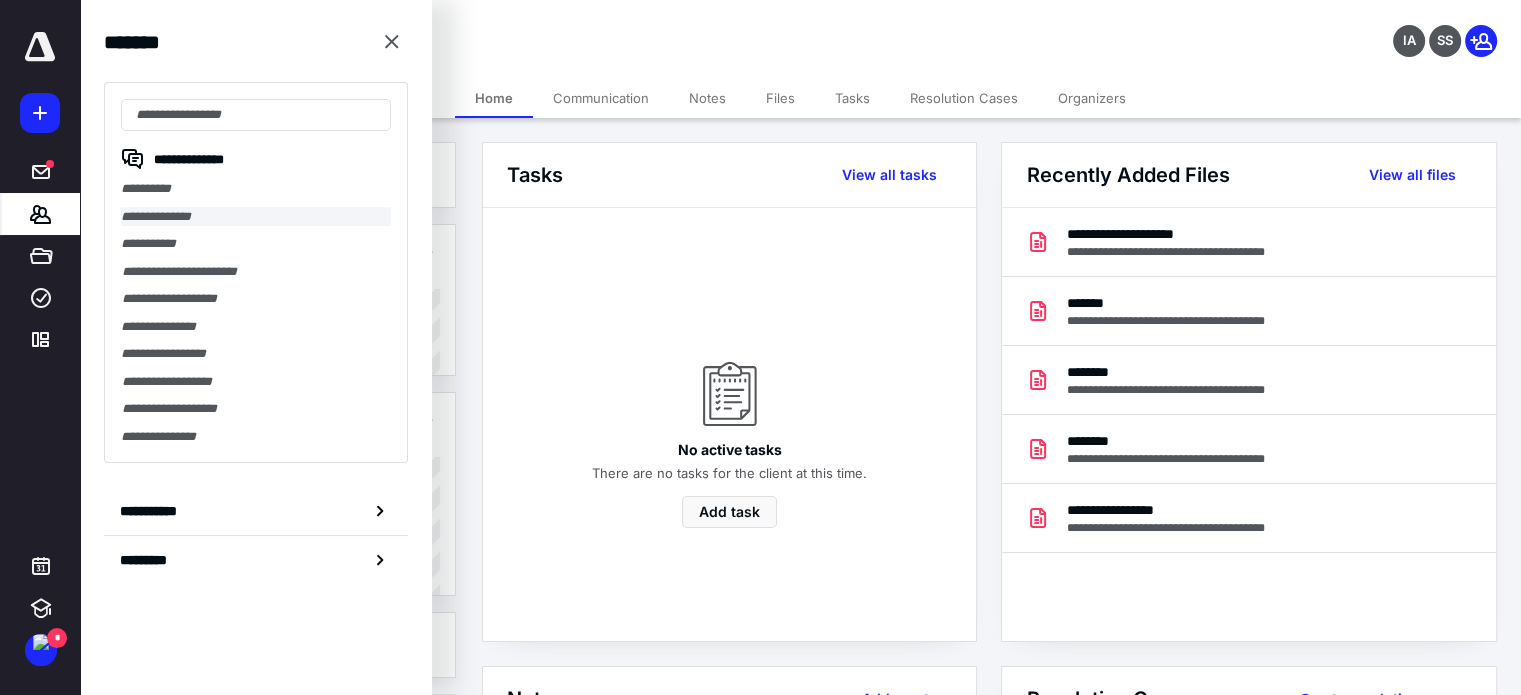 click on "**********" at bounding box center [256, 217] 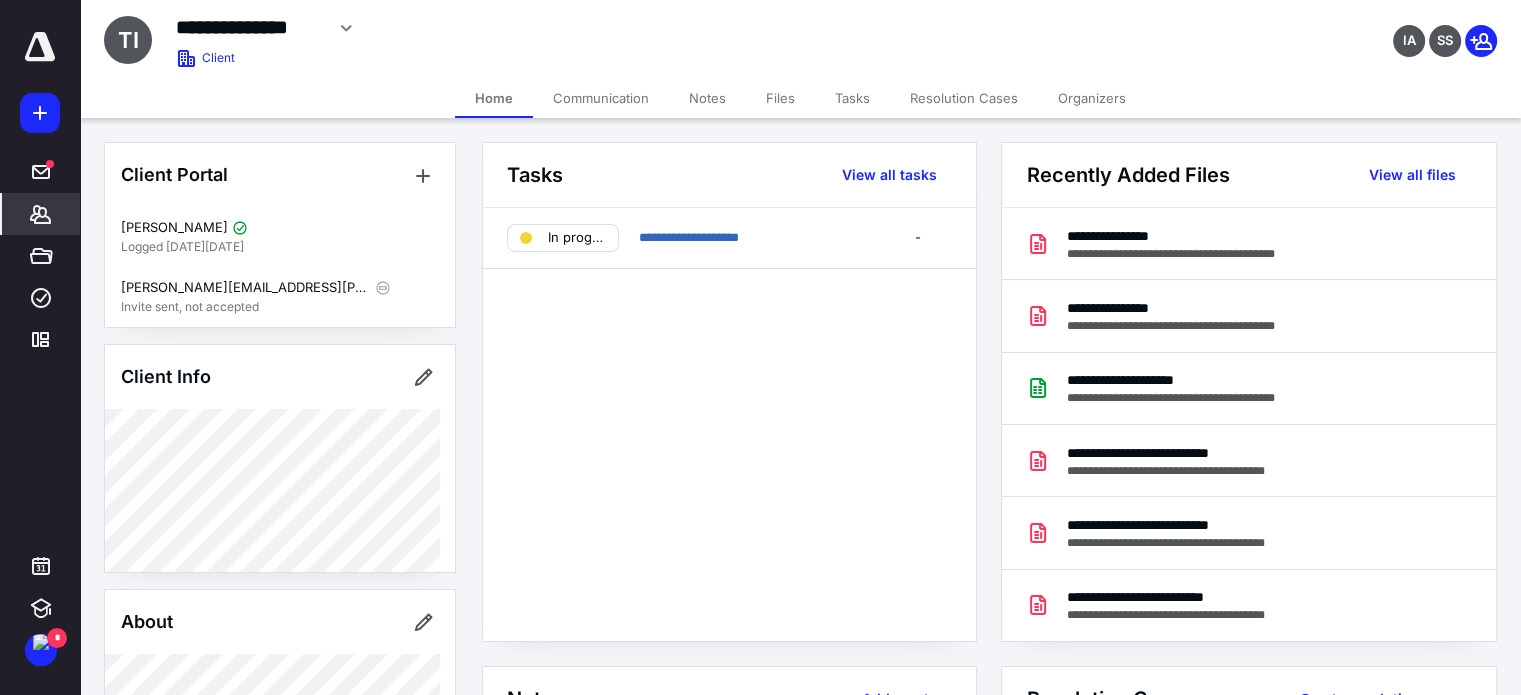 click on "Files" at bounding box center (780, 98) 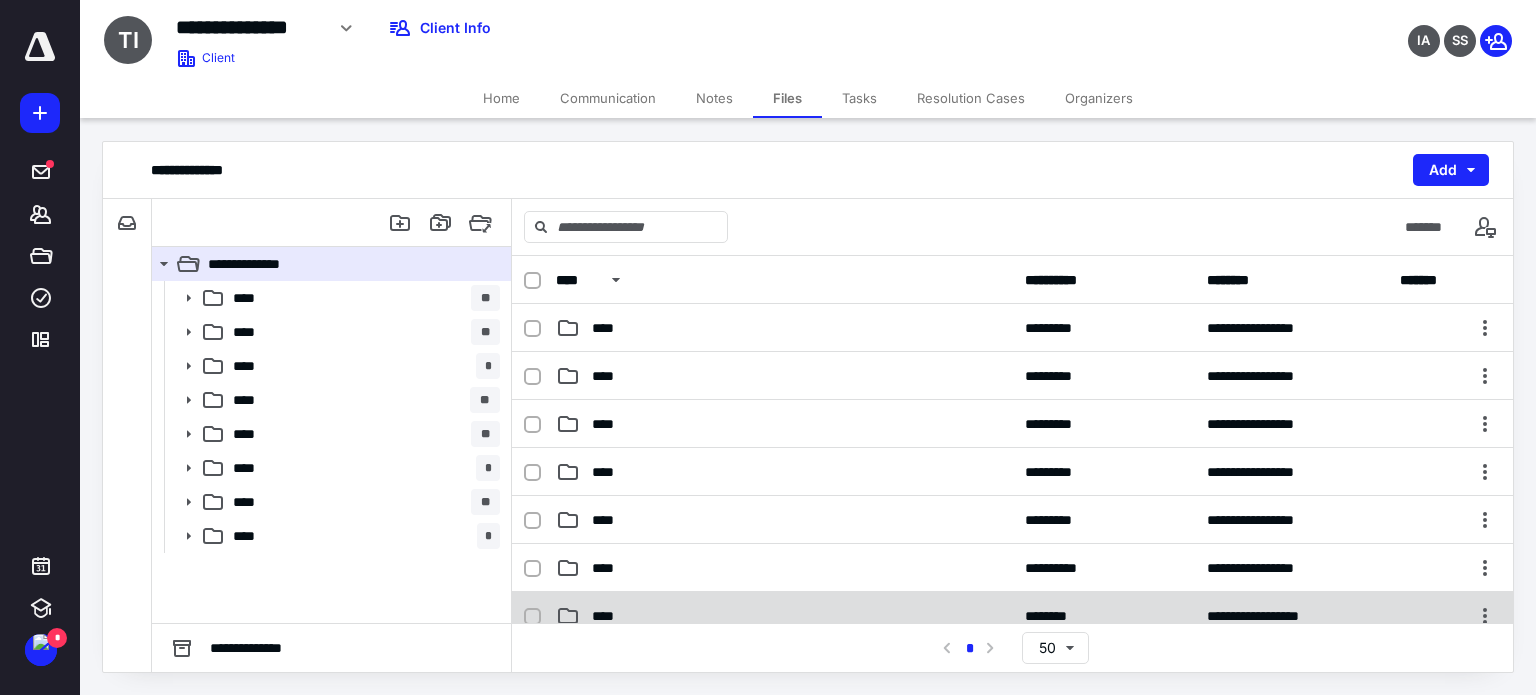click on "**********" at bounding box center [1012, 616] 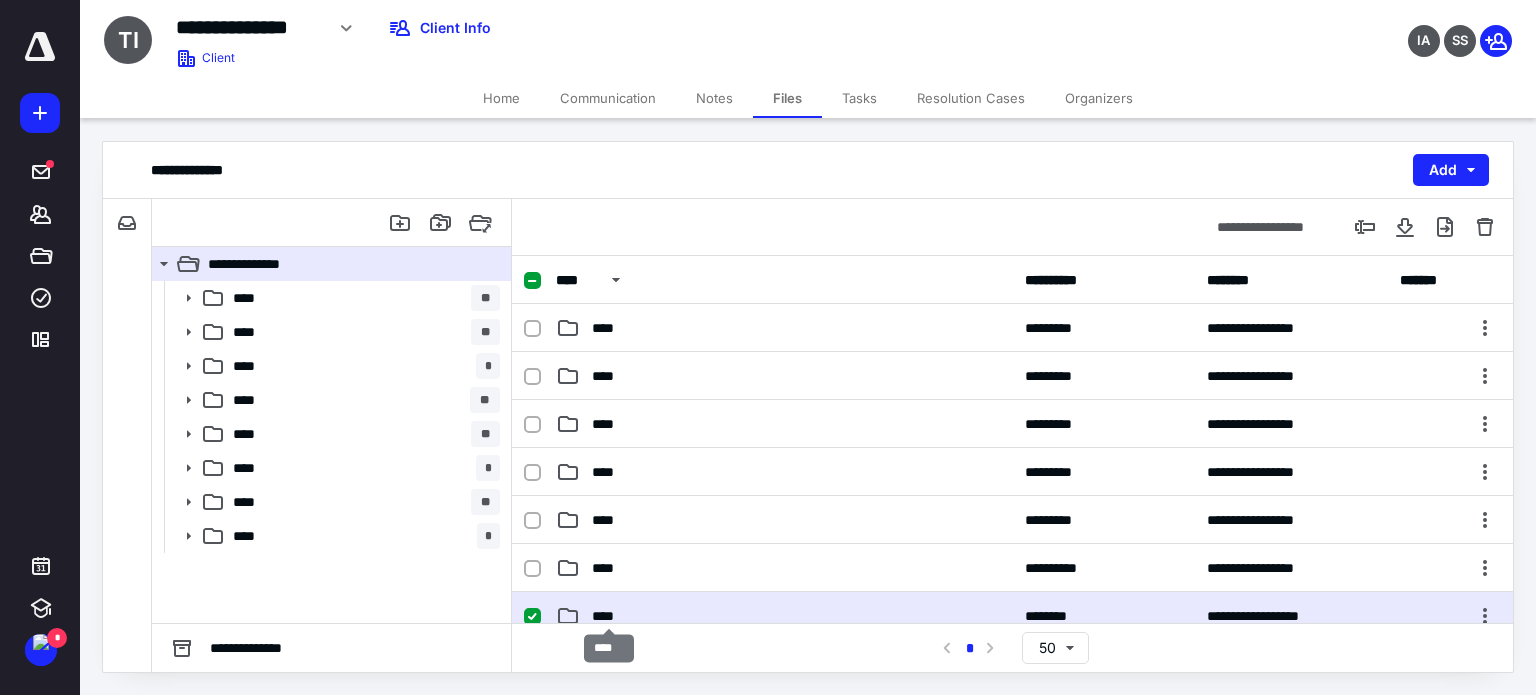 click on "****" at bounding box center (609, 616) 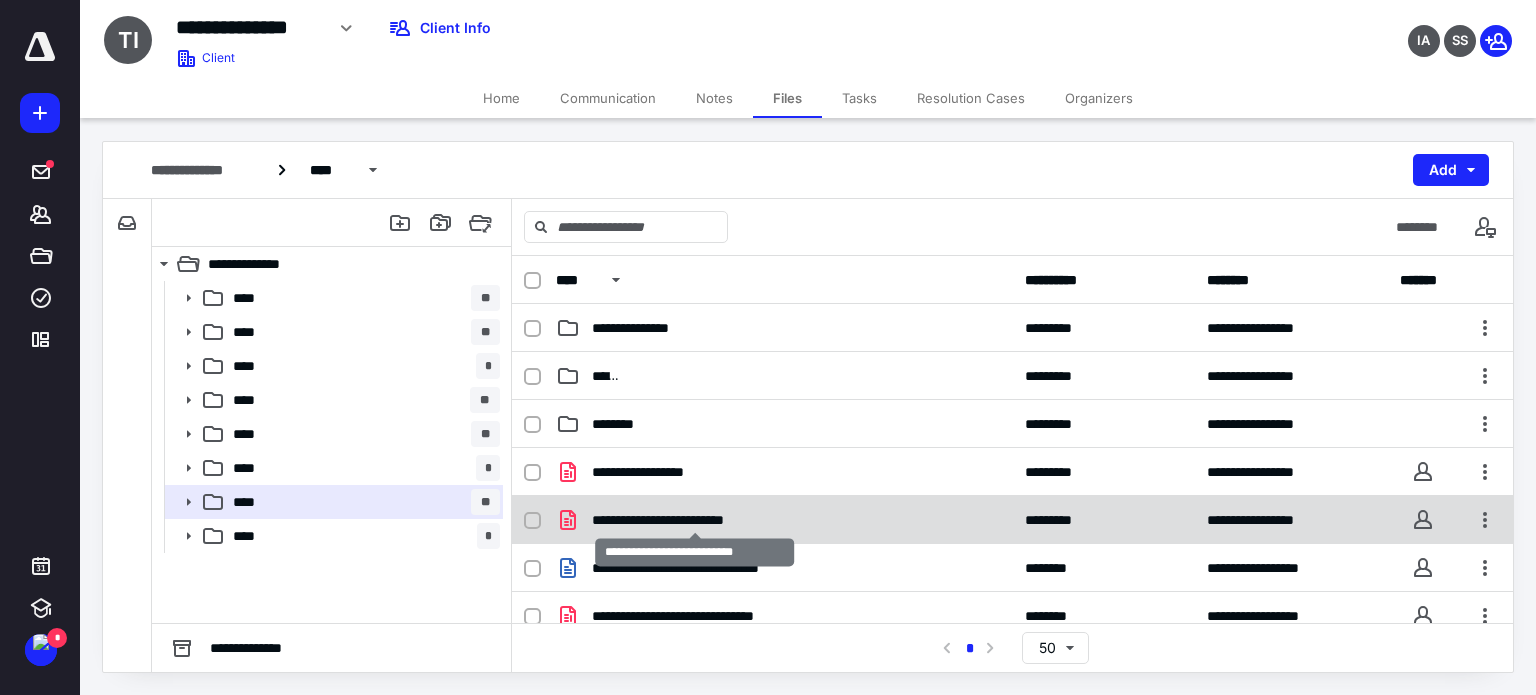 click on "**********" at bounding box center [695, 520] 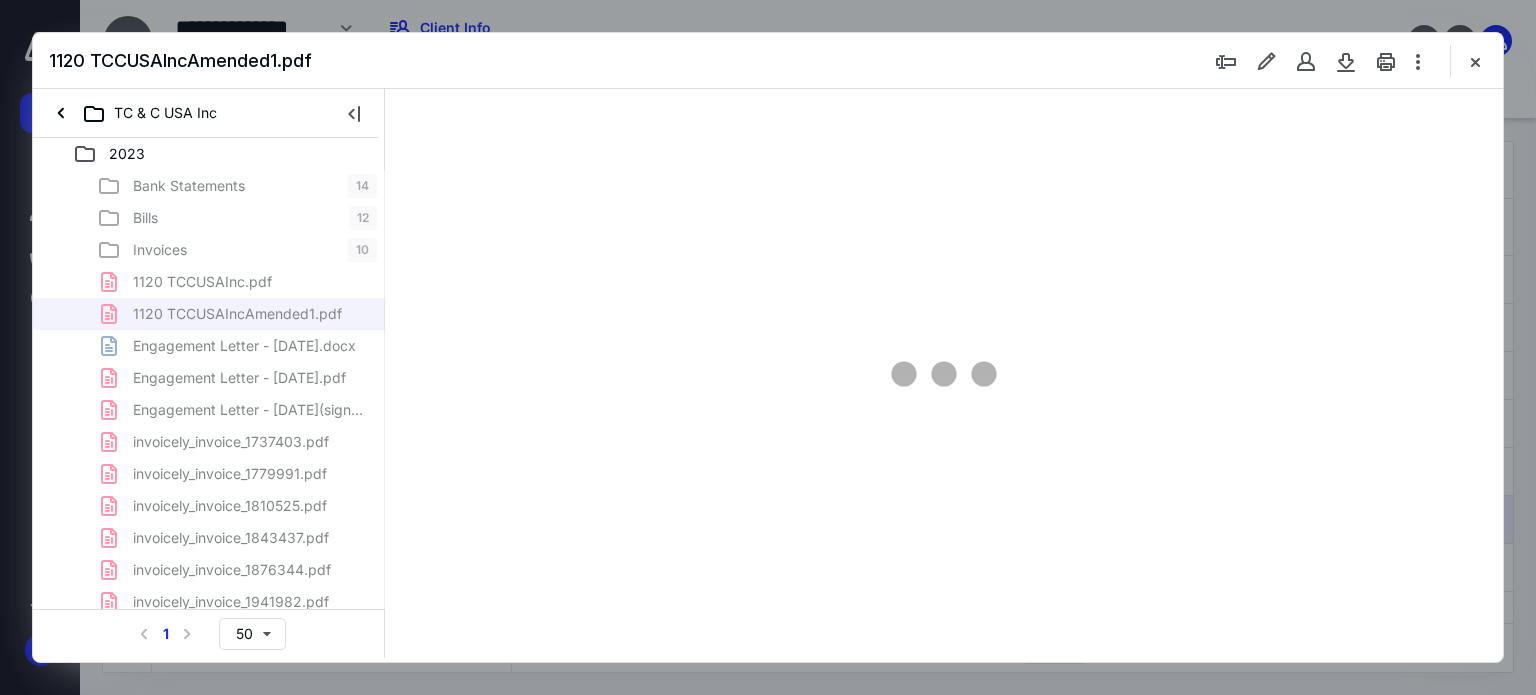scroll, scrollTop: 0, scrollLeft: 0, axis: both 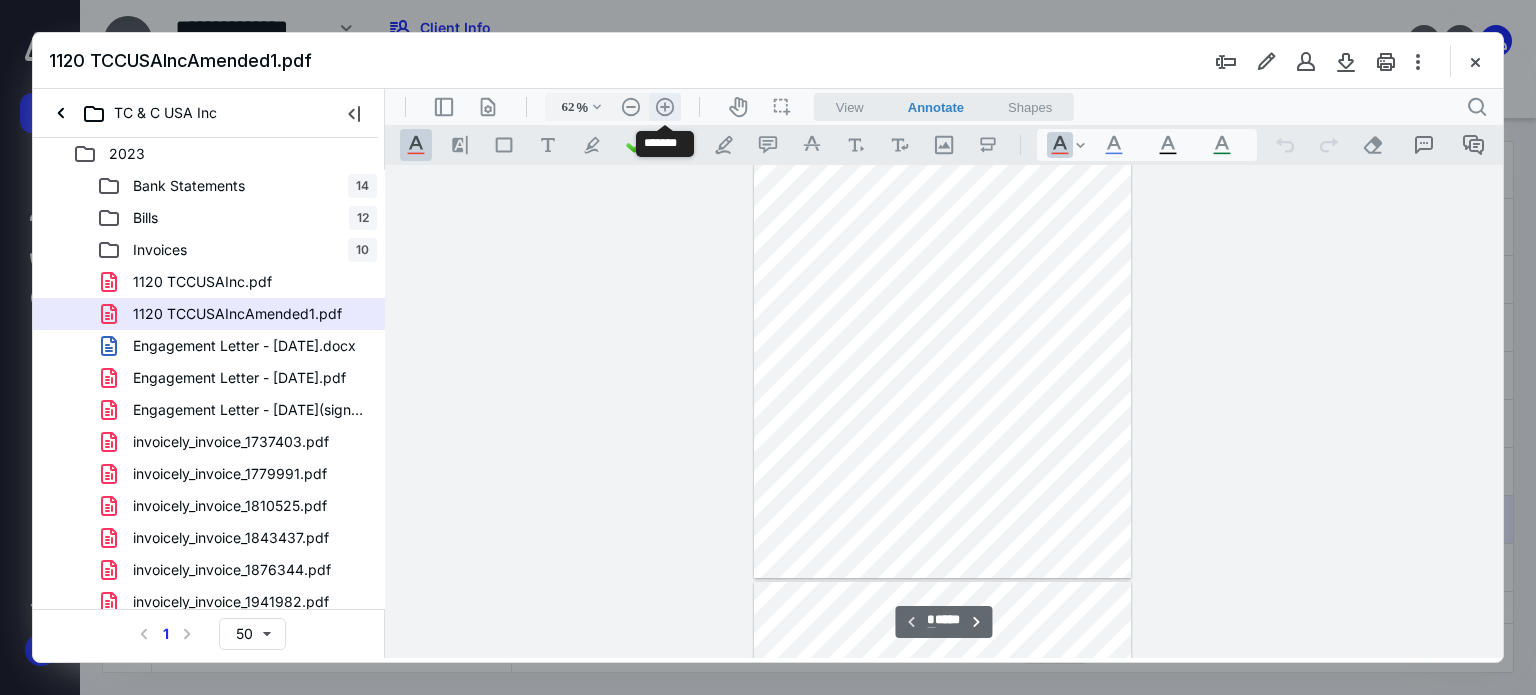 click on ".cls-1{fill:#abb0c4;} icon - header - zoom - in - line" at bounding box center [665, 107] 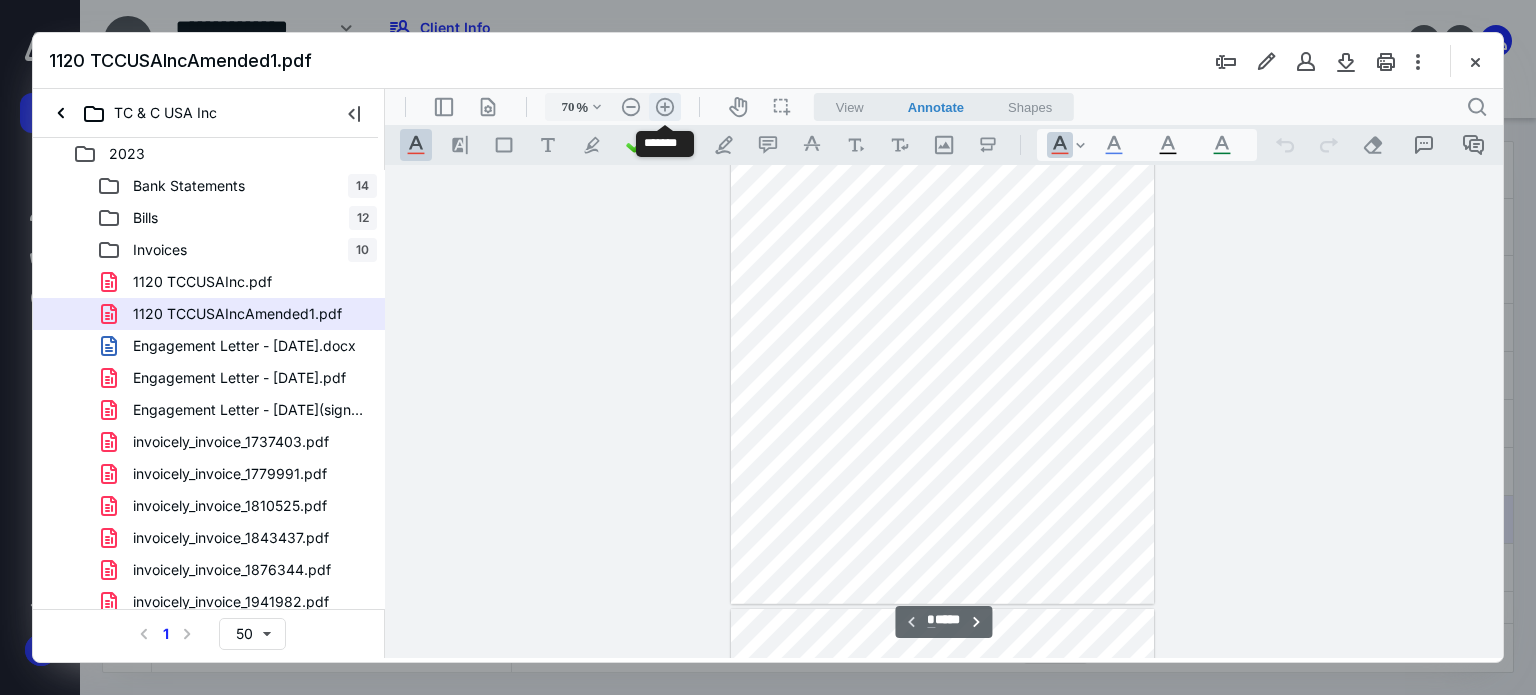click on ".cls-1{fill:#abb0c4;} icon - header - zoom - in - line" at bounding box center [665, 107] 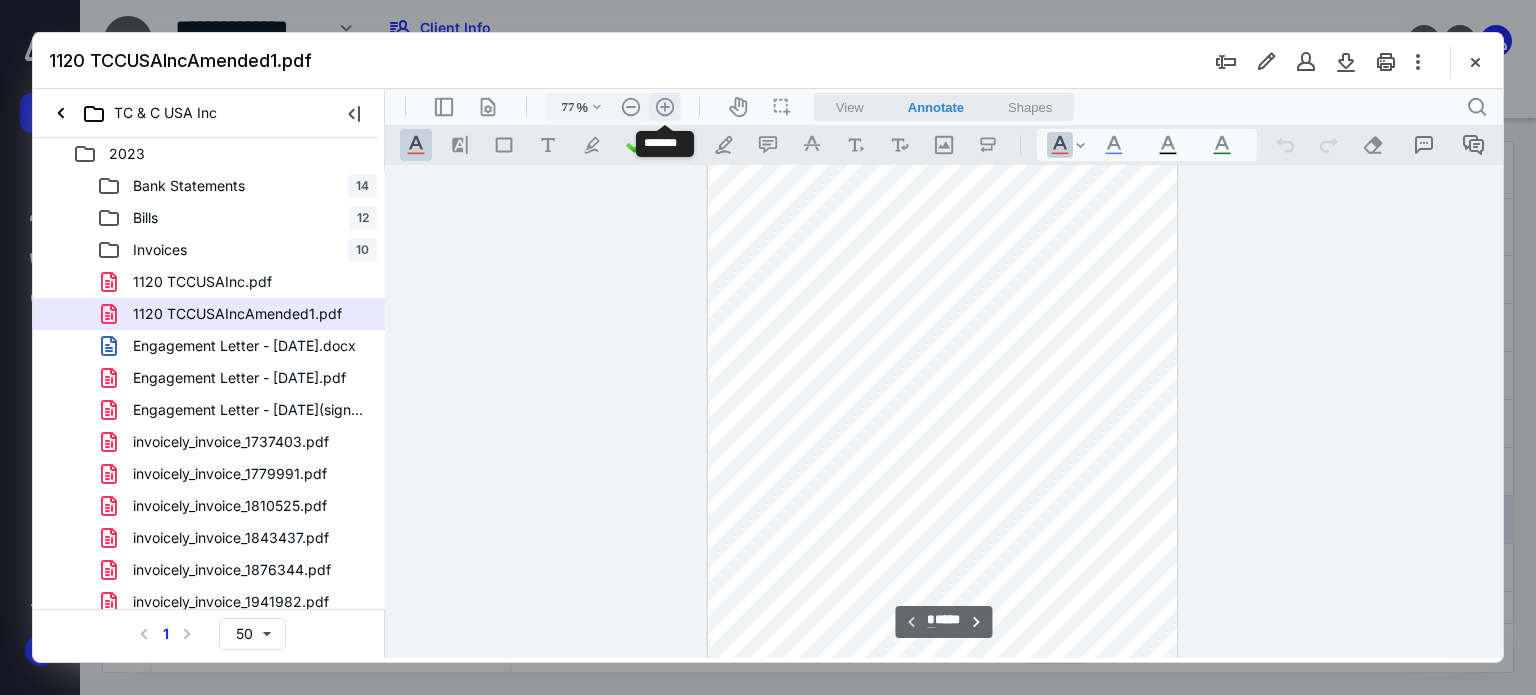 click on ".cls-1{fill:#abb0c4;} icon - header - zoom - in - line" at bounding box center [665, 107] 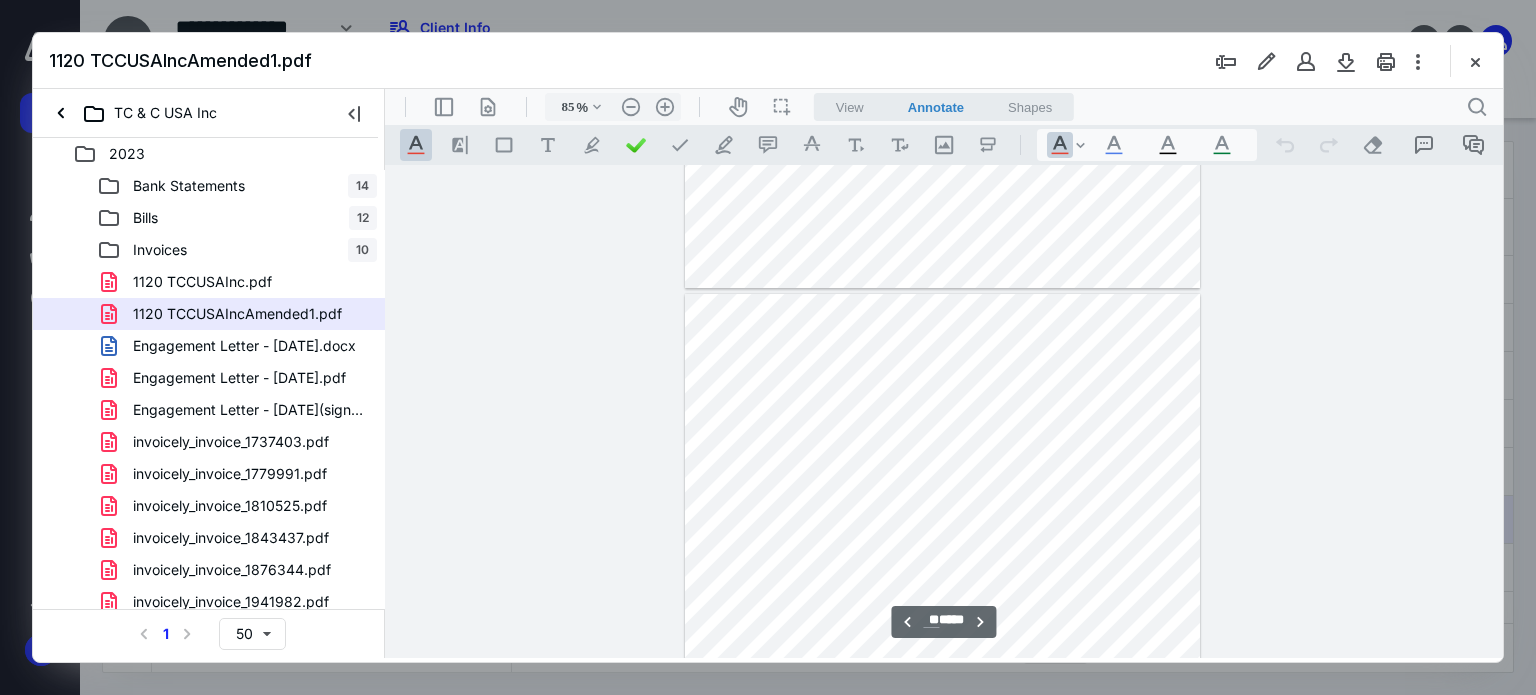 scroll, scrollTop: 11684, scrollLeft: 0, axis: vertical 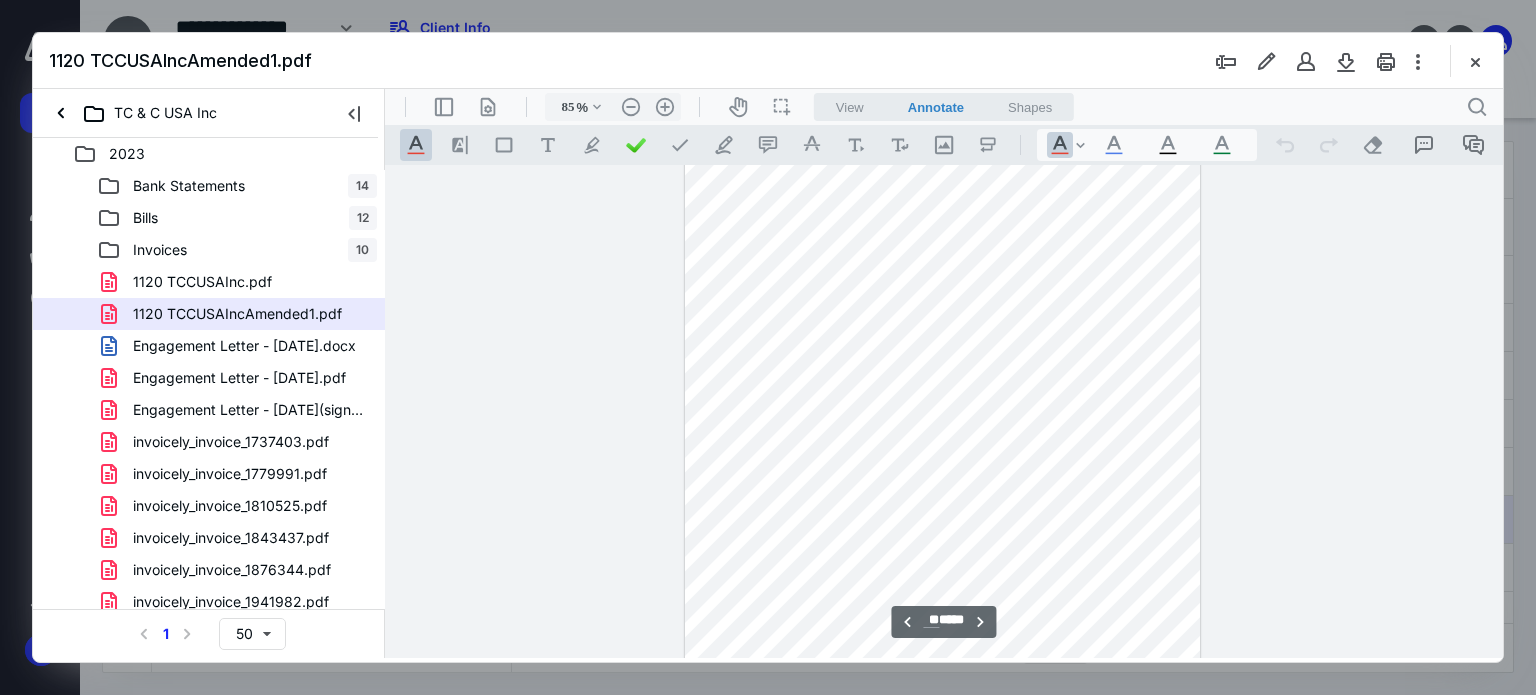 drag, startPoint x: 1131, startPoint y: 556, endPoint x: 1183, endPoint y: 556, distance: 52 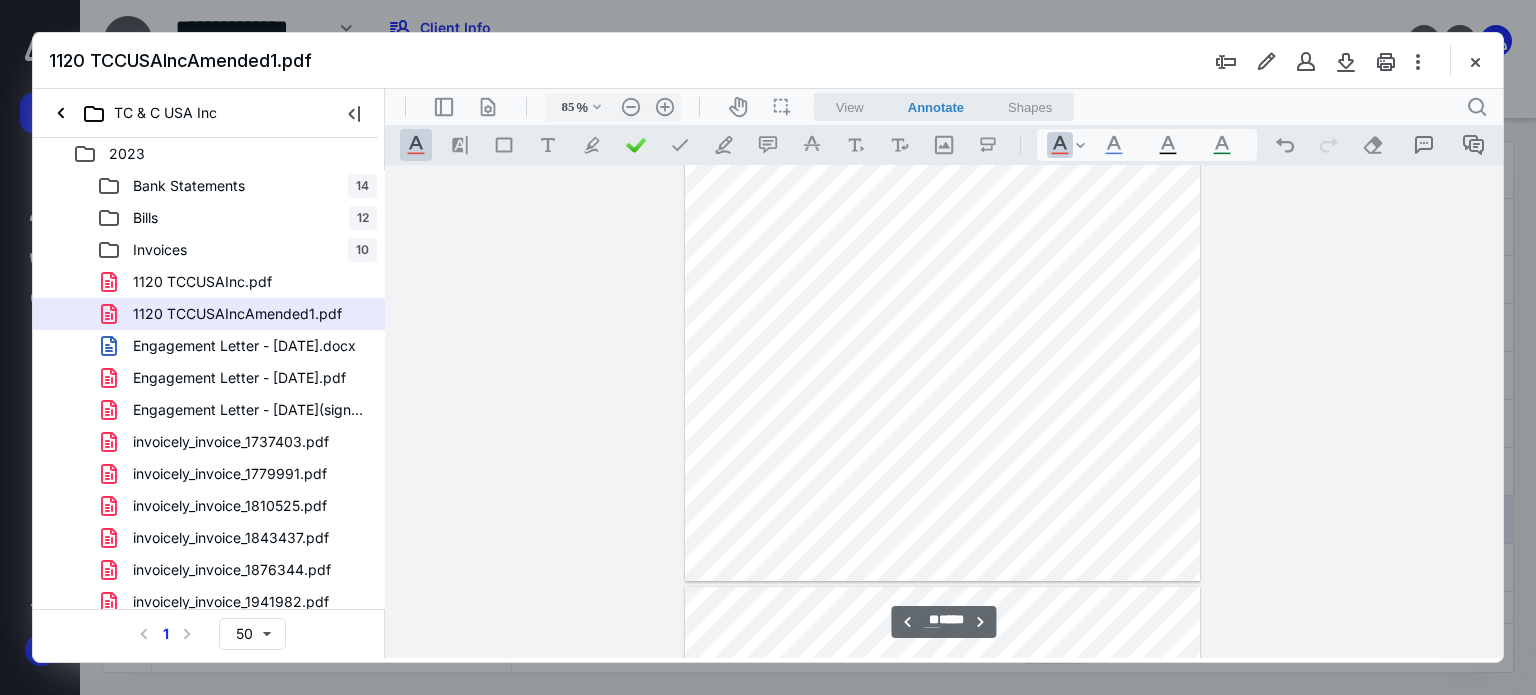 scroll, scrollTop: 12584, scrollLeft: 0, axis: vertical 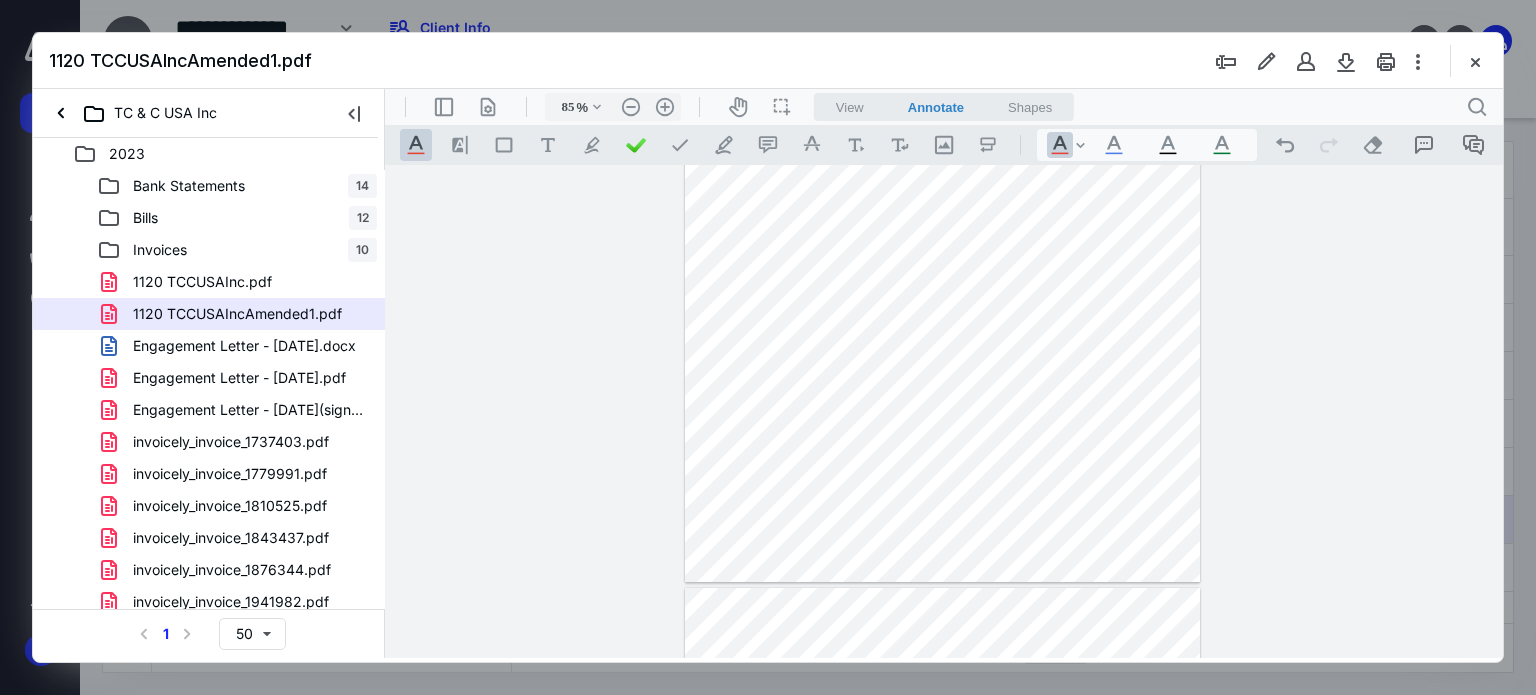 click on "**********" at bounding box center (944, 412) 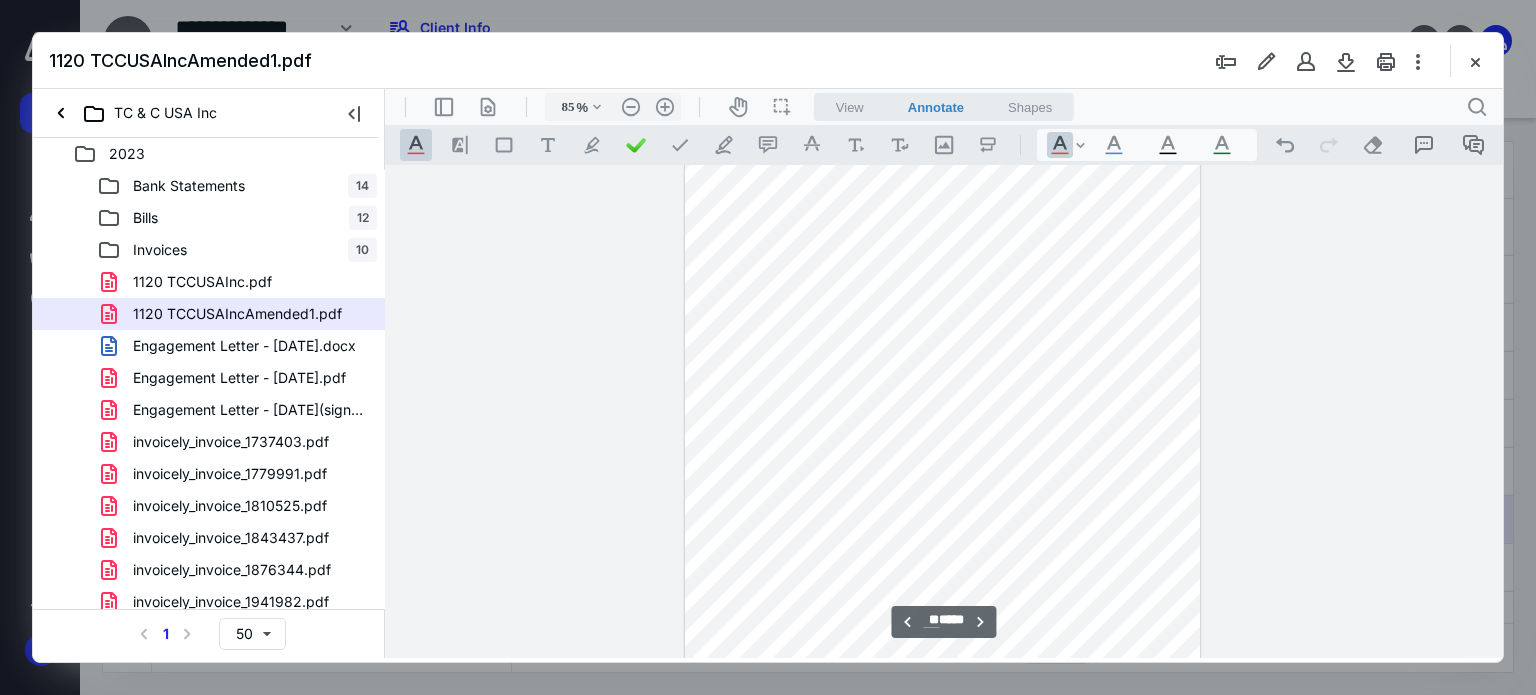 scroll, scrollTop: 11684, scrollLeft: 0, axis: vertical 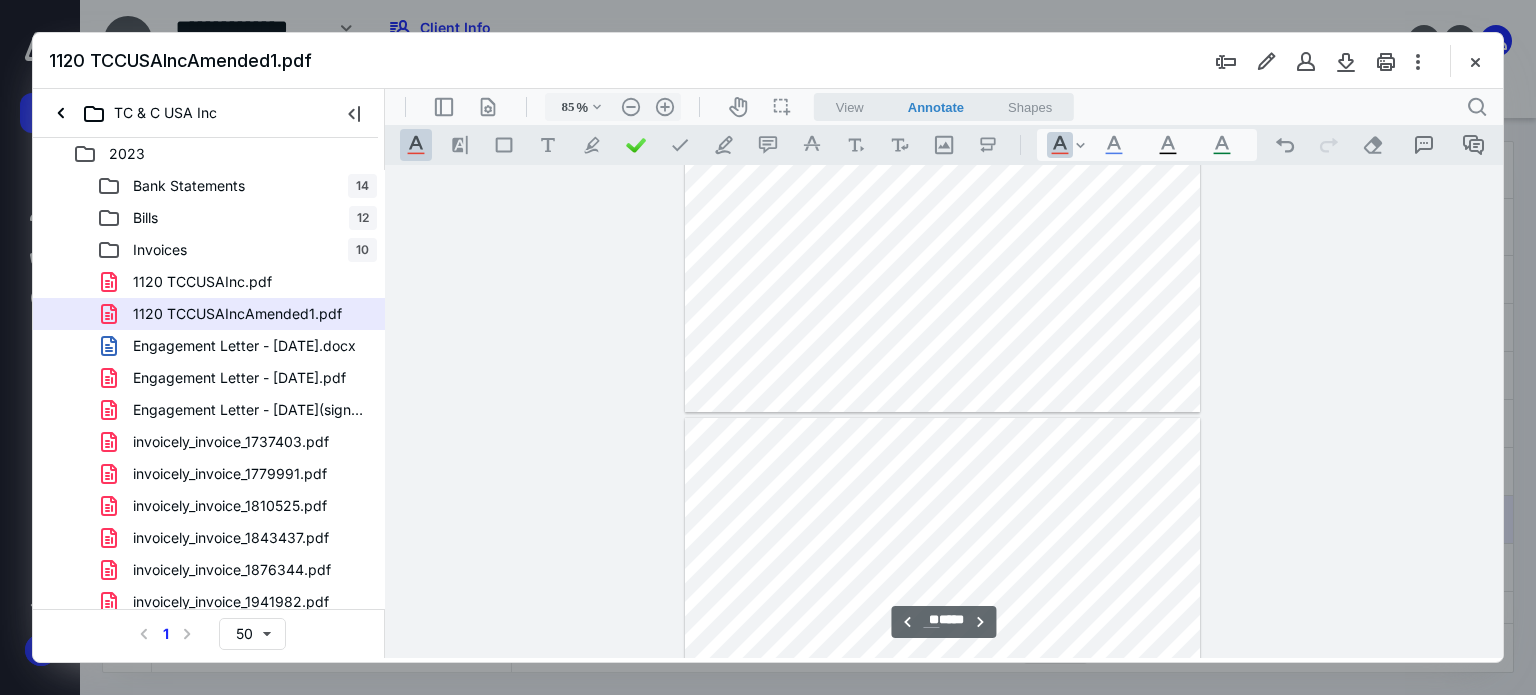 type on "**" 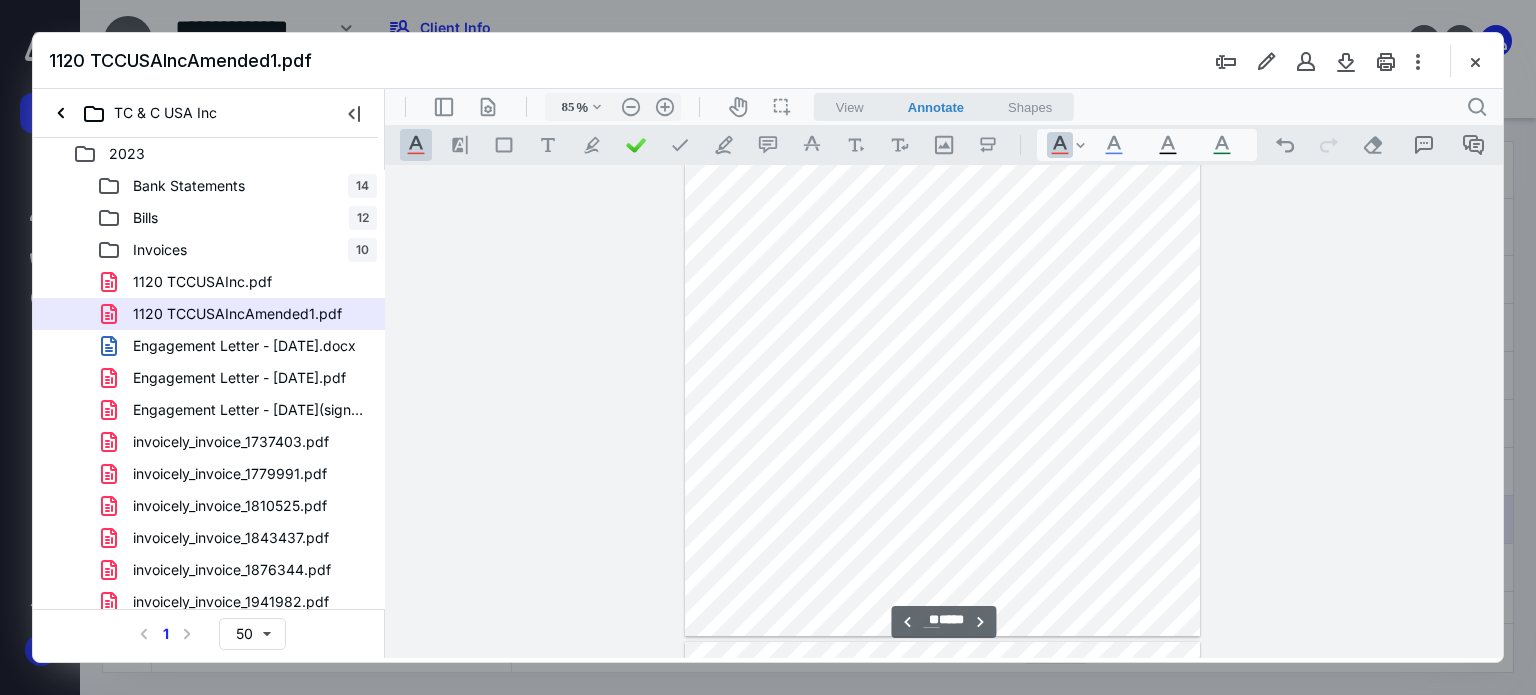 scroll, scrollTop: 11184, scrollLeft: 0, axis: vertical 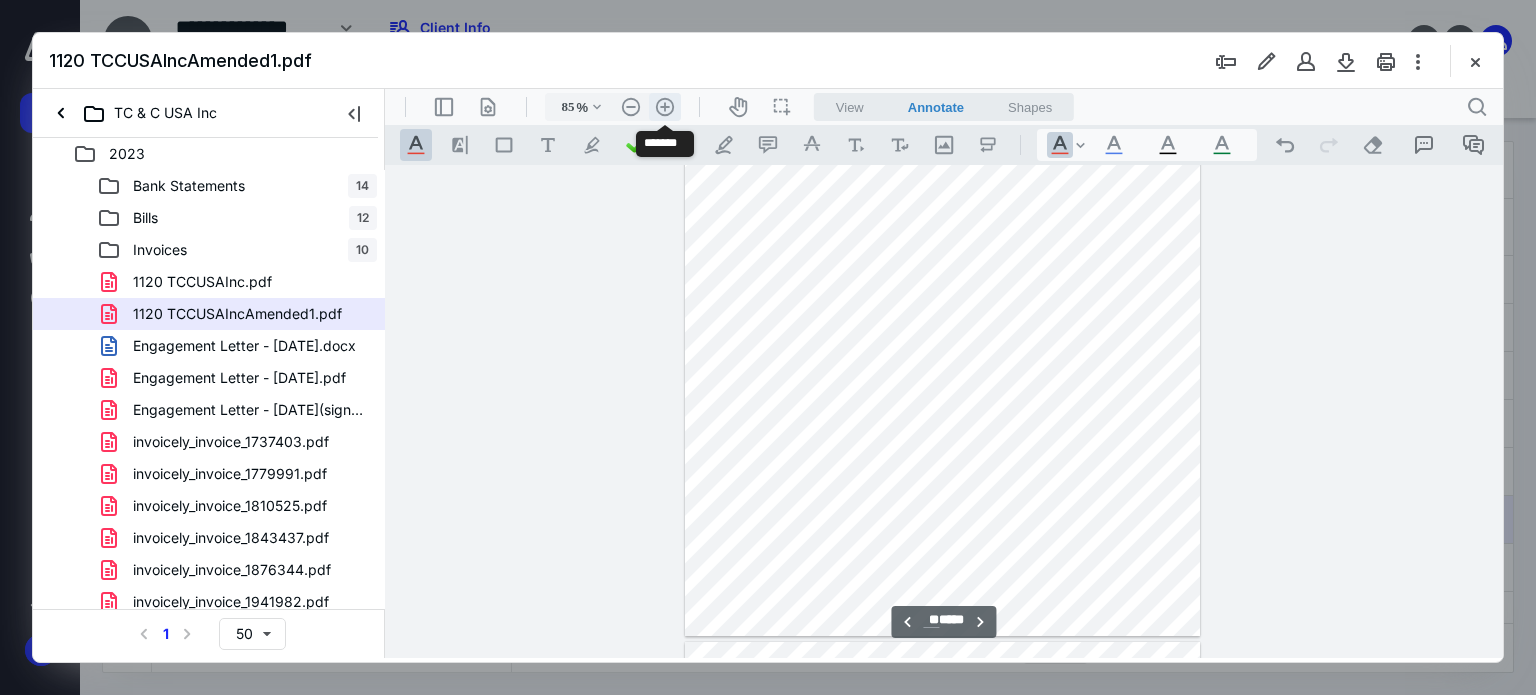 click on ".cls-1{fill:#abb0c4;} icon - header - zoom - in - line" at bounding box center (665, 107) 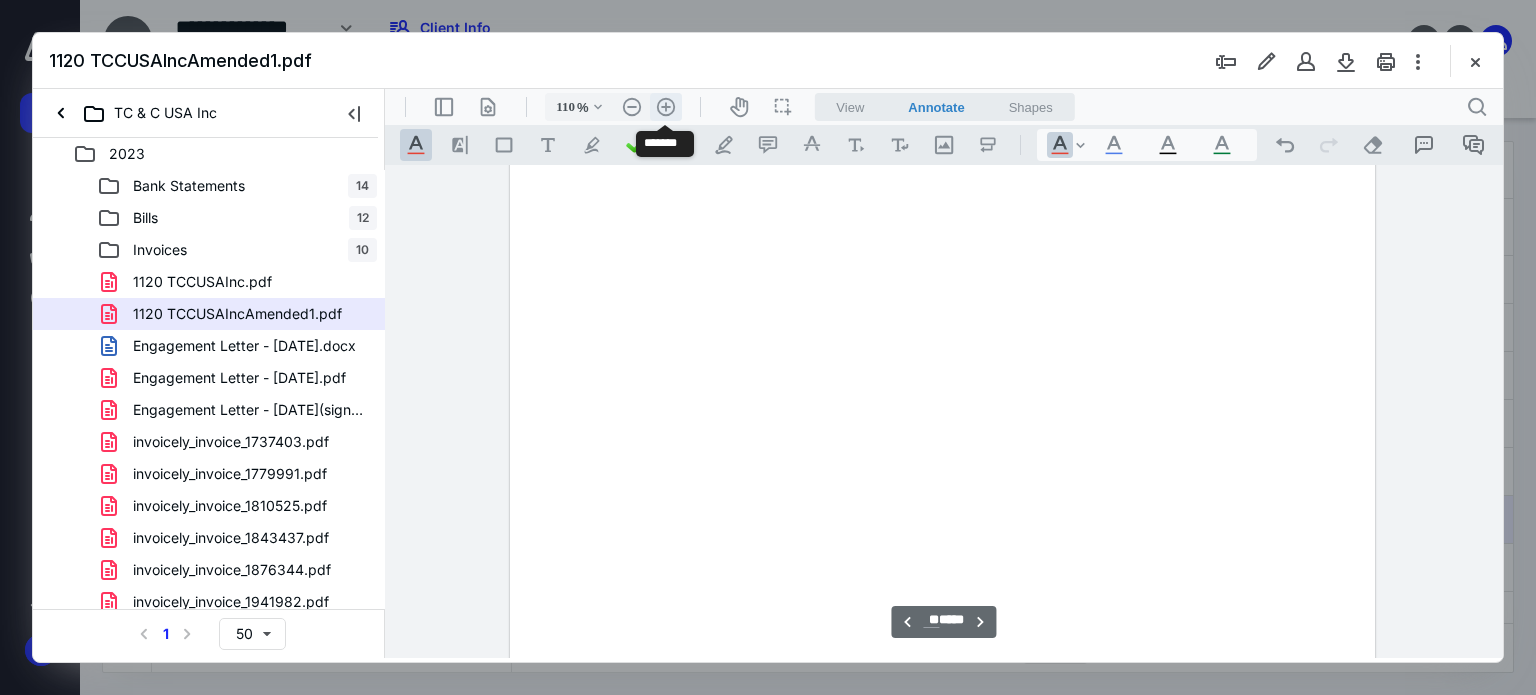click on ".cls-1{fill:#abb0c4;} icon - header - zoom - in - line" at bounding box center (666, 107) 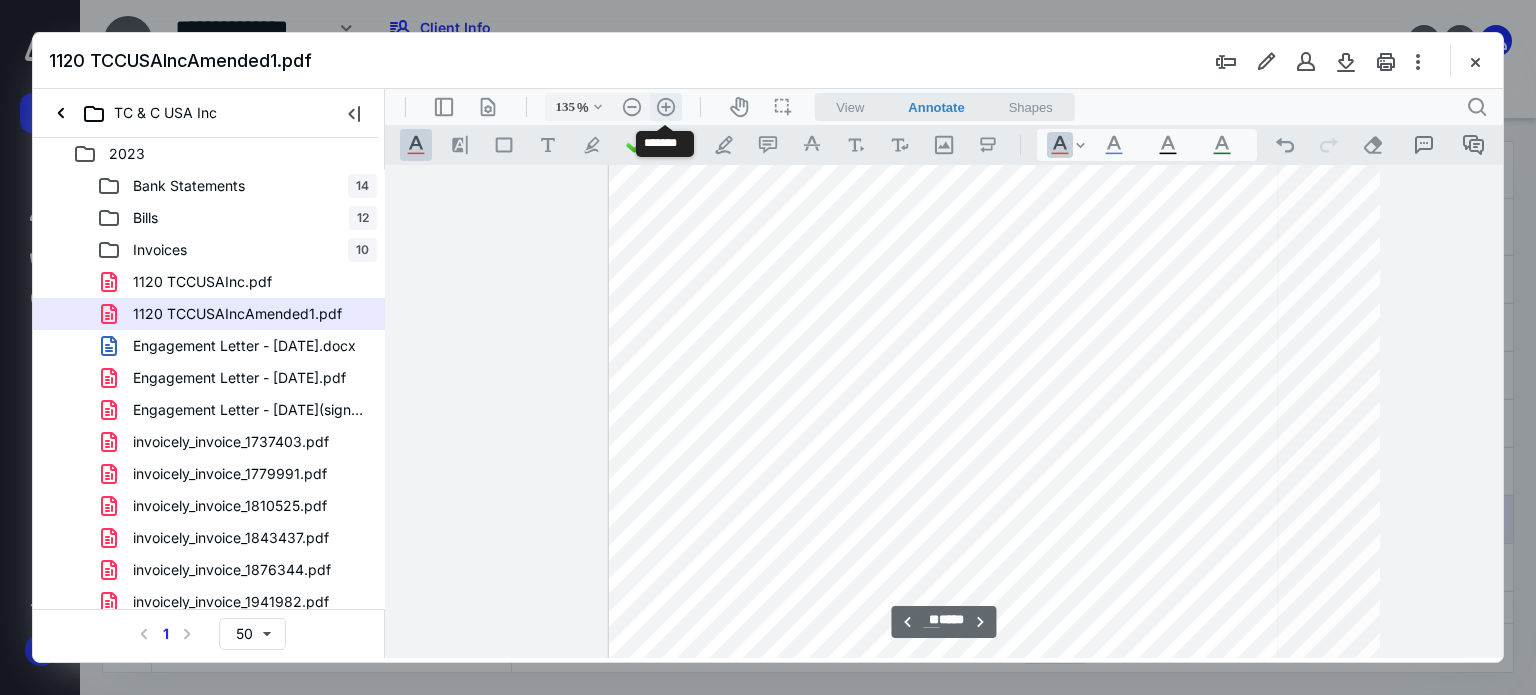 click on ".cls-1{fill:#abb0c4;} icon - header - zoom - in - line" at bounding box center (666, 107) 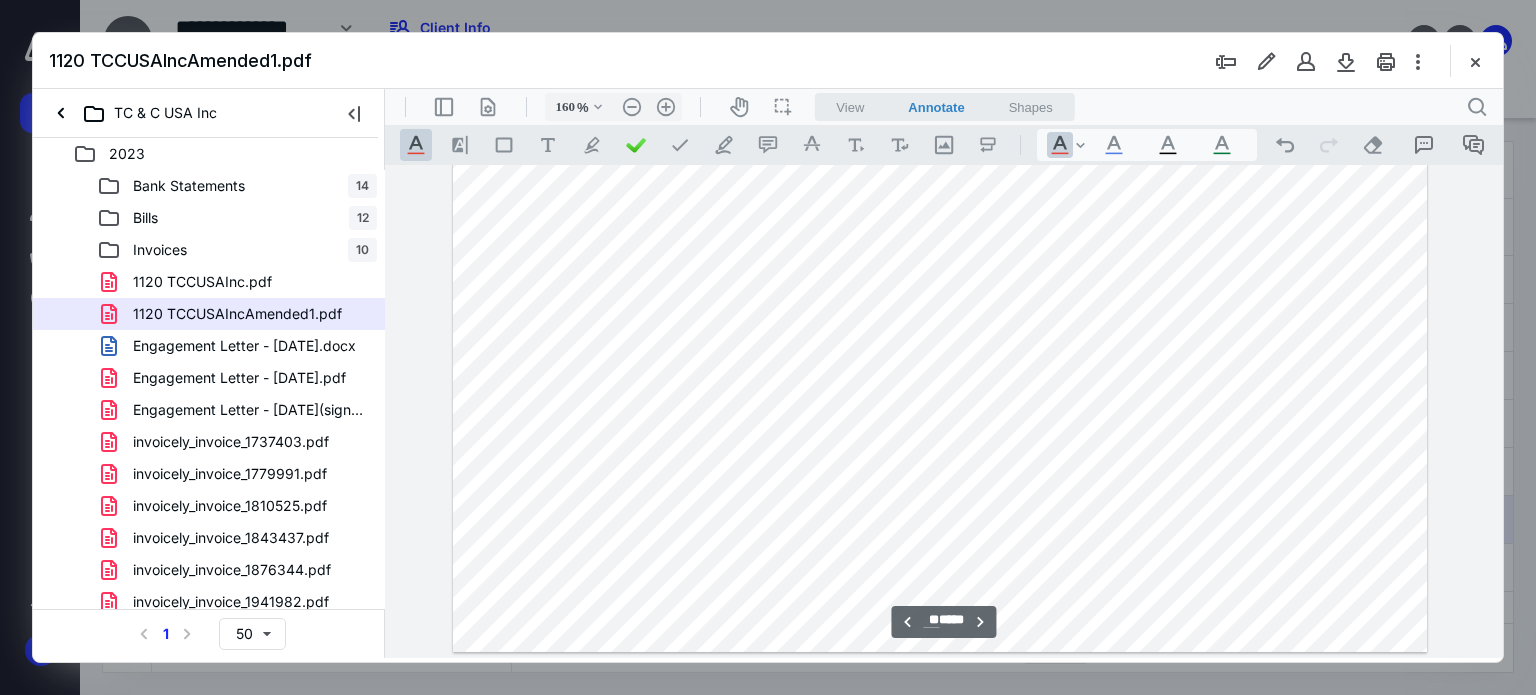 scroll, scrollTop: 21526, scrollLeft: 82, axis: both 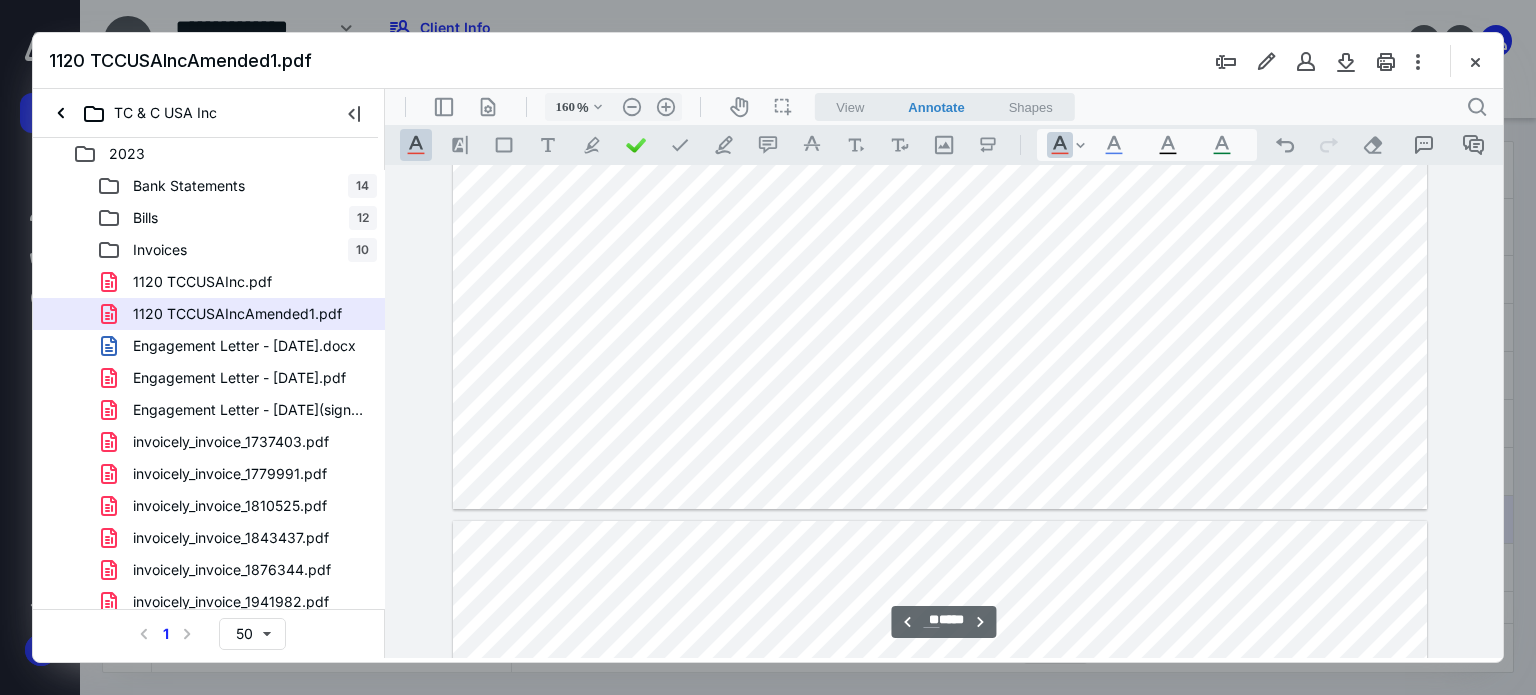 type on "**" 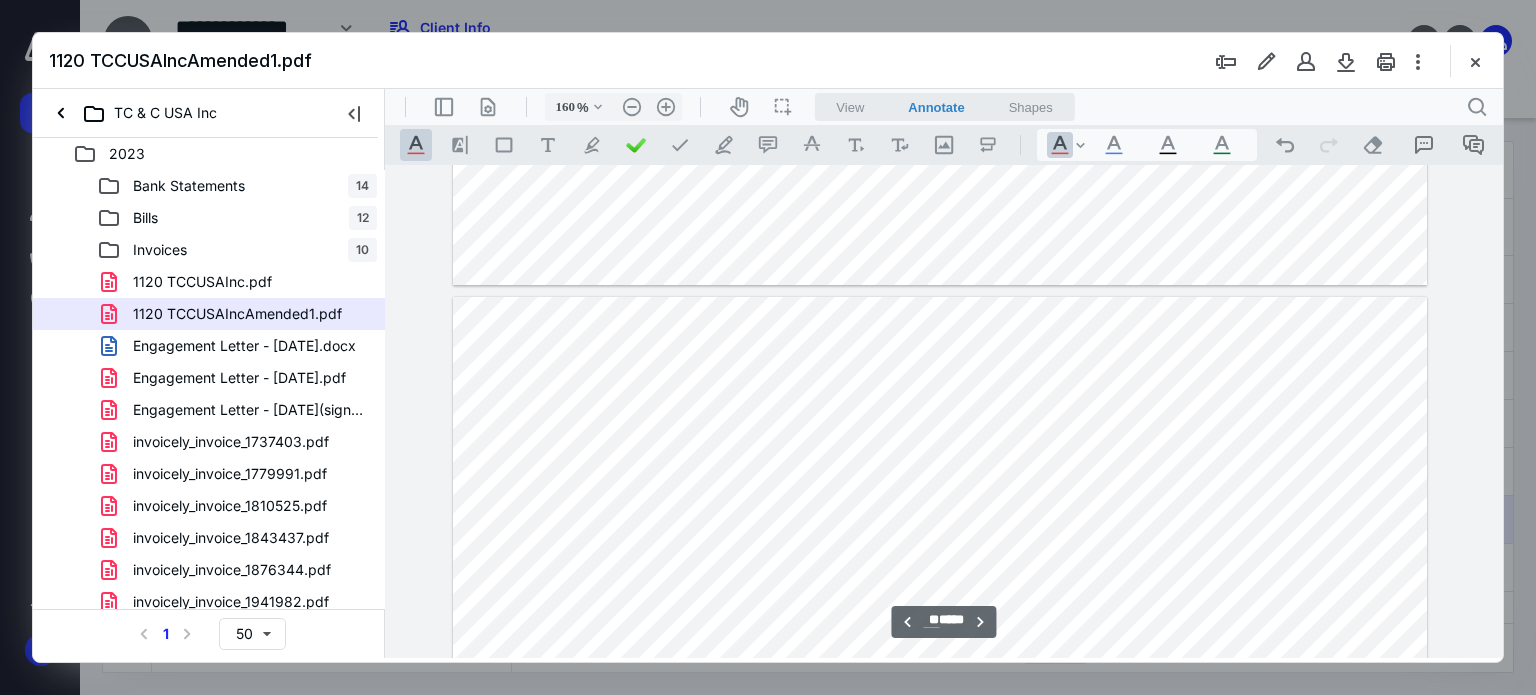 scroll, scrollTop: 21926, scrollLeft: 82, axis: both 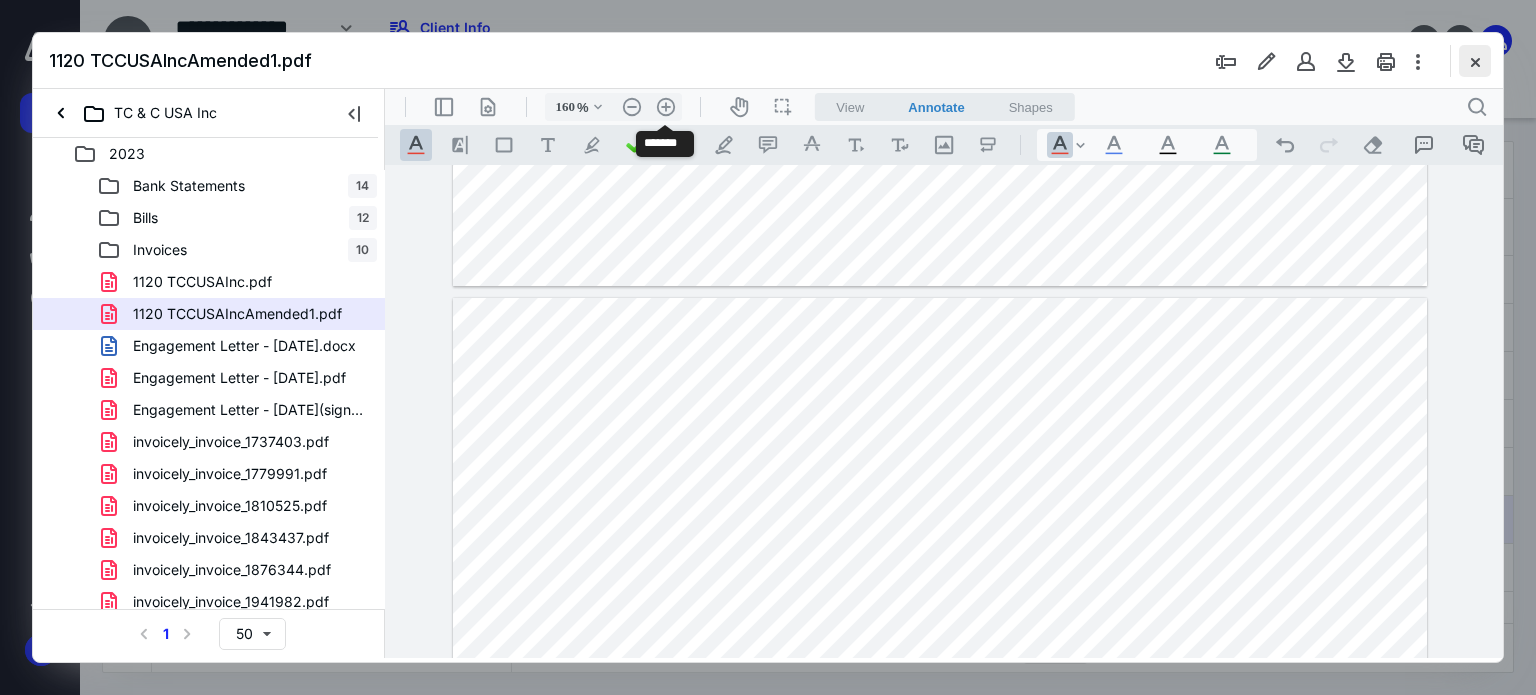 click at bounding box center [1475, 61] 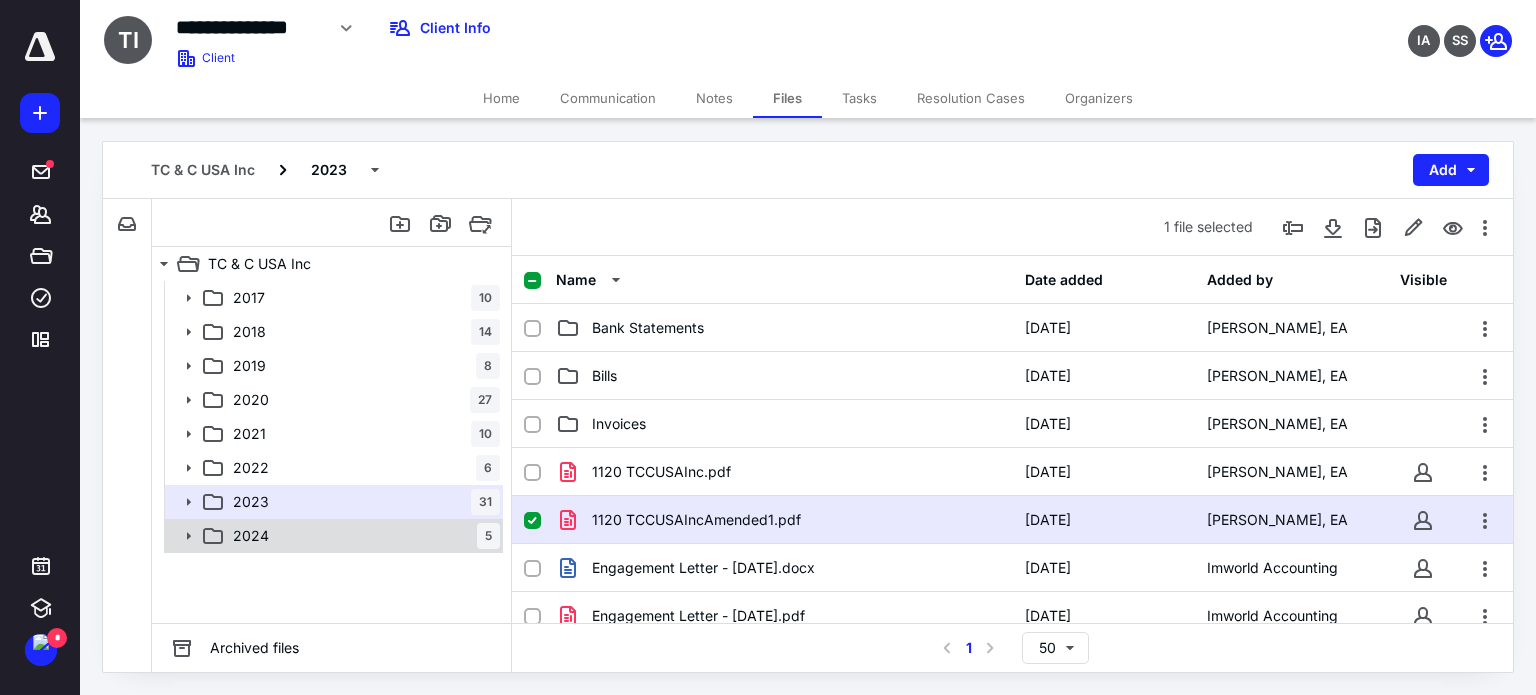 click on "2024 5" at bounding box center [362, 536] 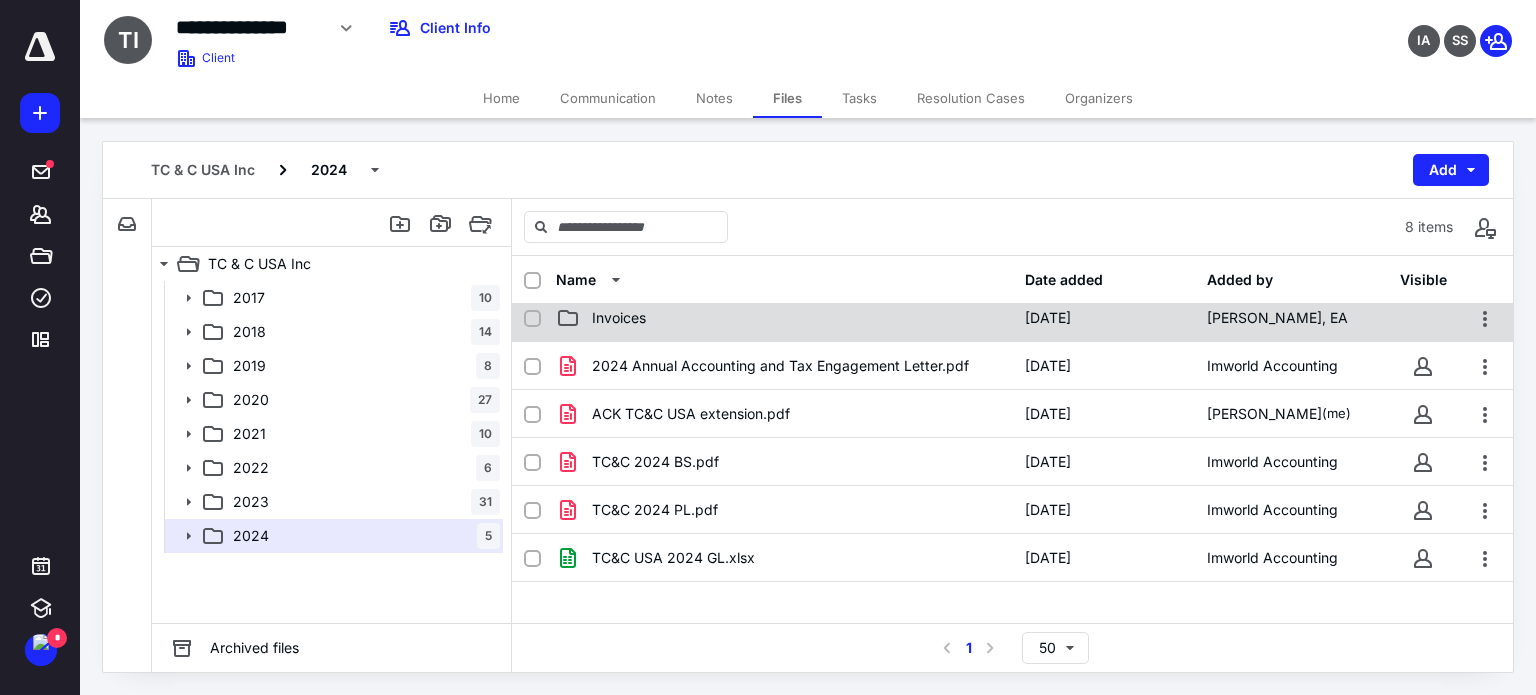scroll, scrollTop: 123, scrollLeft: 0, axis: vertical 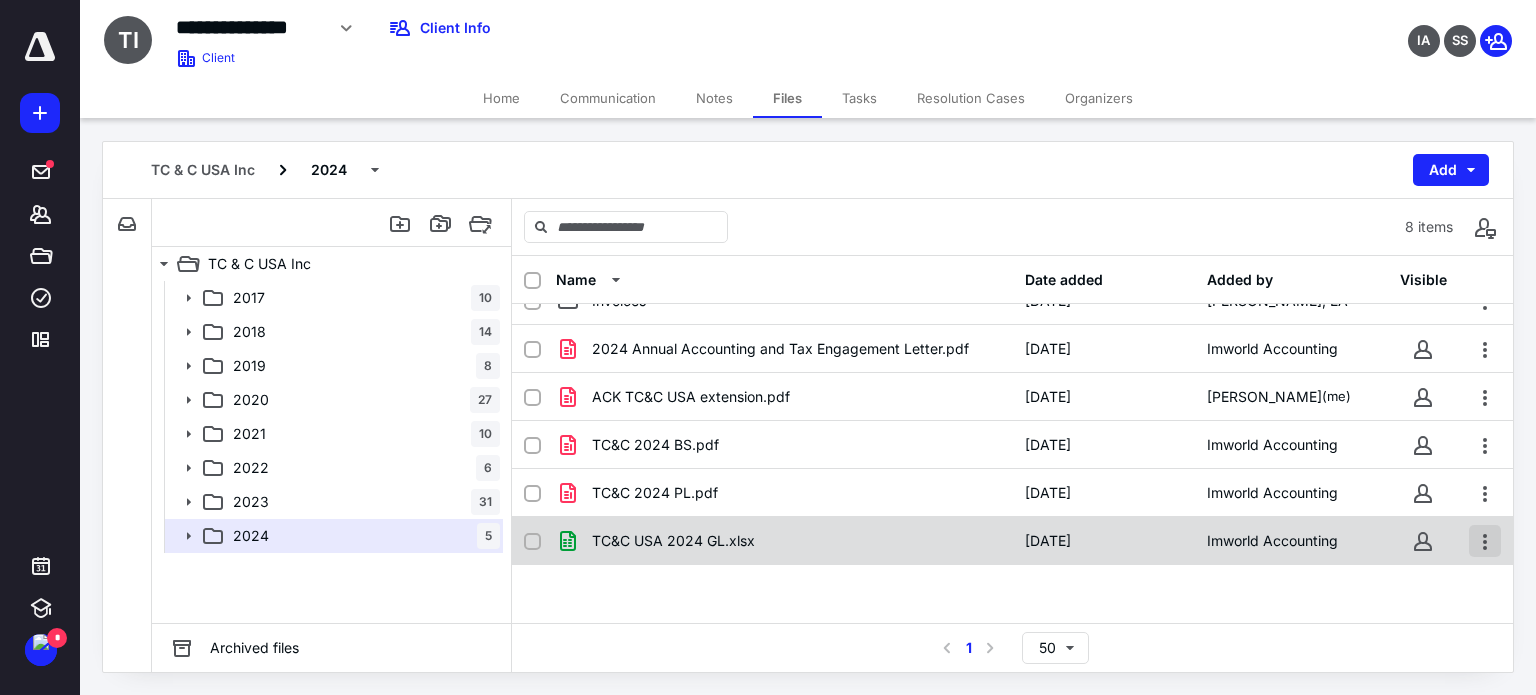 click at bounding box center (1485, 541) 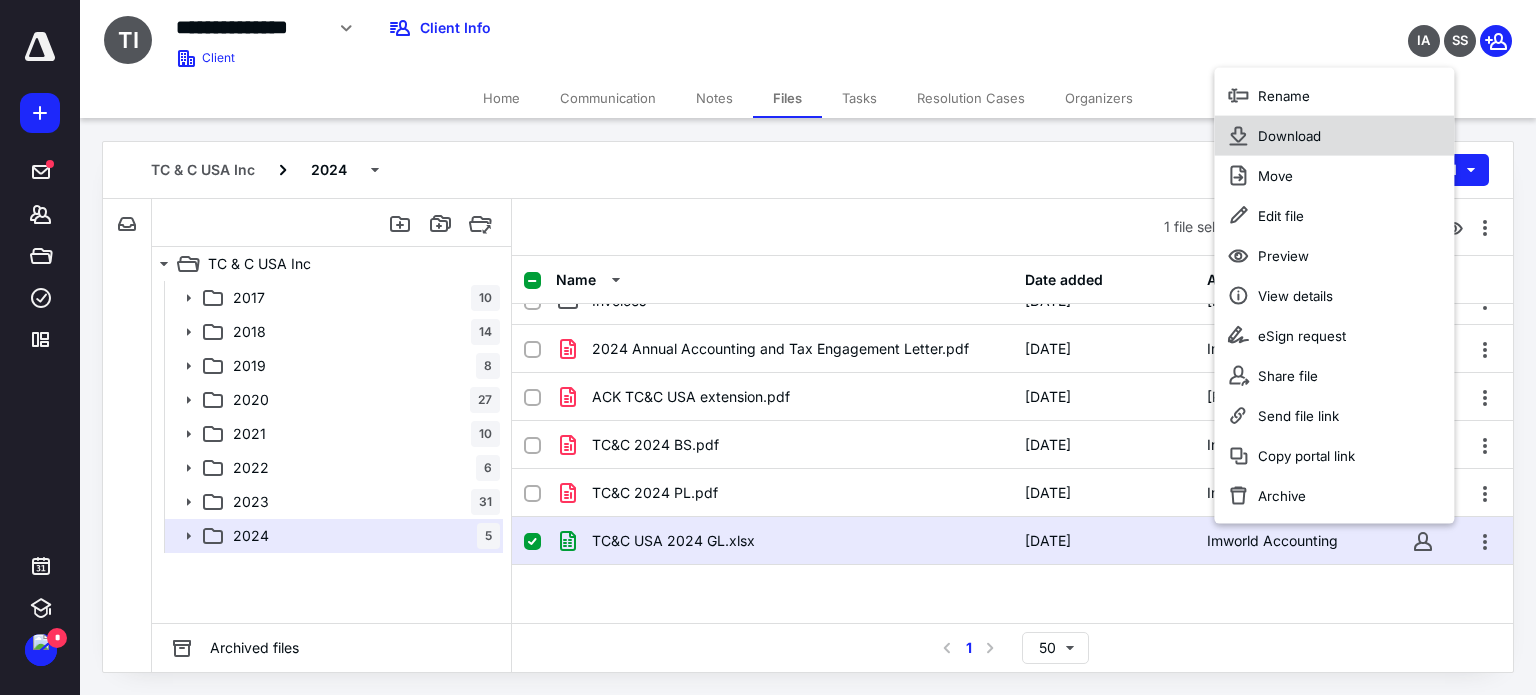 click on "Download" at bounding box center [1289, 136] 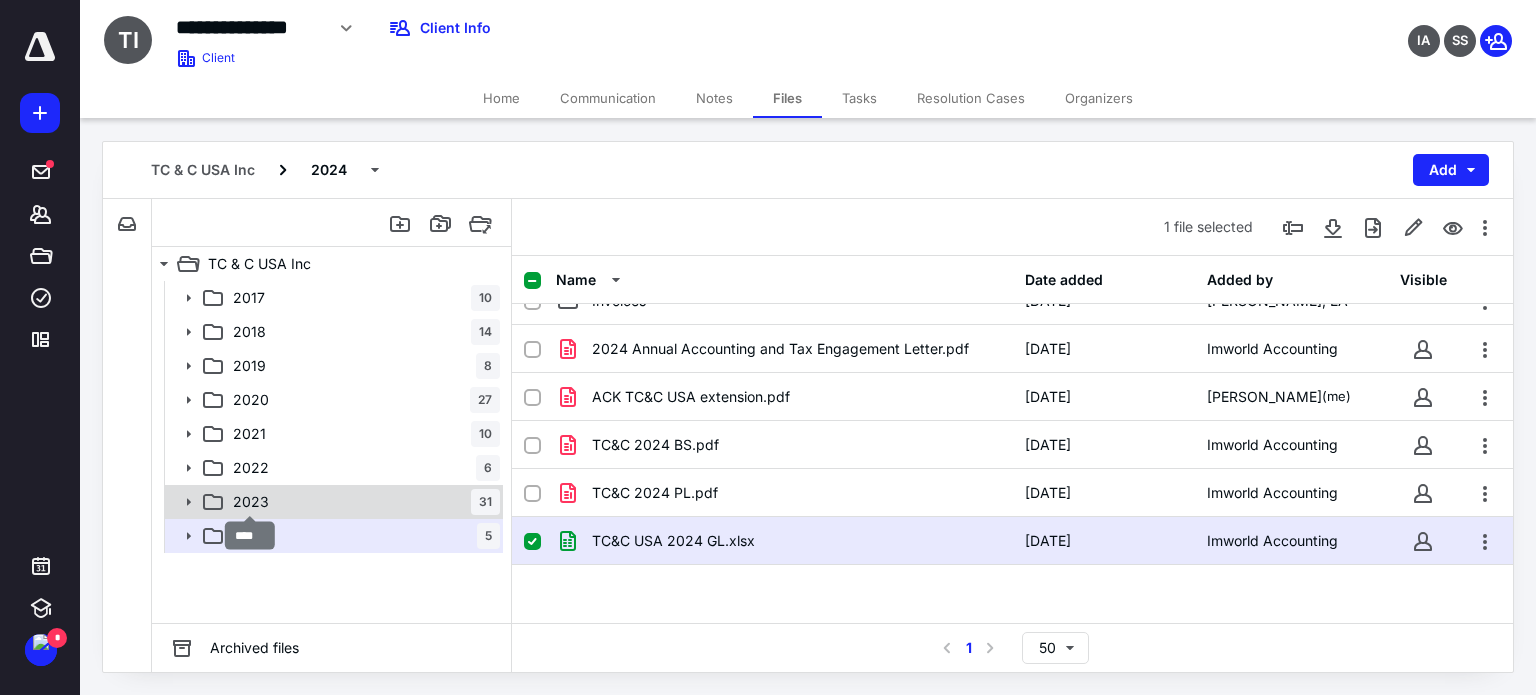 click on "2023" at bounding box center [251, 502] 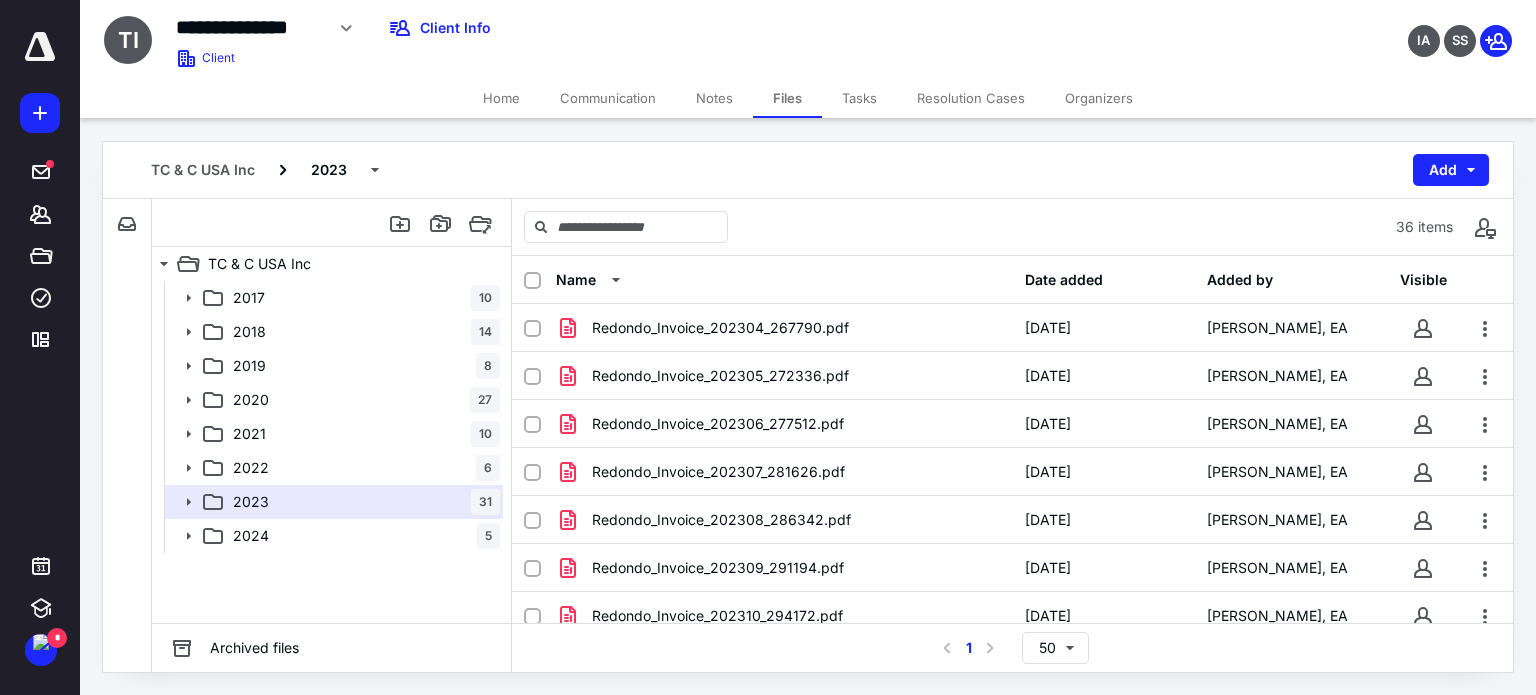 scroll, scrollTop: 1400, scrollLeft: 0, axis: vertical 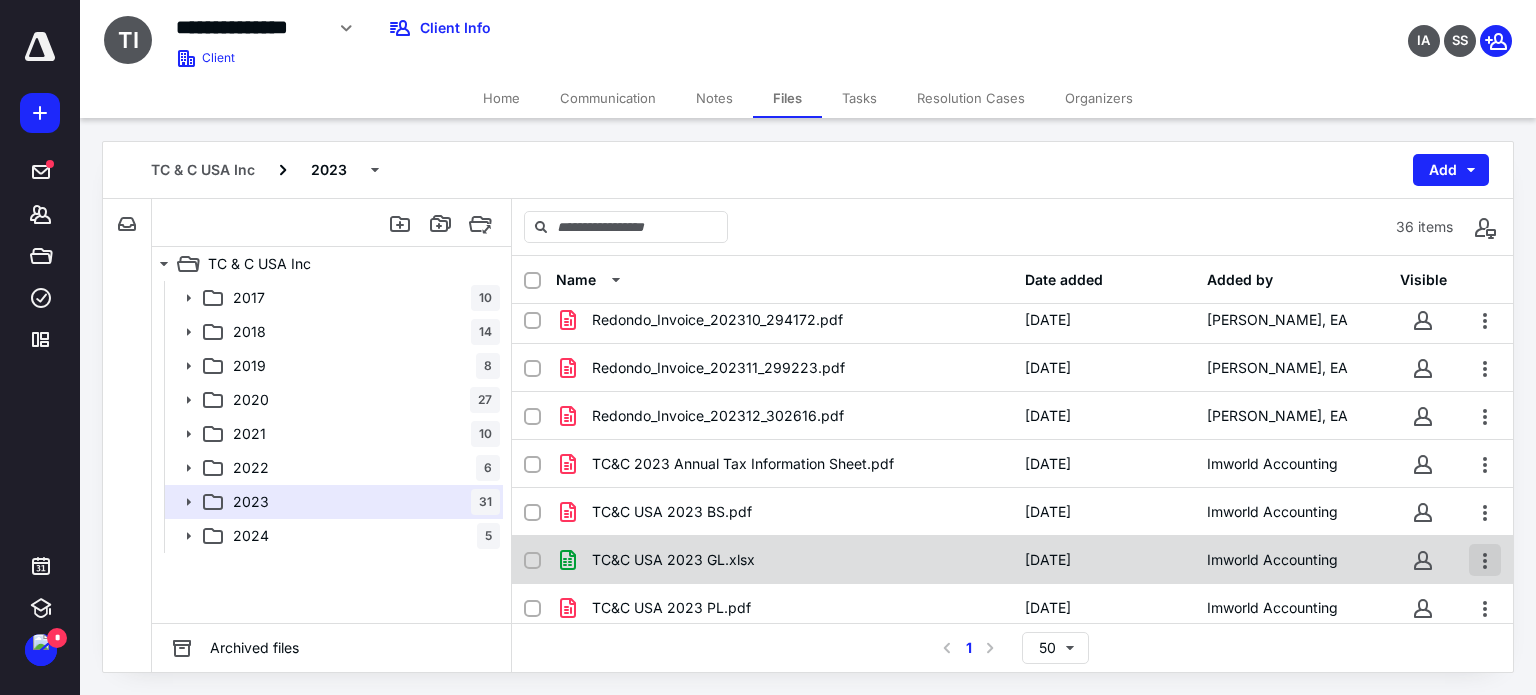 click at bounding box center [1485, 560] 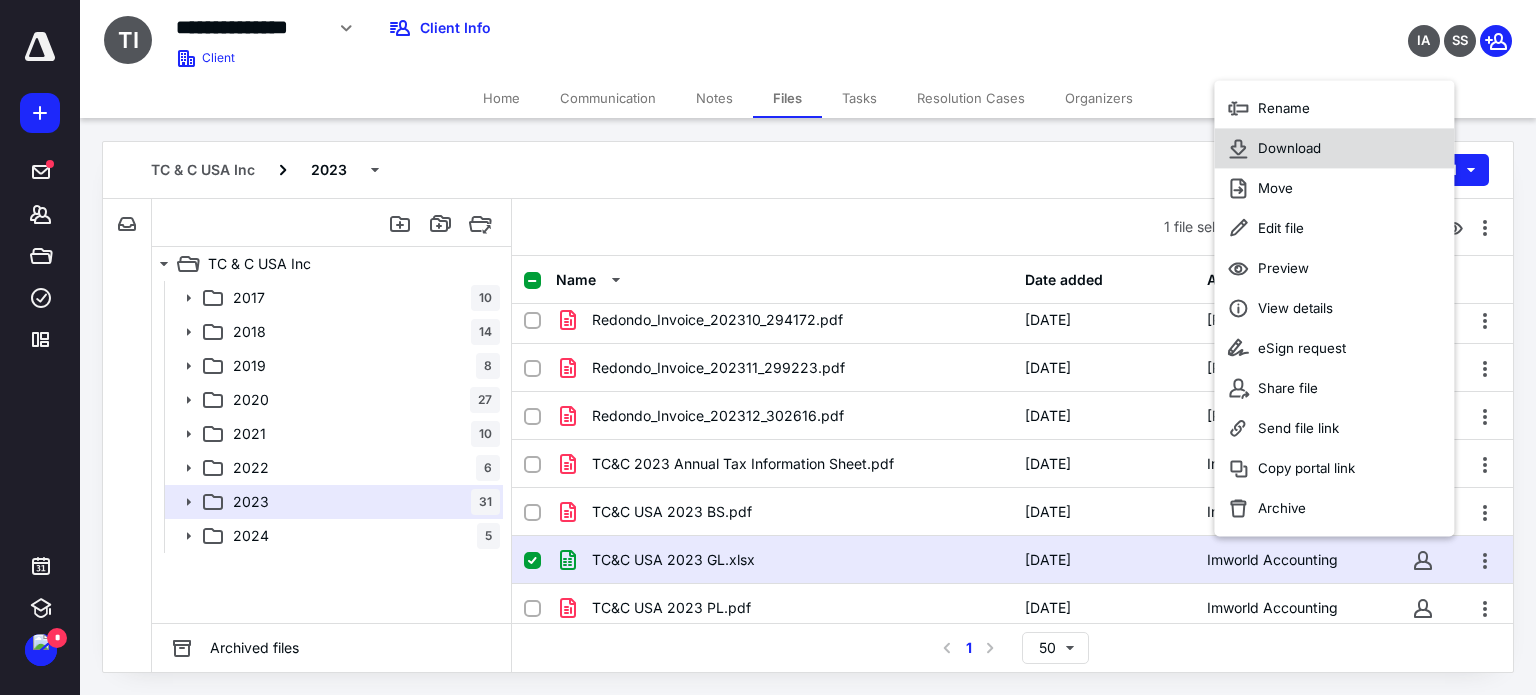 click on "Download" at bounding box center [1334, 149] 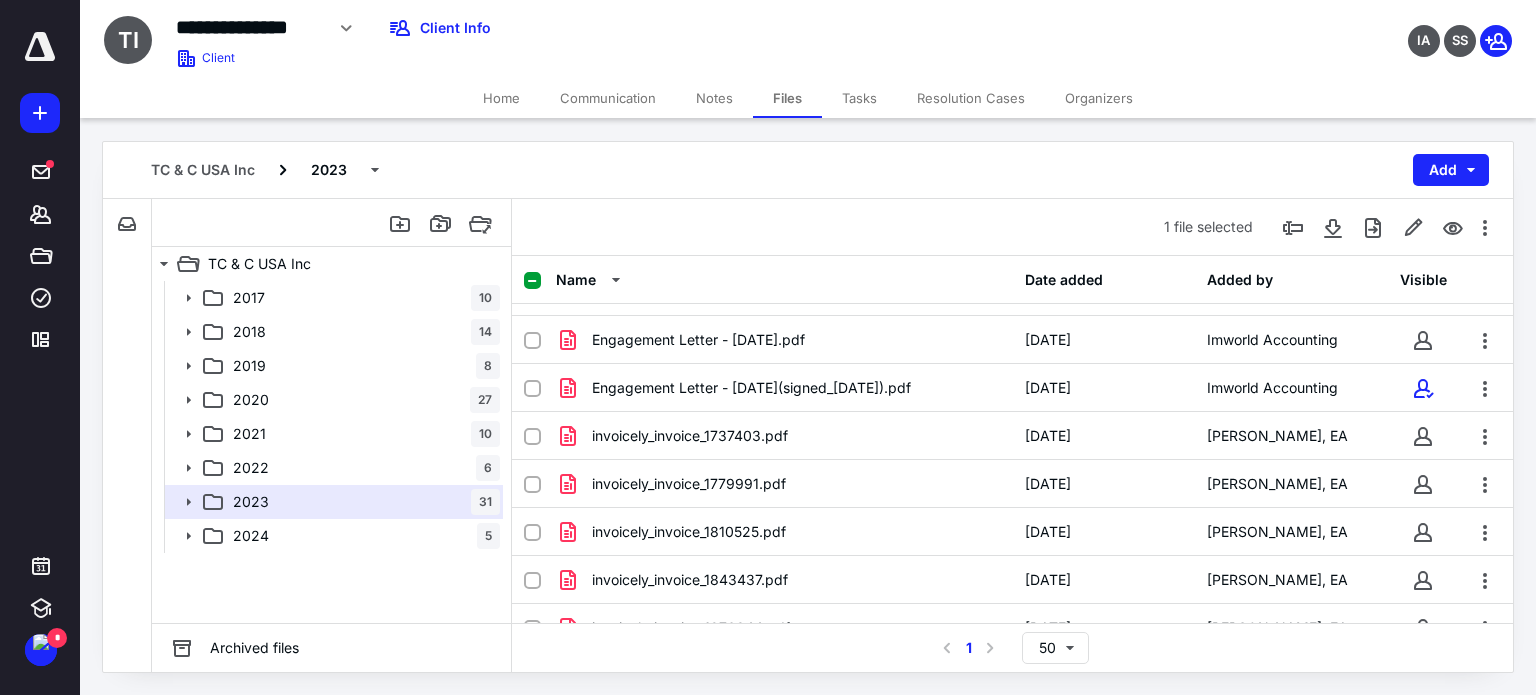 scroll, scrollTop: 400, scrollLeft: 0, axis: vertical 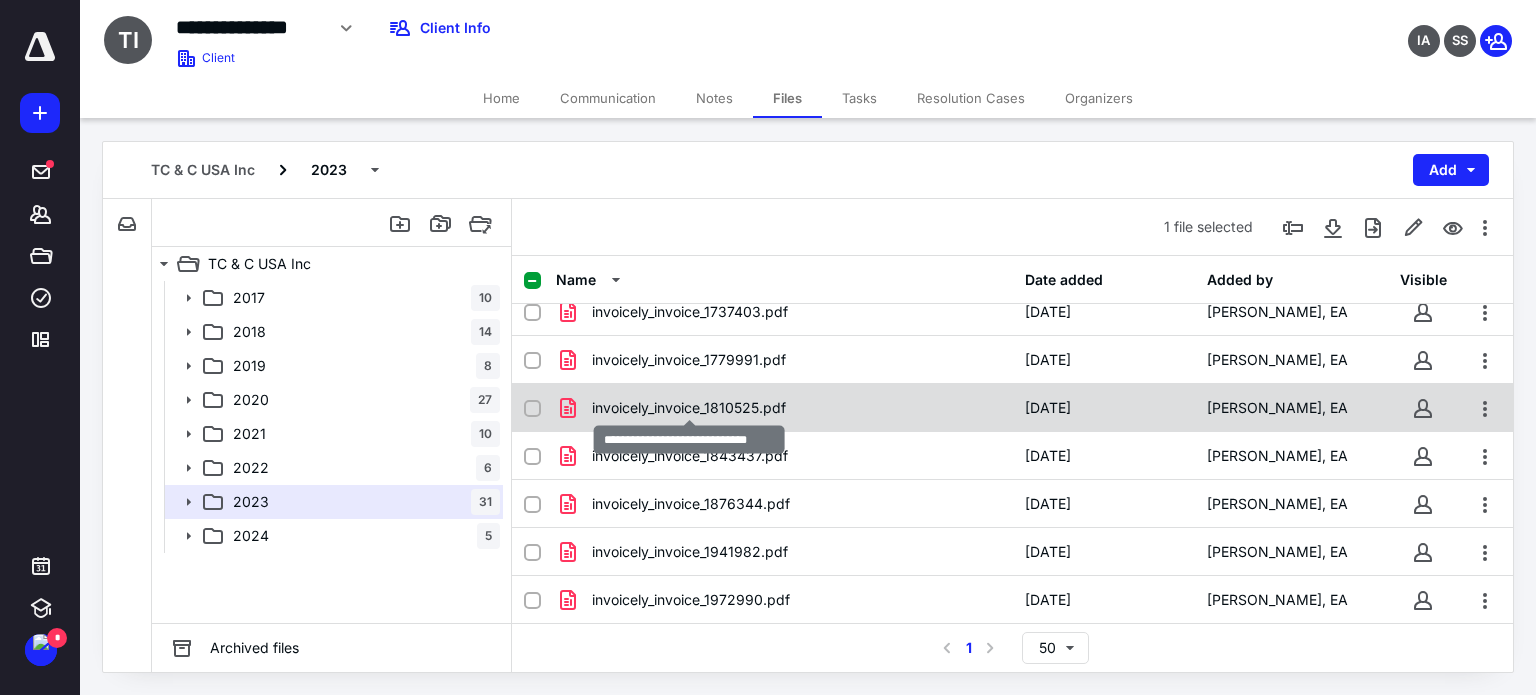 click on "invoicely_invoice_1810525.pdf" at bounding box center (689, 408) 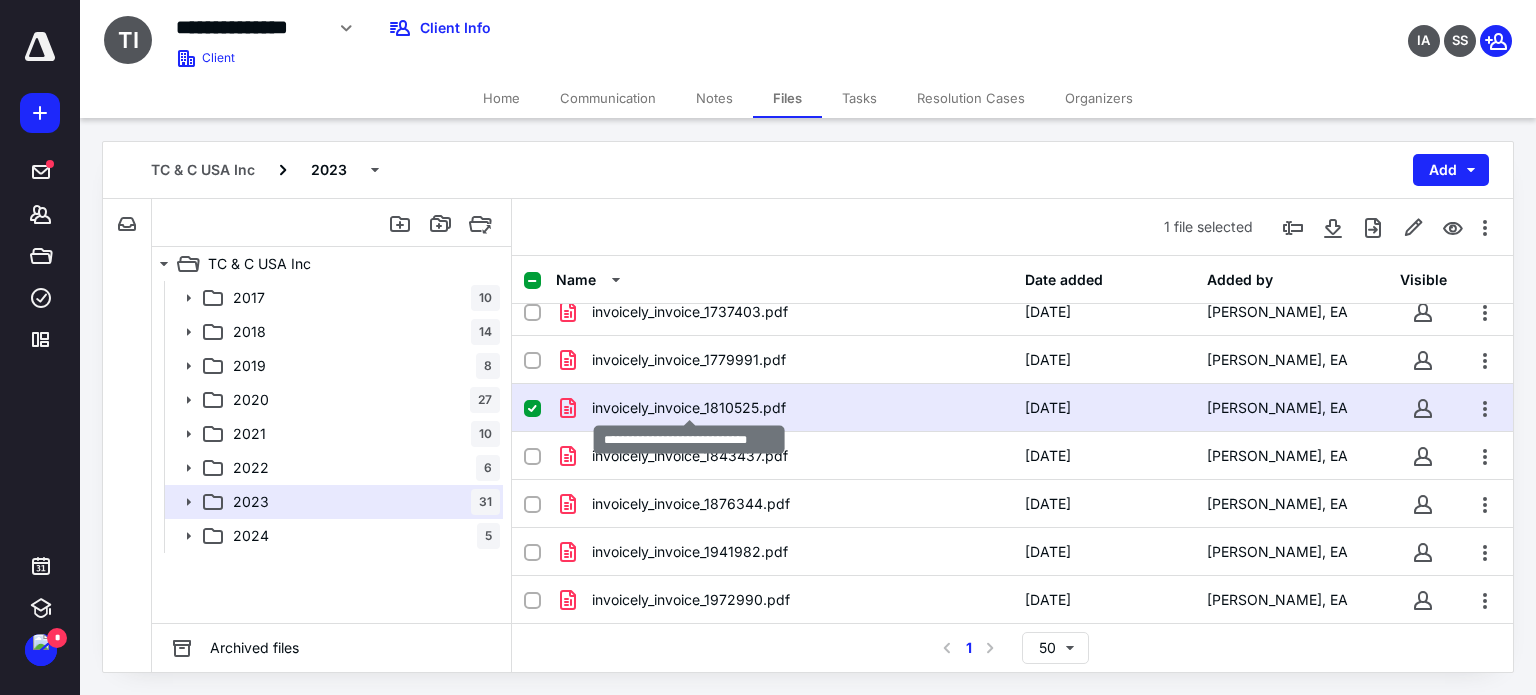 click on "invoicely_invoice_1810525.pdf" at bounding box center [689, 408] 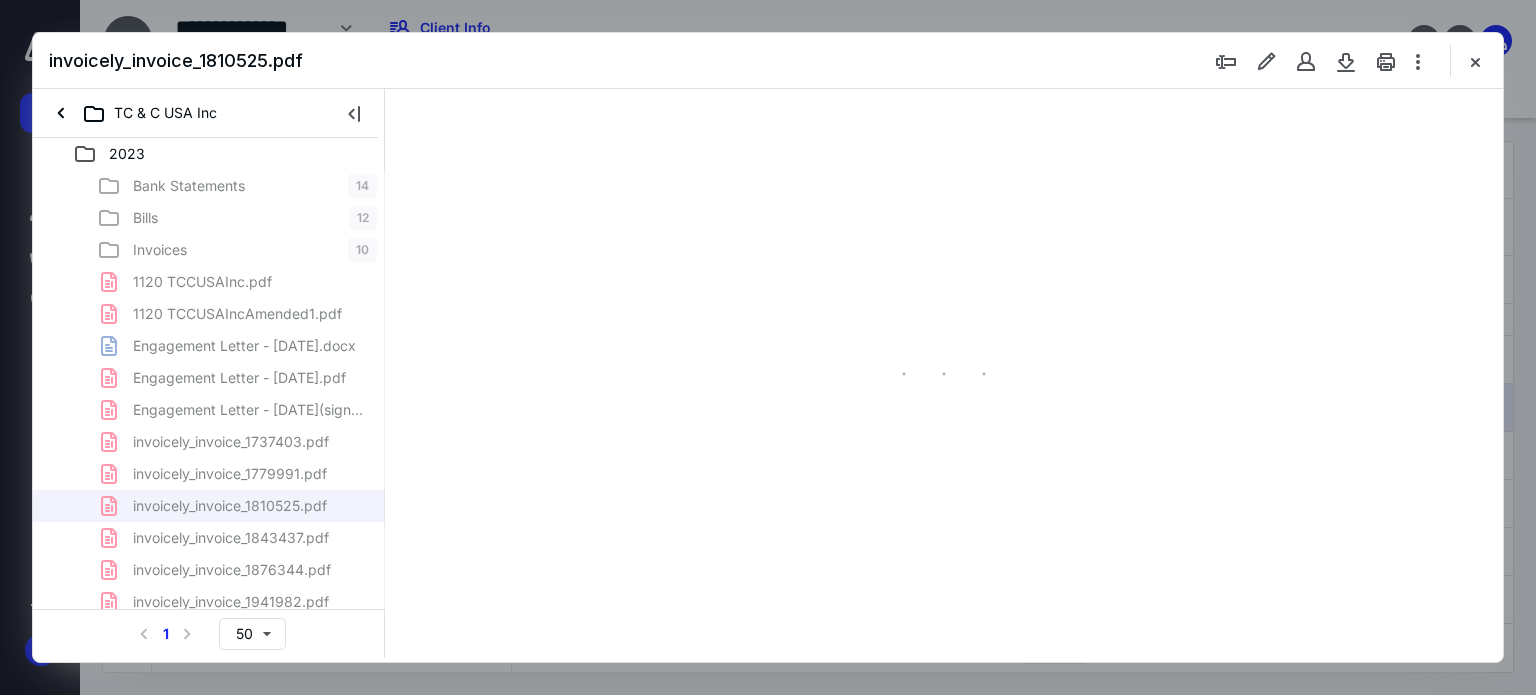 scroll, scrollTop: 0, scrollLeft: 0, axis: both 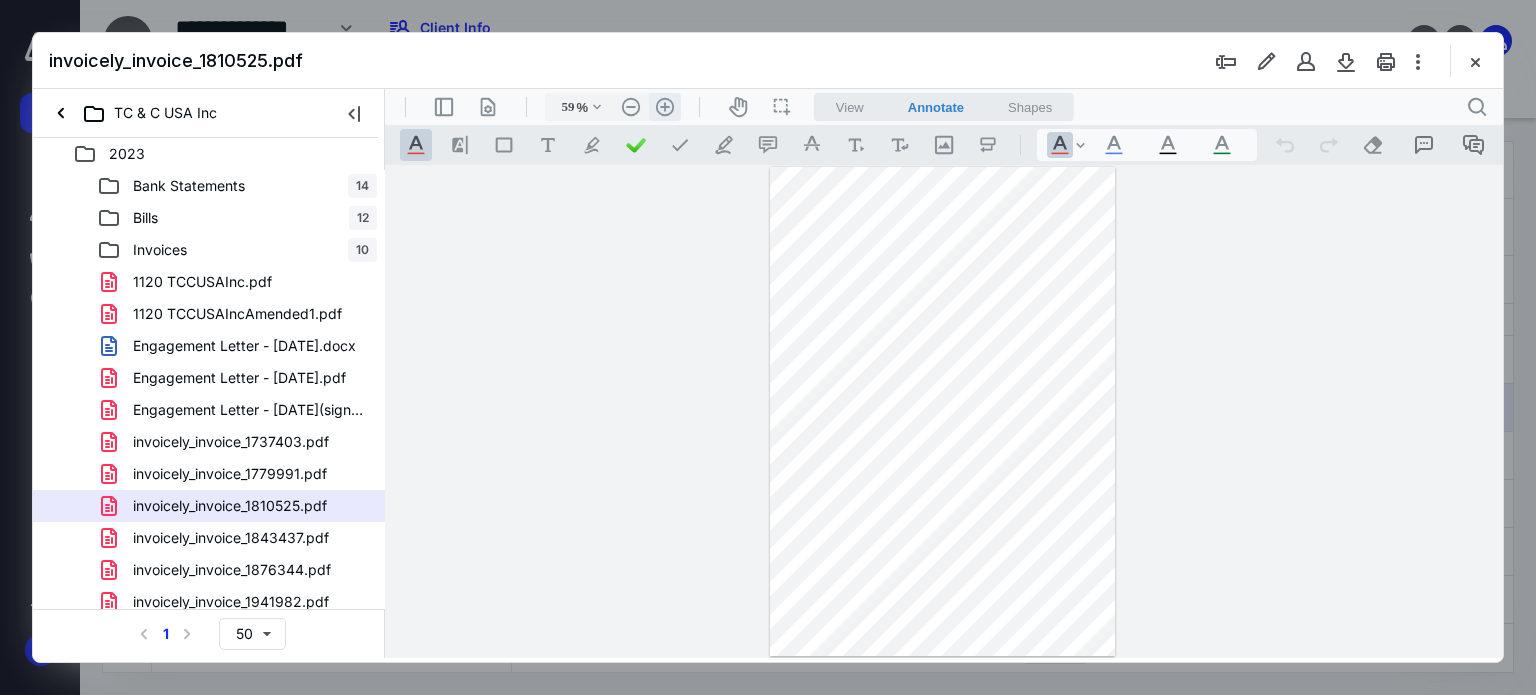 click on ".cls-1{fill:#abb0c4;} icon - header - zoom - in - line" at bounding box center [665, 107] 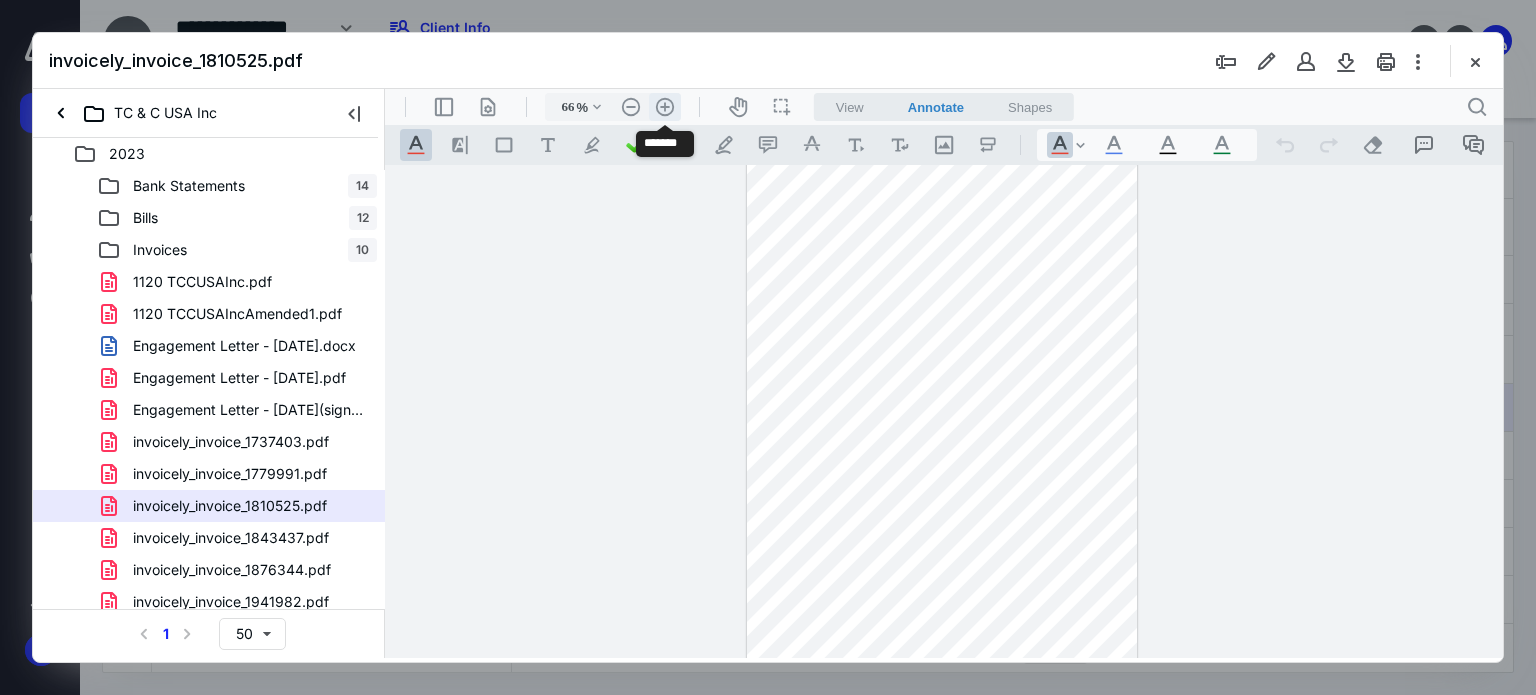 click on ".cls-1{fill:#abb0c4;} icon - header - zoom - in - line" at bounding box center (665, 107) 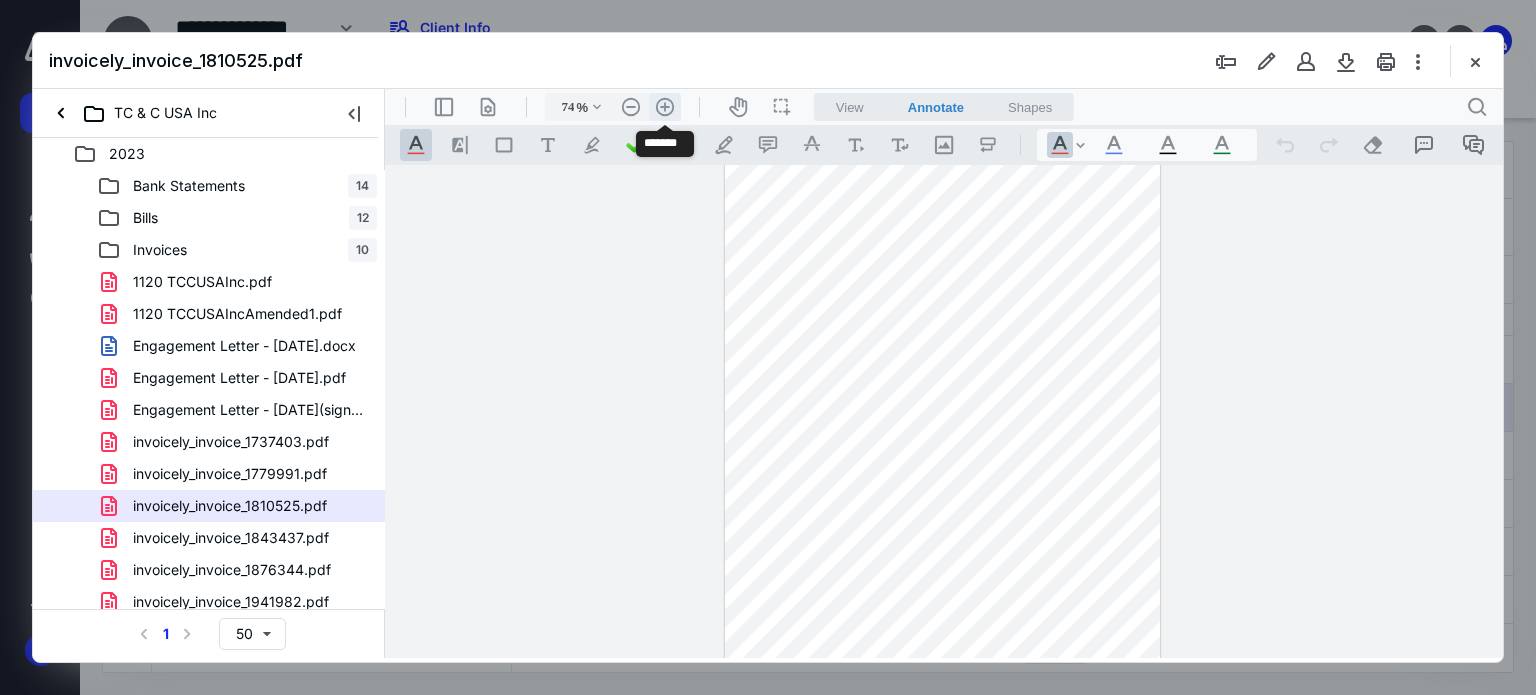 click on ".cls-1{fill:#abb0c4;} icon - header - zoom - in - line" at bounding box center (665, 107) 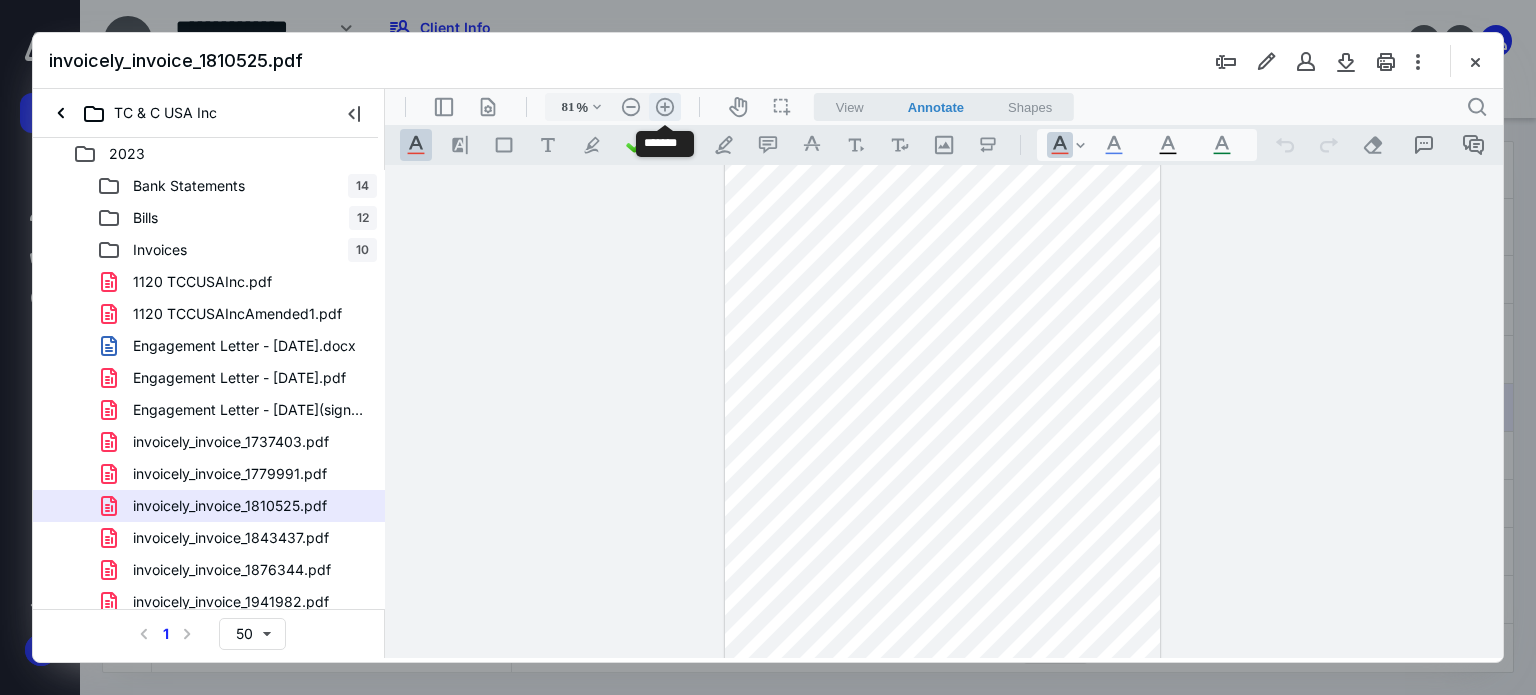click on ".cls-1{fill:#abb0c4;} icon - header - zoom - in - line" at bounding box center (665, 107) 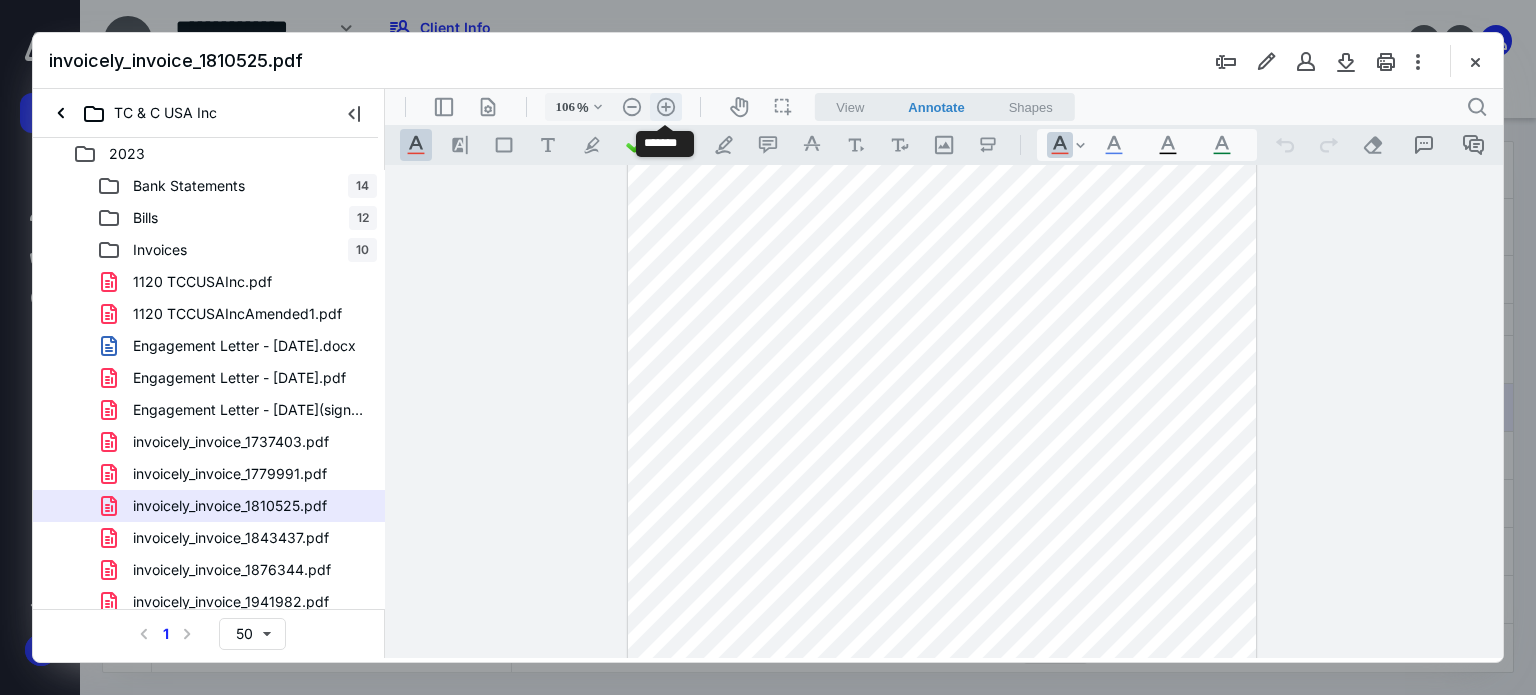 scroll, scrollTop: 172, scrollLeft: 0, axis: vertical 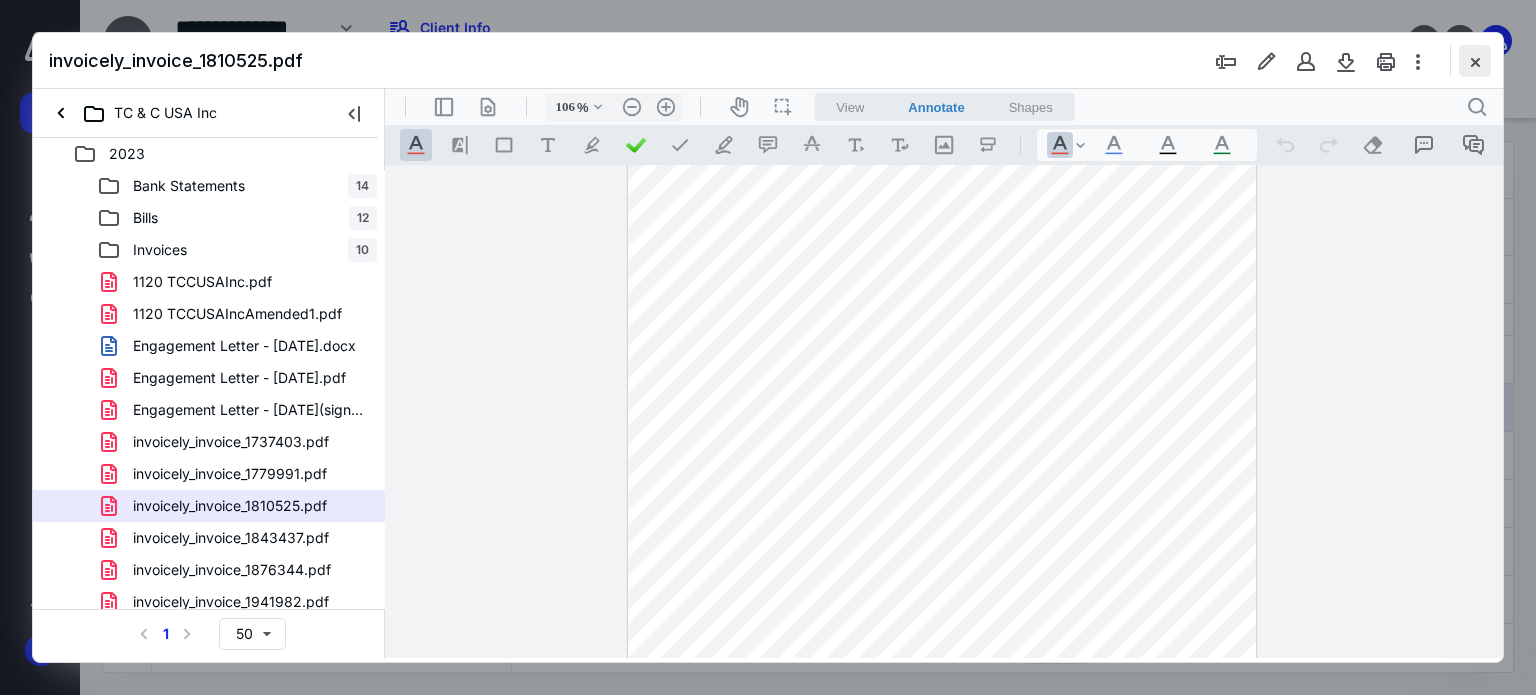 click at bounding box center [1475, 61] 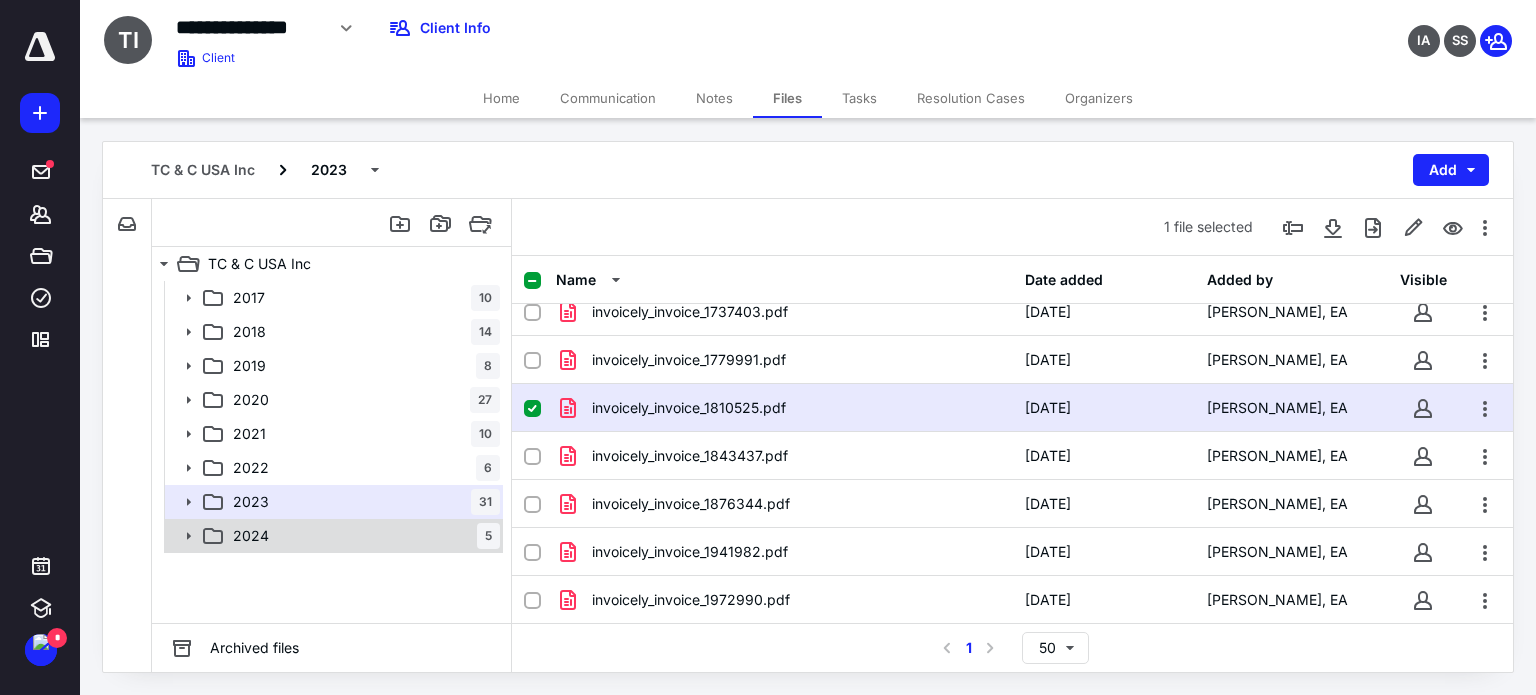 click on "2024 5" at bounding box center [362, 536] 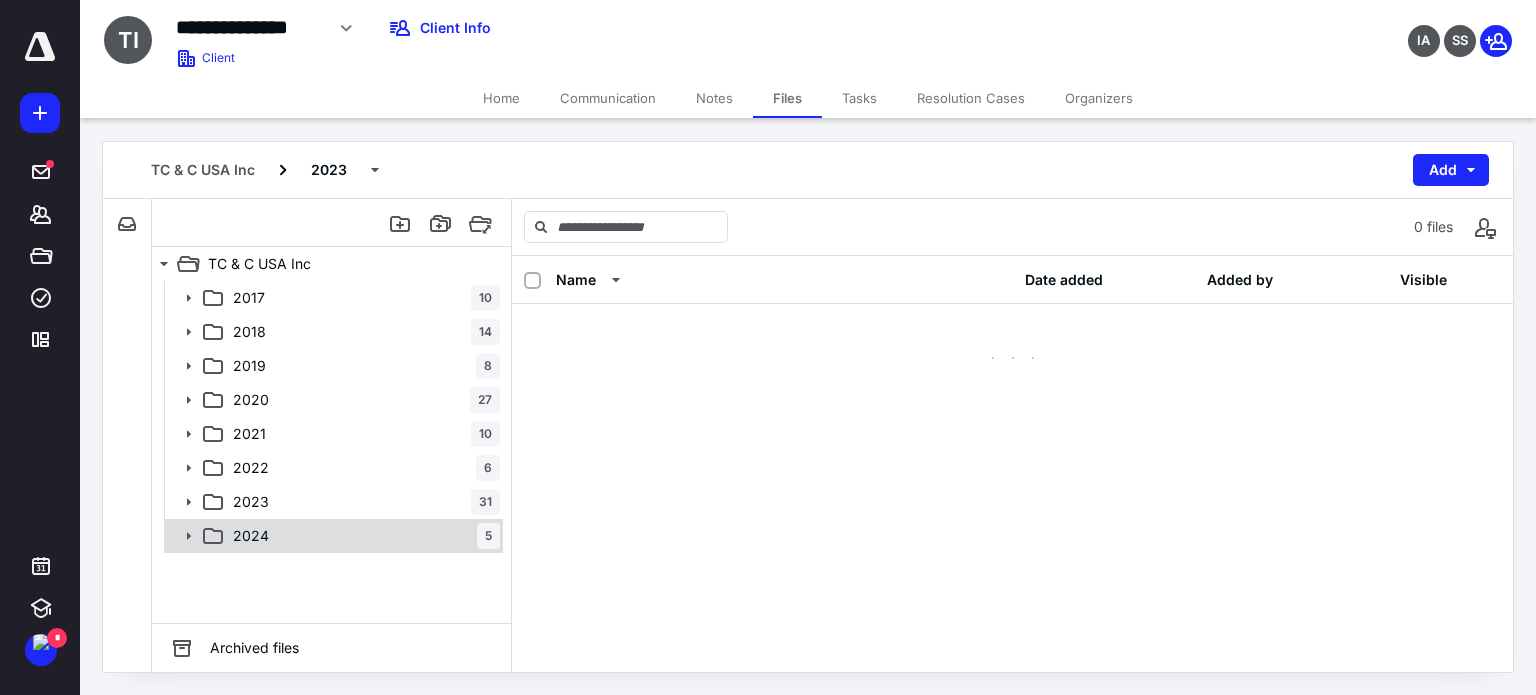 scroll, scrollTop: 0, scrollLeft: 0, axis: both 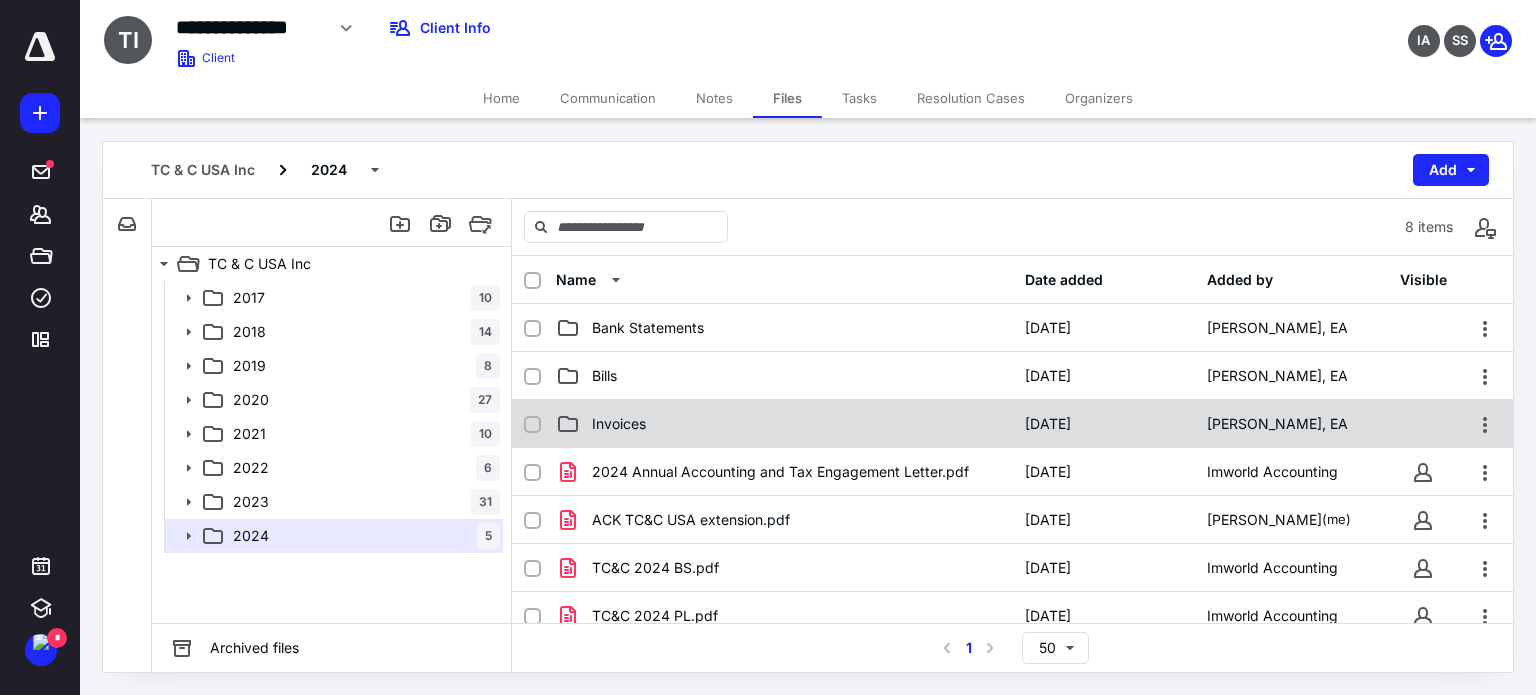 click on "Invoices" at bounding box center (784, 424) 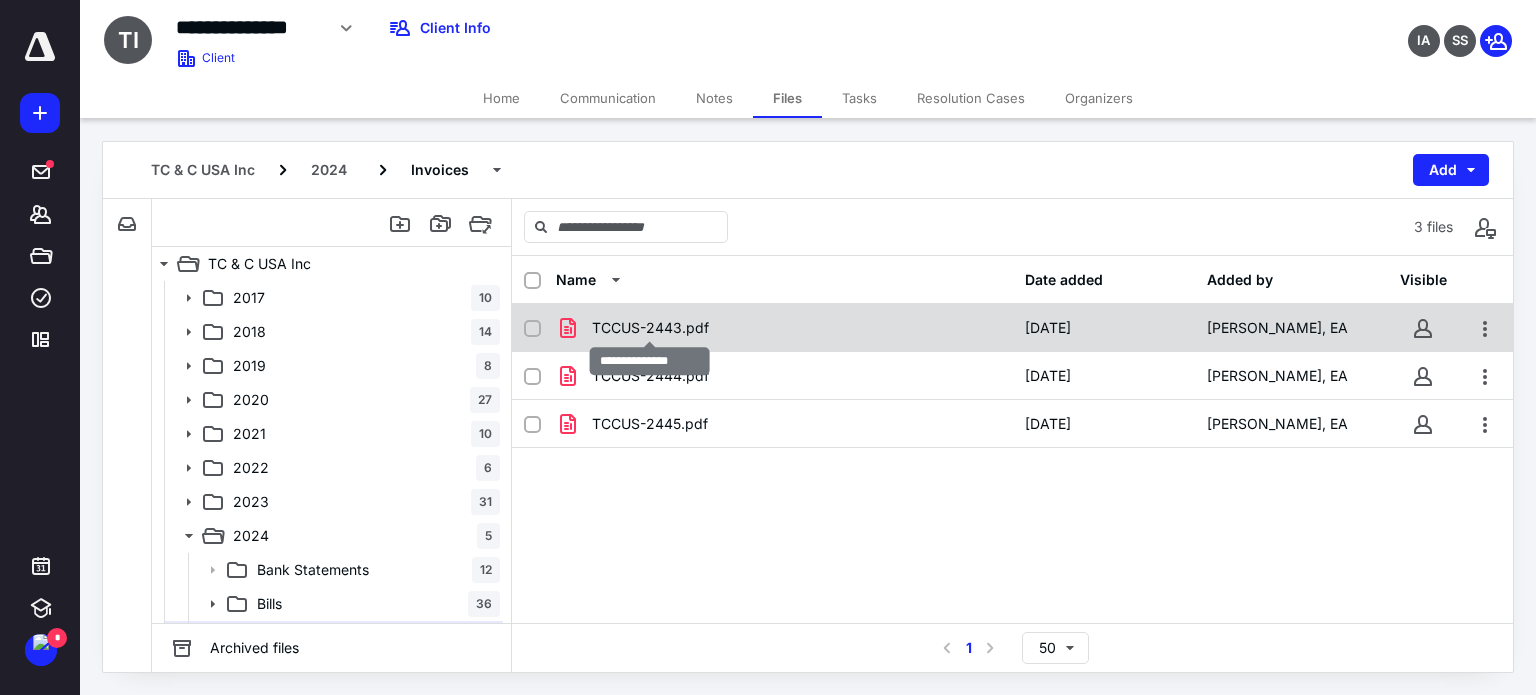 click on "TCCUS-2443.pdf" at bounding box center (650, 328) 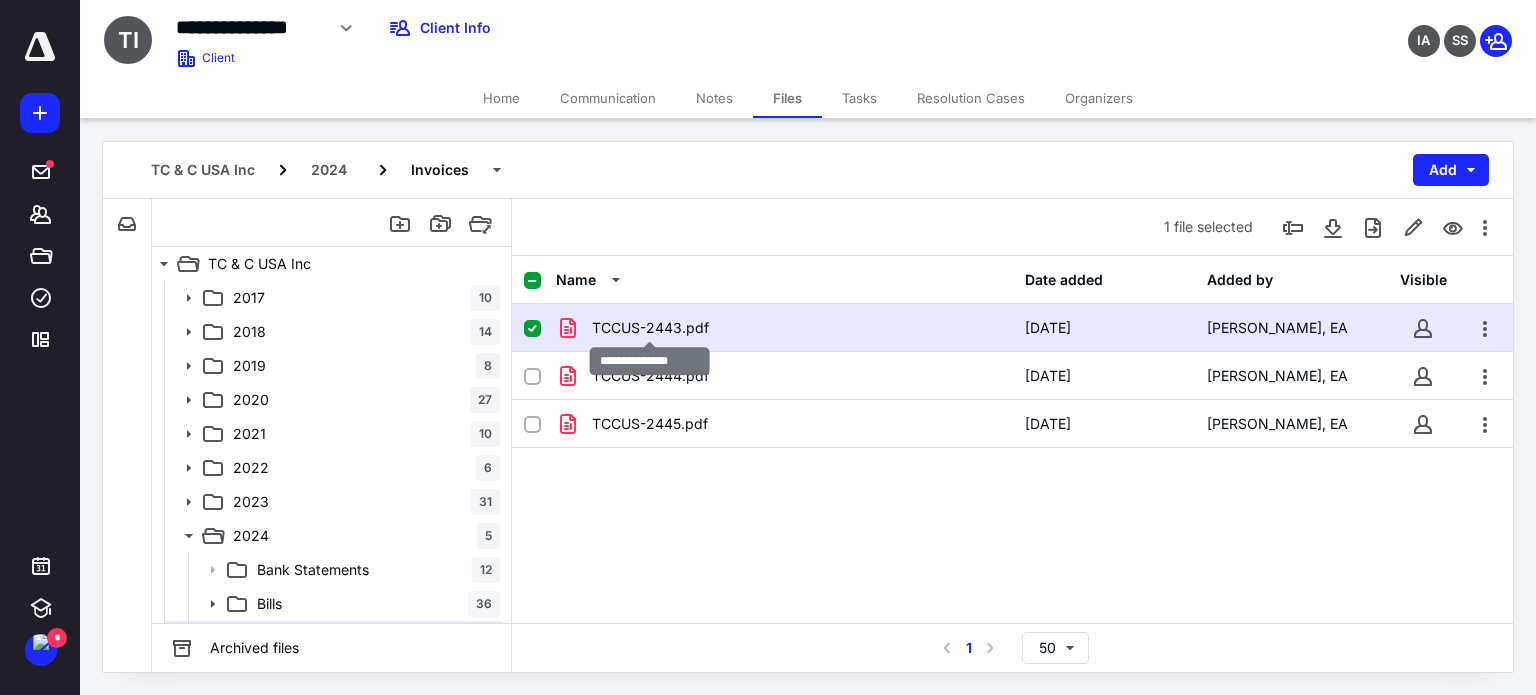 click on "TCCUS-2443.pdf" at bounding box center [650, 328] 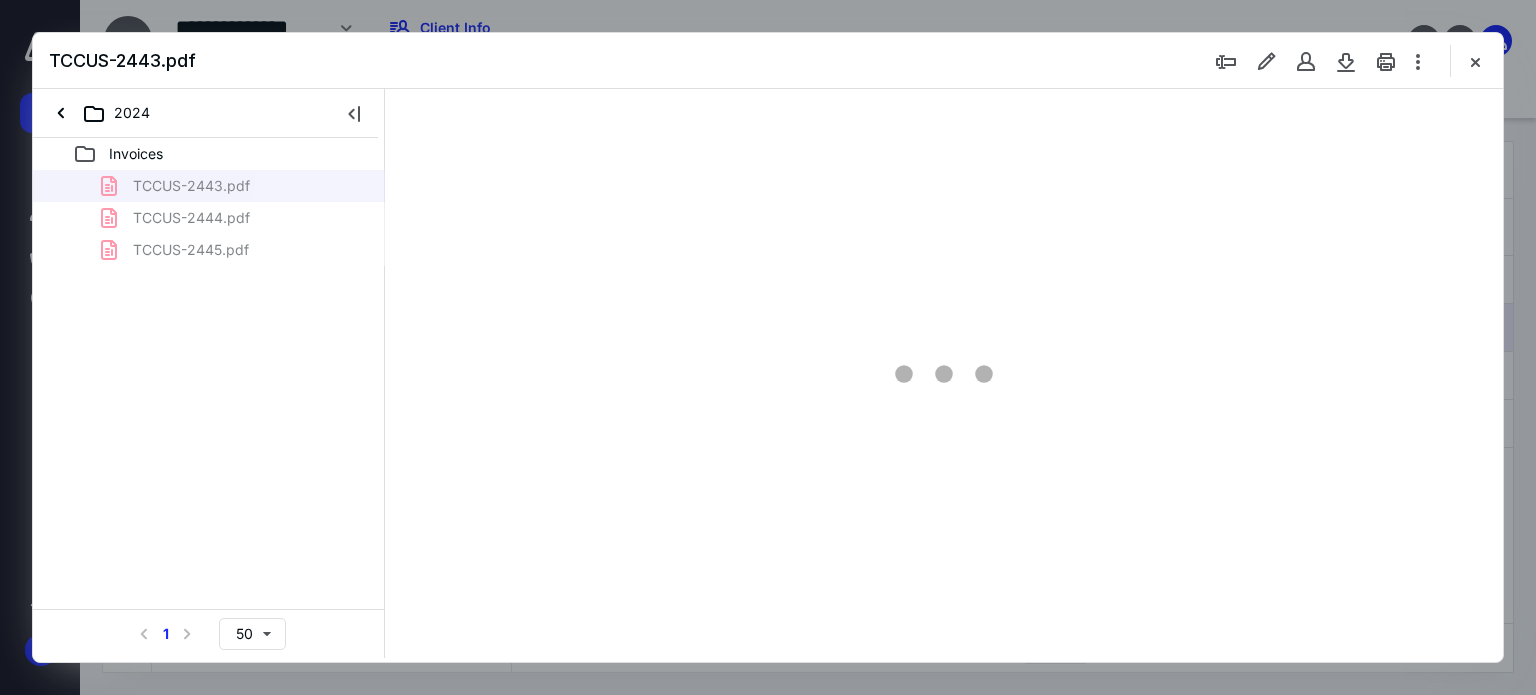 scroll, scrollTop: 0, scrollLeft: 0, axis: both 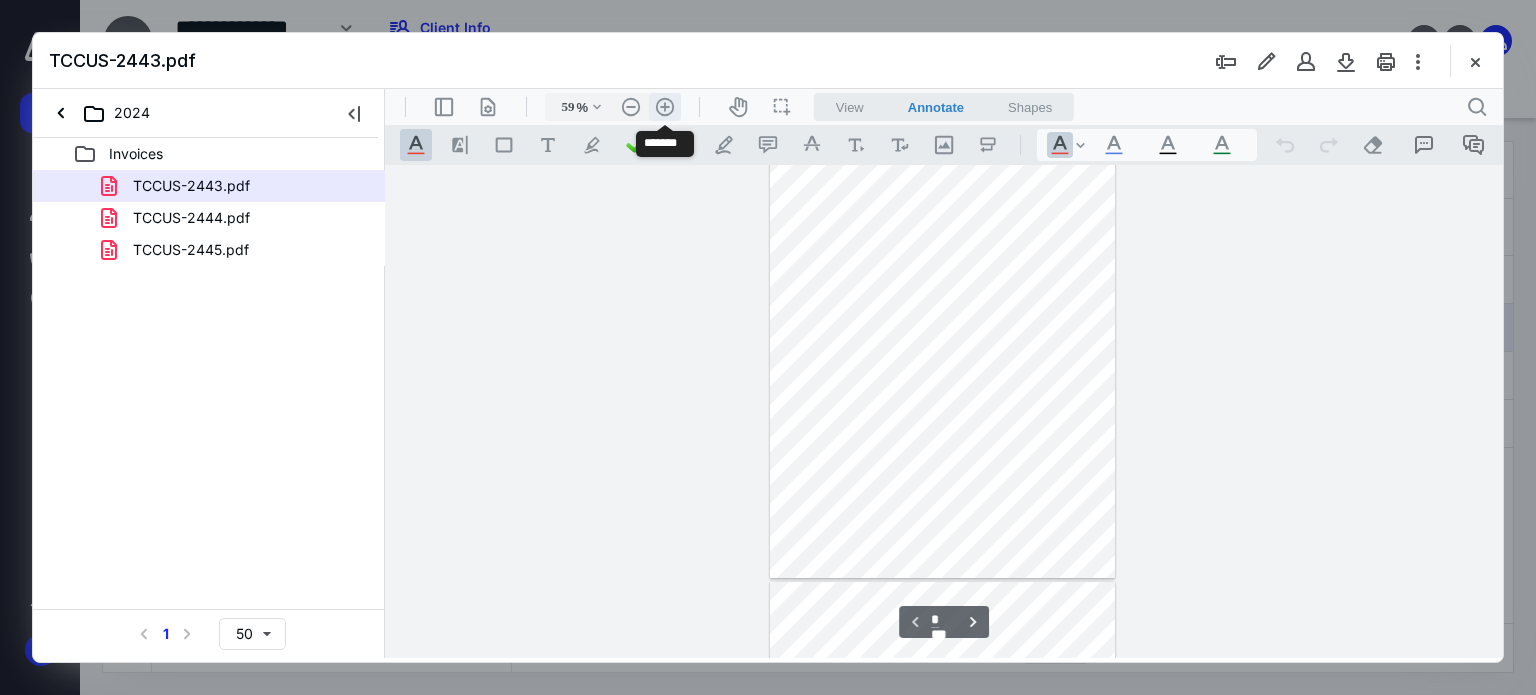 click on ".cls-1{fill:#abb0c4;} icon - header - zoom - in - line" at bounding box center (665, 107) 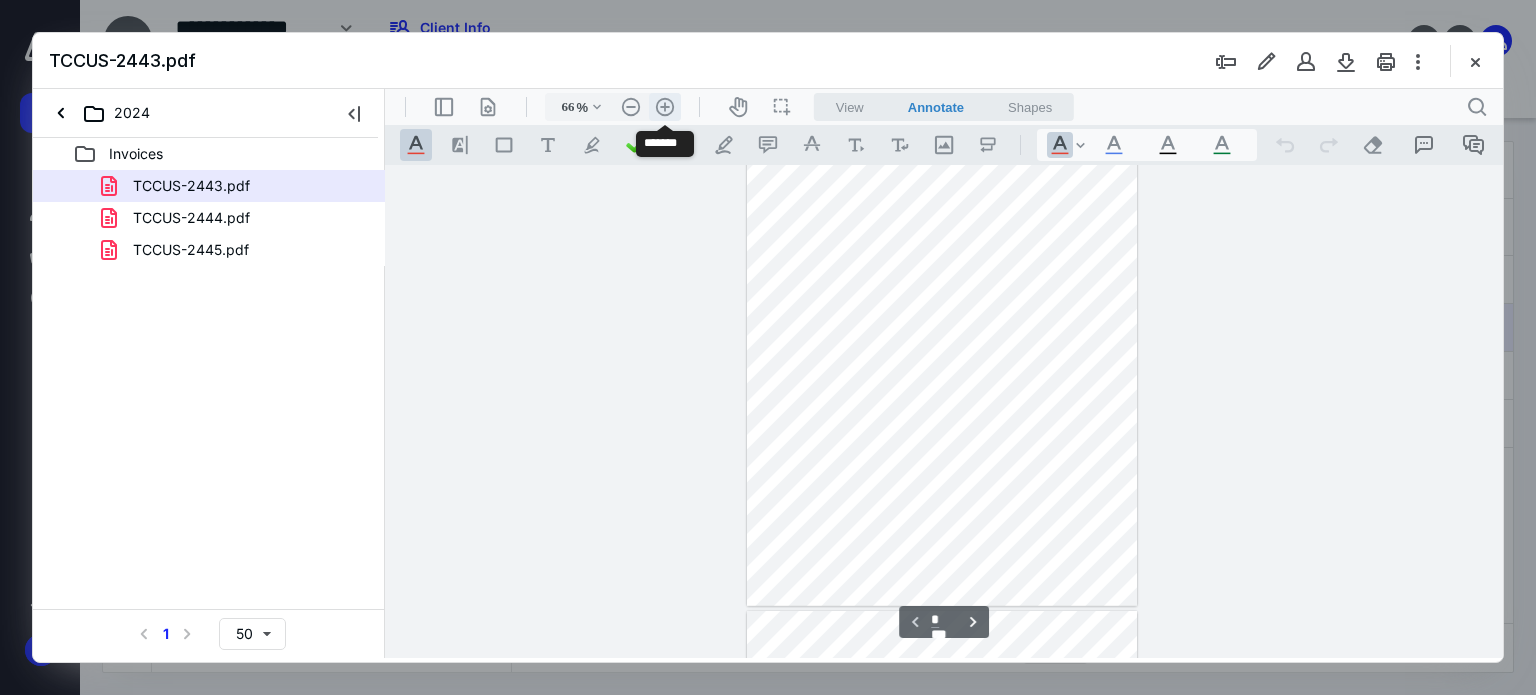click on ".cls-1{fill:#abb0c4;} icon - header - zoom - in - line" at bounding box center [665, 107] 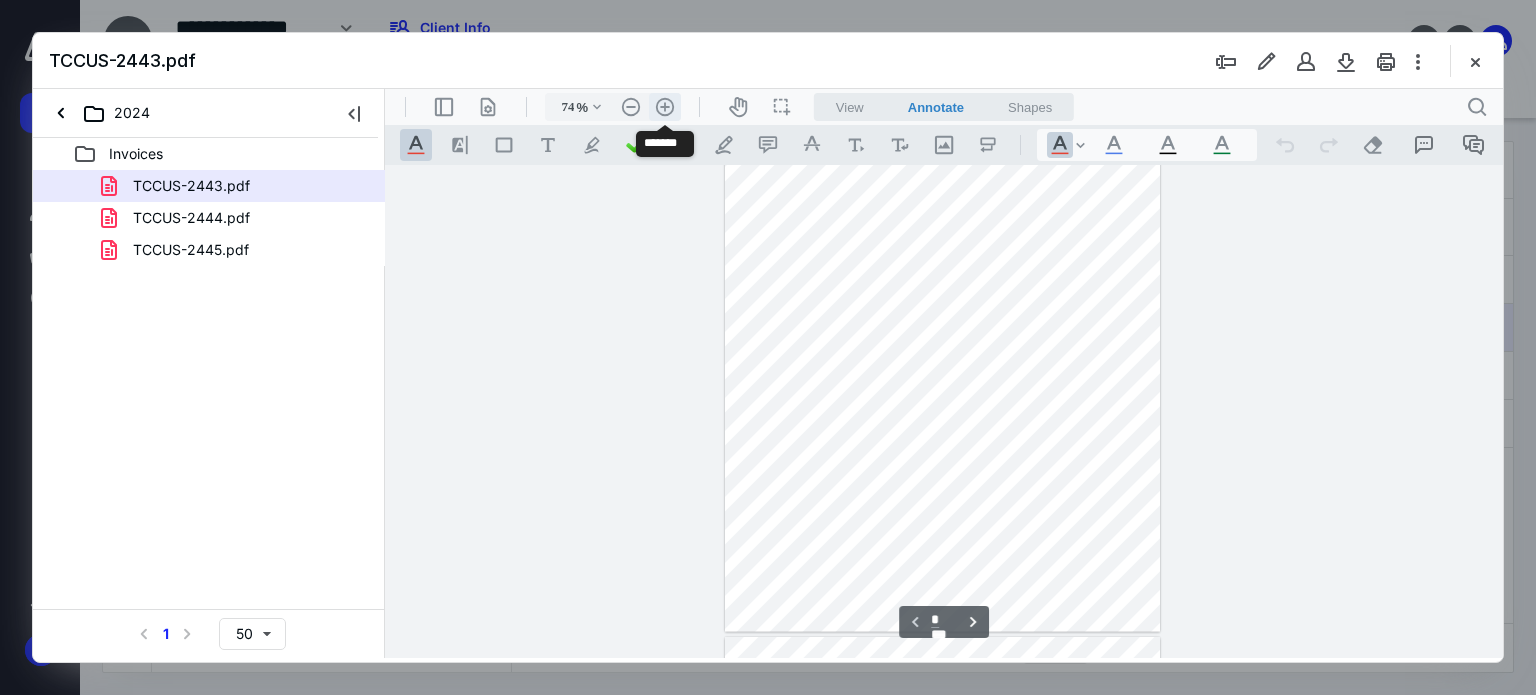click on ".cls-1{fill:#abb0c4;} icon - header - zoom - in - line" at bounding box center [665, 107] 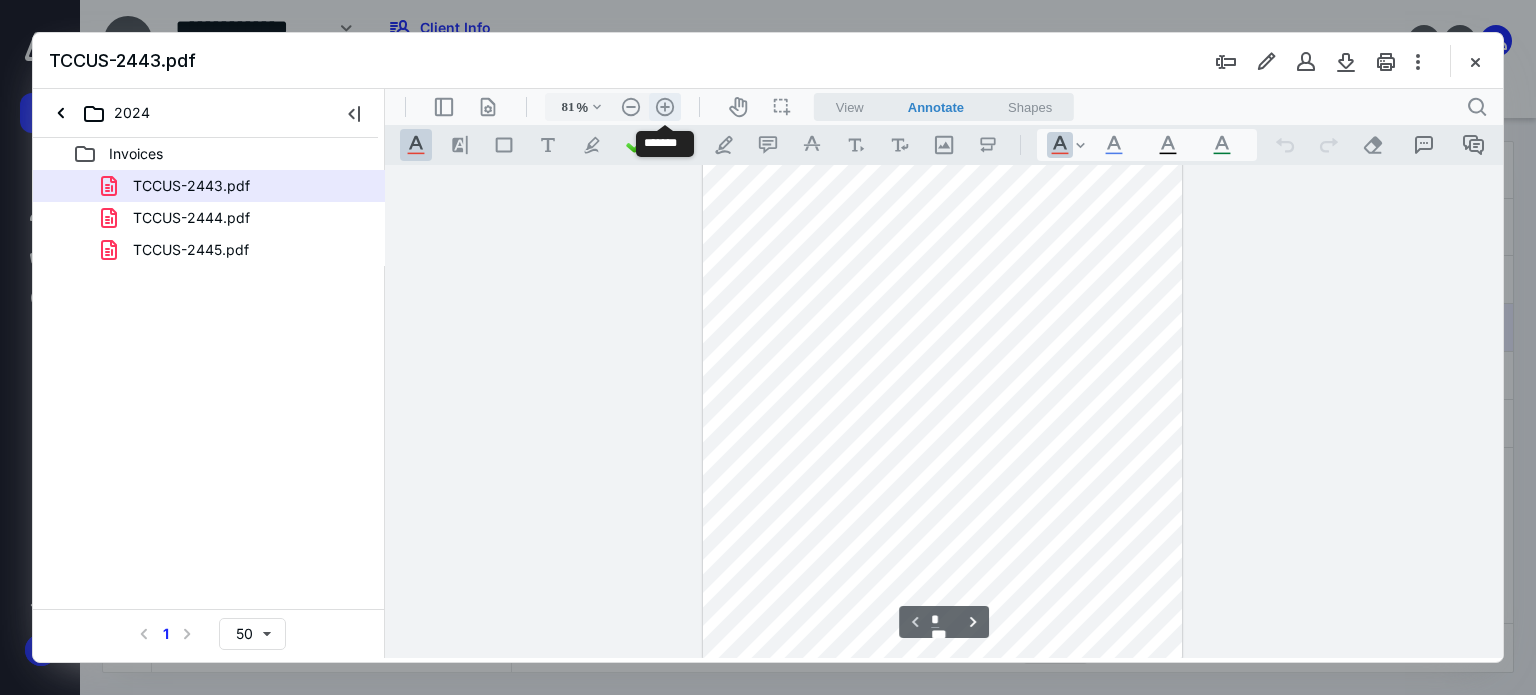 click on ".cls-1{fill:#abb0c4;} icon - header - zoom - in - line" at bounding box center [665, 107] 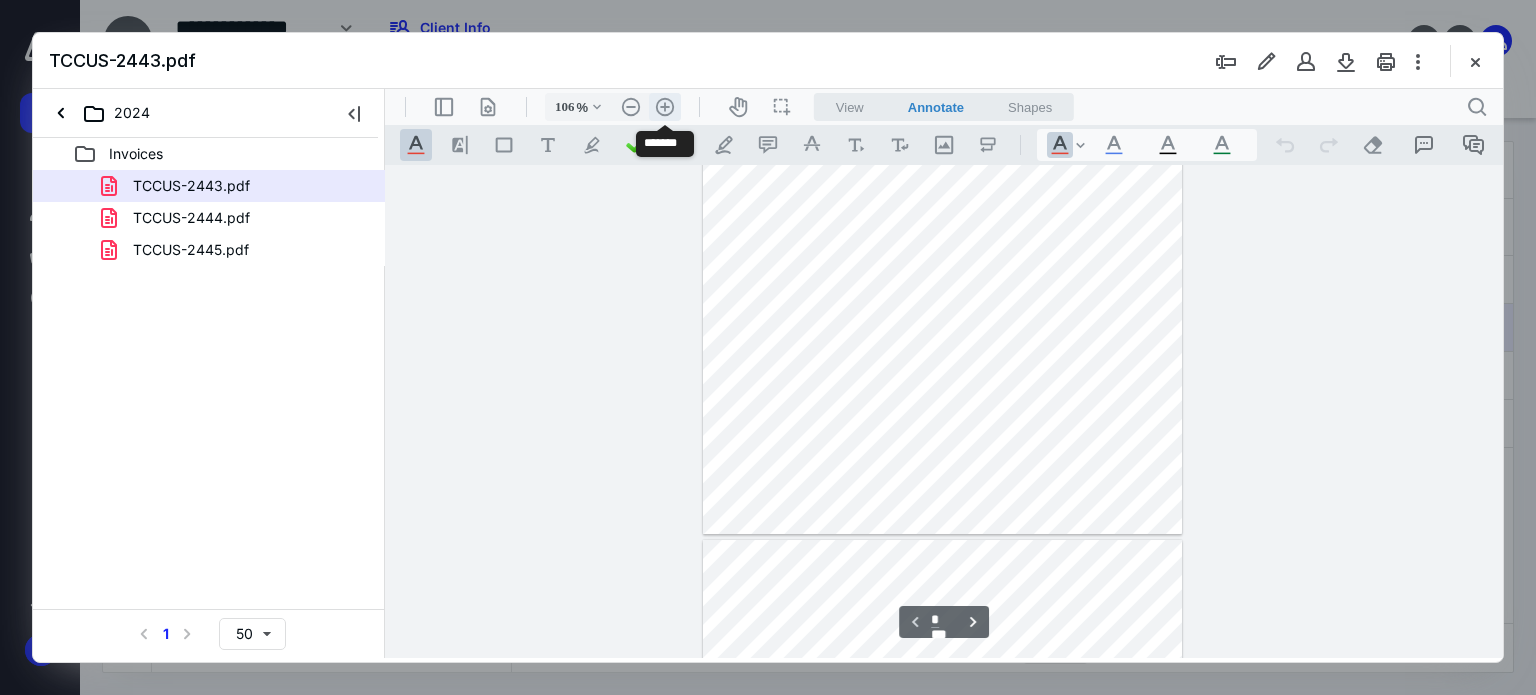 click on ".cls-1{fill:#abb0c4;} icon - header - zoom - in - line" at bounding box center (665, 107) 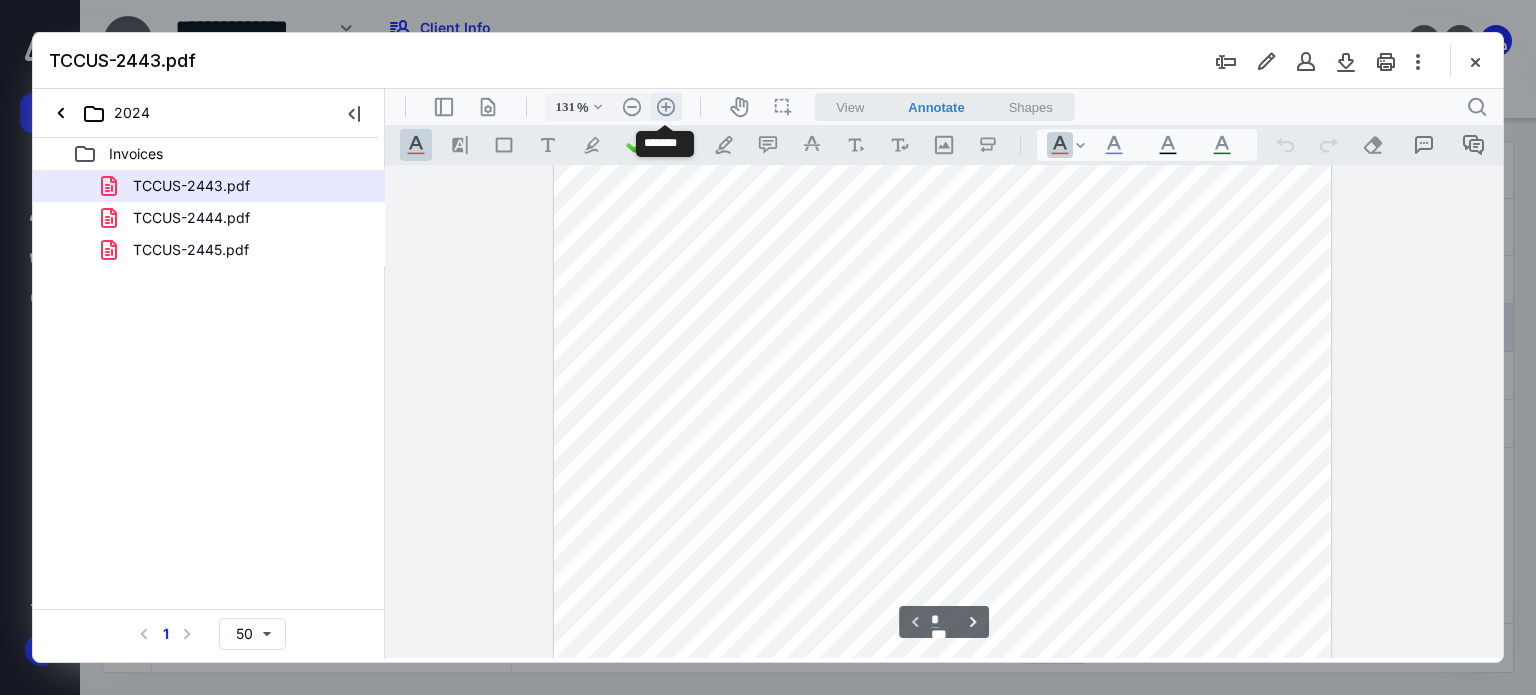 click on ".cls-1{fill:#abb0c4;} icon - header - zoom - in - line" at bounding box center [666, 107] 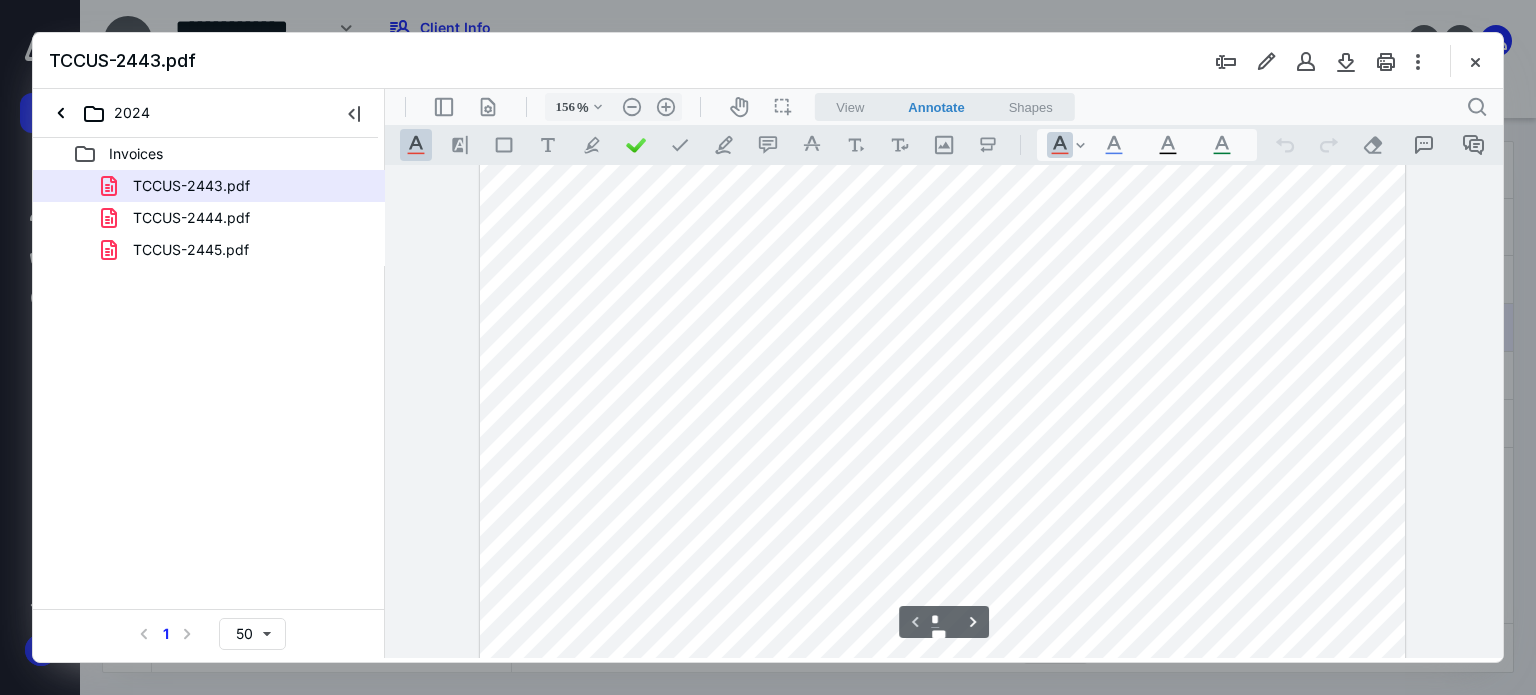 scroll, scrollTop: 158, scrollLeft: 0, axis: vertical 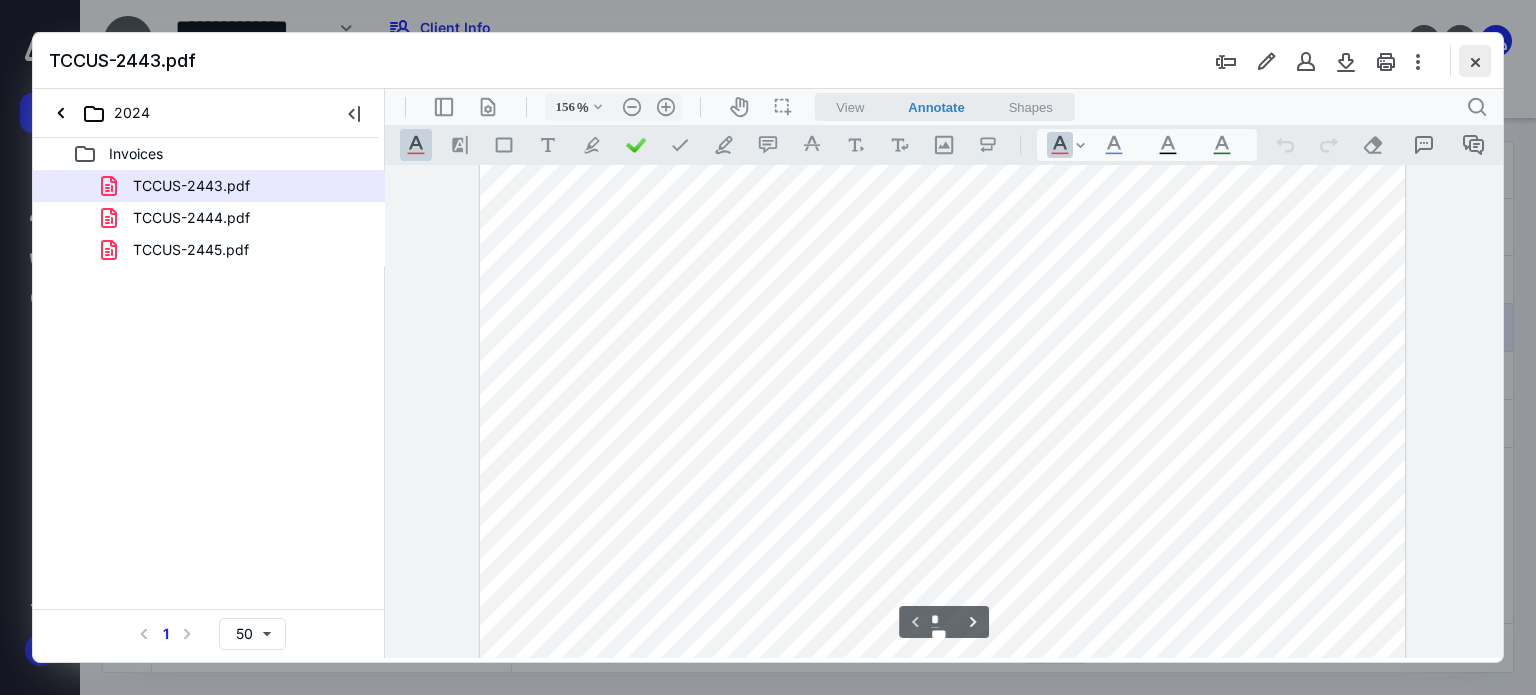 click at bounding box center (1475, 61) 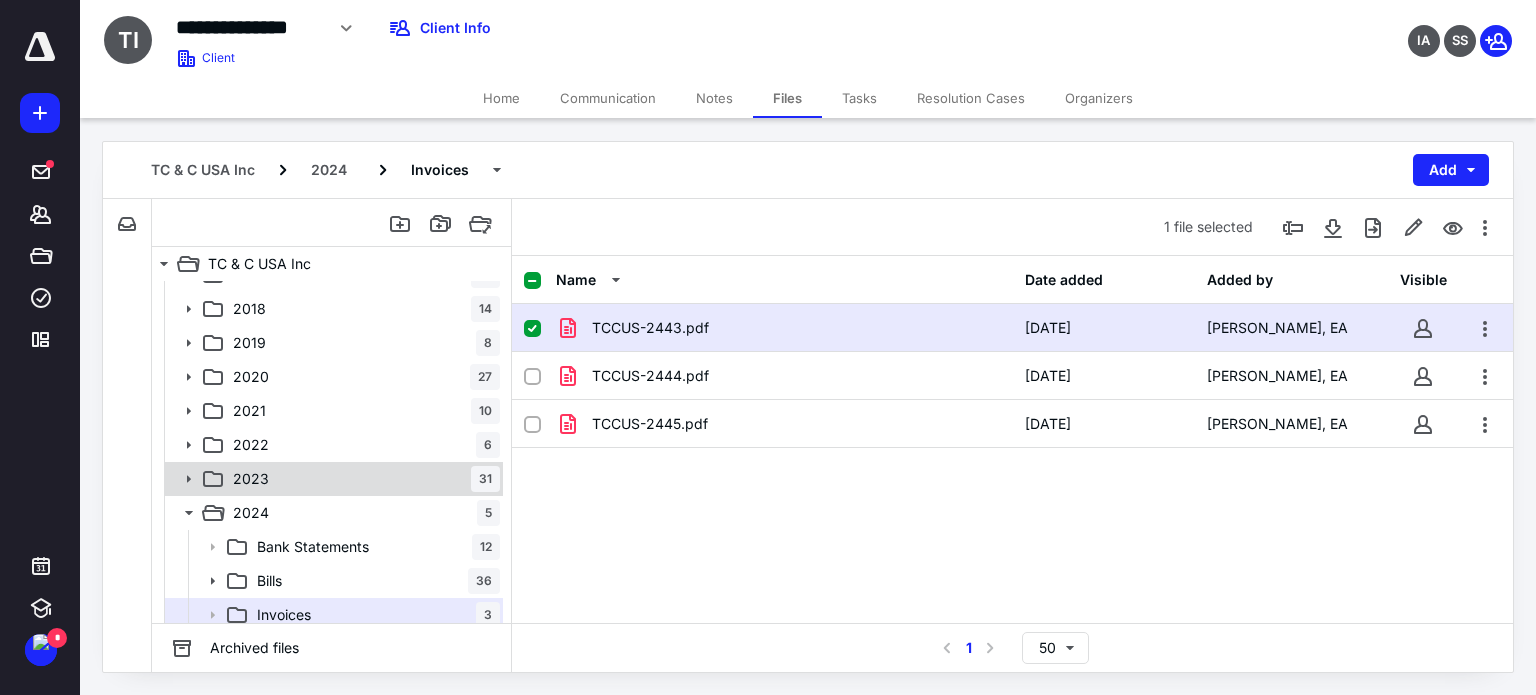 scroll, scrollTop: 30, scrollLeft: 0, axis: vertical 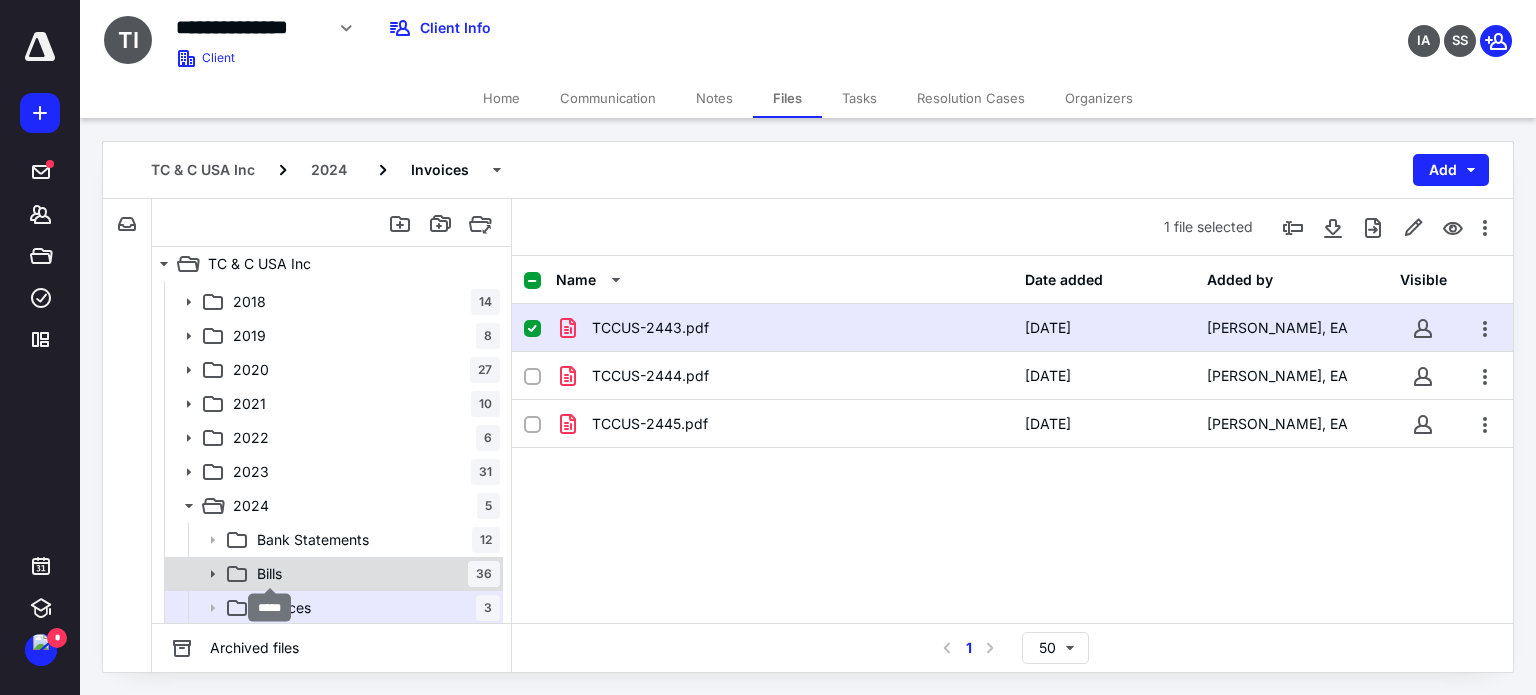 click on "Bills" at bounding box center (269, 574) 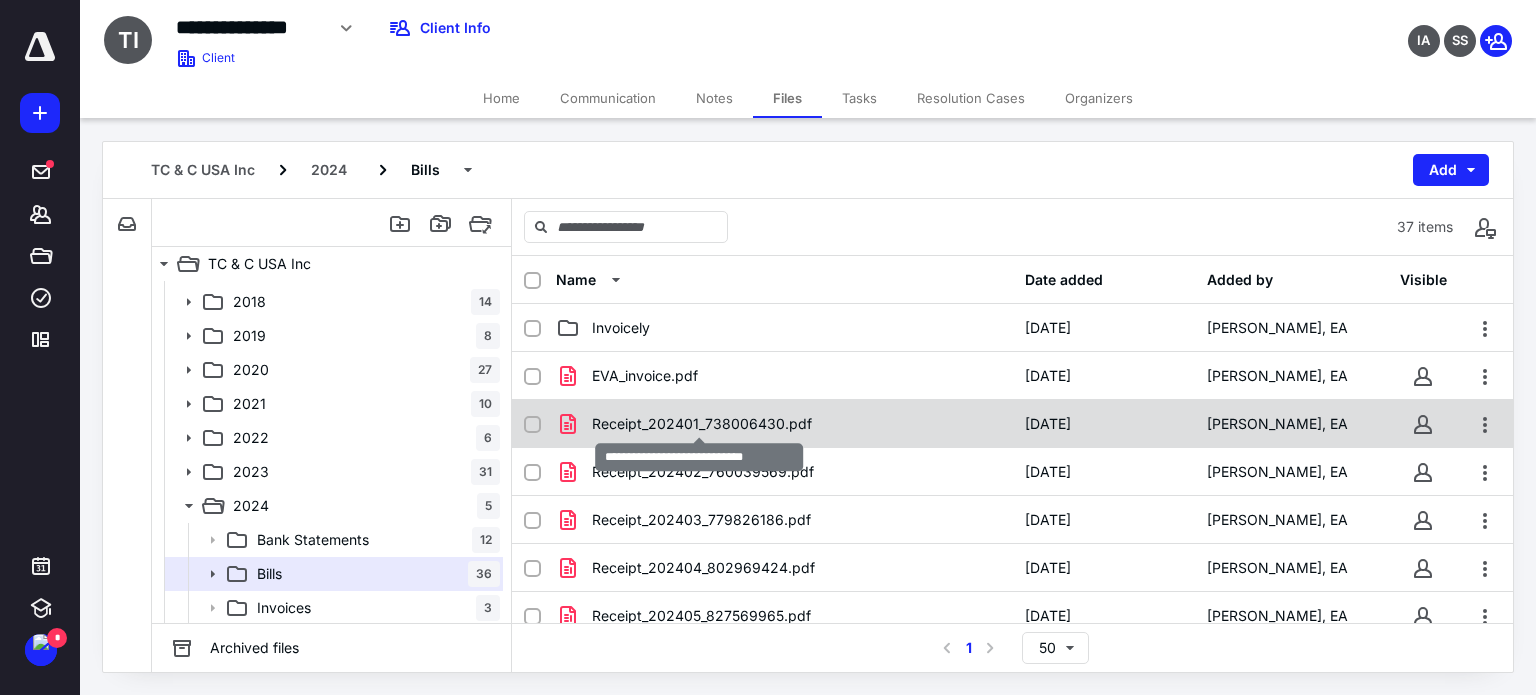click on "Receipt_202401_738006430.pdf" at bounding box center (702, 424) 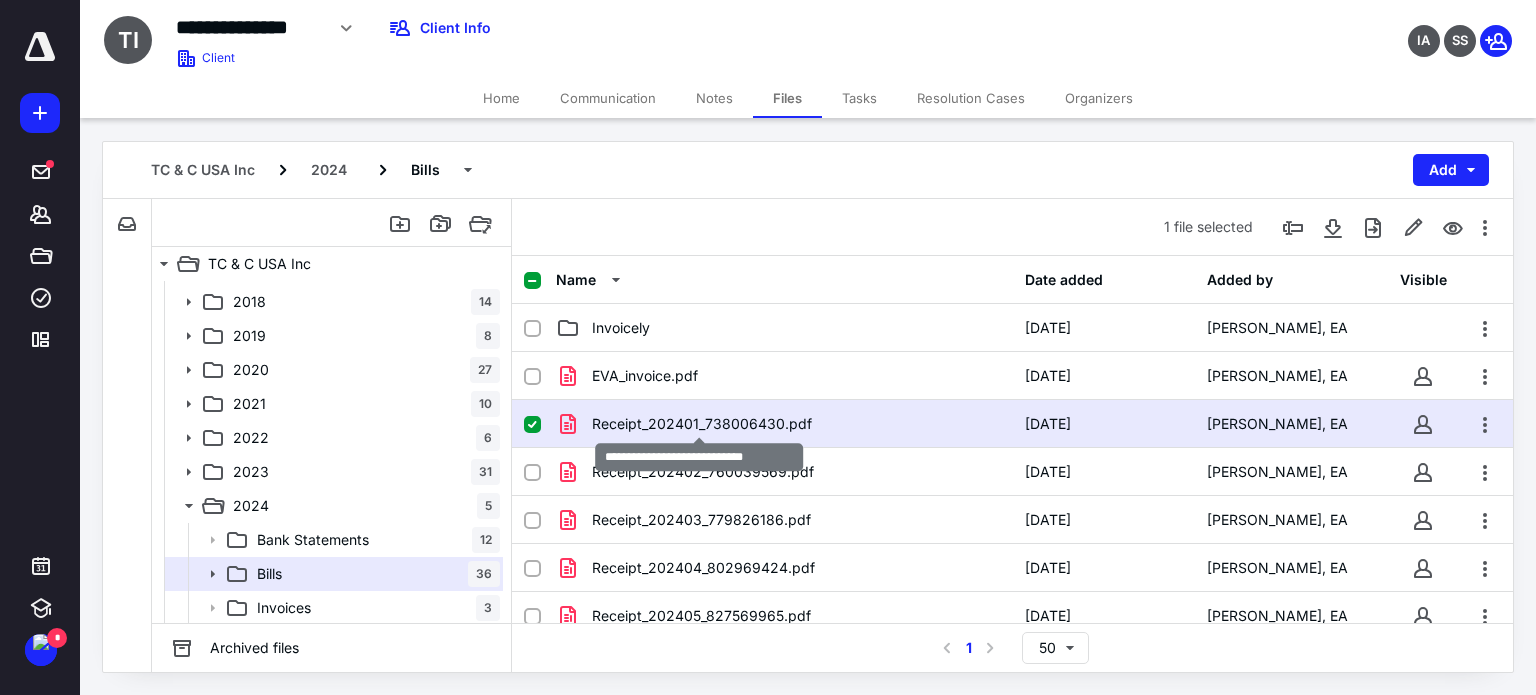 click on "Receipt_202401_738006430.pdf" at bounding box center [702, 424] 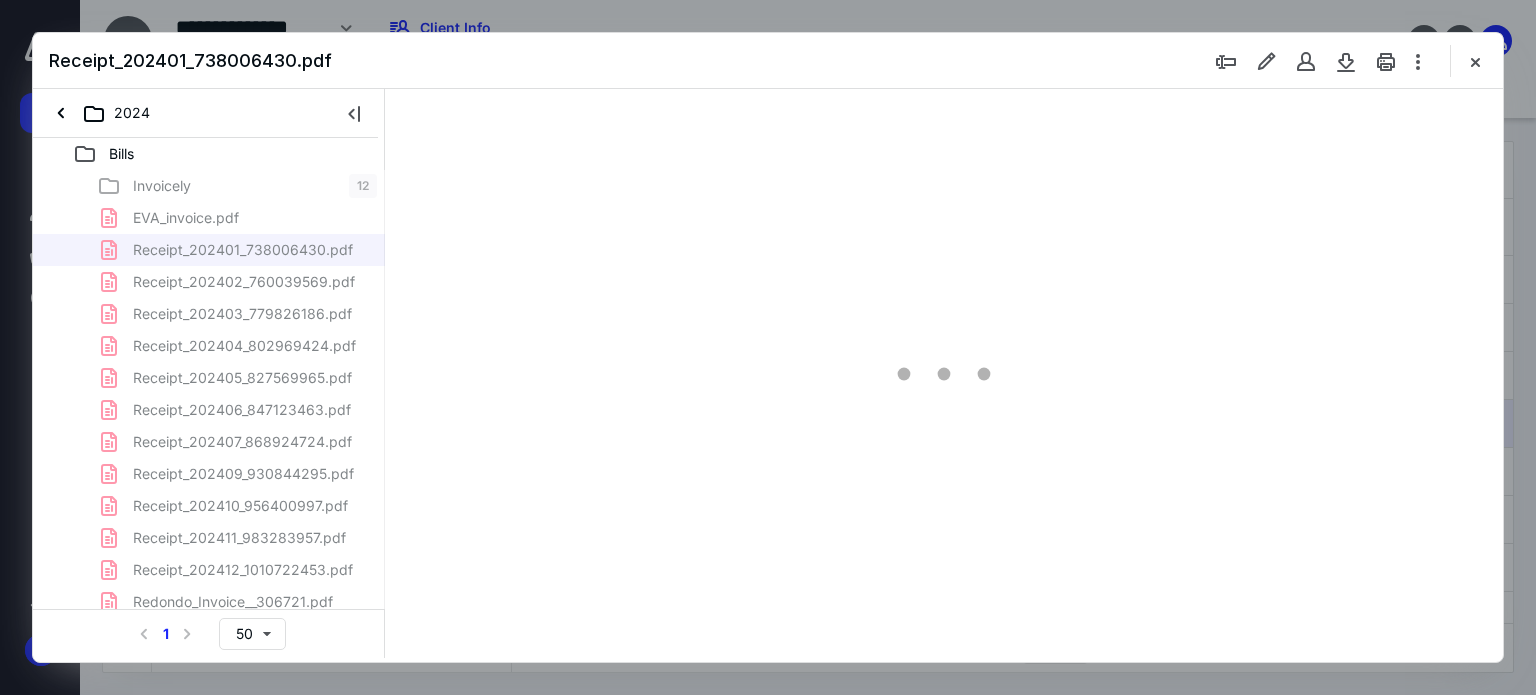 scroll, scrollTop: 0, scrollLeft: 0, axis: both 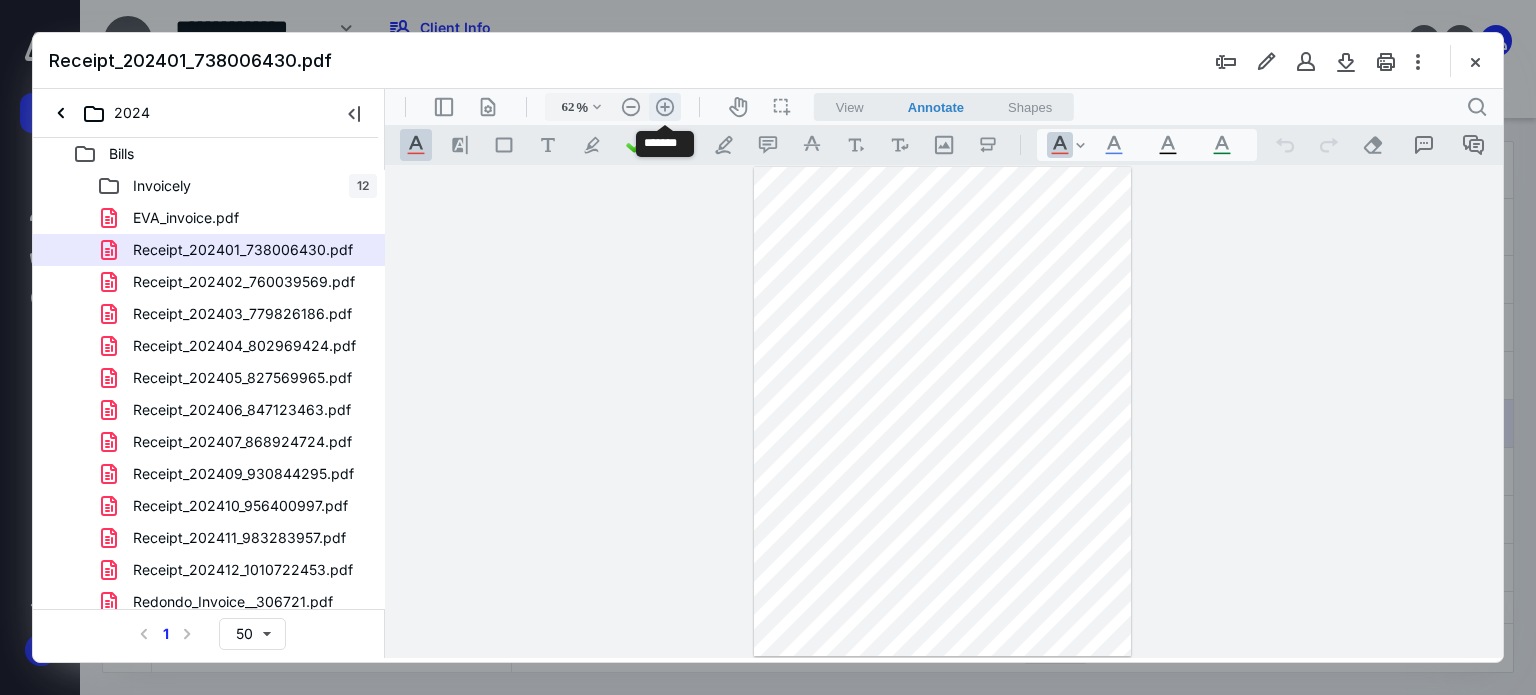 click on ".cls-1{fill:#abb0c4;} icon - header - zoom - in - line" at bounding box center (665, 107) 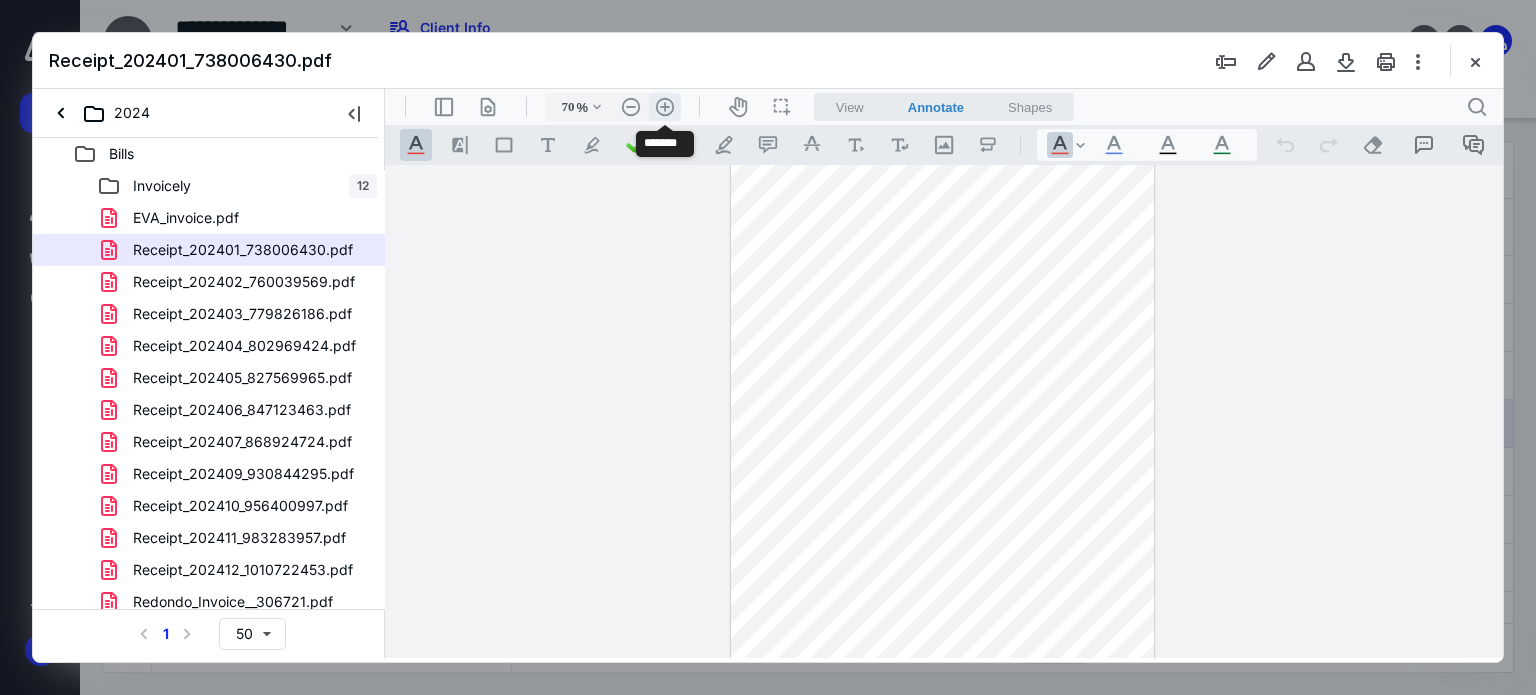 click on ".cls-1{fill:#abb0c4;} icon - header - zoom - in - line" at bounding box center [665, 107] 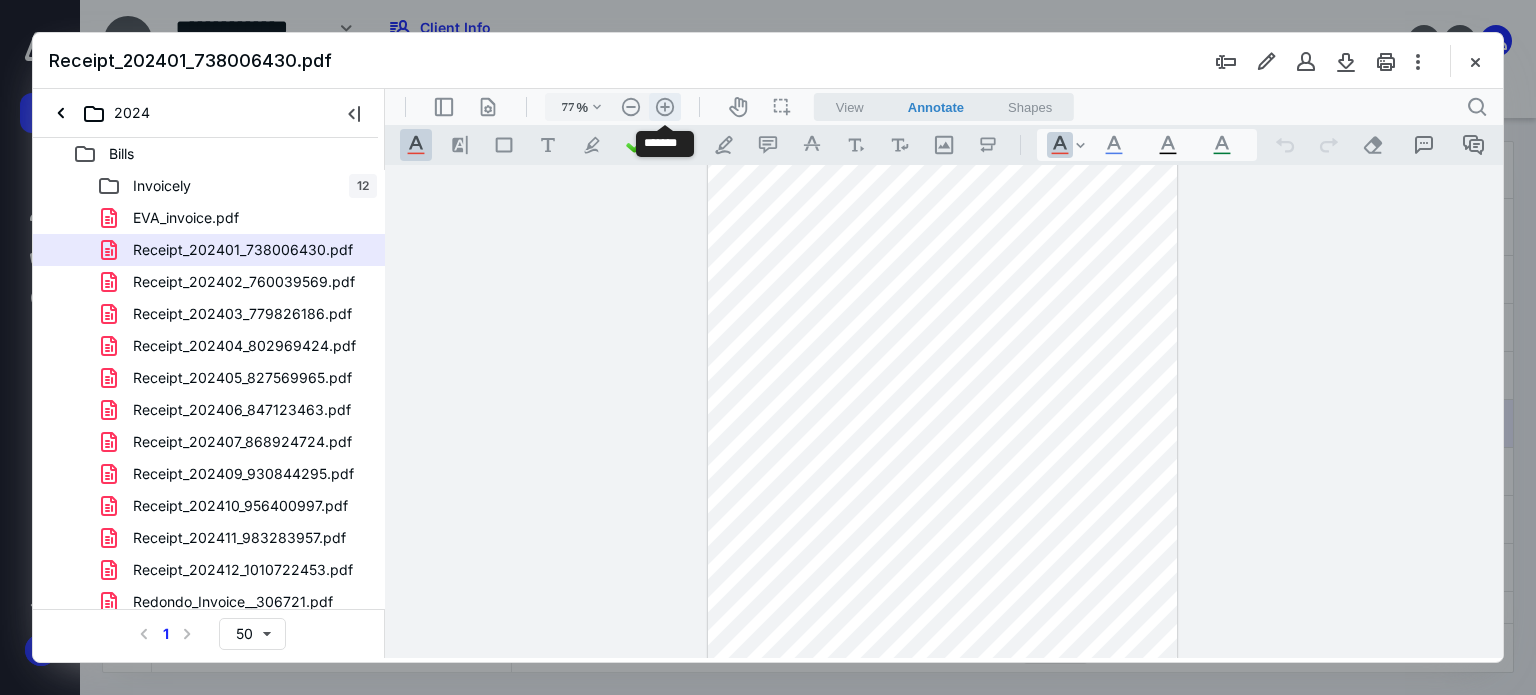 click on ".cls-1{fill:#abb0c4;} icon - header - zoom - in - line" at bounding box center (665, 107) 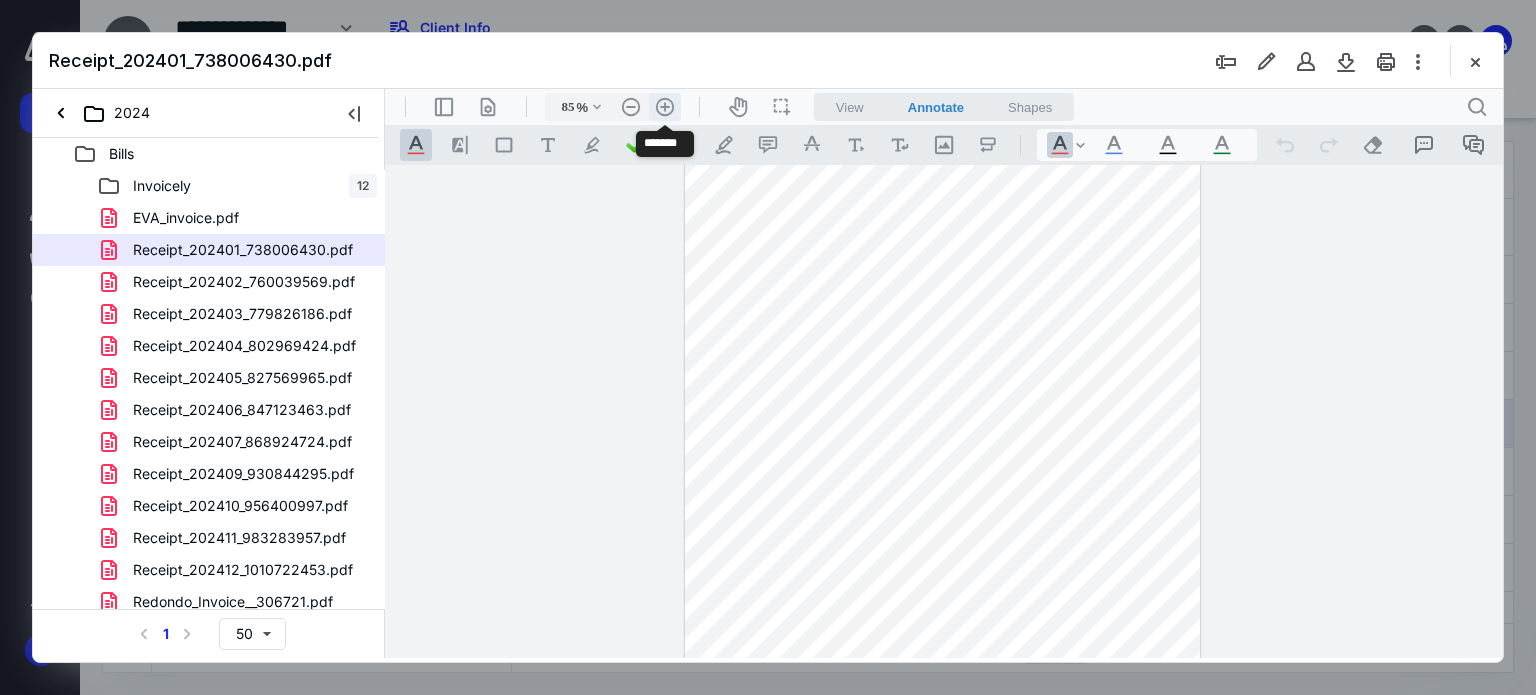 click on ".cls-1{fill:#abb0c4;} icon - header - zoom - in - line" at bounding box center [665, 107] 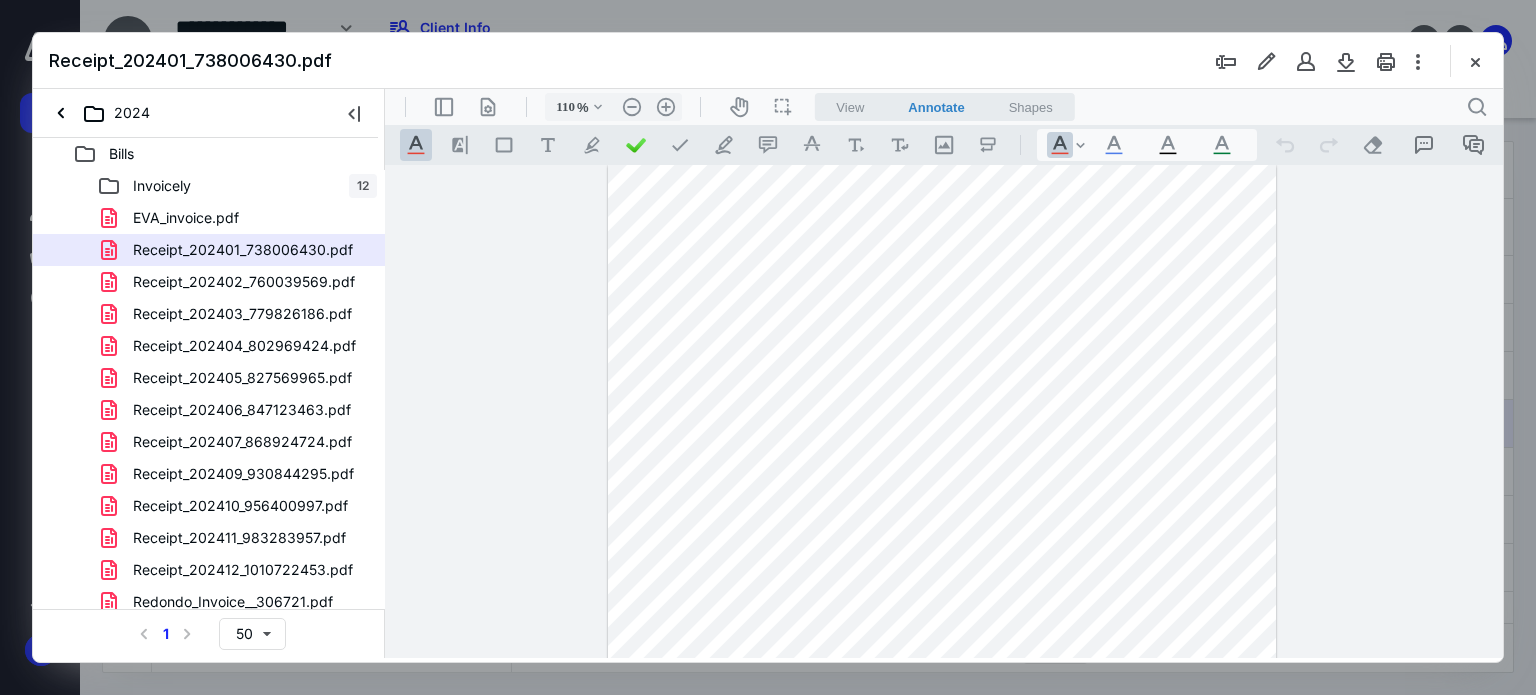 scroll, scrollTop: 0, scrollLeft: 0, axis: both 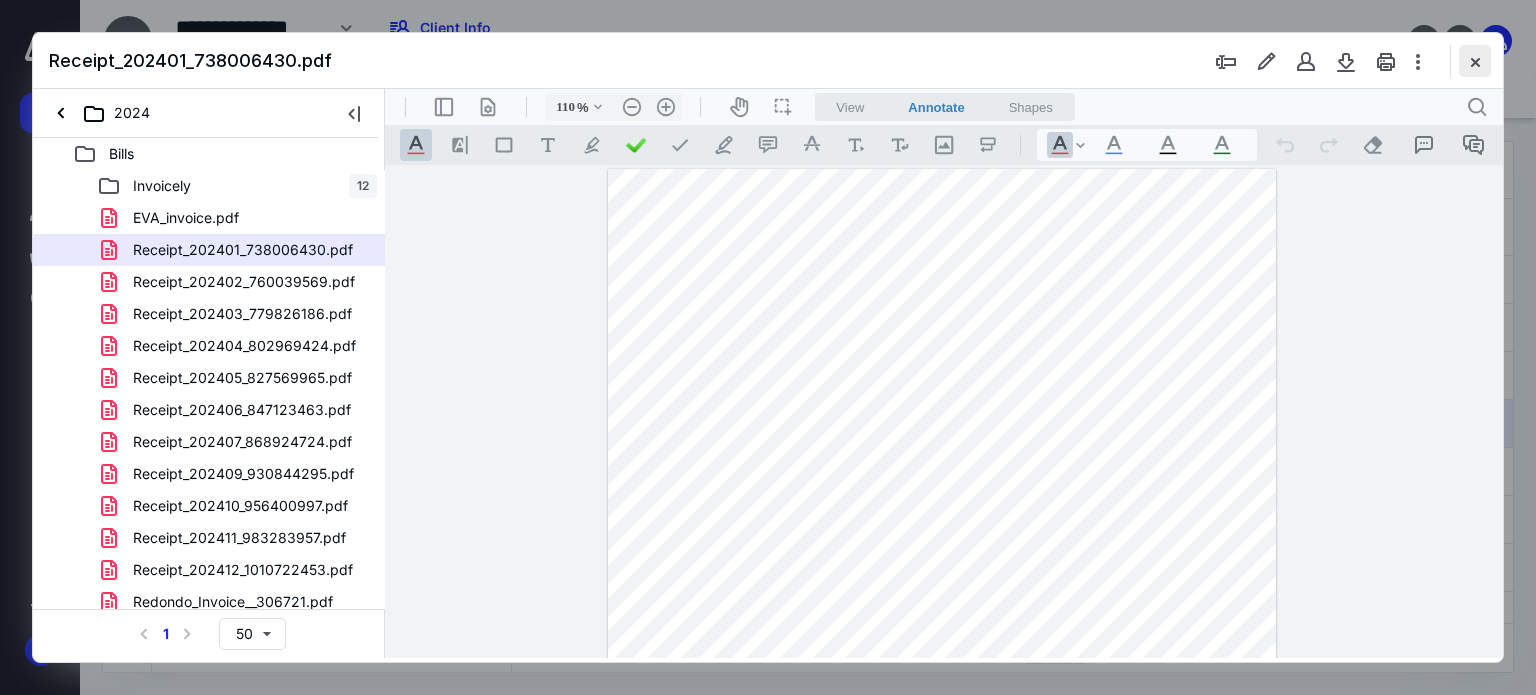 click at bounding box center [1475, 61] 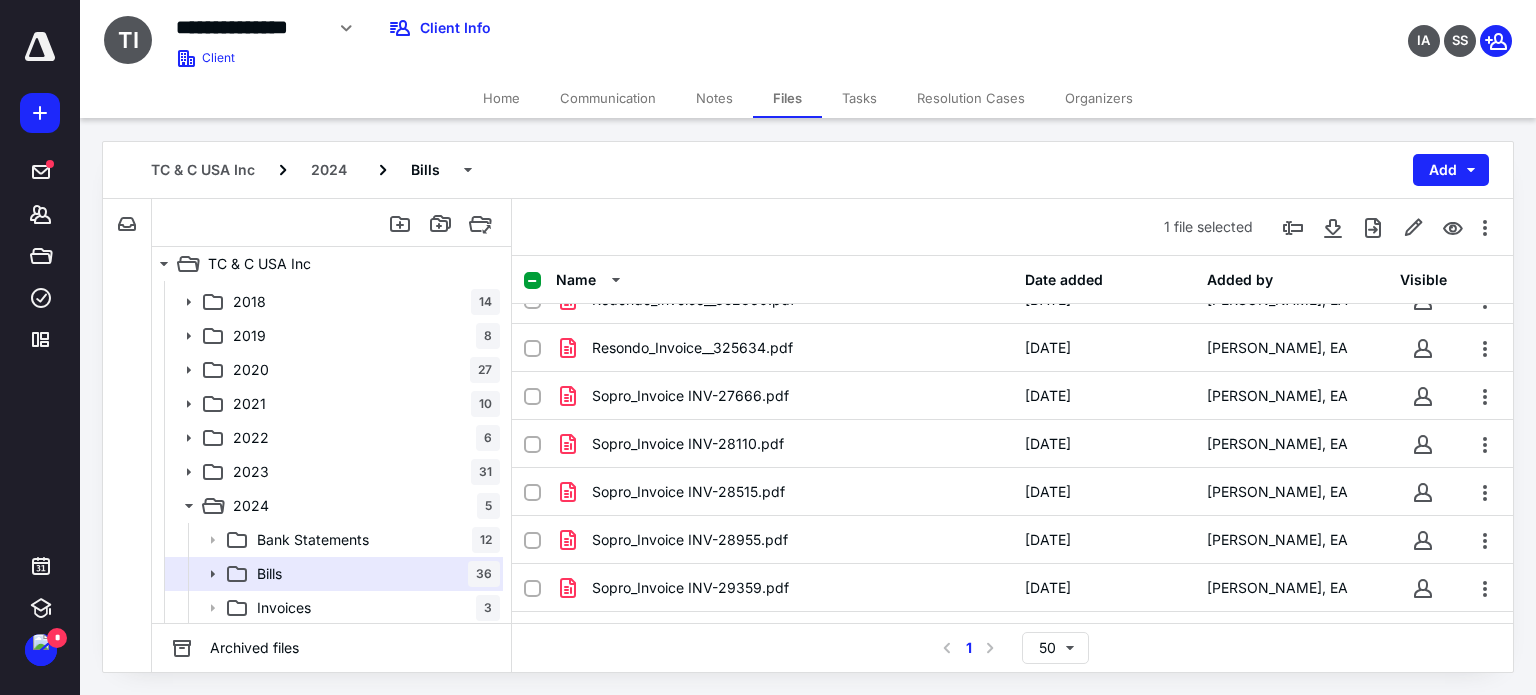 scroll, scrollTop: 1200, scrollLeft: 0, axis: vertical 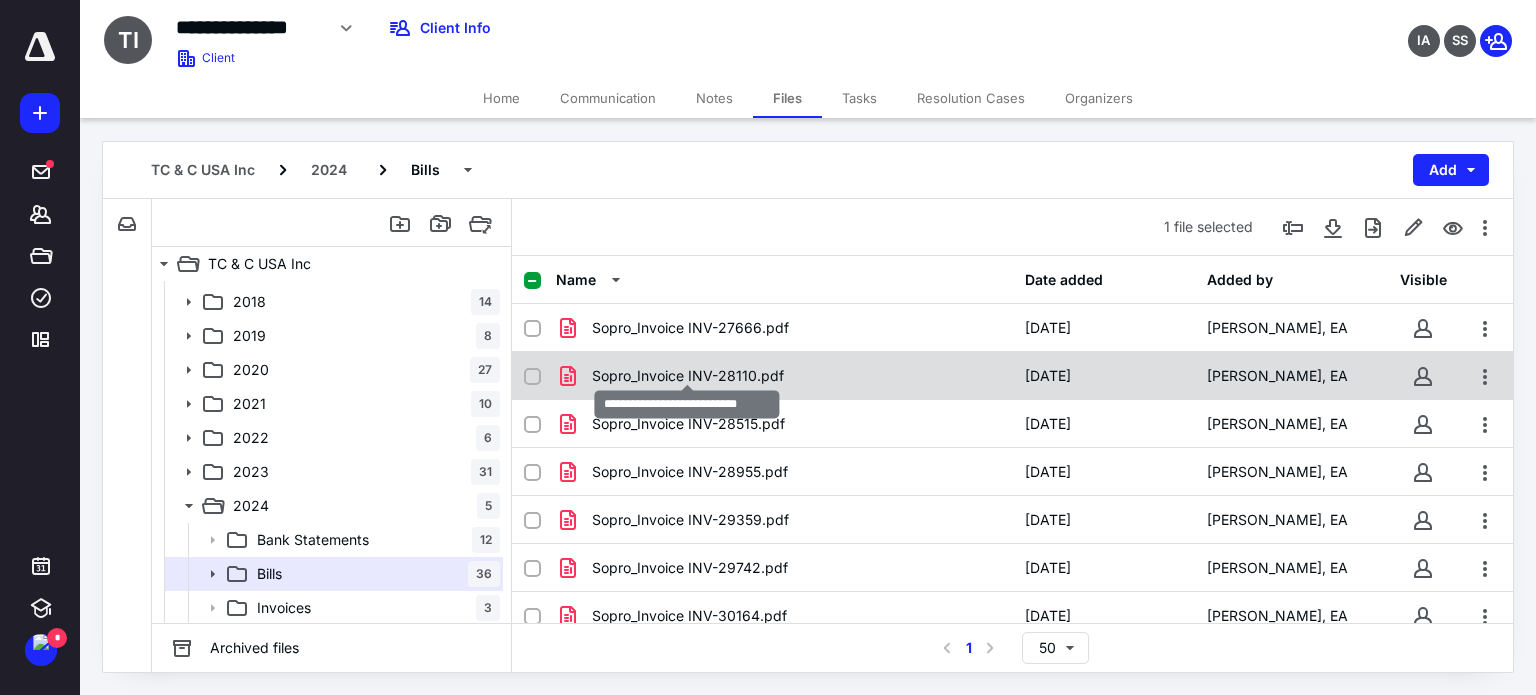 click on "Sopro_Invoice INV-28110.pdf" at bounding box center [688, 376] 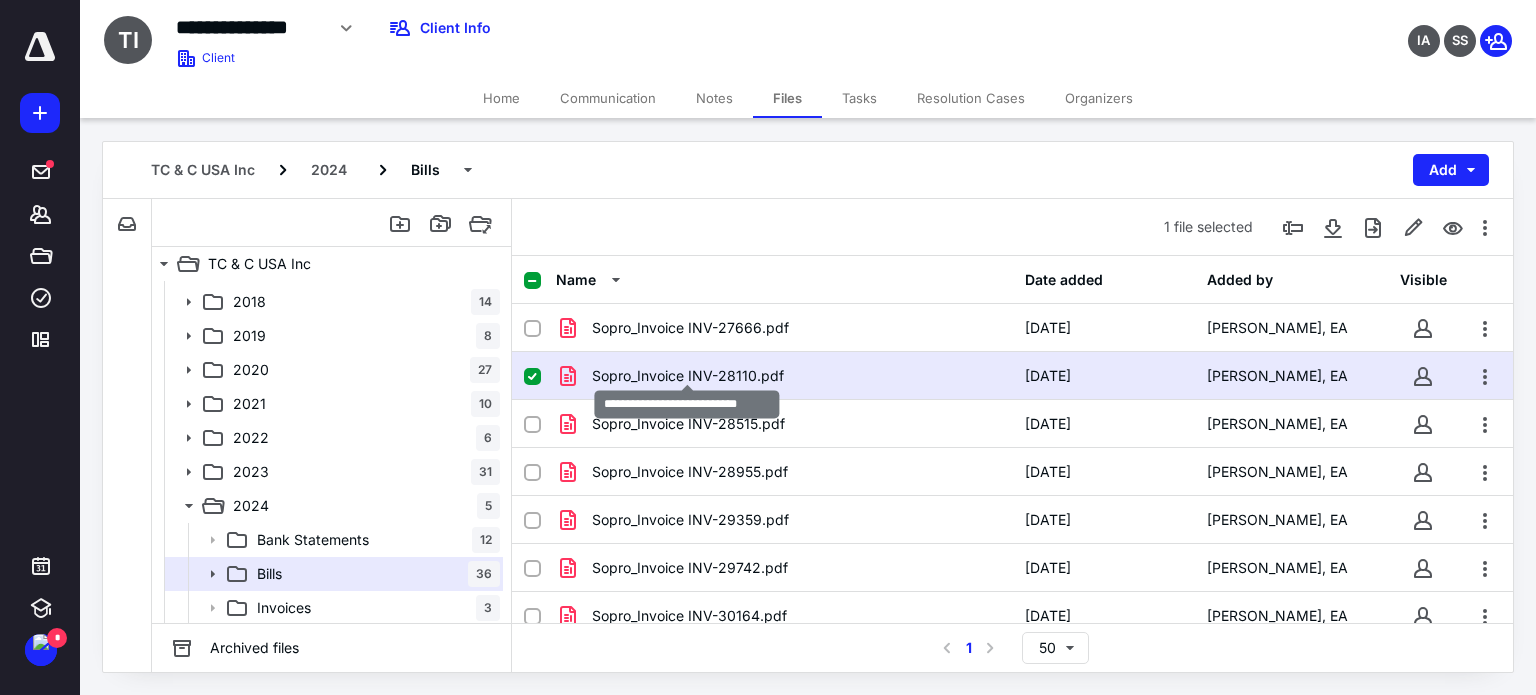 click on "Sopro_Invoice INV-28110.pdf" at bounding box center (688, 376) 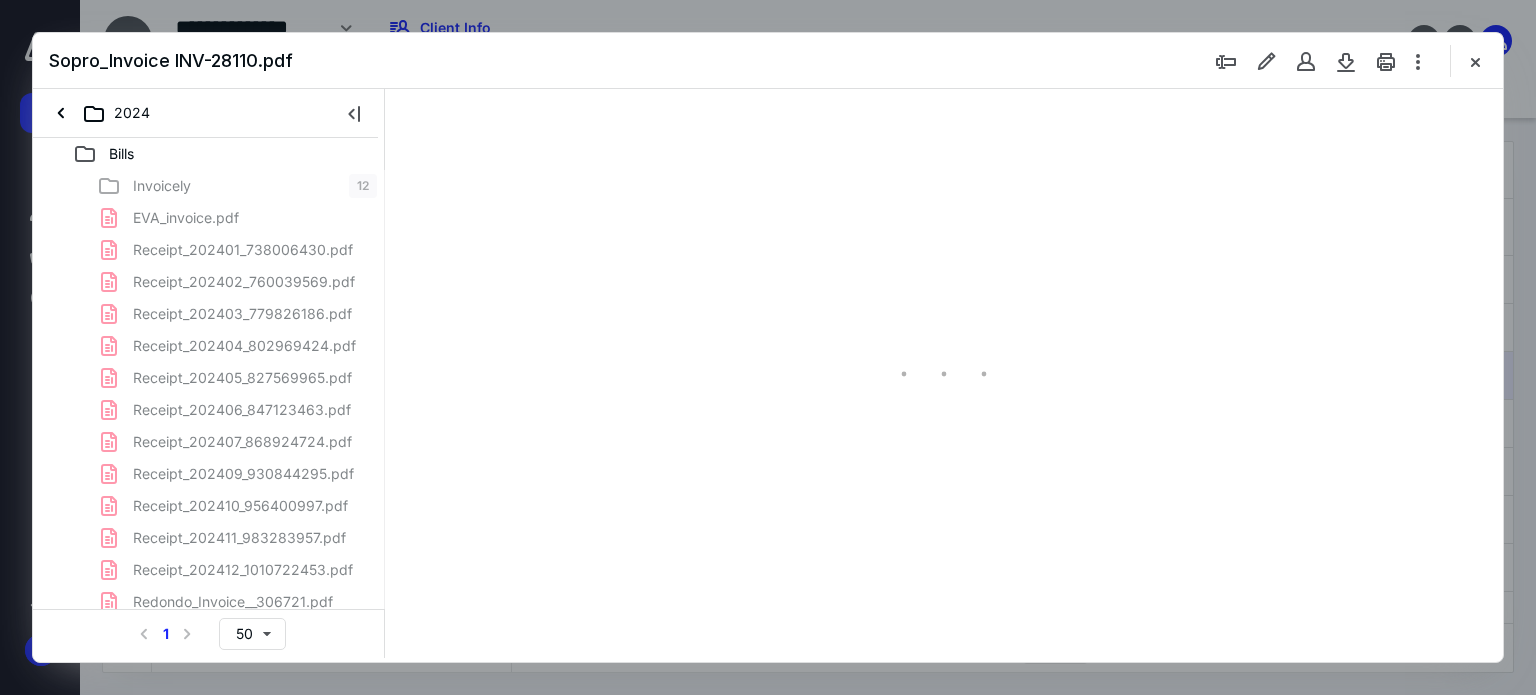 scroll, scrollTop: 0, scrollLeft: 0, axis: both 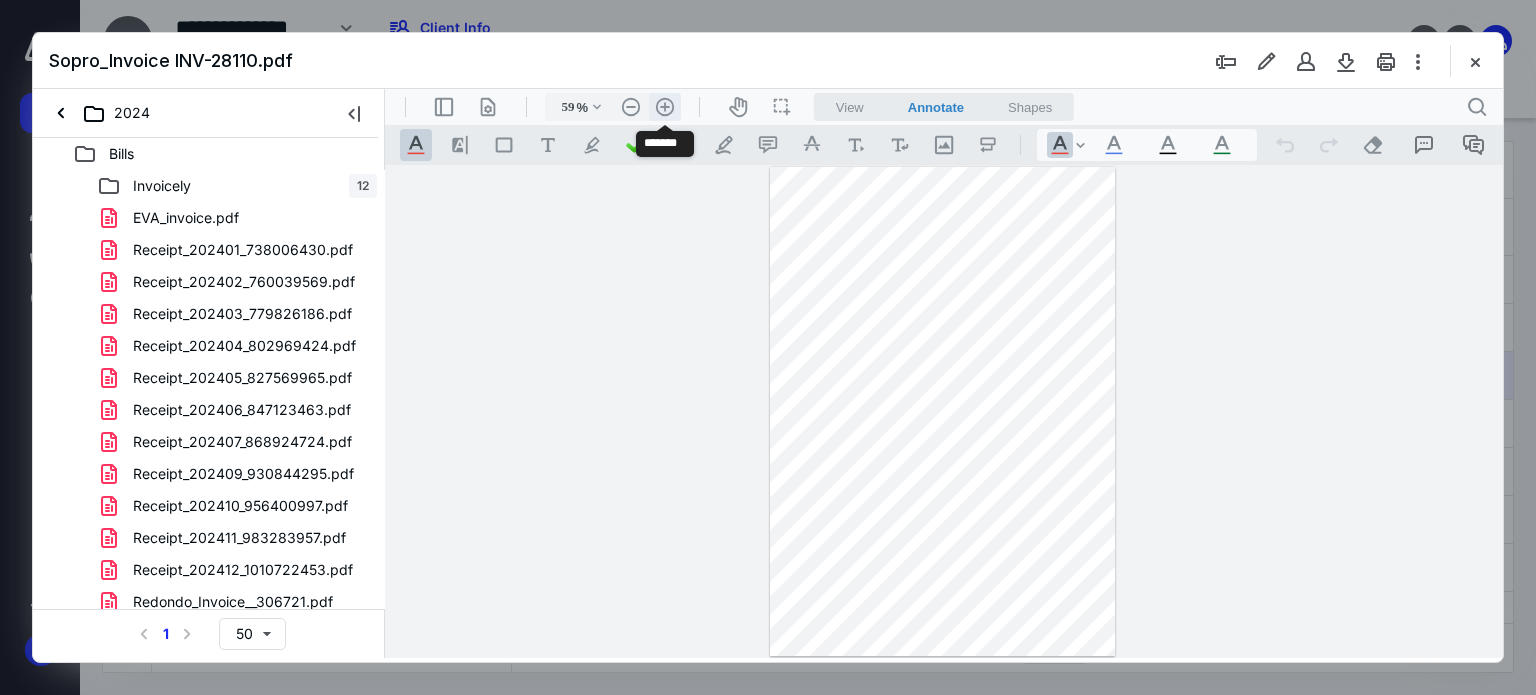 click on ".cls-1{fill:#abb0c4;} icon - header - zoom - in - line" at bounding box center [665, 107] 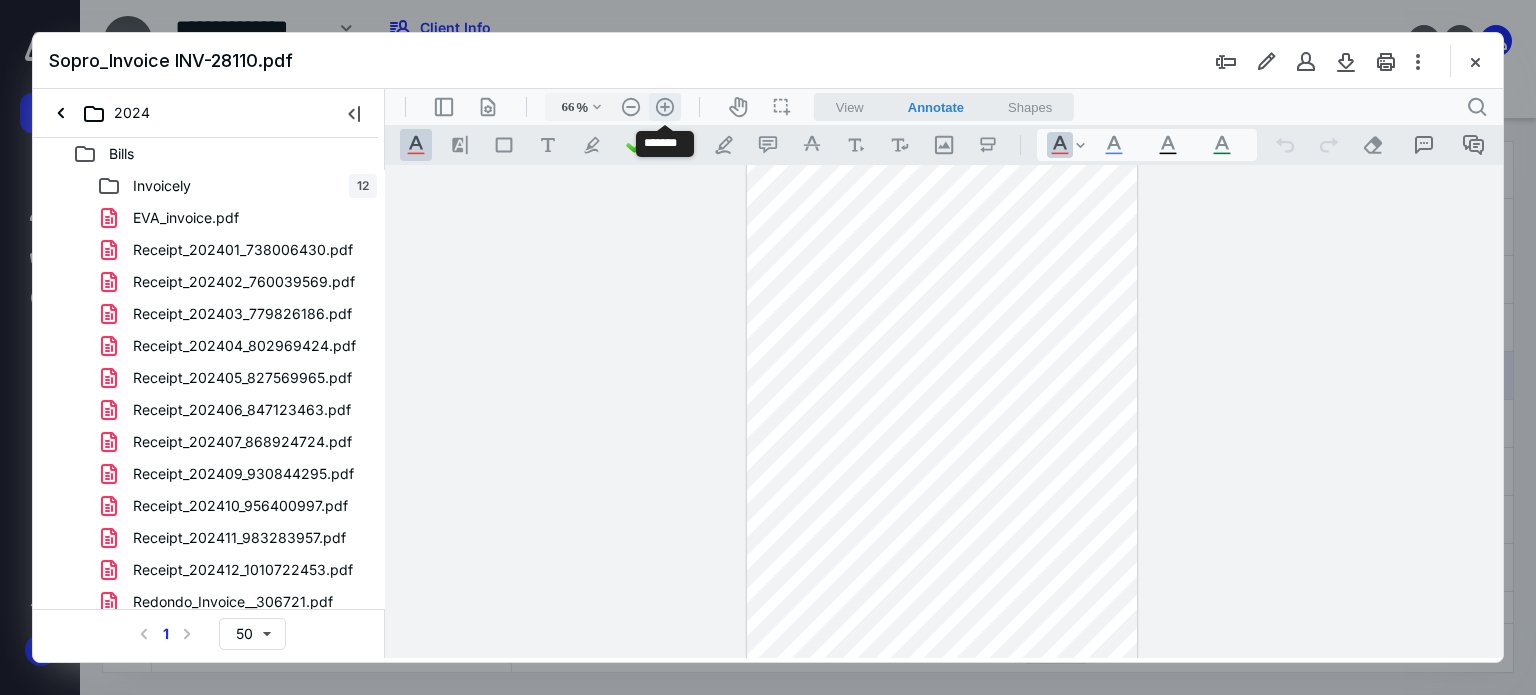 click on ".cls-1{fill:#abb0c4;} icon - header - zoom - in - line" at bounding box center (665, 107) 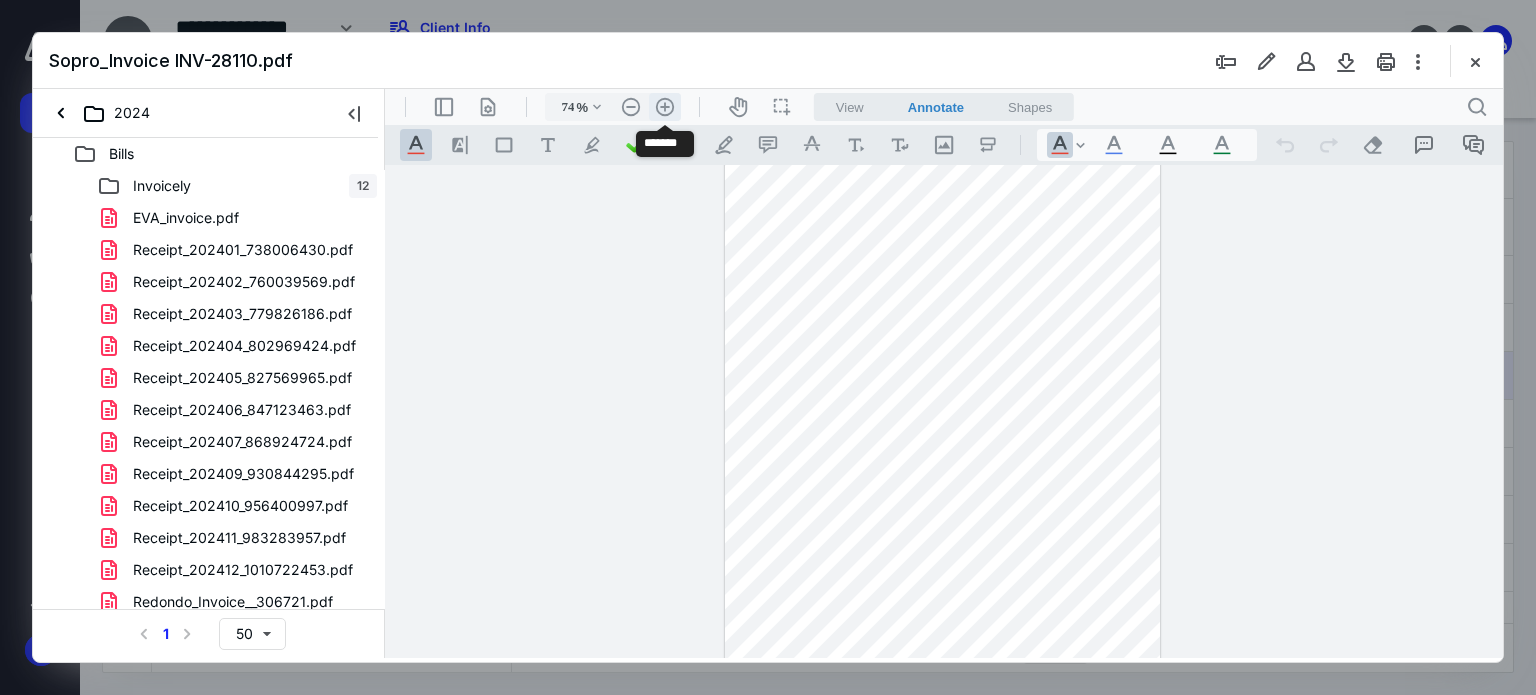 click on ".cls-1{fill:#abb0c4;} icon - header - zoom - in - line" at bounding box center [665, 107] 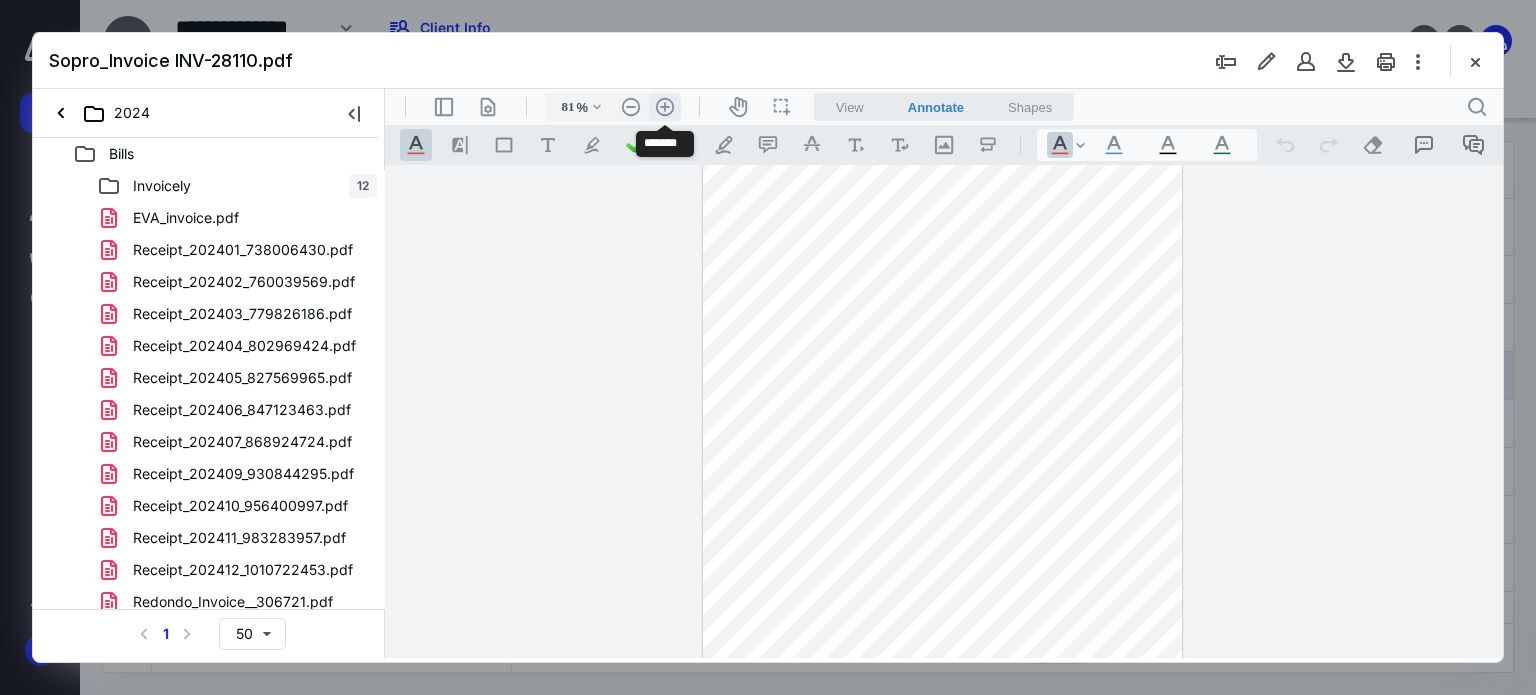 click on ".cls-1{fill:#abb0c4;} icon - header - zoom - in - line" at bounding box center (665, 107) 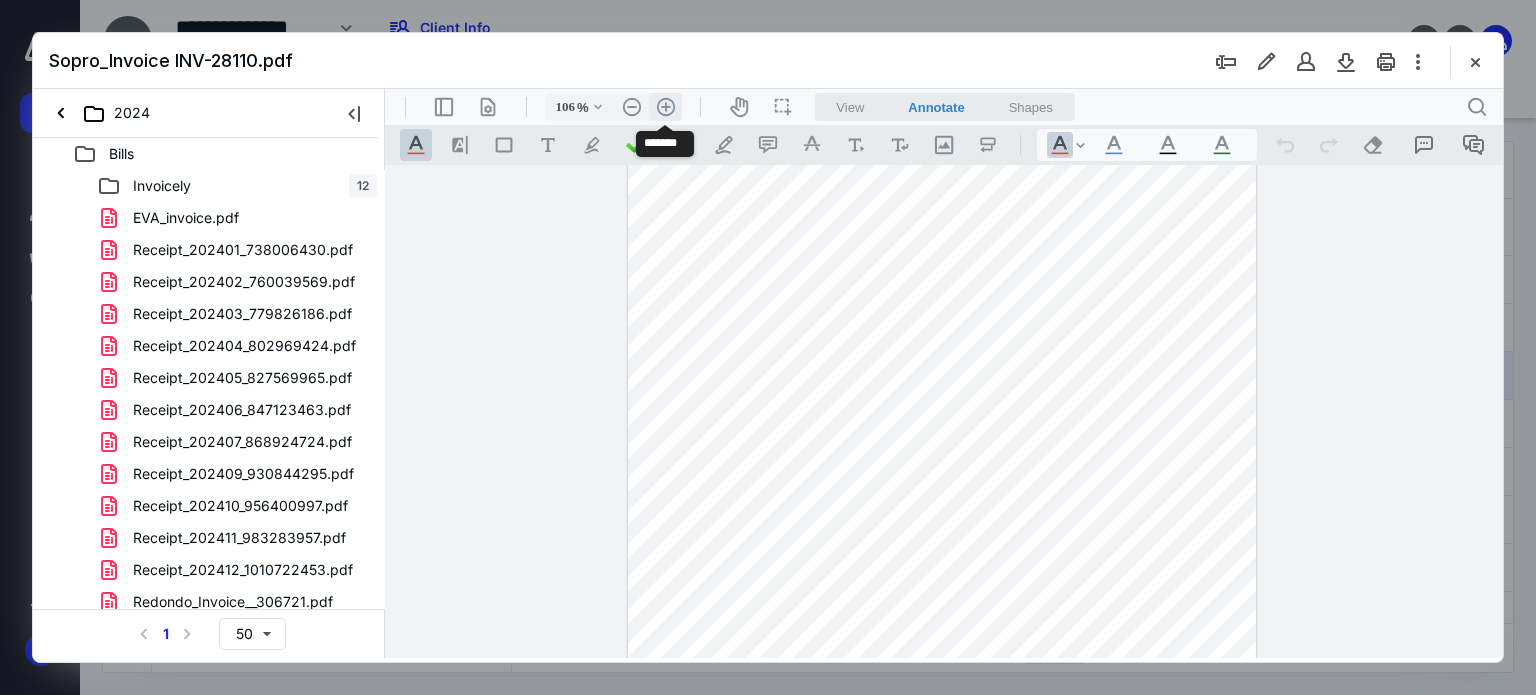 click on ".cls-1{fill:#abb0c4;} icon - header - zoom - in - line" at bounding box center [666, 107] 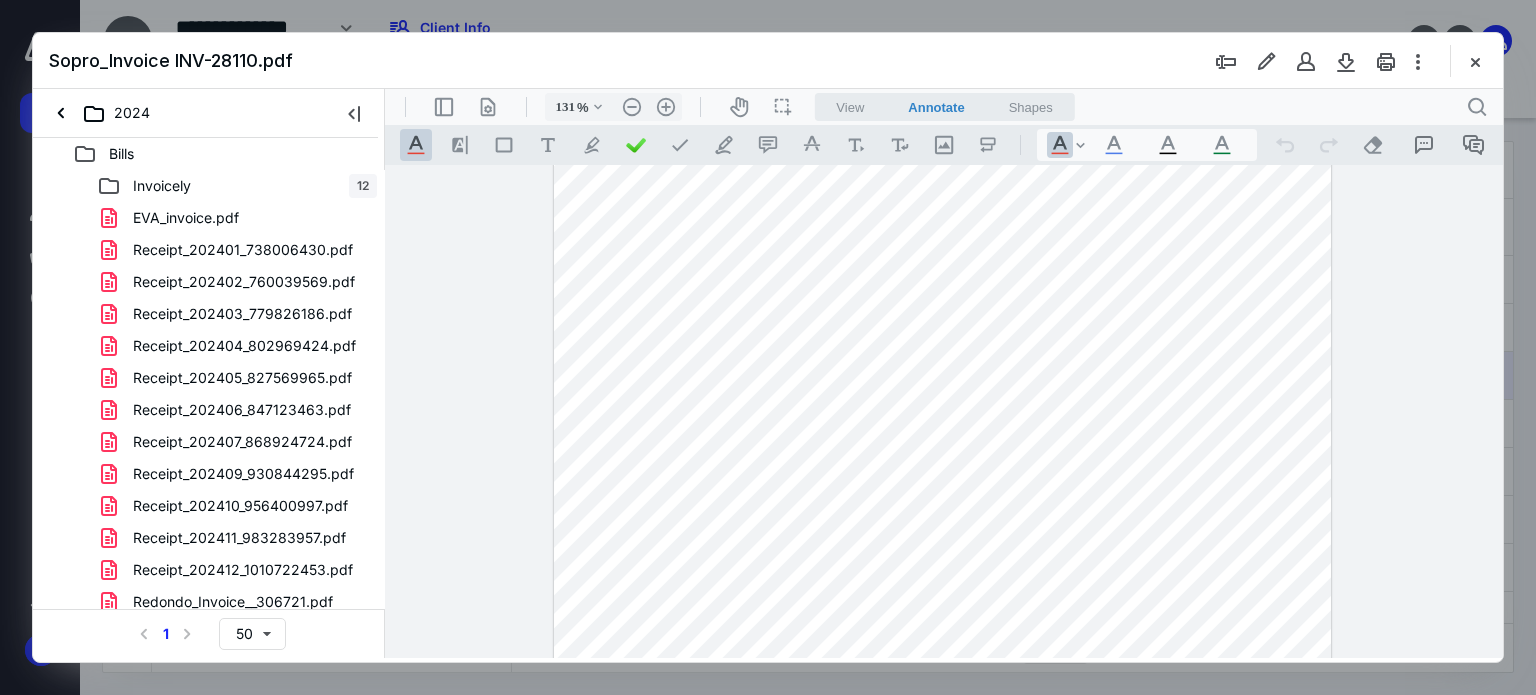 scroll, scrollTop: 0, scrollLeft: 0, axis: both 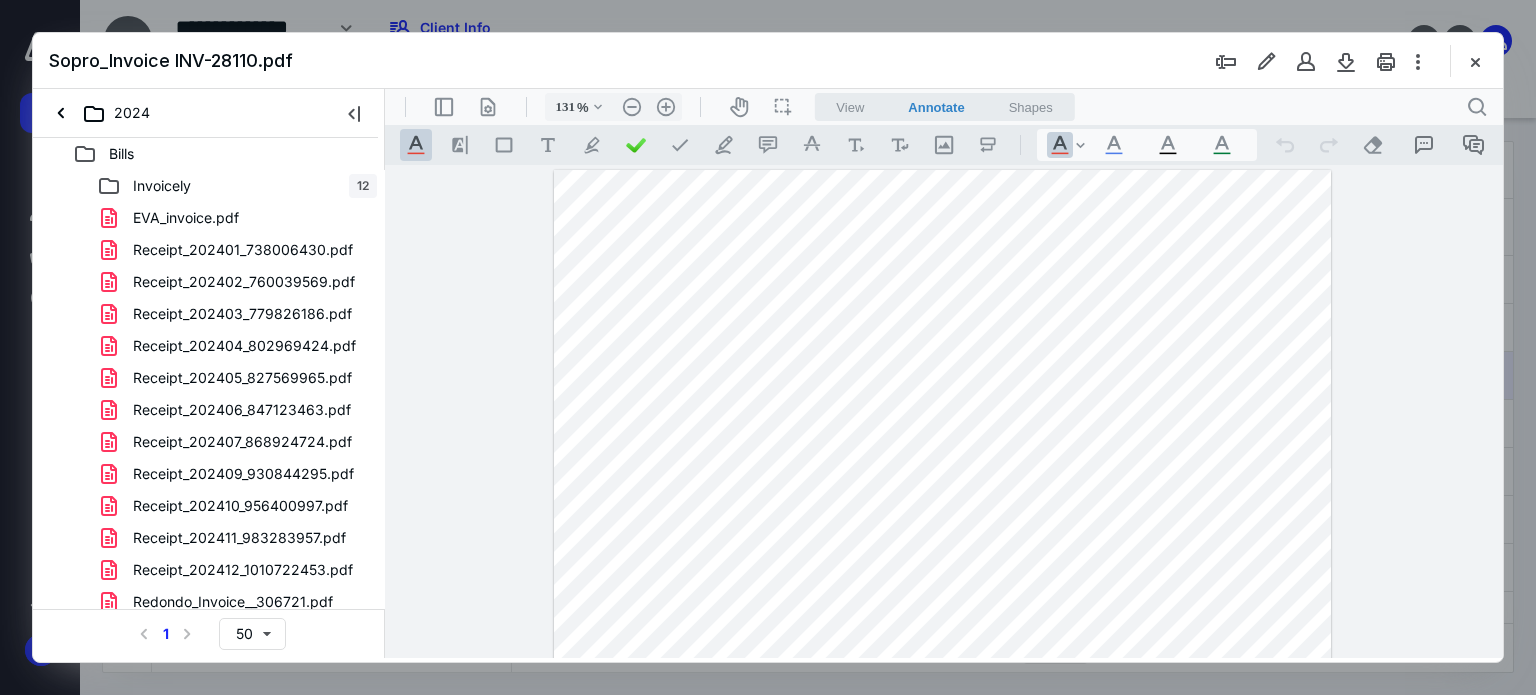 drag, startPoint x: 1152, startPoint y: 329, endPoint x: 1261, endPoint y: 328, distance: 109.004585 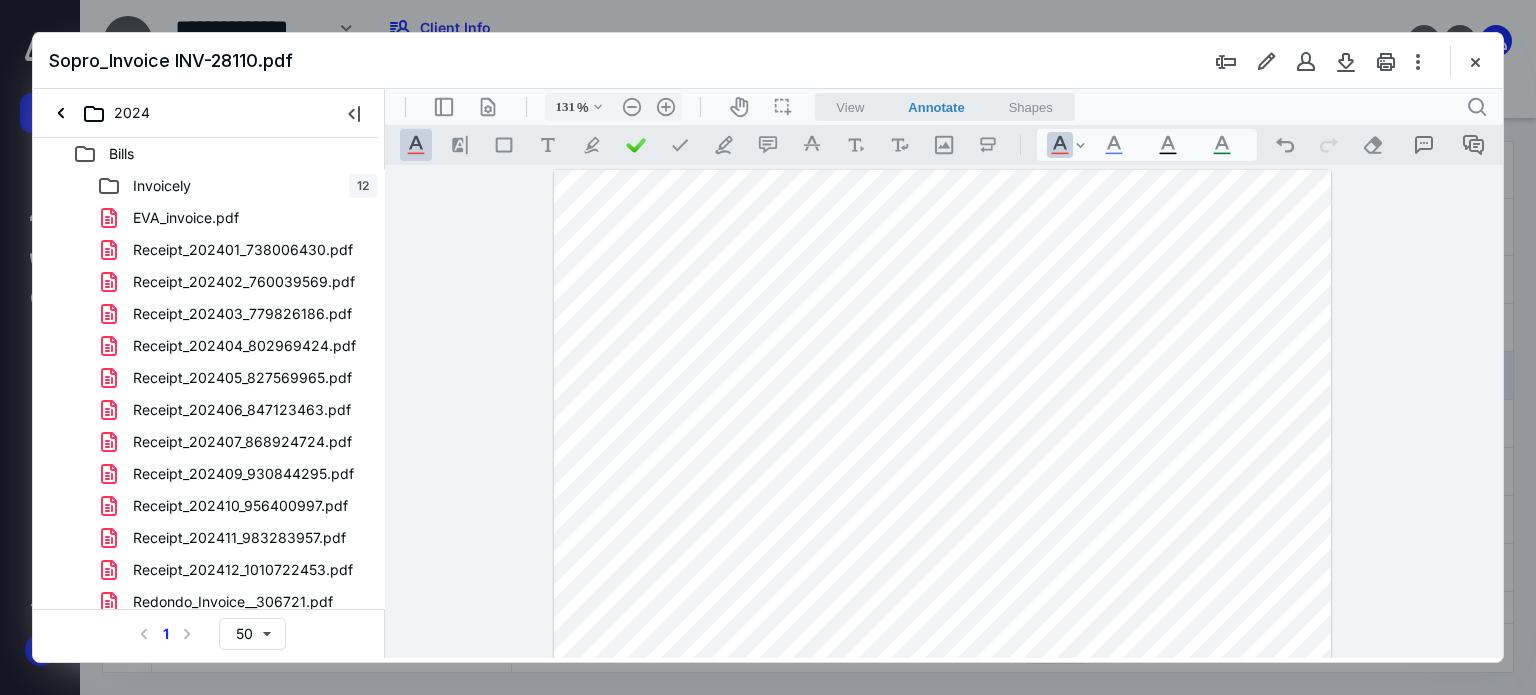 click on "View" at bounding box center (850, 107) 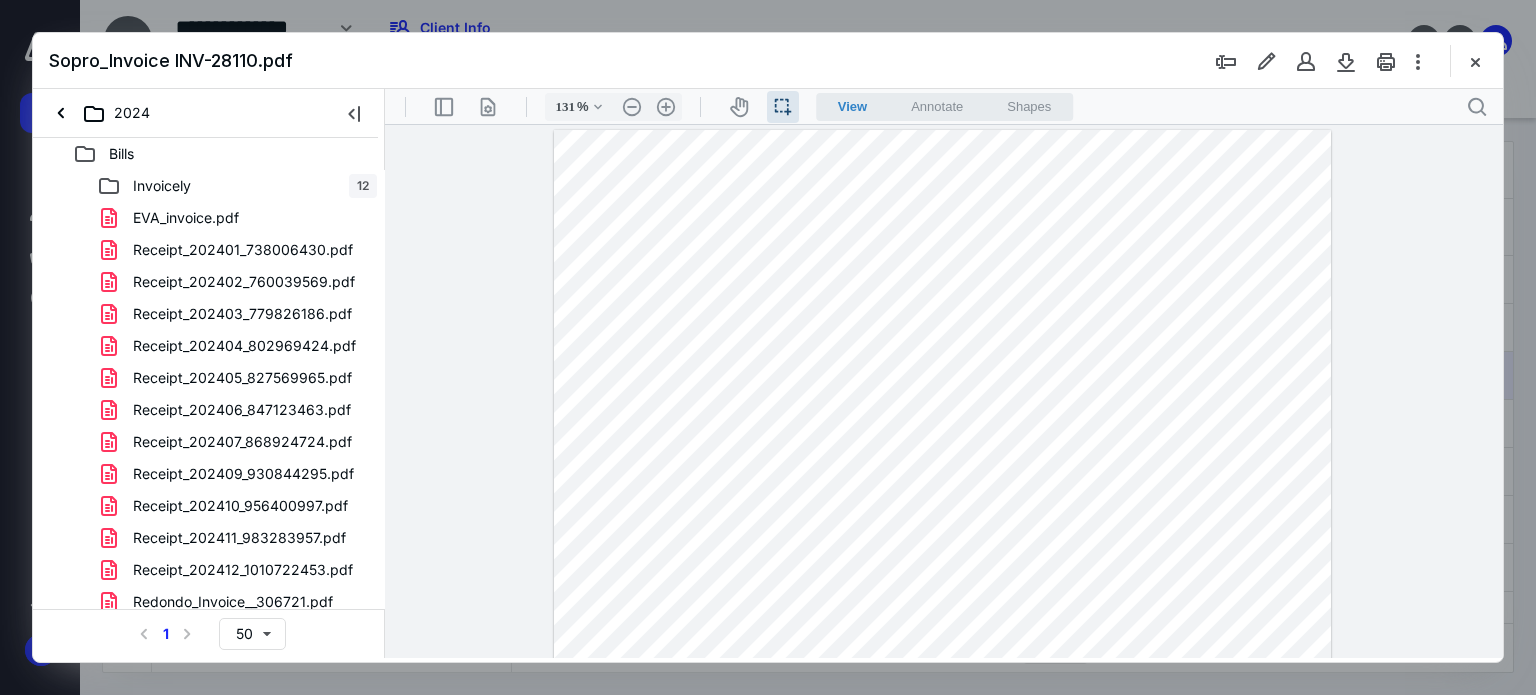 drag, startPoint x: 1153, startPoint y: 292, endPoint x: 1262, endPoint y: 290, distance: 109.01835 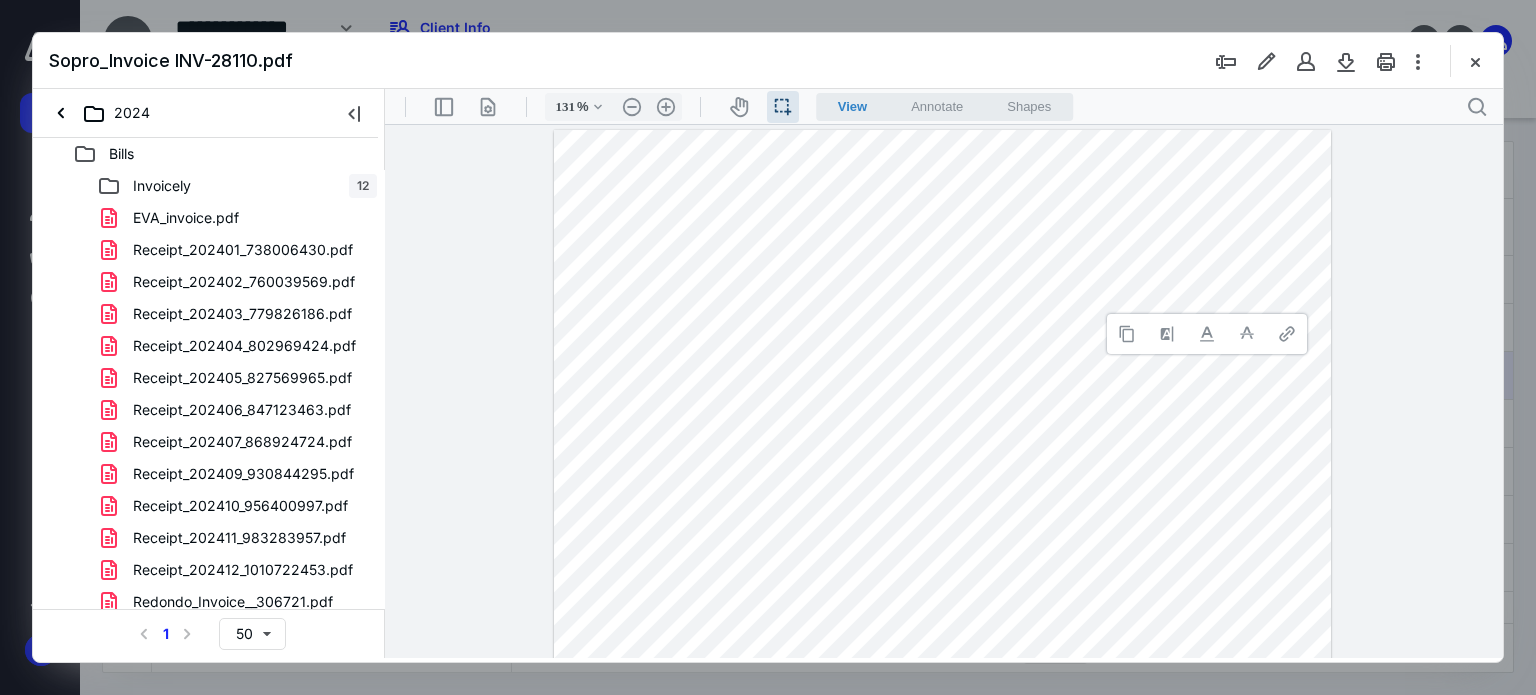 type 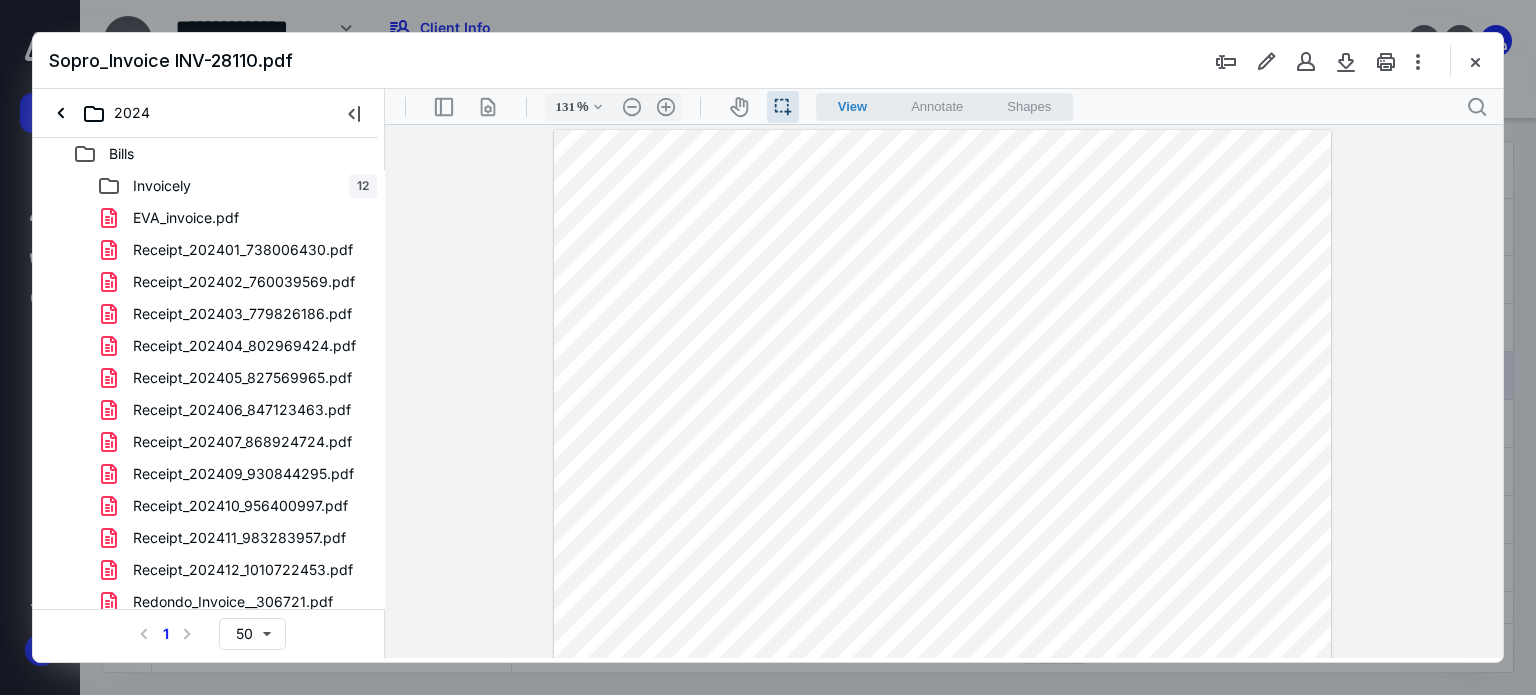 click at bounding box center (942, 680) 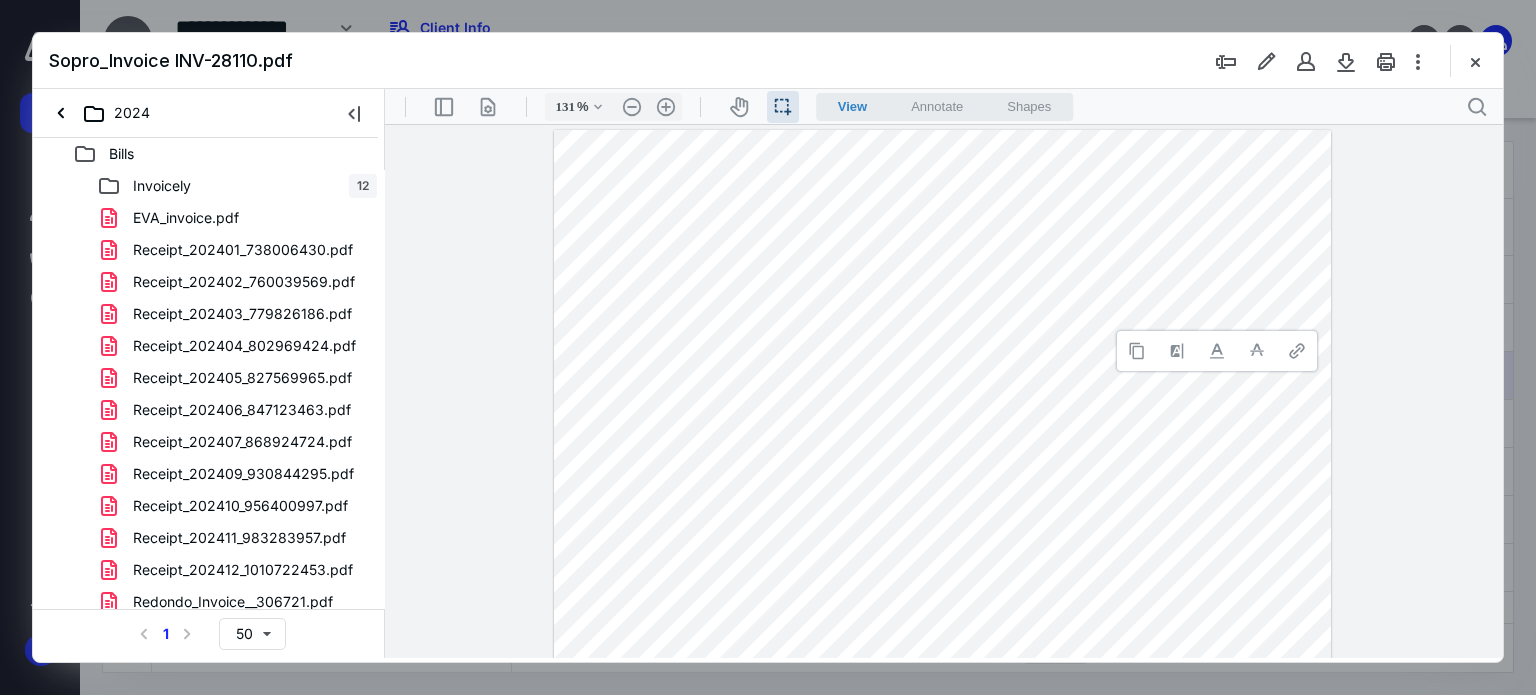 type 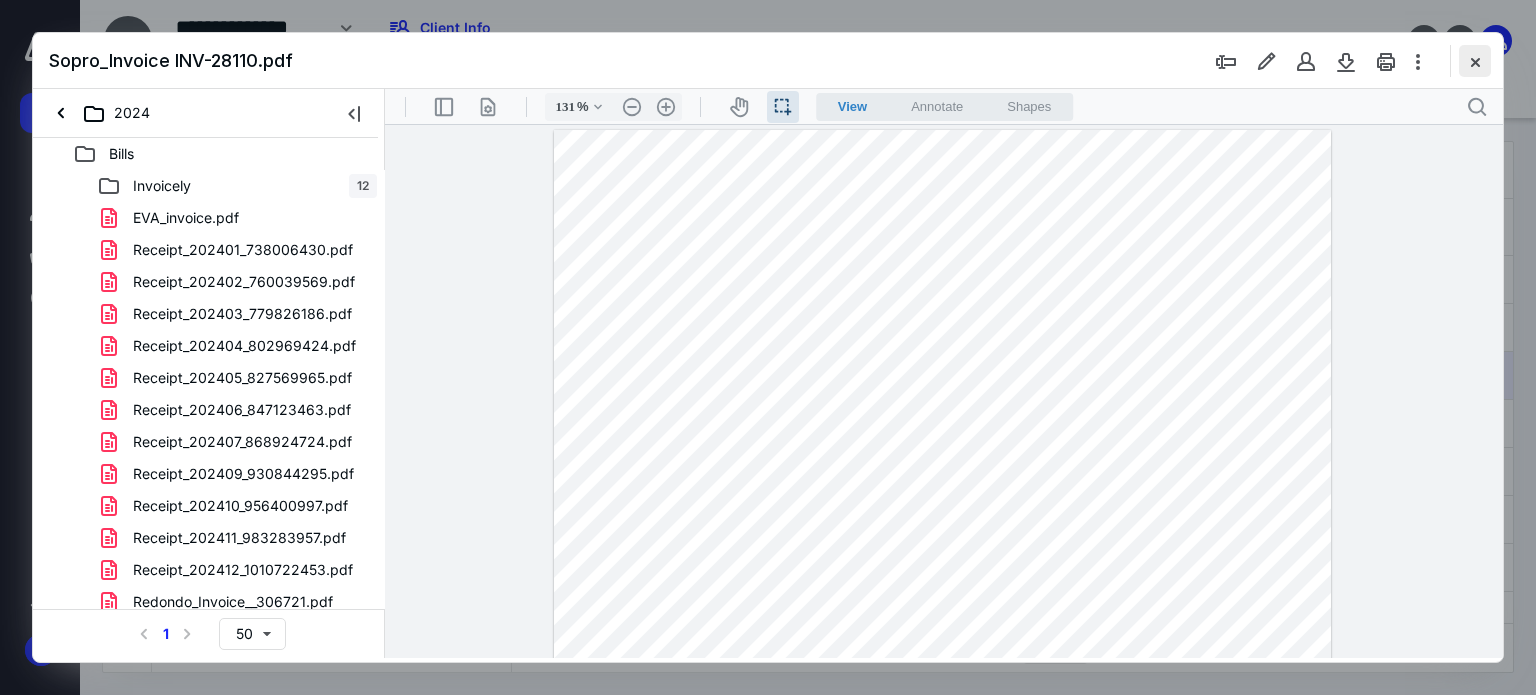 click at bounding box center [1475, 61] 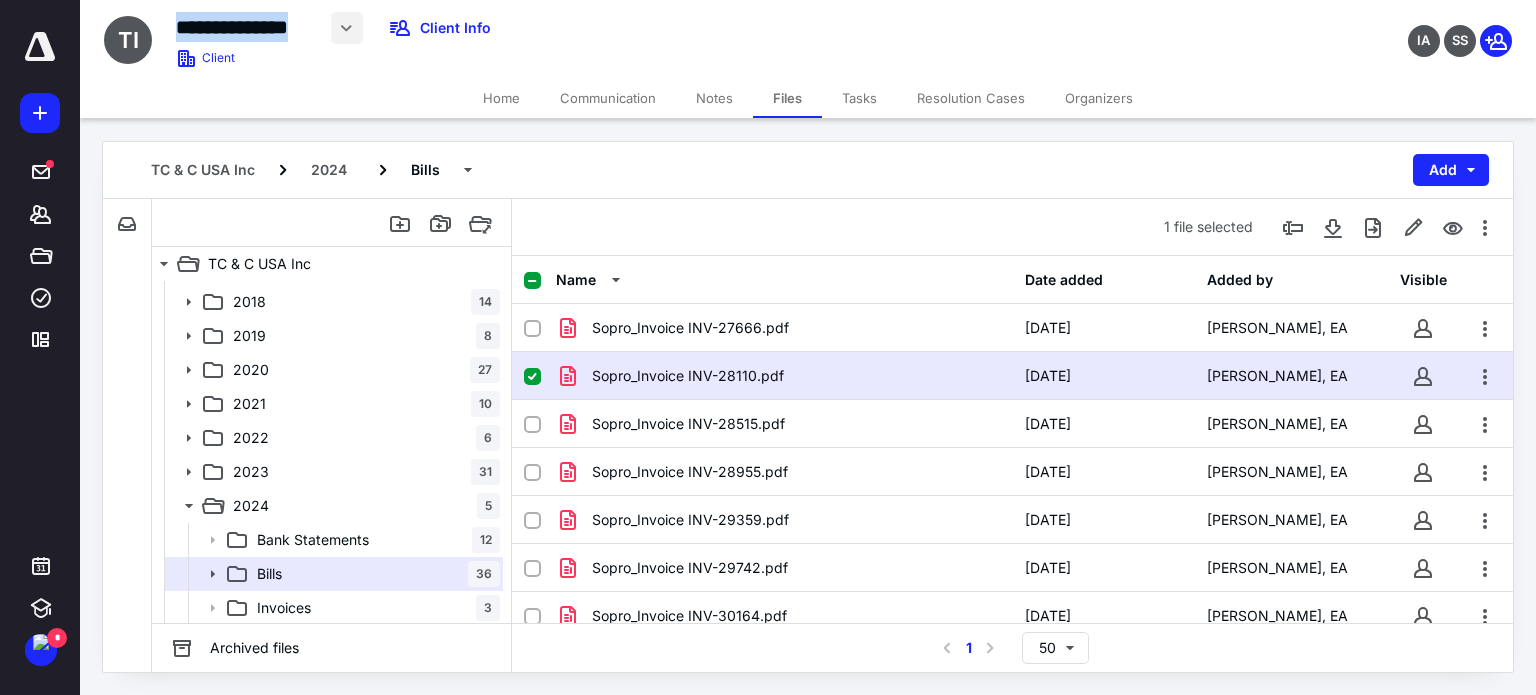 drag, startPoint x: 180, startPoint y: 28, endPoint x: 337, endPoint y: 34, distance: 157.11461 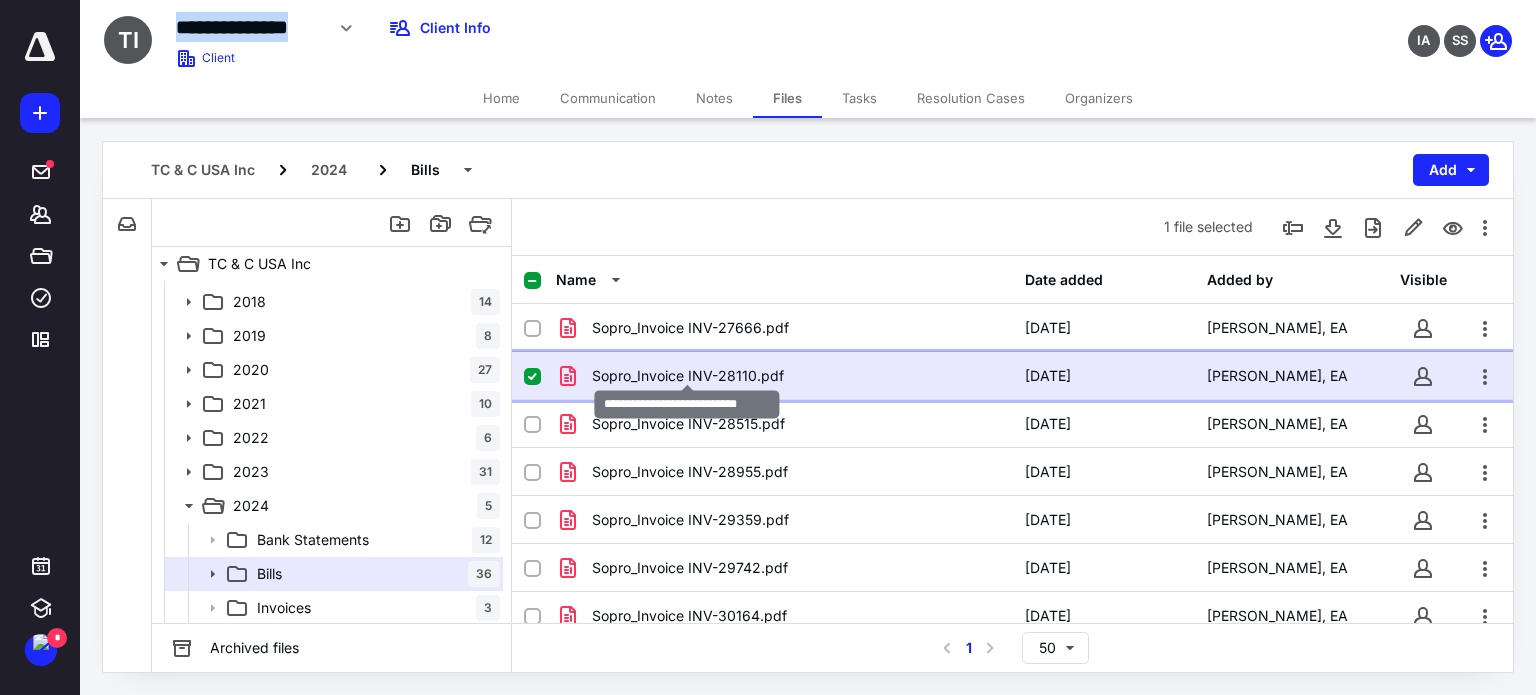 click on "Sopro_Invoice INV-28110.pdf" at bounding box center [688, 376] 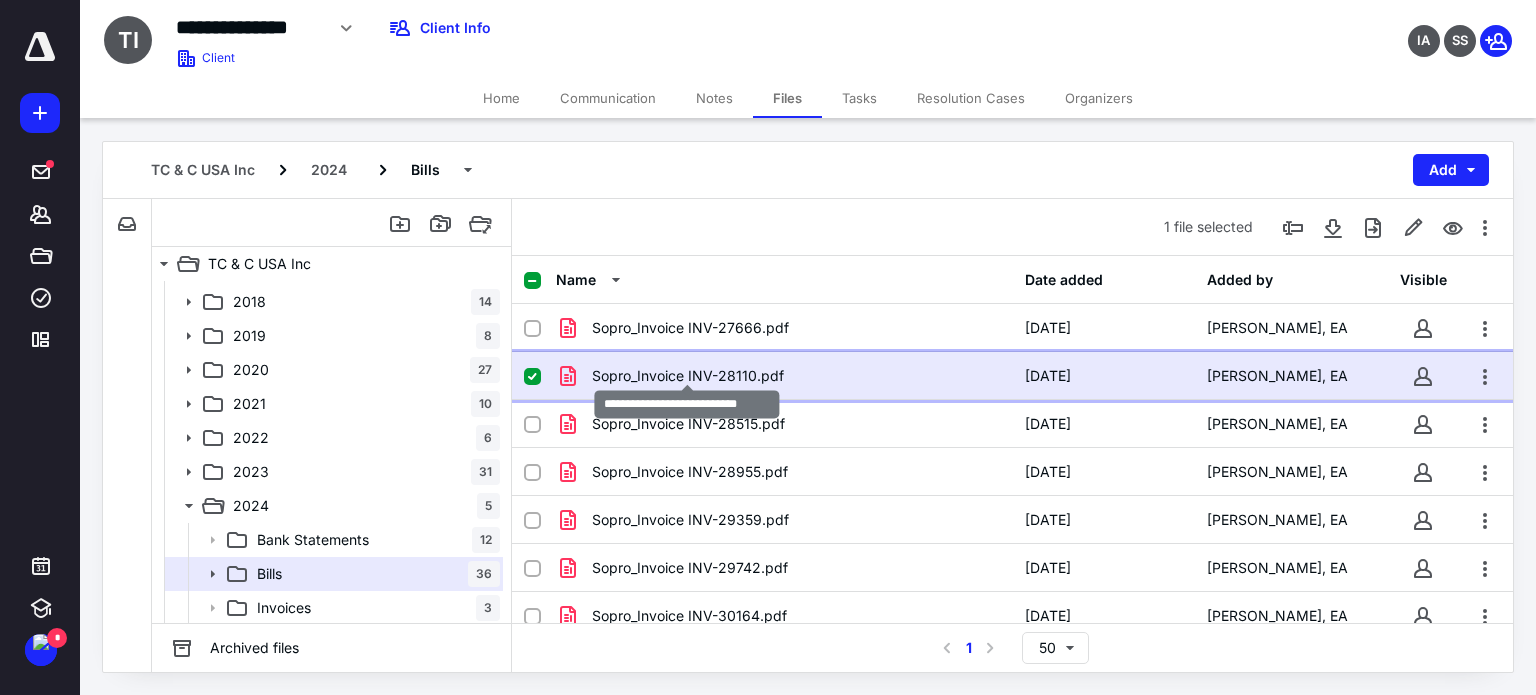 click on "Sopro_Invoice INV-28110.pdf" at bounding box center (688, 376) 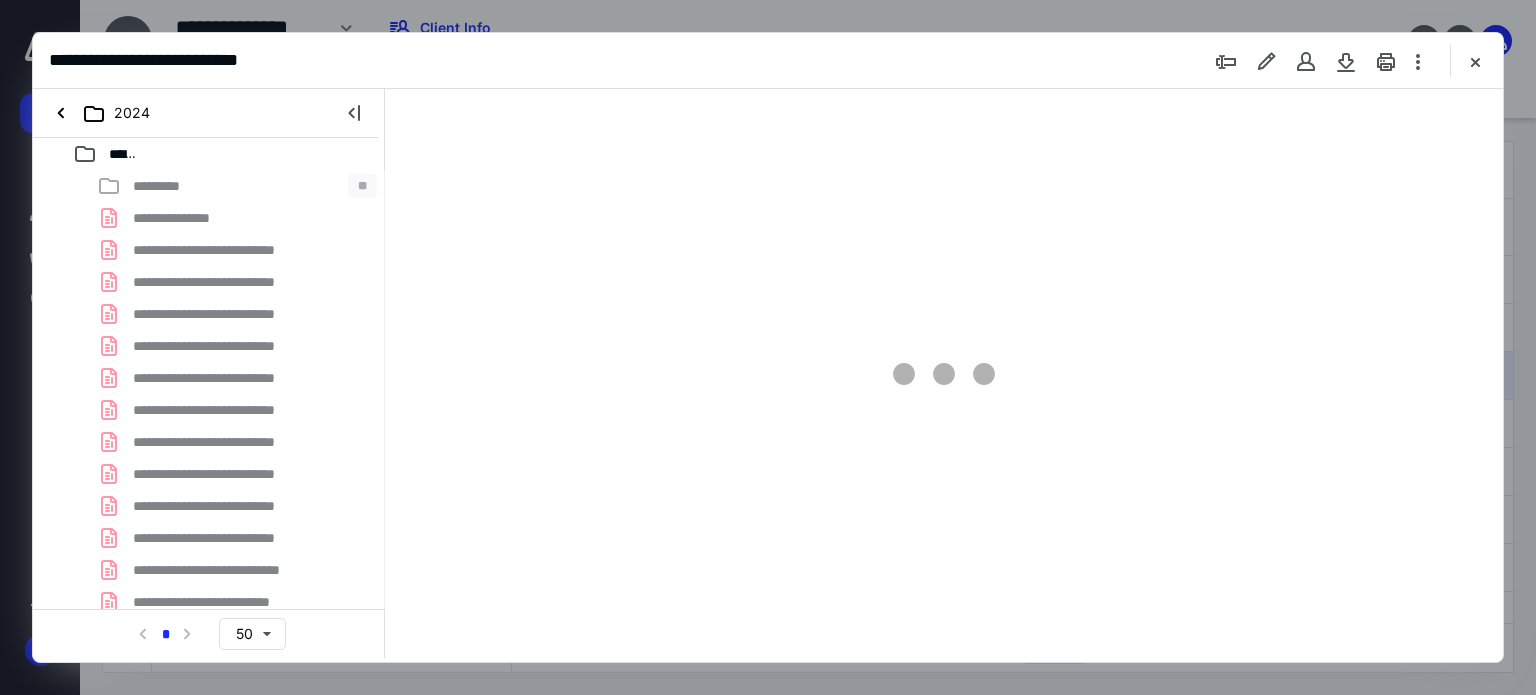 scroll, scrollTop: 0, scrollLeft: 0, axis: both 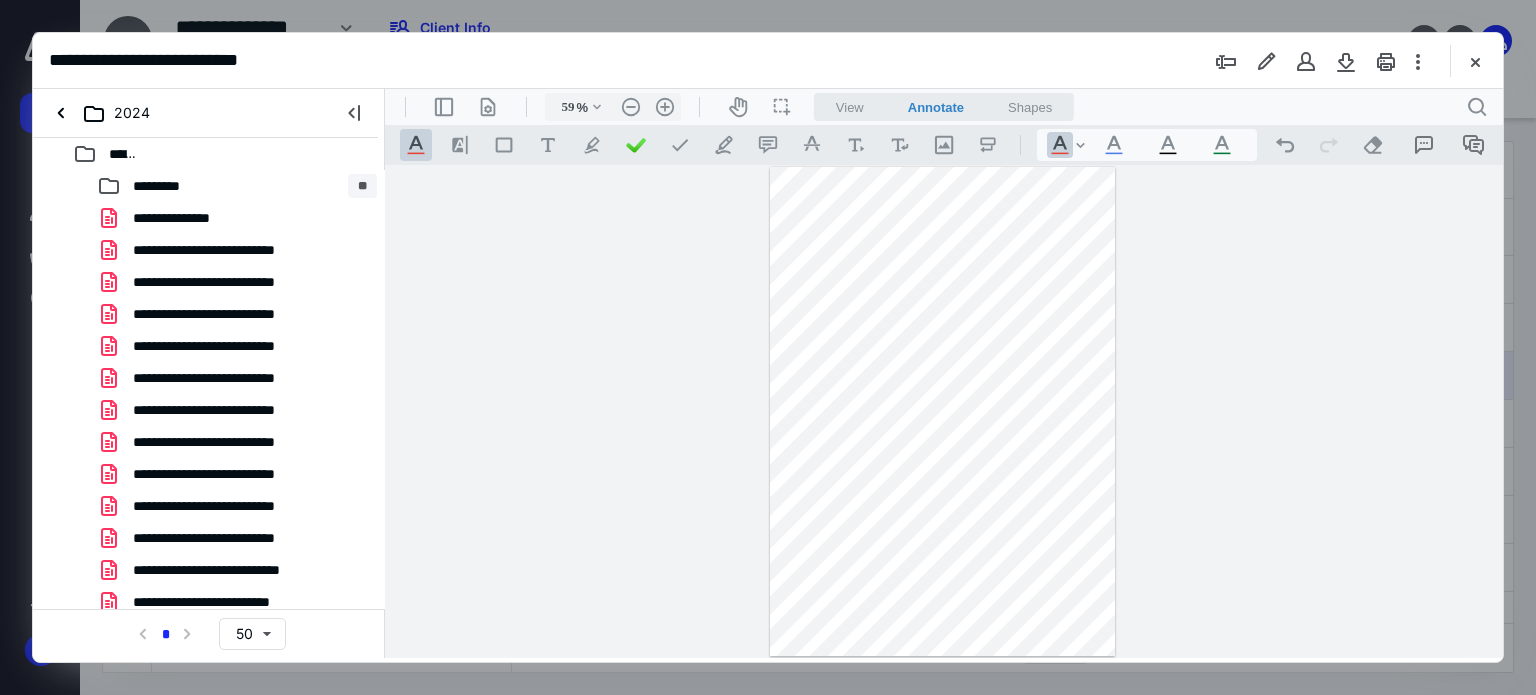 click on "View" at bounding box center [850, 107] 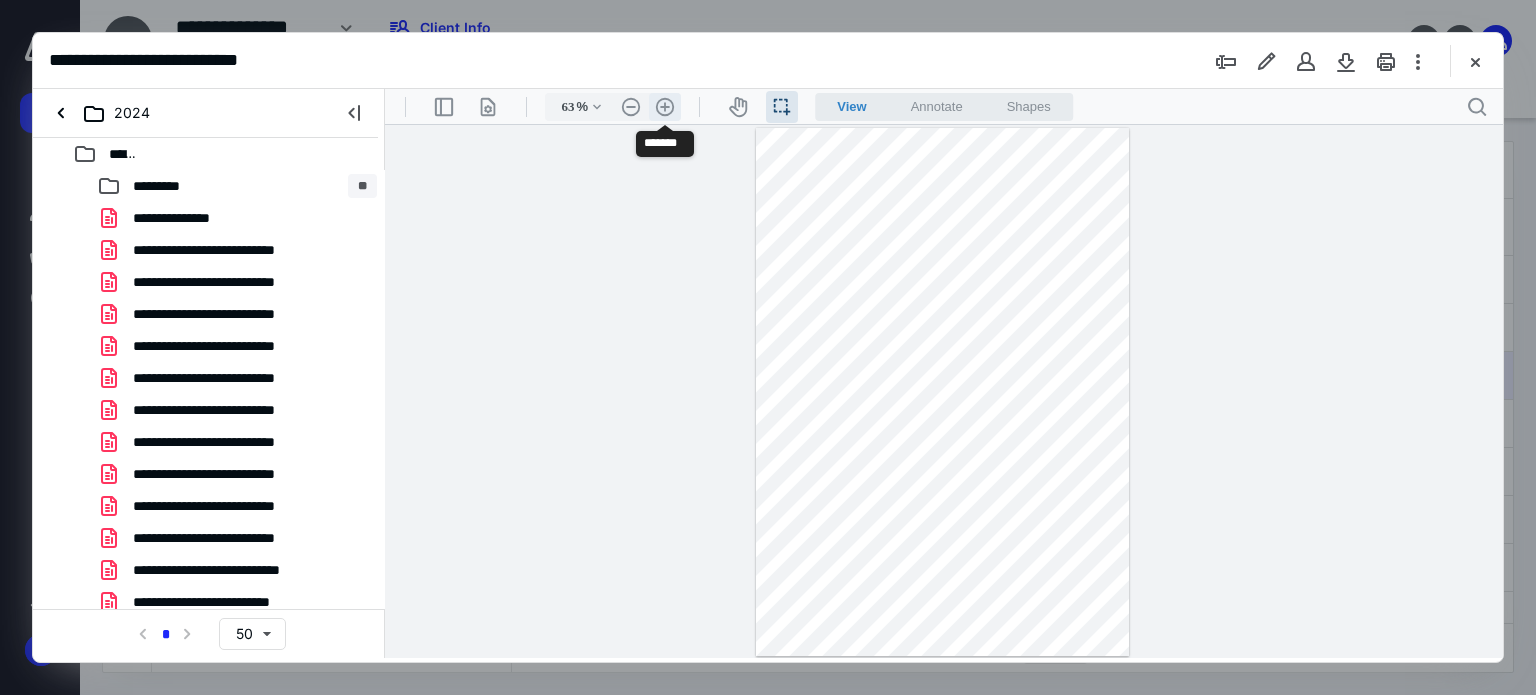 click on ".cls-1{fill:#abb0c4;} icon - header - zoom - in - line" at bounding box center [665, 107] 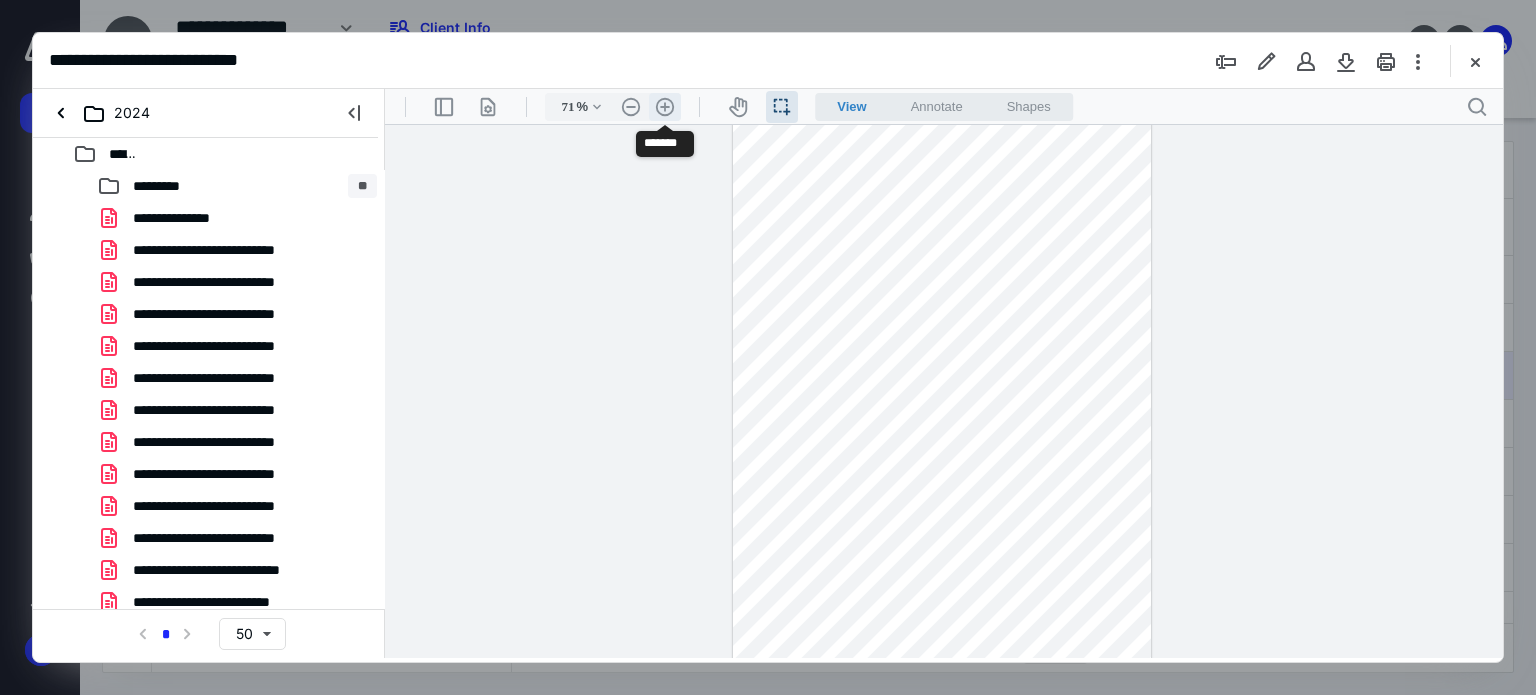 click on ".cls-1{fill:#abb0c4;} icon - header - zoom - in - line" at bounding box center [665, 107] 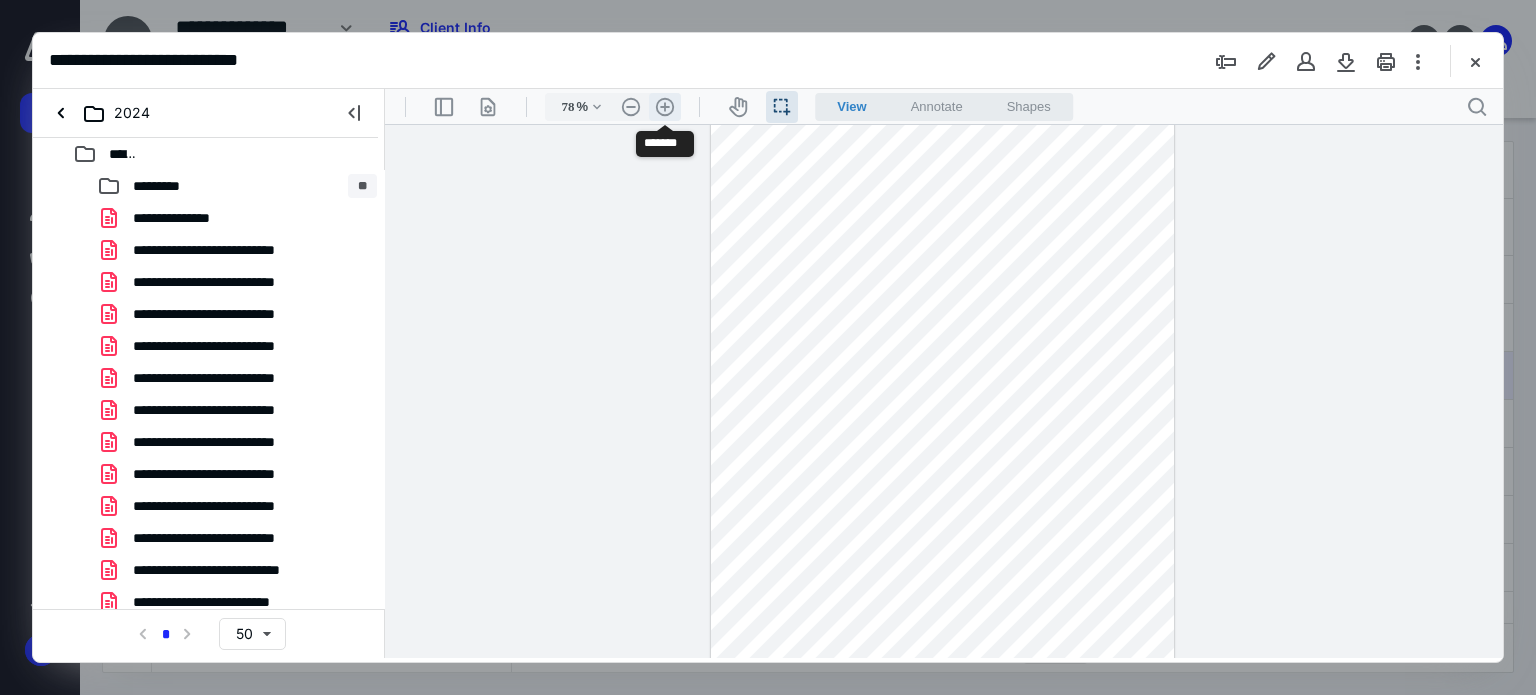 click on ".cls-1{fill:#abb0c4;} icon - header - zoom - in - line" at bounding box center [665, 107] 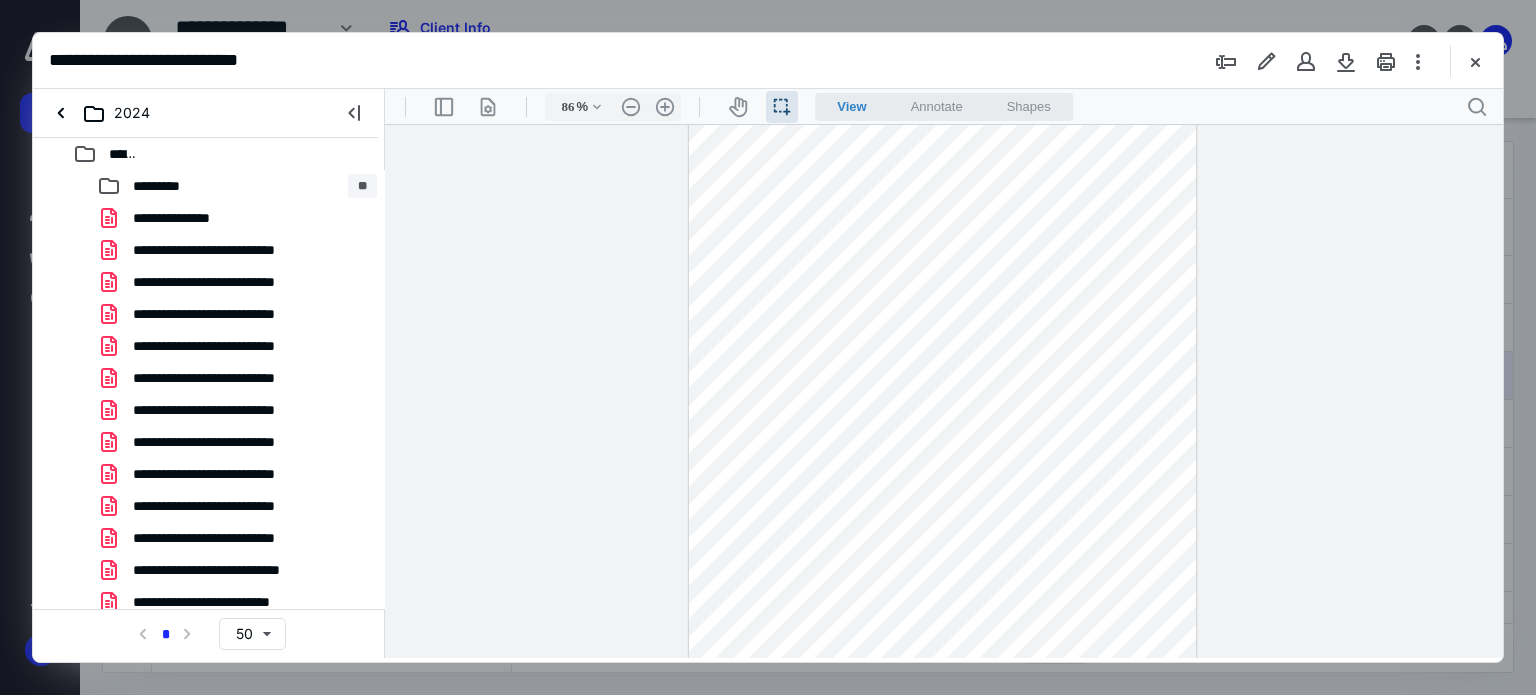 scroll, scrollTop: 0, scrollLeft: 0, axis: both 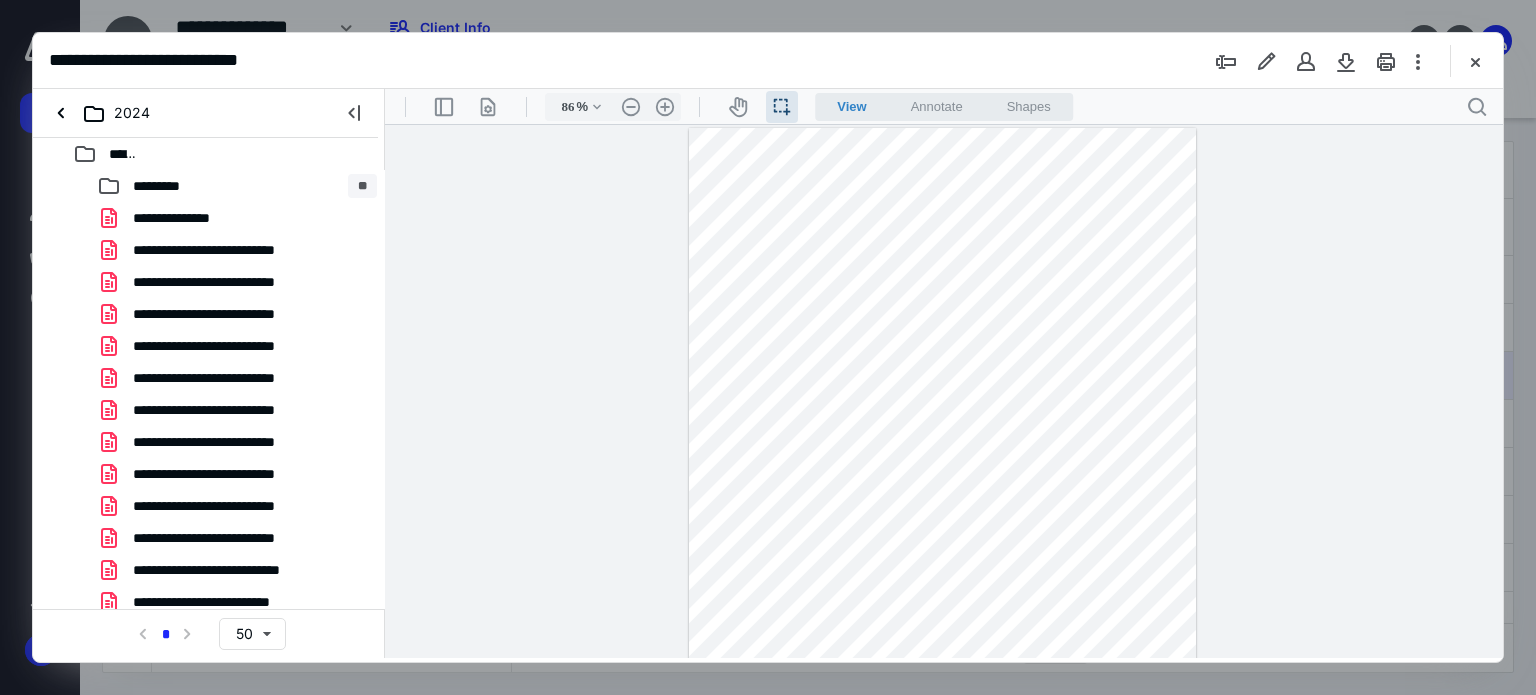 drag, startPoint x: 1078, startPoint y: 233, endPoint x: 1102, endPoint y: 245, distance: 26.832815 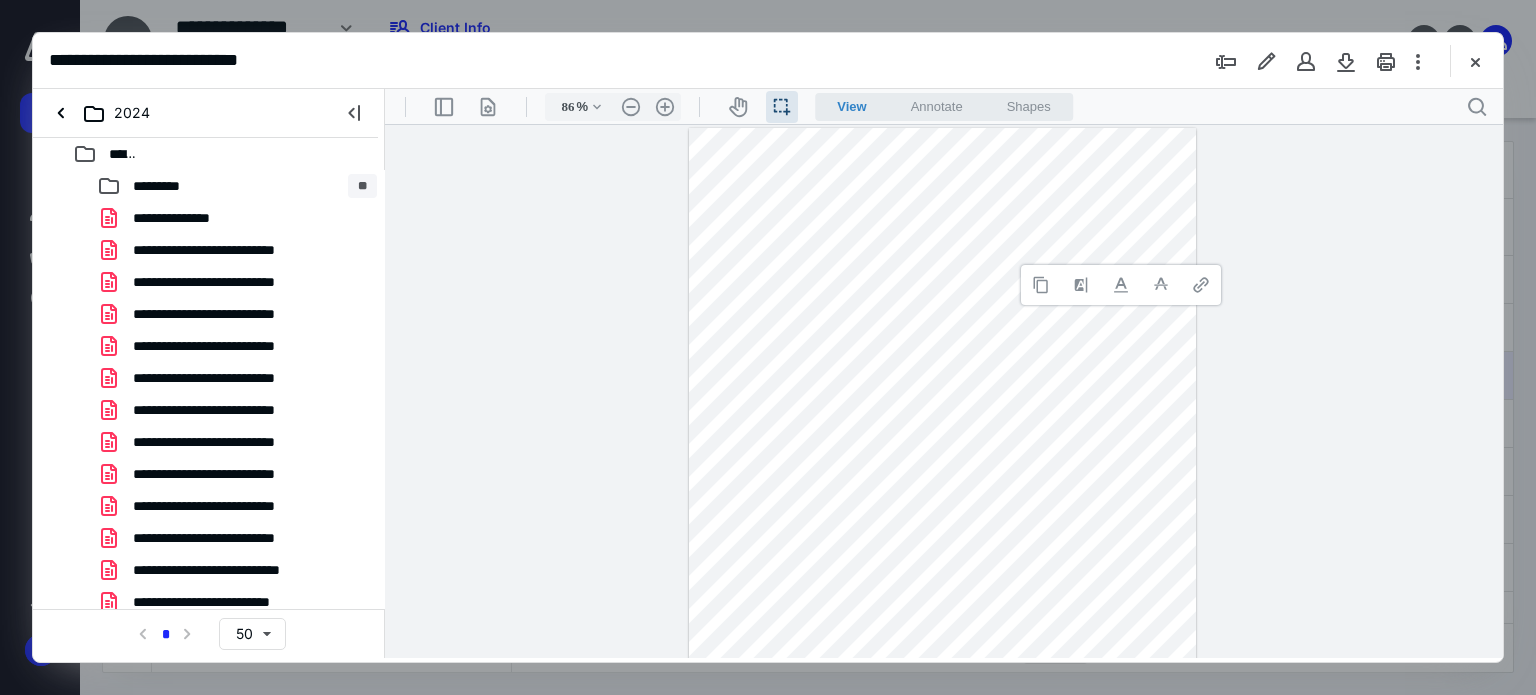 type 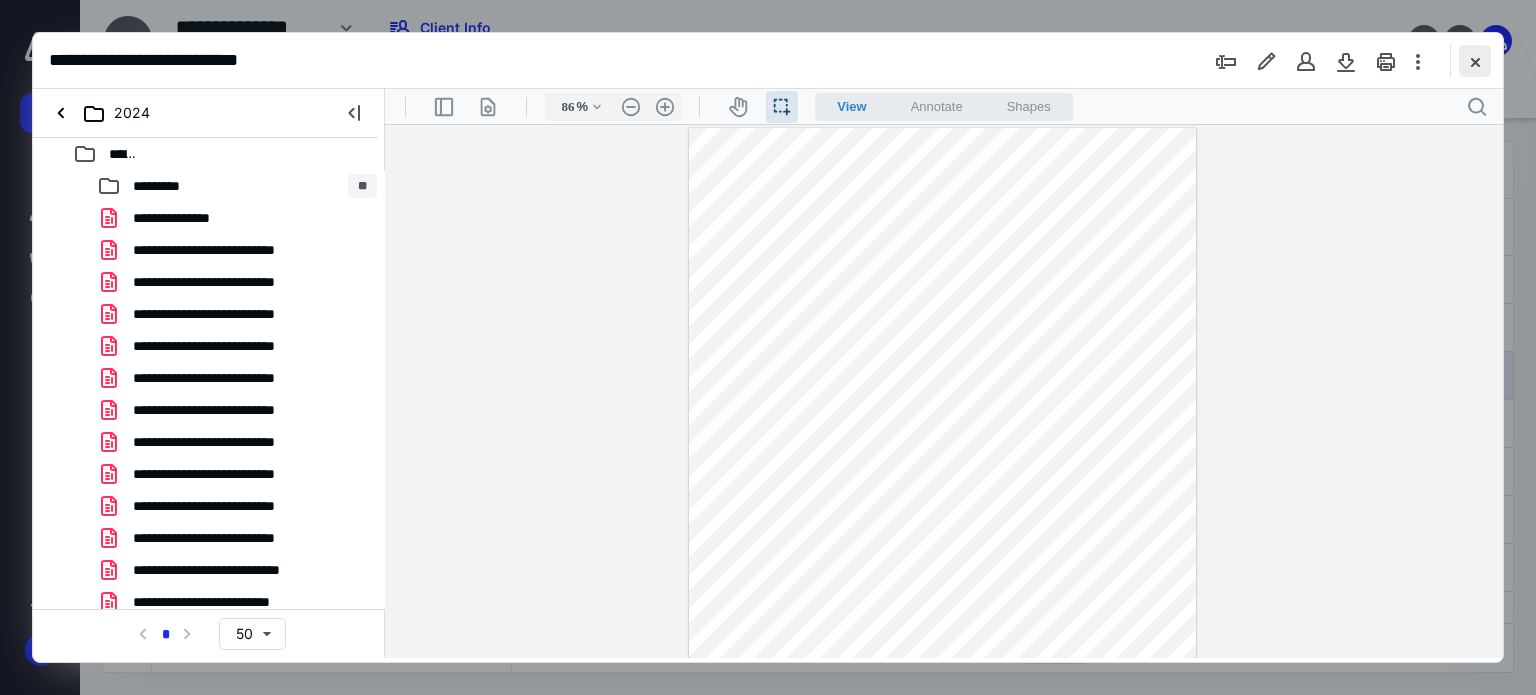 click at bounding box center [1475, 61] 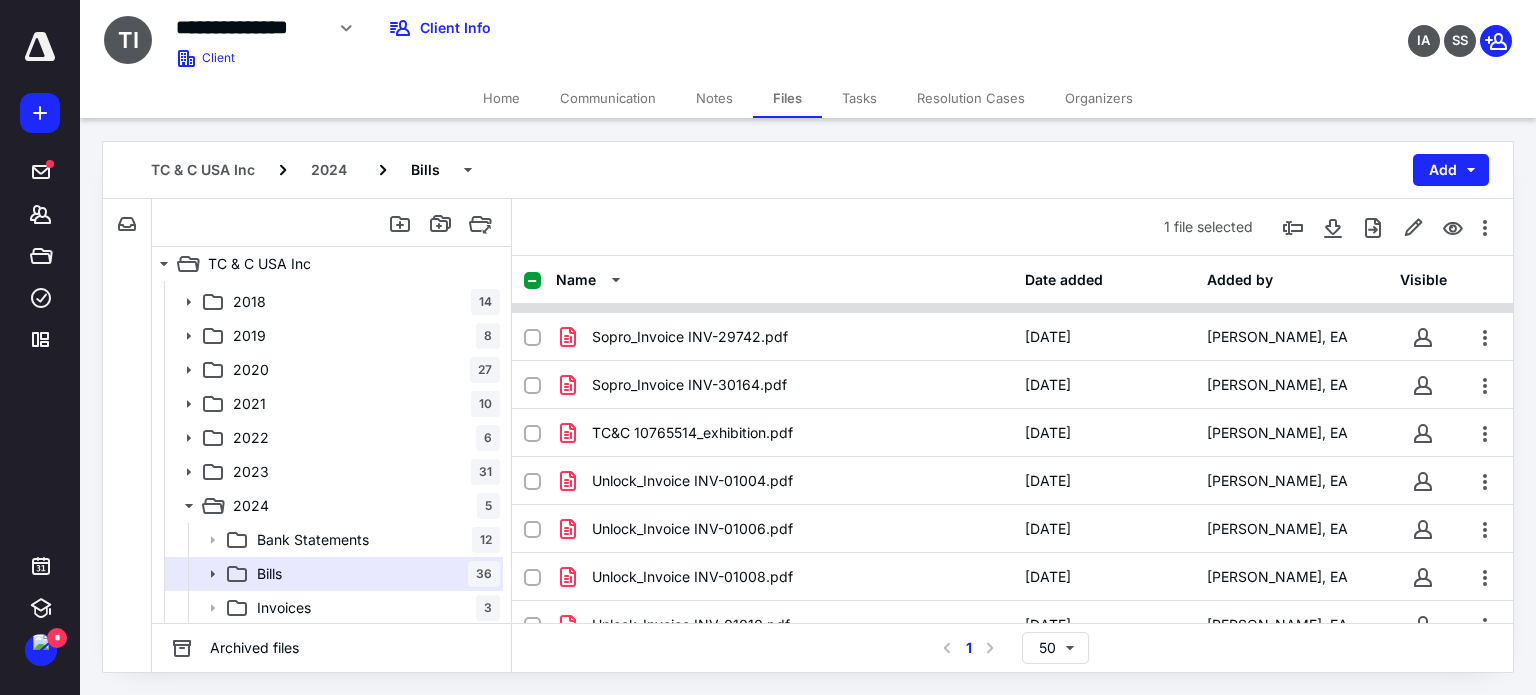scroll, scrollTop: 1448, scrollLeft: 0, axis: vertical 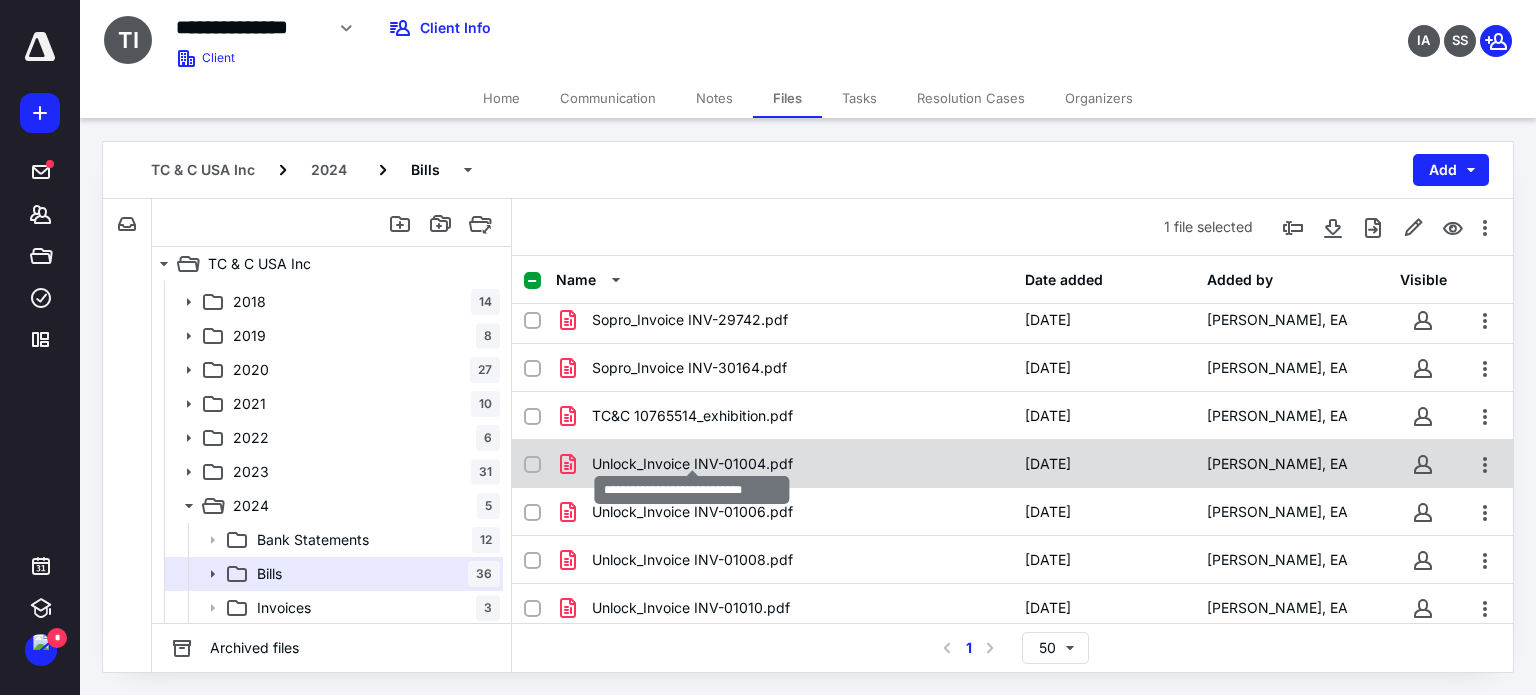 click on "Unlock_Invoice INV-01004.pdf" at bounding box center [692, 464] 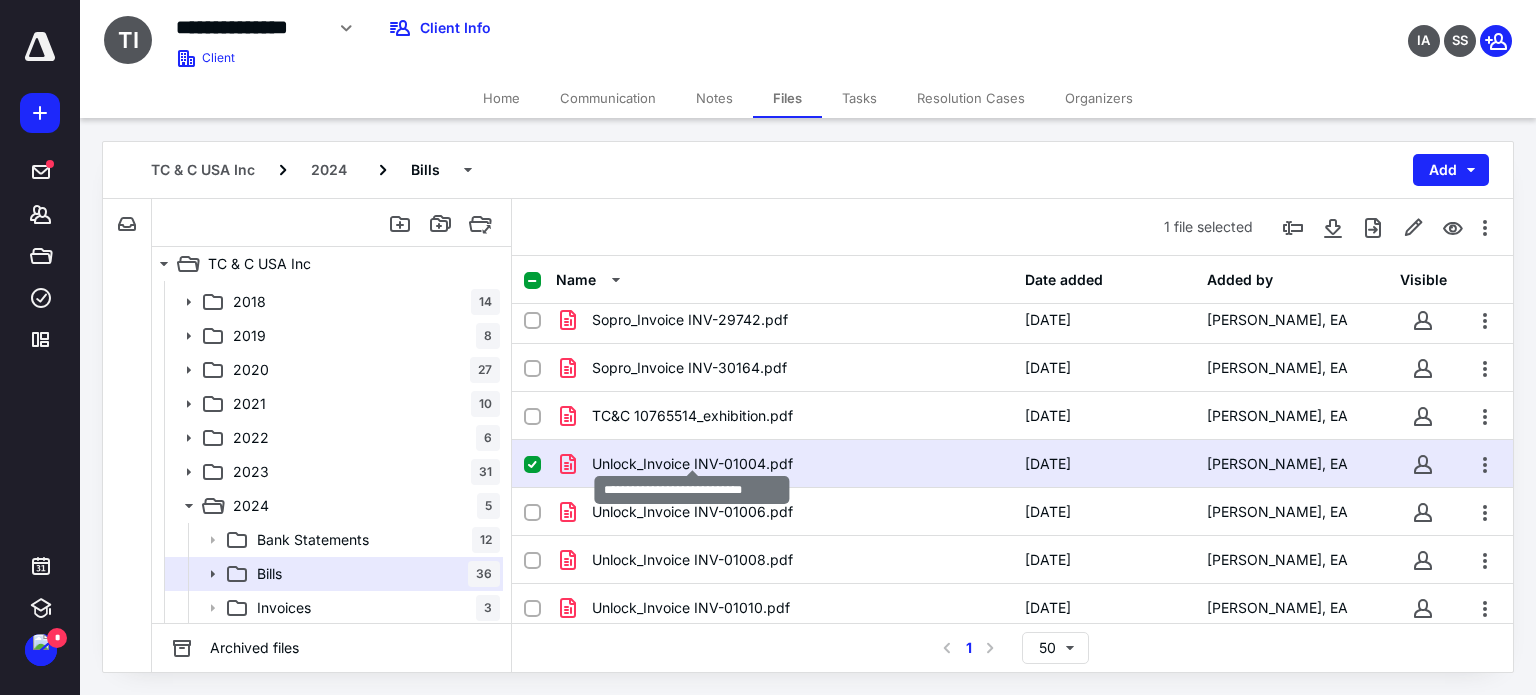 click on "Unlock_Invoice INV-01004.pdf" at bounding box center (692, 464) 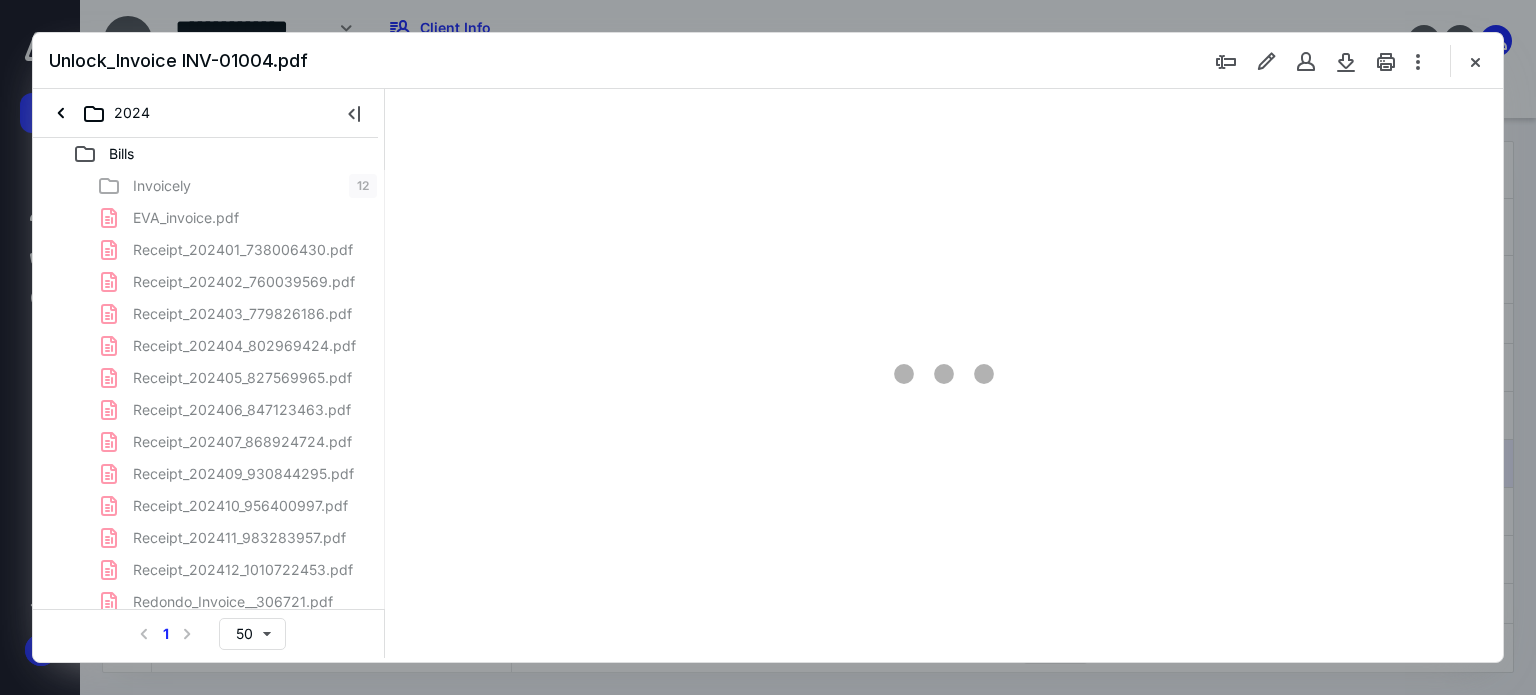 scroll, scrollTop: 0, scrollLeft: 0, axis: both 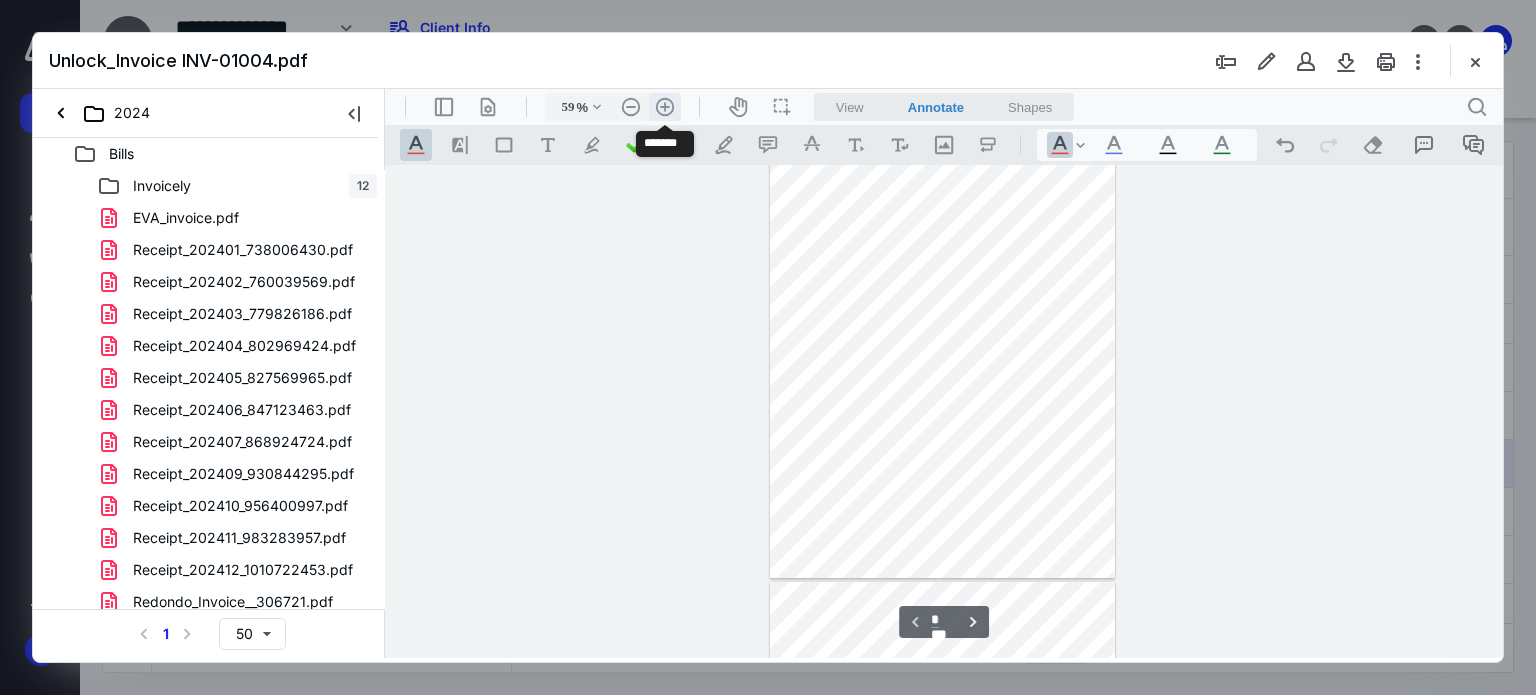 click on ".cls-1{fill:#abb0c4;} icon - header - zoom - in - line" at bounding box center [665, 107] 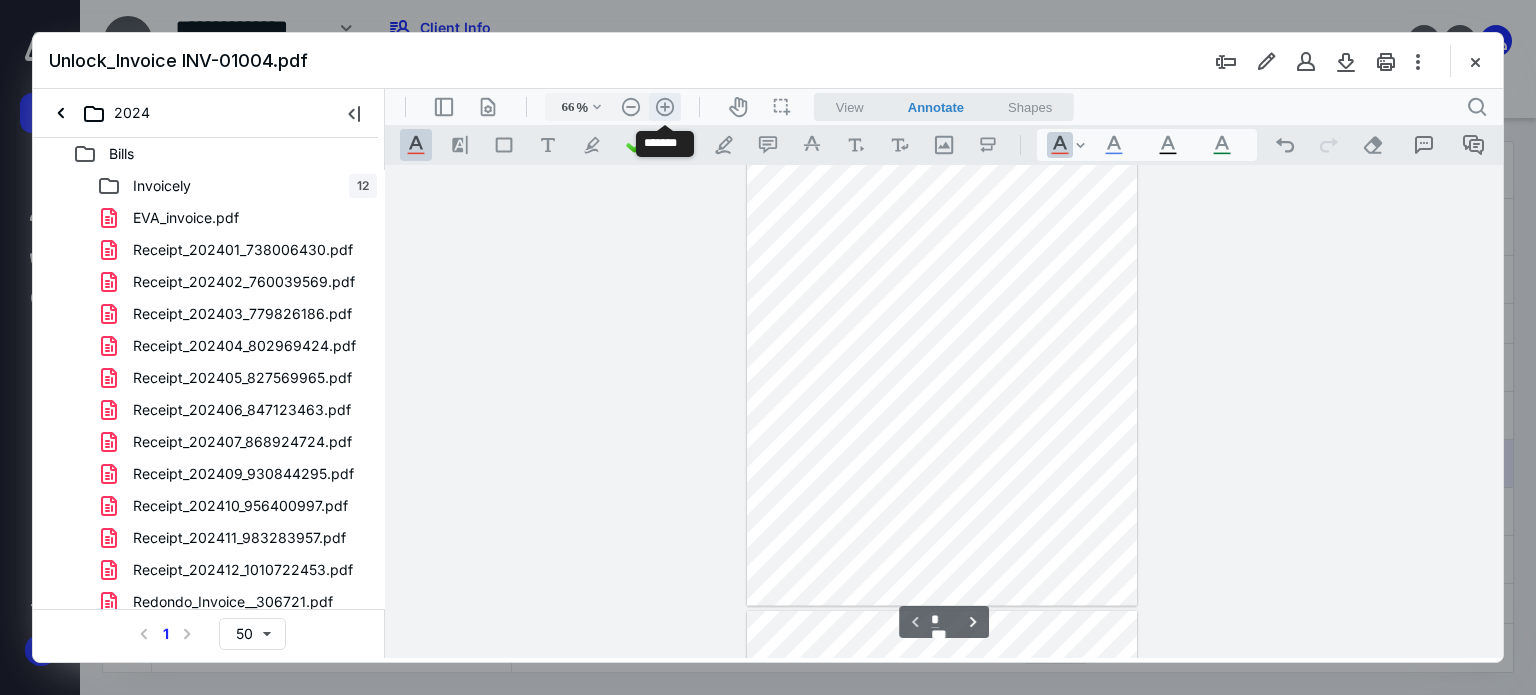 click on ".cls-1{fill:#abb0c4;} icon - header - zoom - in - line" at bounding box center (665, 107) 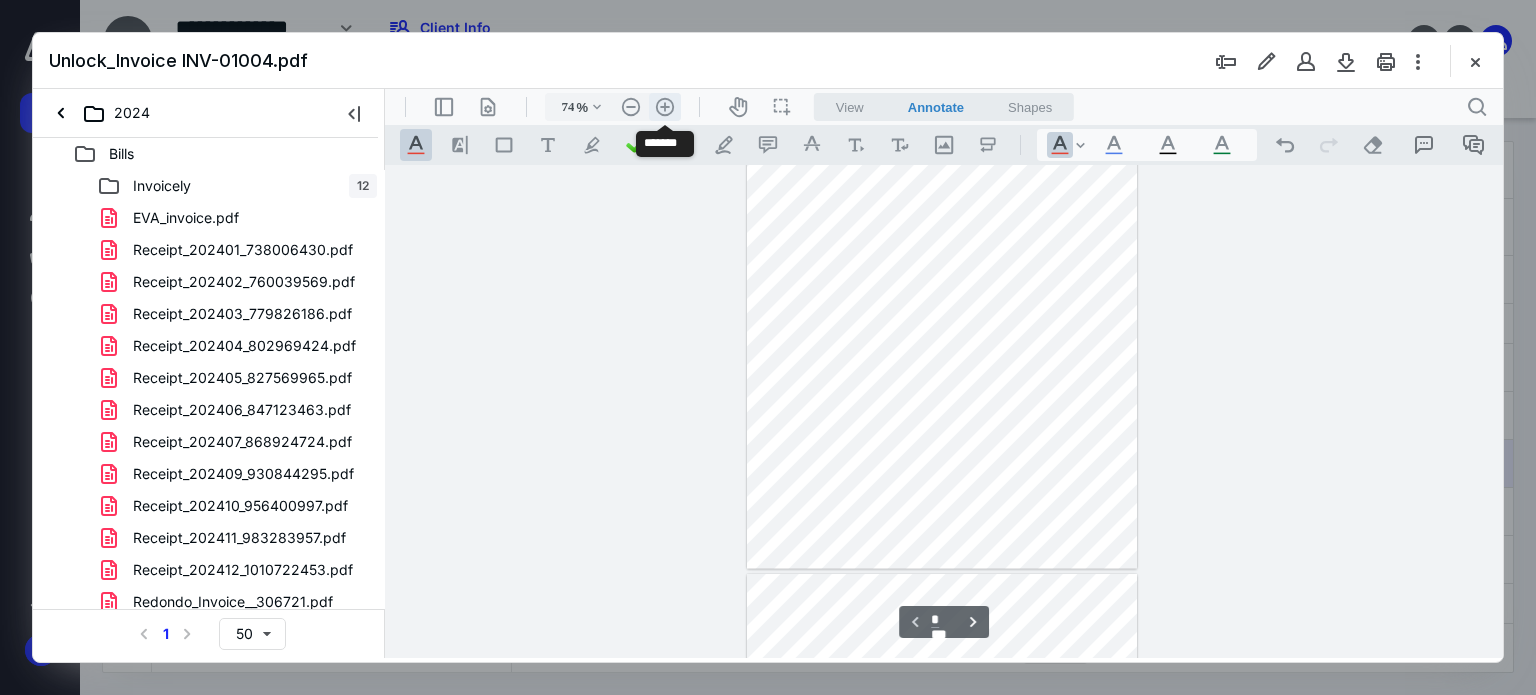 click on ".cls-1{fill:#abb0c4;} icon - header - zoom - in - line" at bounding box center [665, 107] 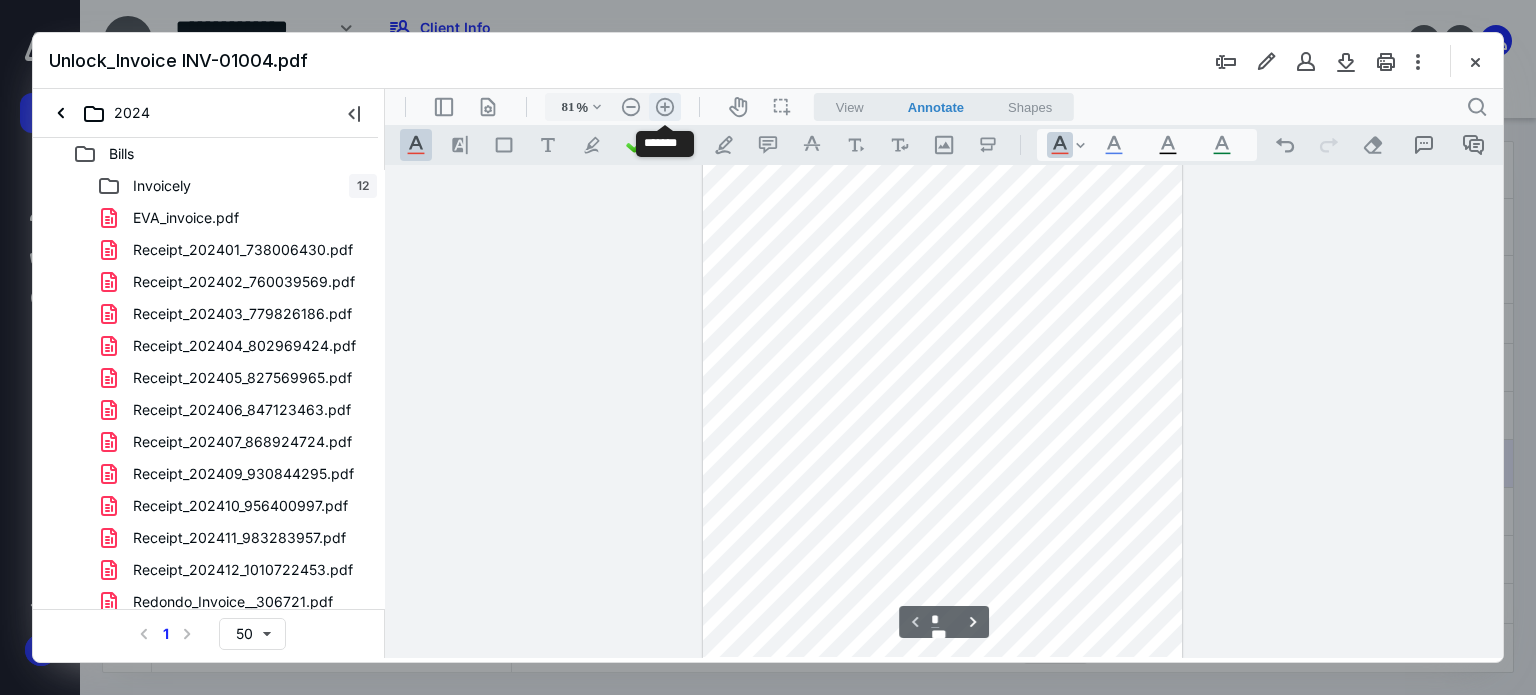 click on ".cls-1{fill:#abb0c4;} icon - header - zoom - in - line" at bounding box center (665, 107) 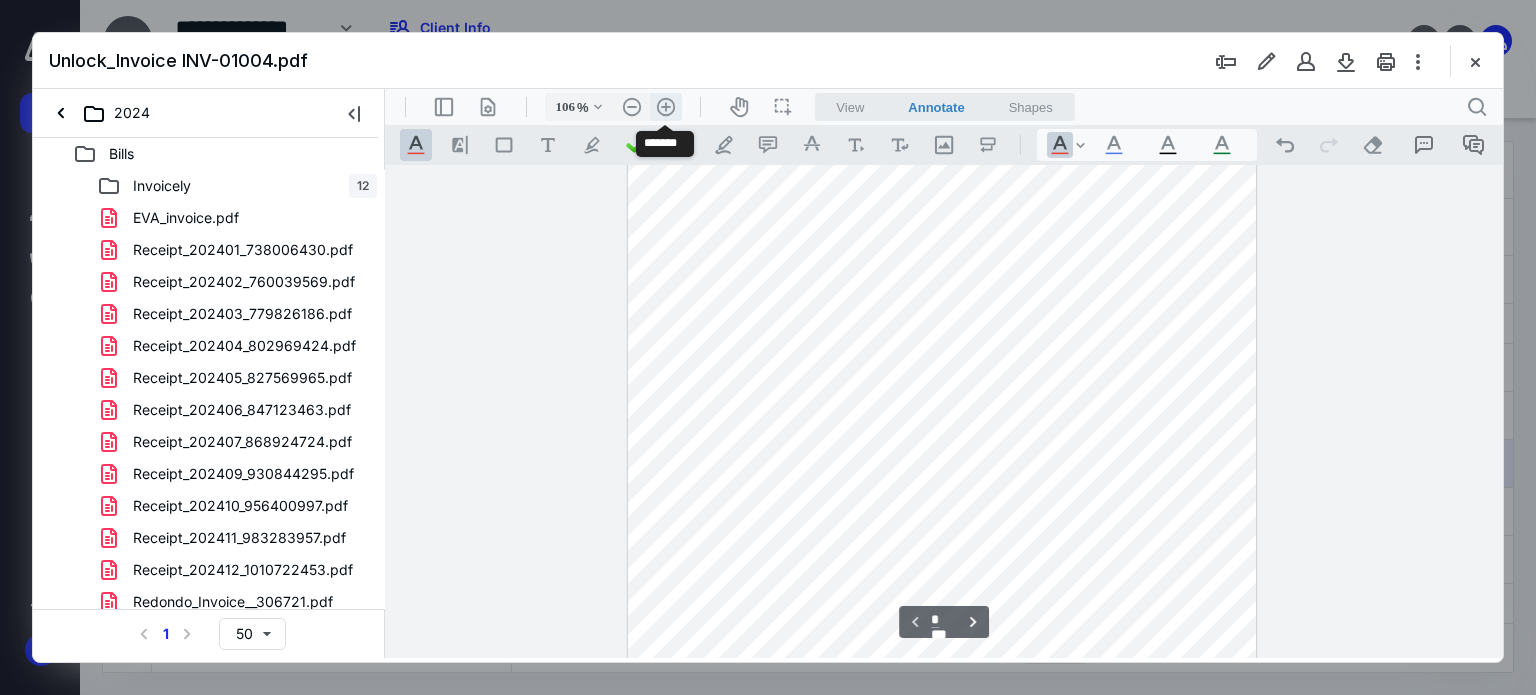 click on ".cls-1{fill:#abb0c4;} icon - header - zoom - in - line" at bounding box center [666, 107] 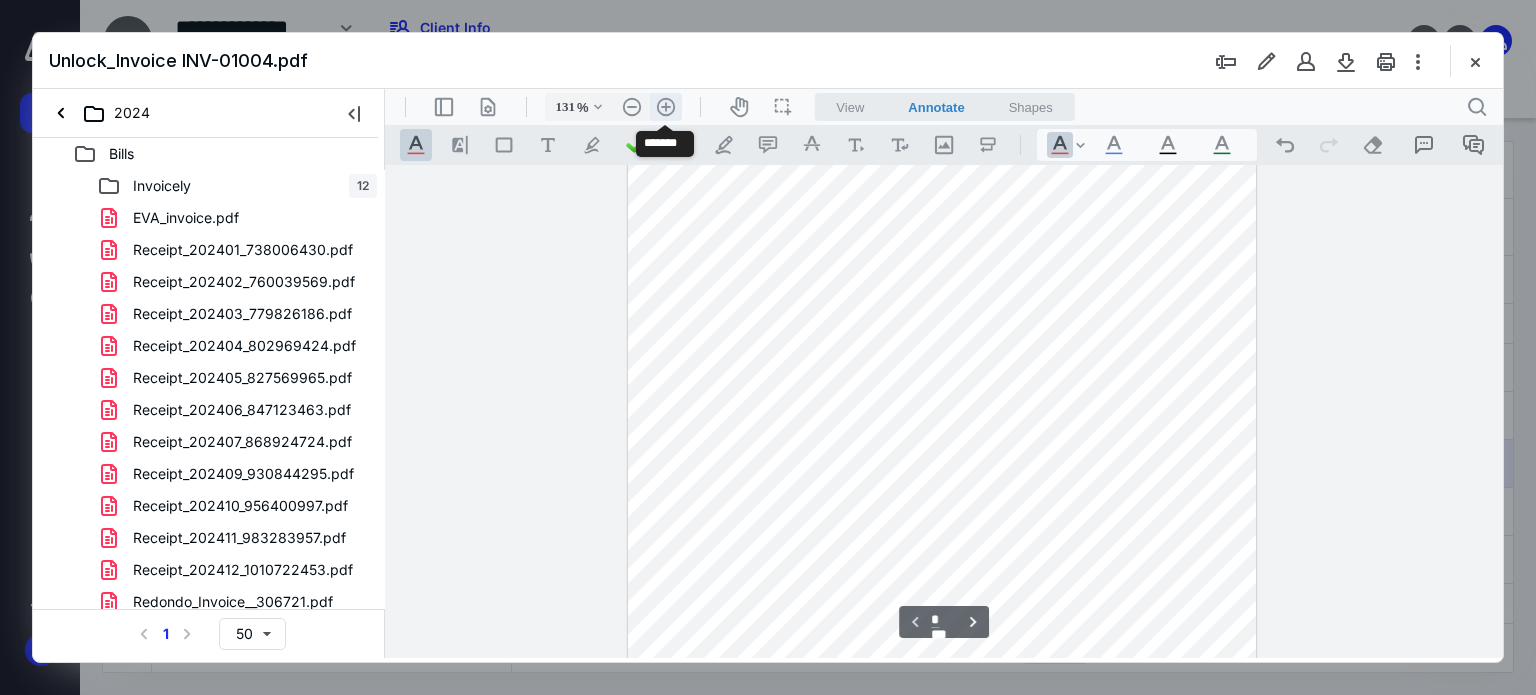 click on ".cls-1{fill:#abb0c4;} icon - header - zoom - in - line" at bounding box center [666, 107] 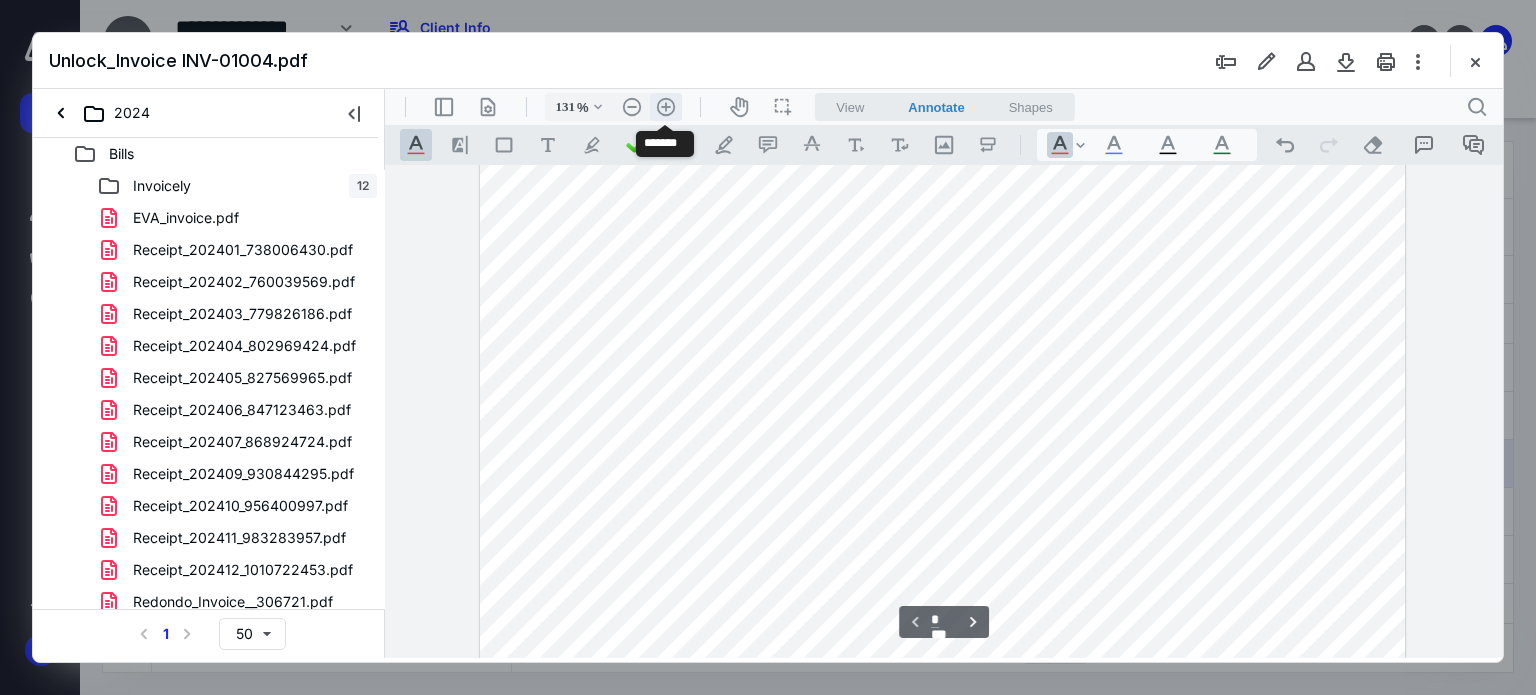 type on "156" 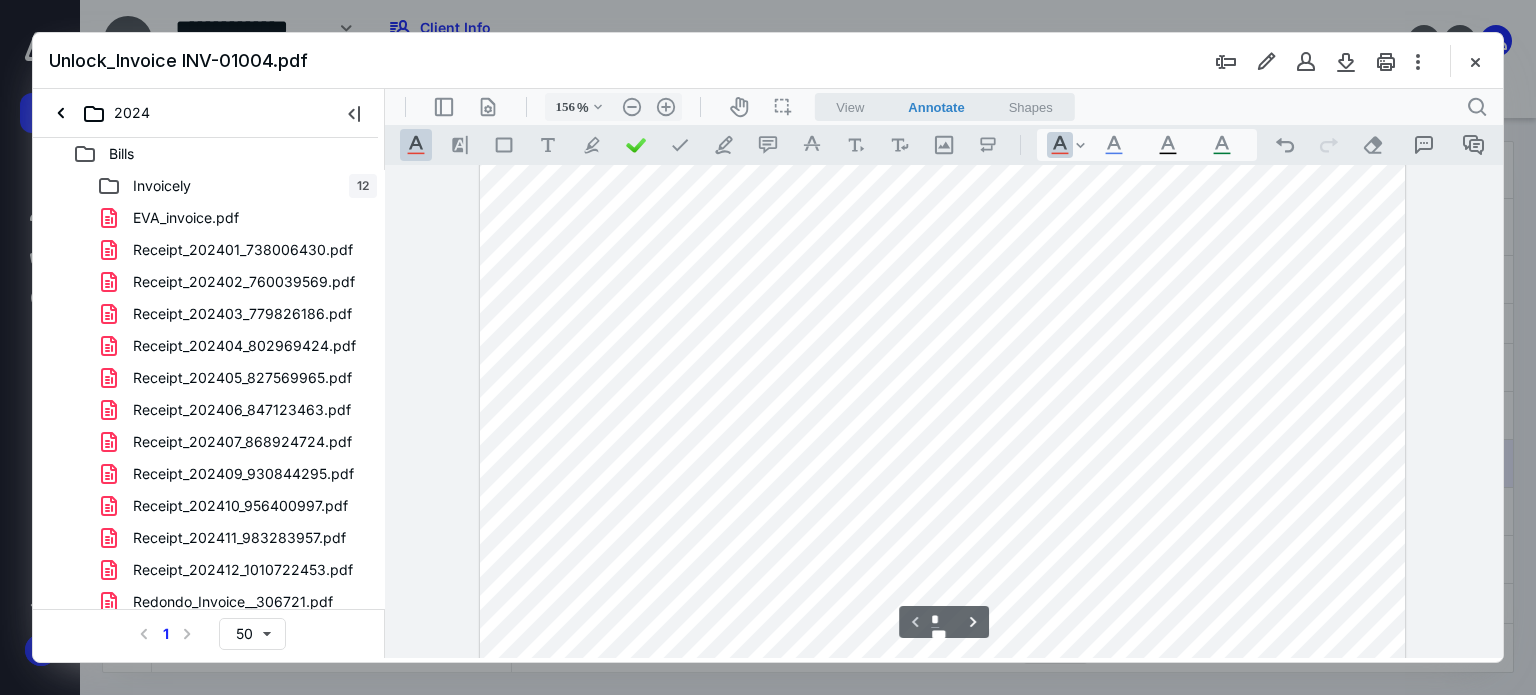 scroll, scrollTop: 58, scrollLeft: 0, axis: vertical 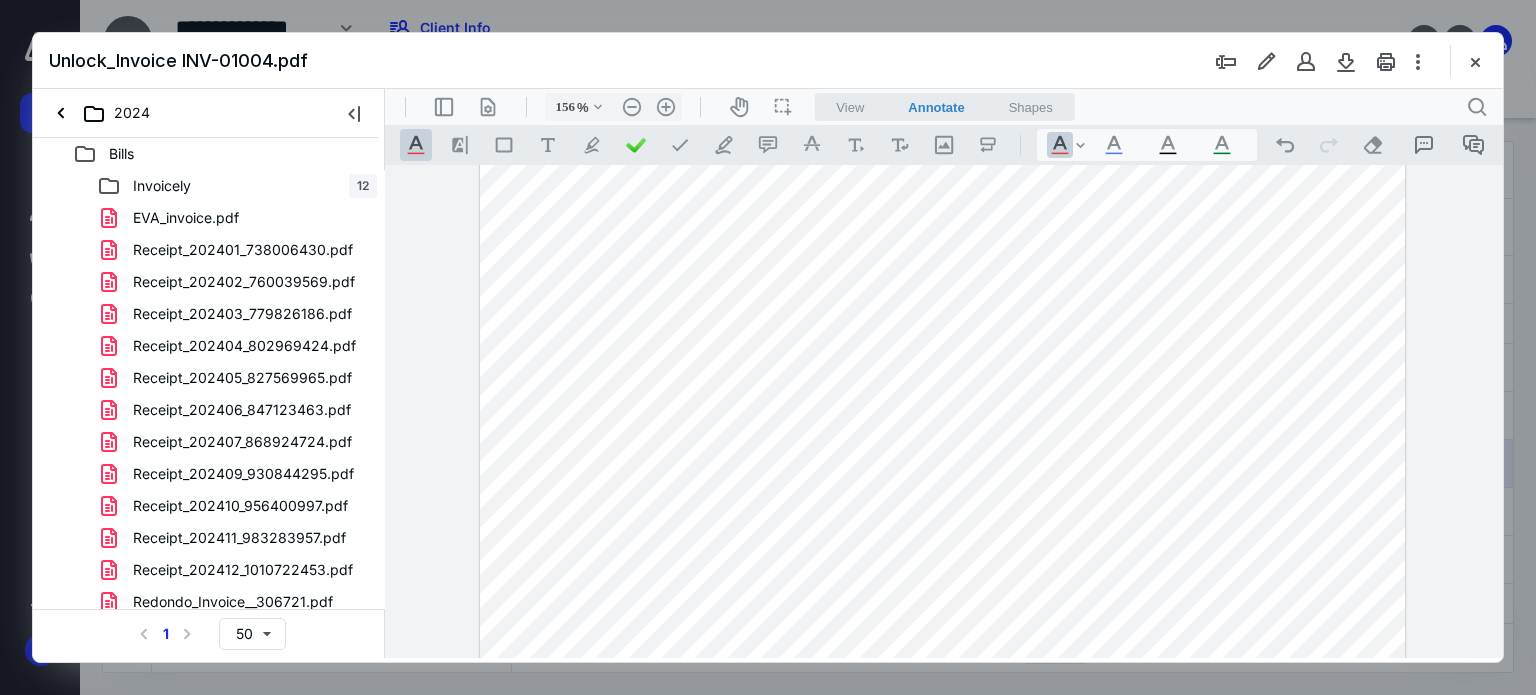 drag, startPoint x: 1190, startPoint y: 300, endPoint x: 1333, endPoint y: 305, distance: 143.08739 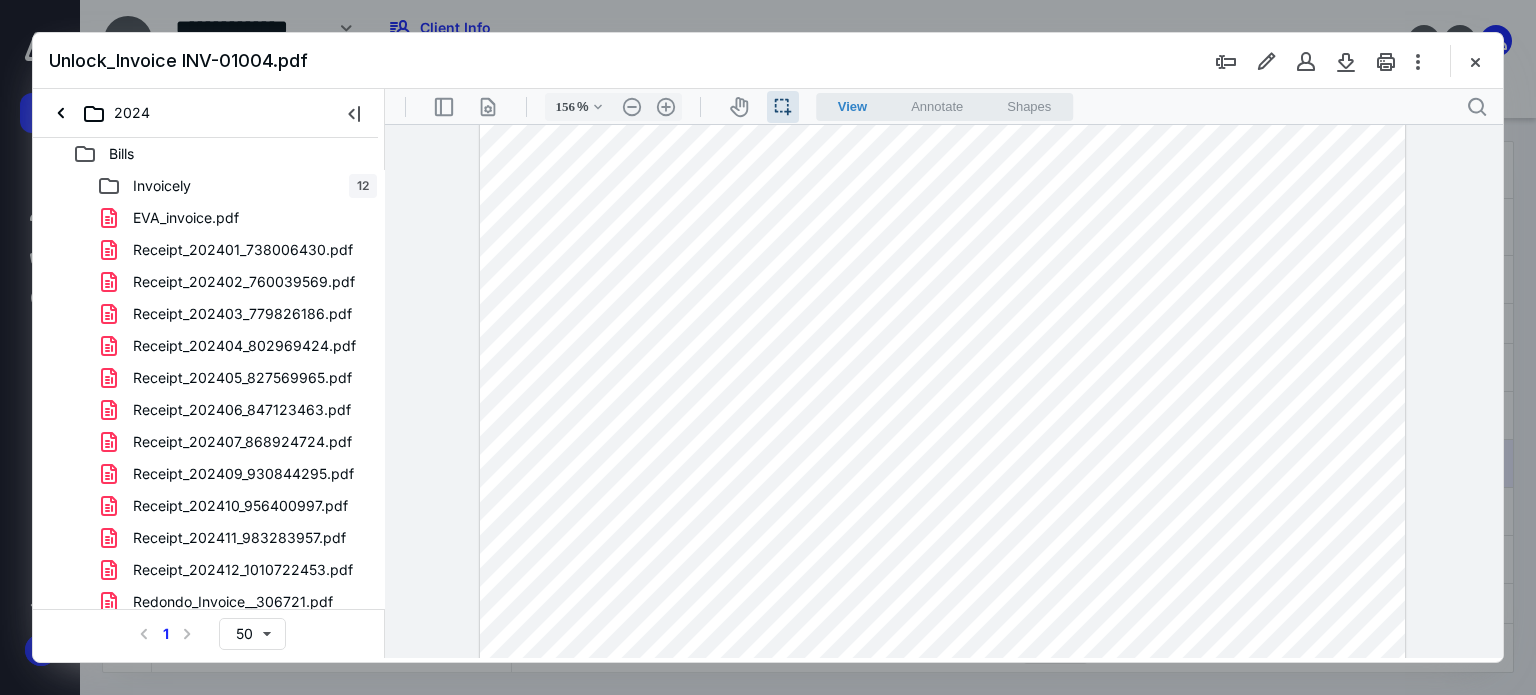 drag, startPoint x: 1193, startPoint y: 260, endPoint x: 1331, endPoint y: 258, distance: 138.0145 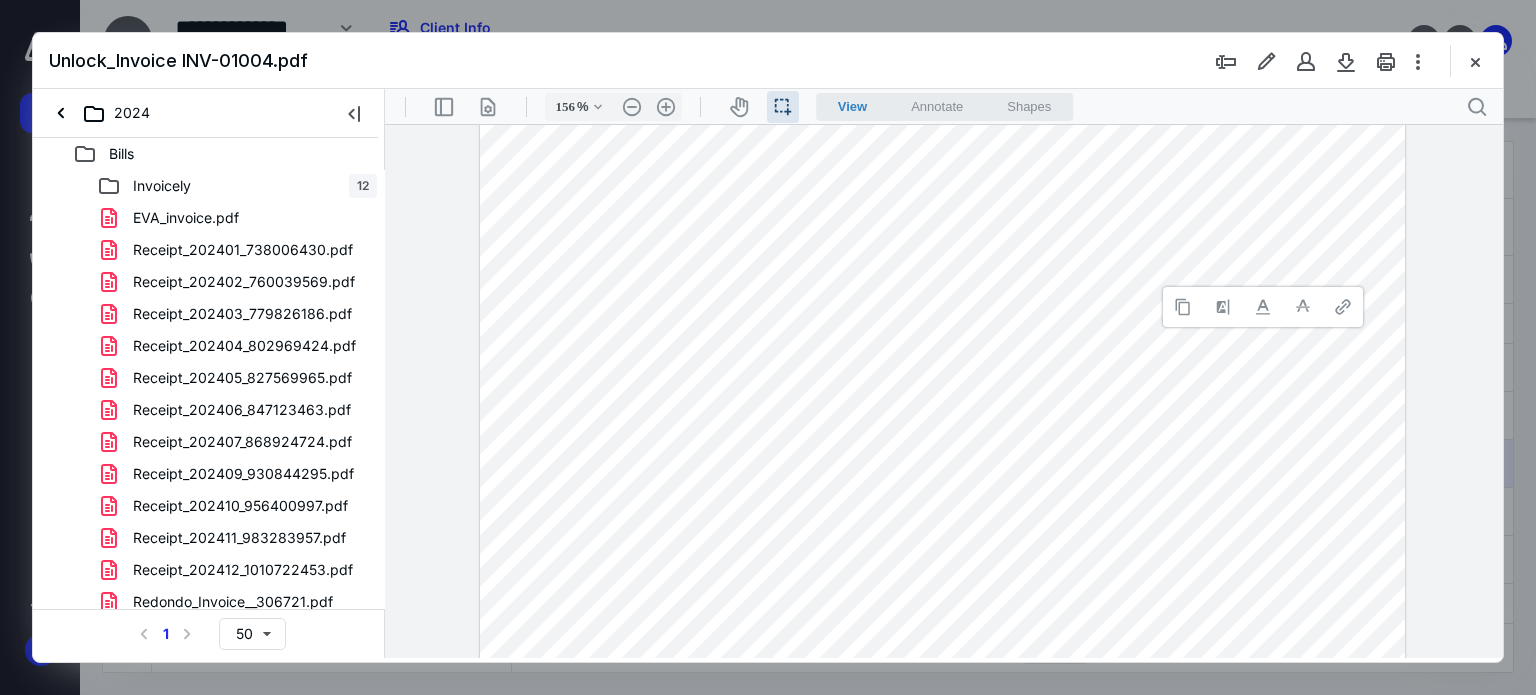 type 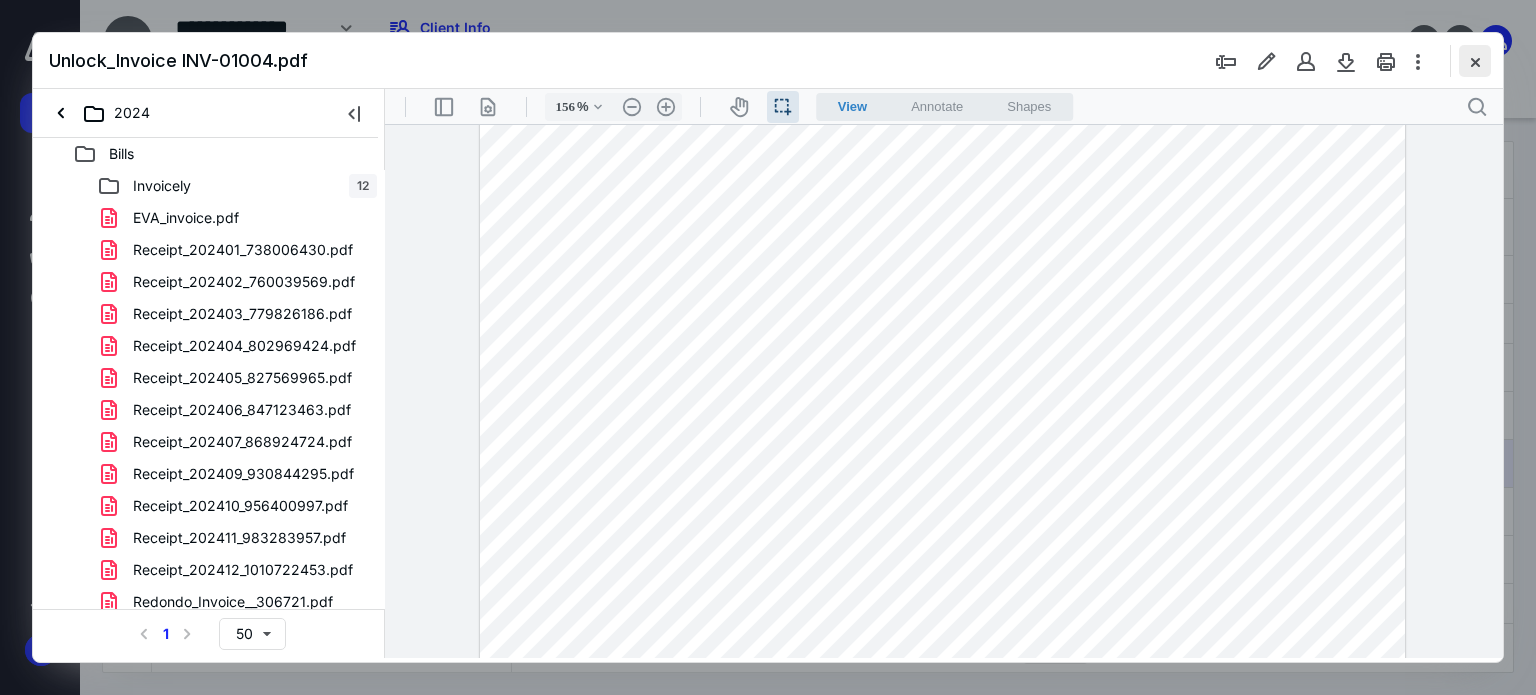 click at bounding box center [1475, 61] 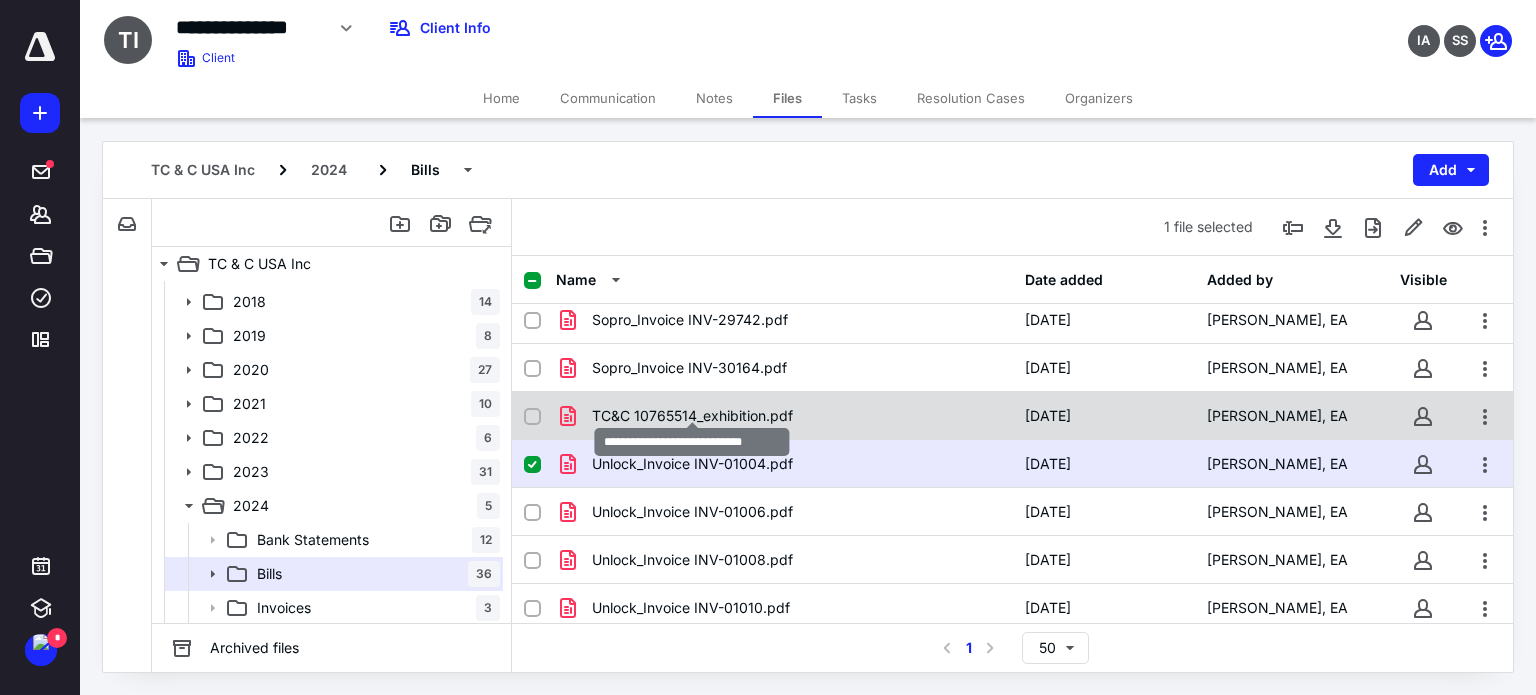 click on "TC&C 10765514_exhibition.pdf" at bounding box center [692, 416] 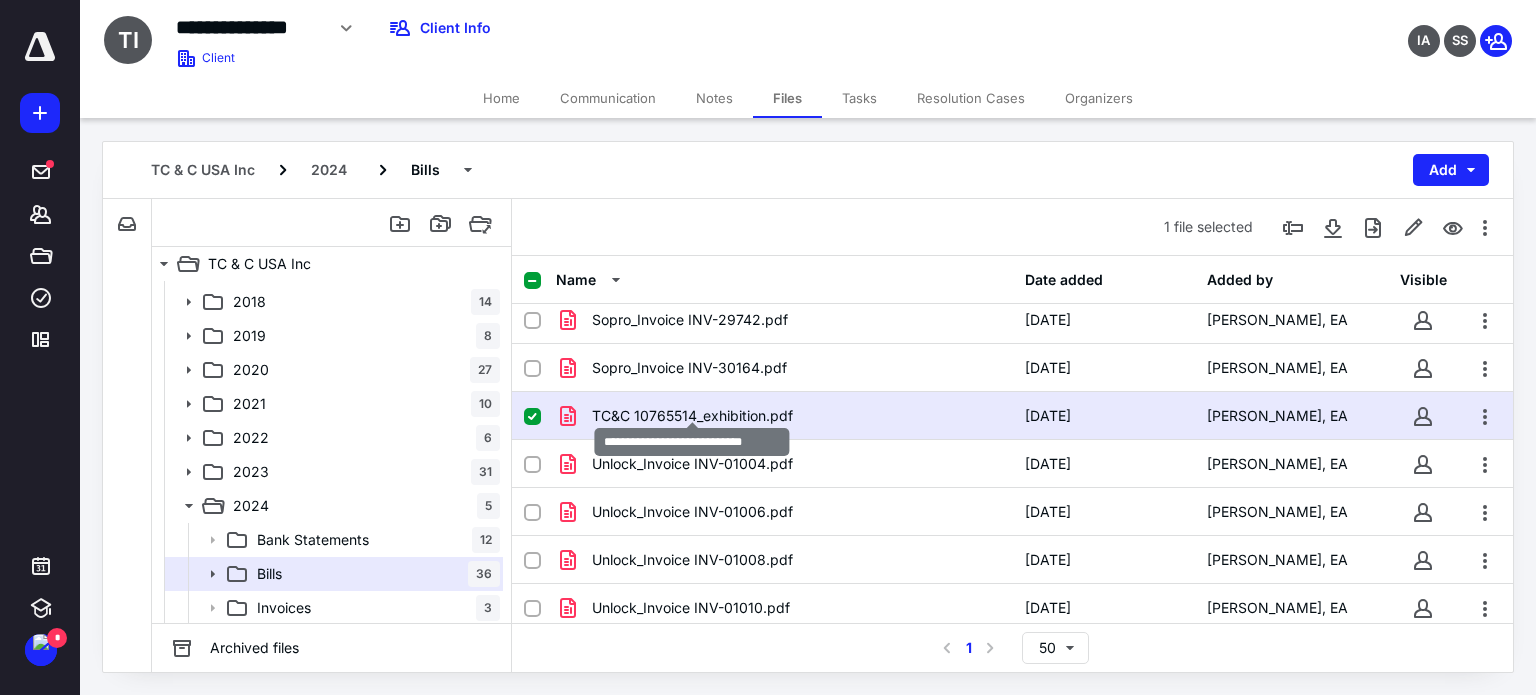 click on "TC&C 10765514_exhibition.pdf" at bounding box center [692, 416] 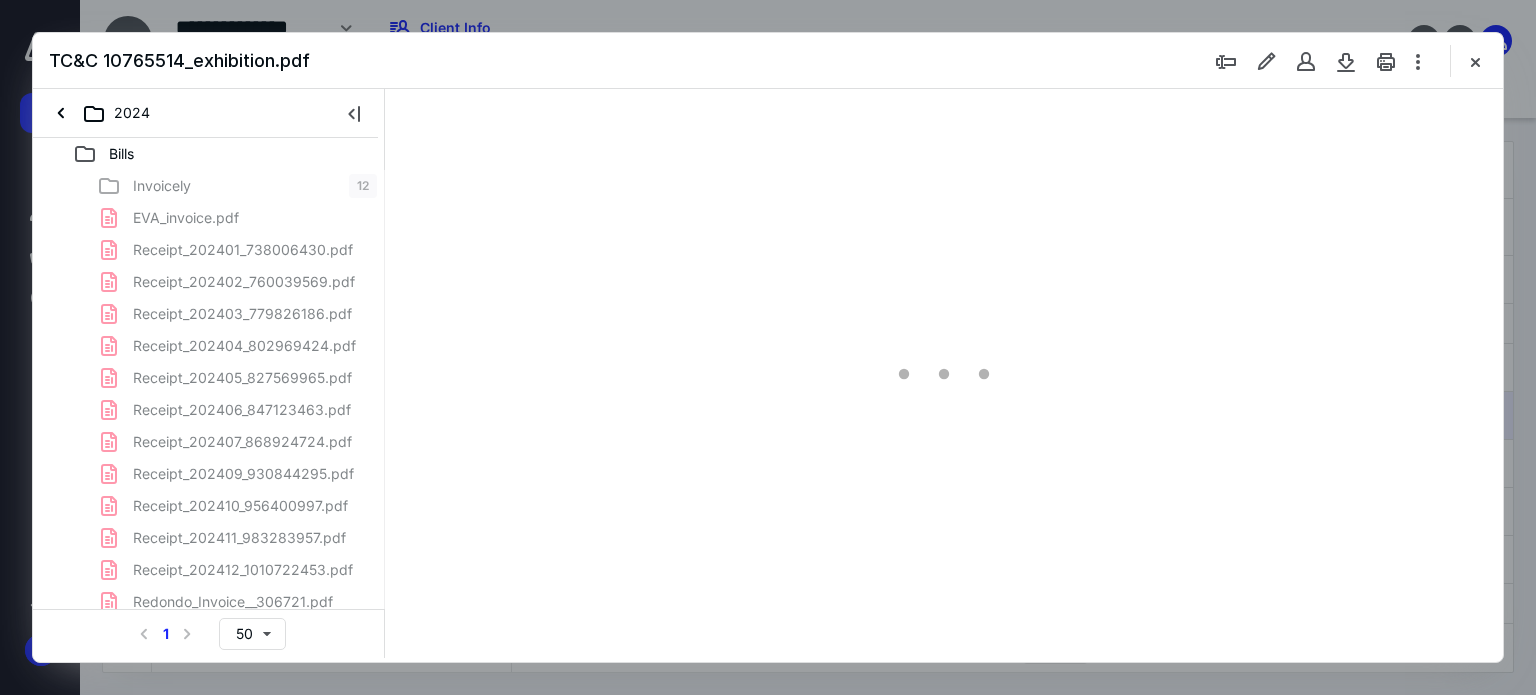 scroll, scrollTop: 0, scrollLeft: 0, axis: both 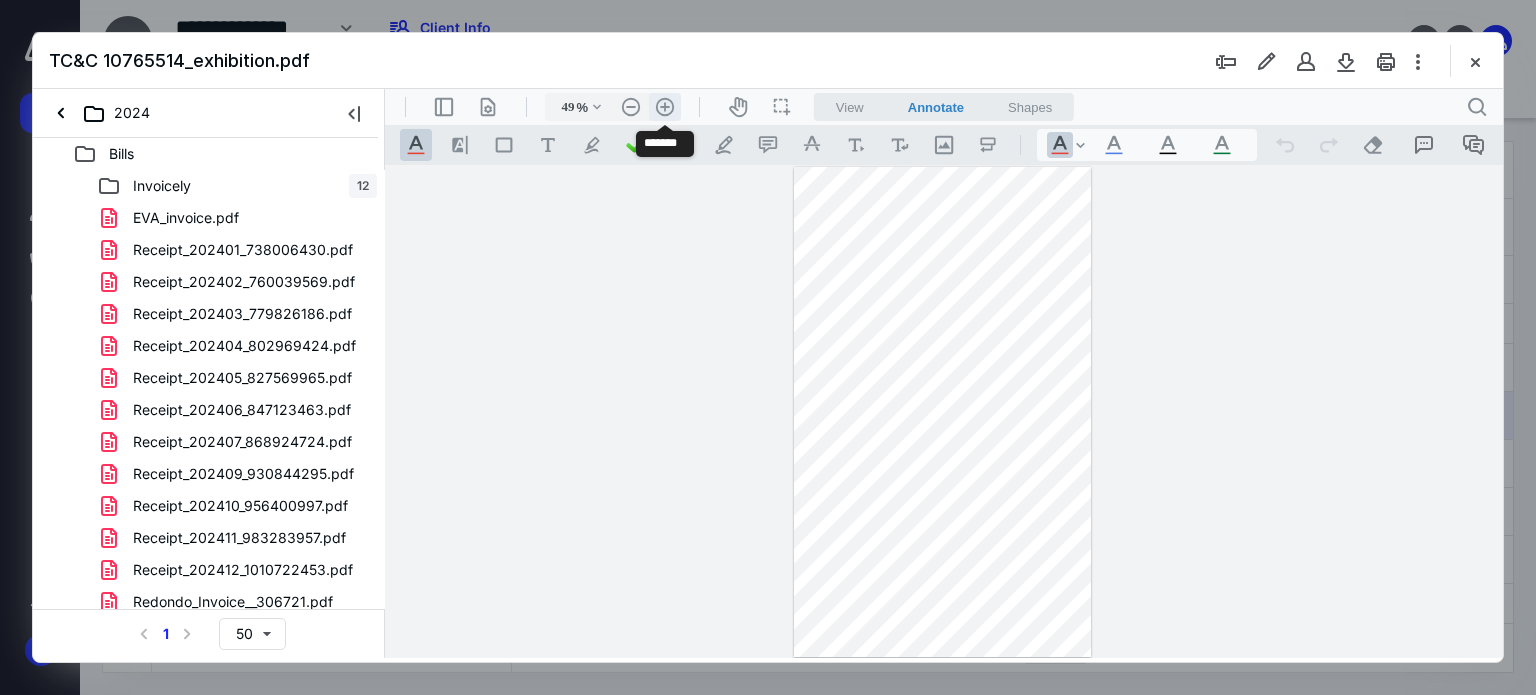 click on ".cls-1{fill:#abb0c4;} icon - header - zoom - in - line" at bounding box center (665, 107) 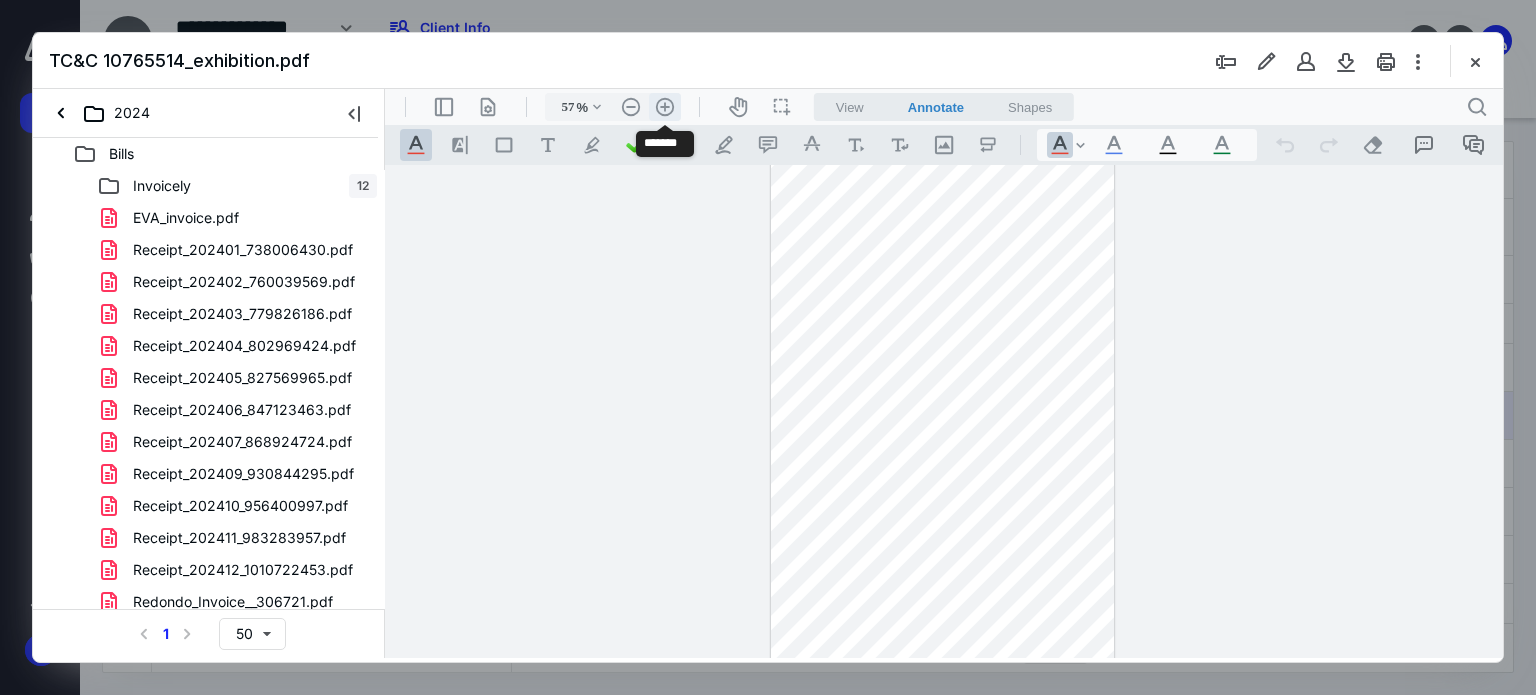 click on ".cls-1{fill:#abb0c4;} icon - header - zoom - in - line" at bounding box center (665, 107) 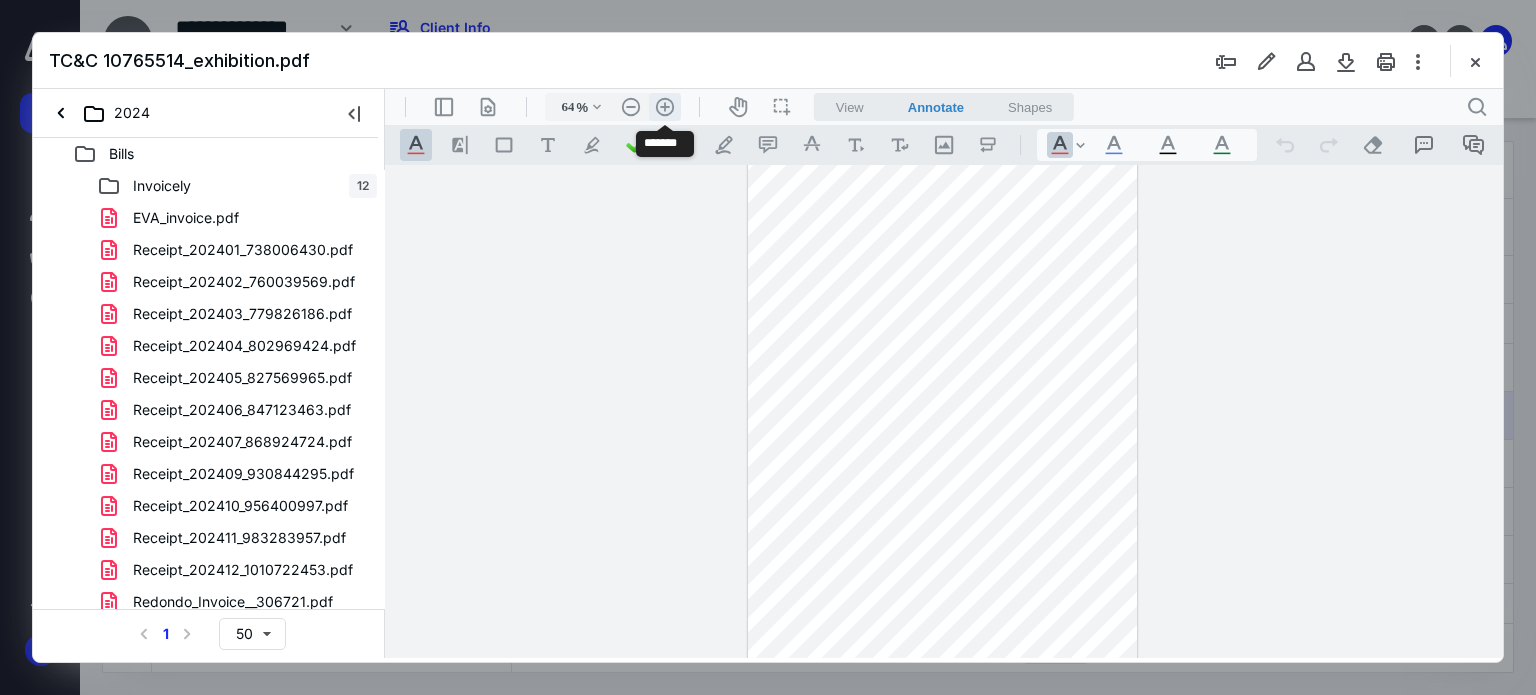 click on ".cls-1{fill:#abb0c4;} icon - header - zoom - in - line" at bounding box center [665, 107] 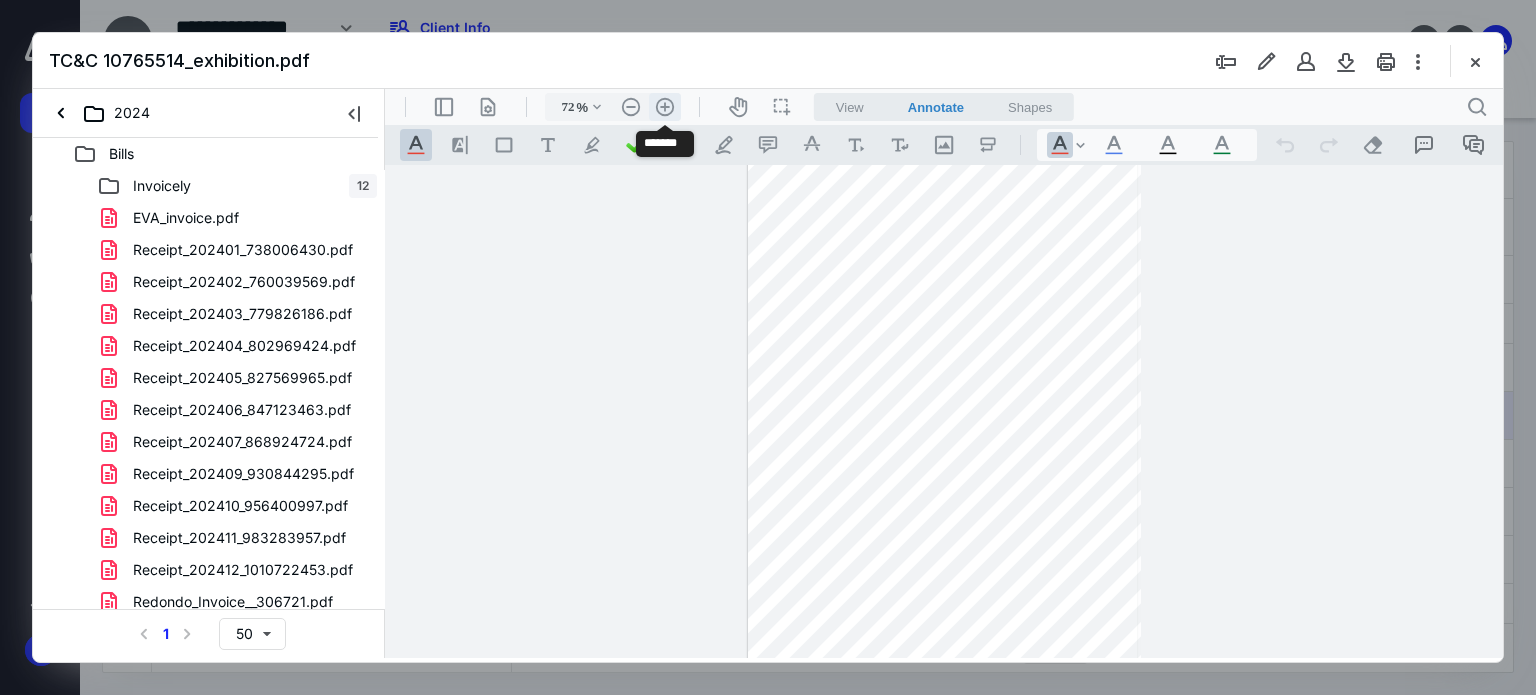 click on ".cls-1{fill:#abb0c4;} icon - header - zoom - in - line" at bounding box center [665, 107] 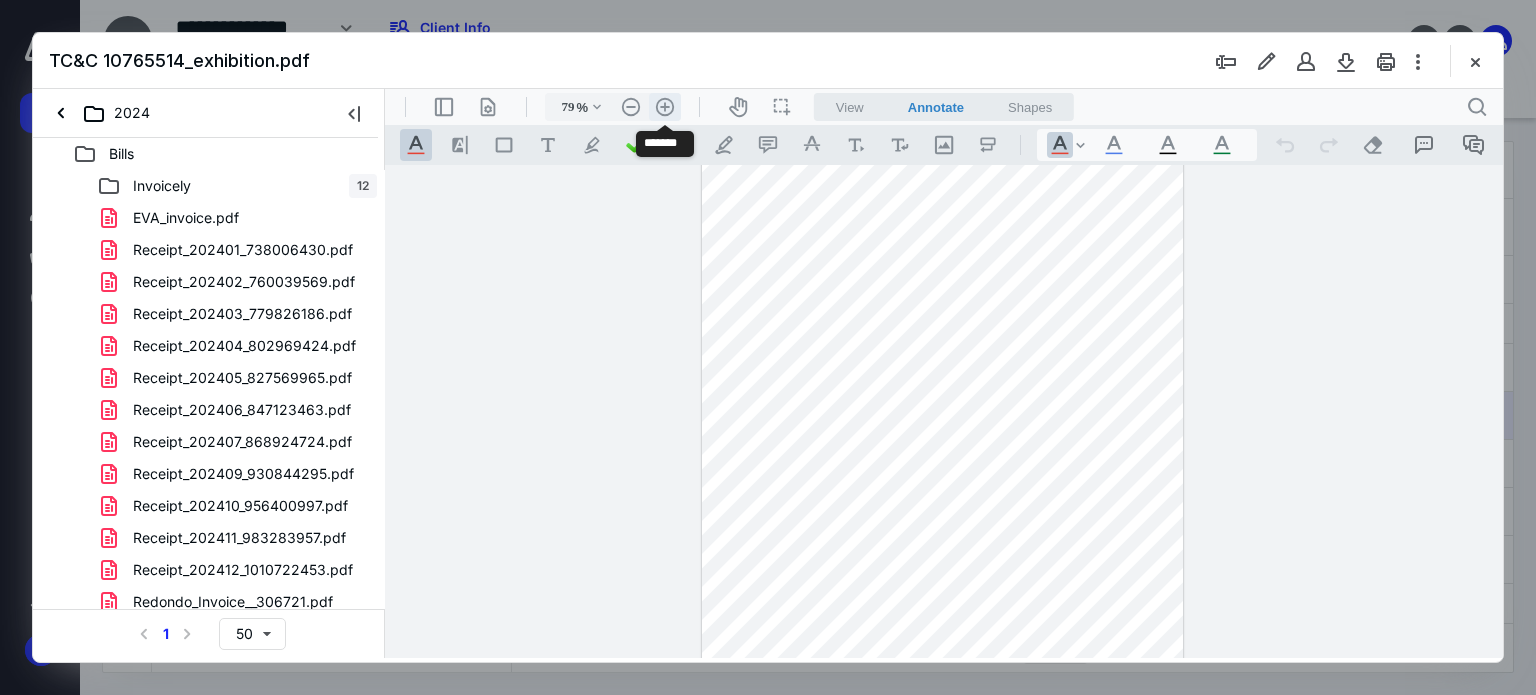 click on ".cls-1{fill:#abb0c4;} icon - header - zoom - in - line" at bounding box center [665, 107] 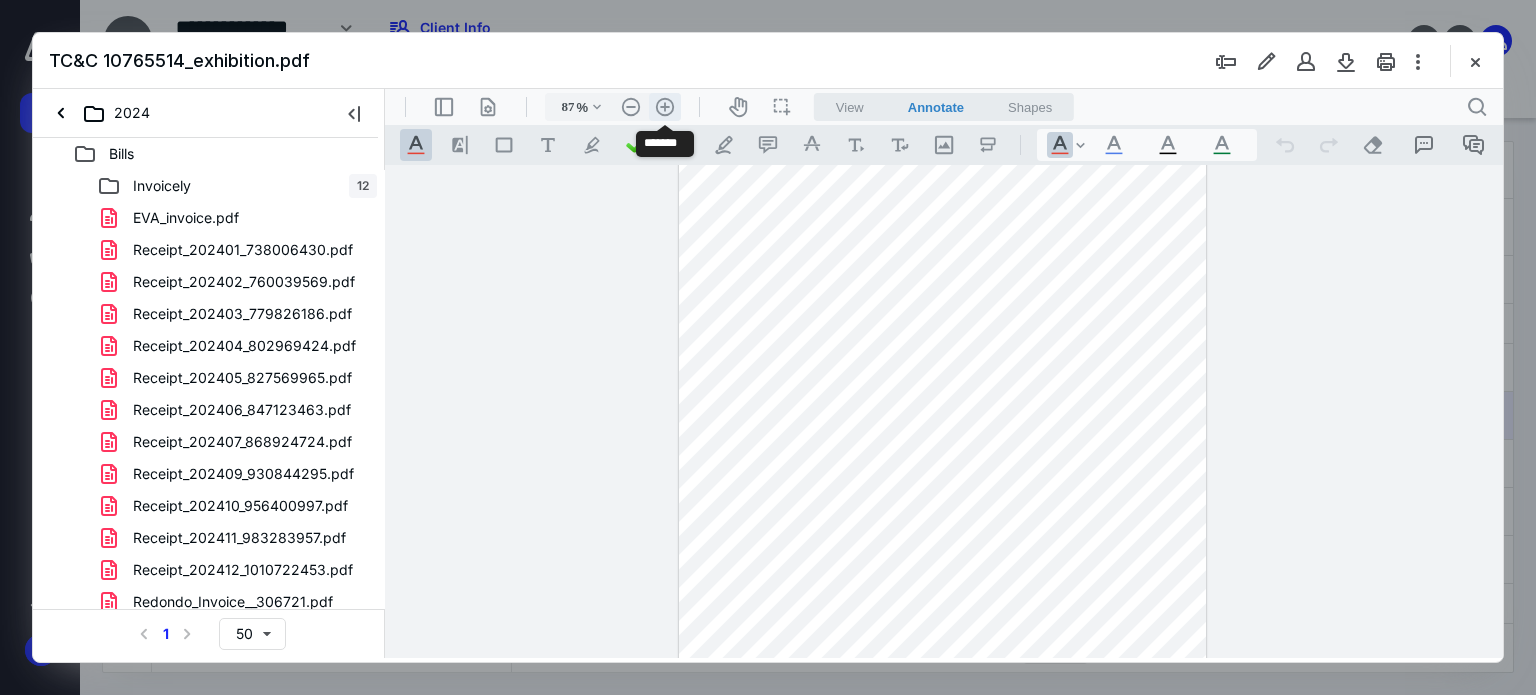 click on ".cls-1{fill:#abb0c4;} icon - header - zoom - in - line" at bounding box center [665, 107] 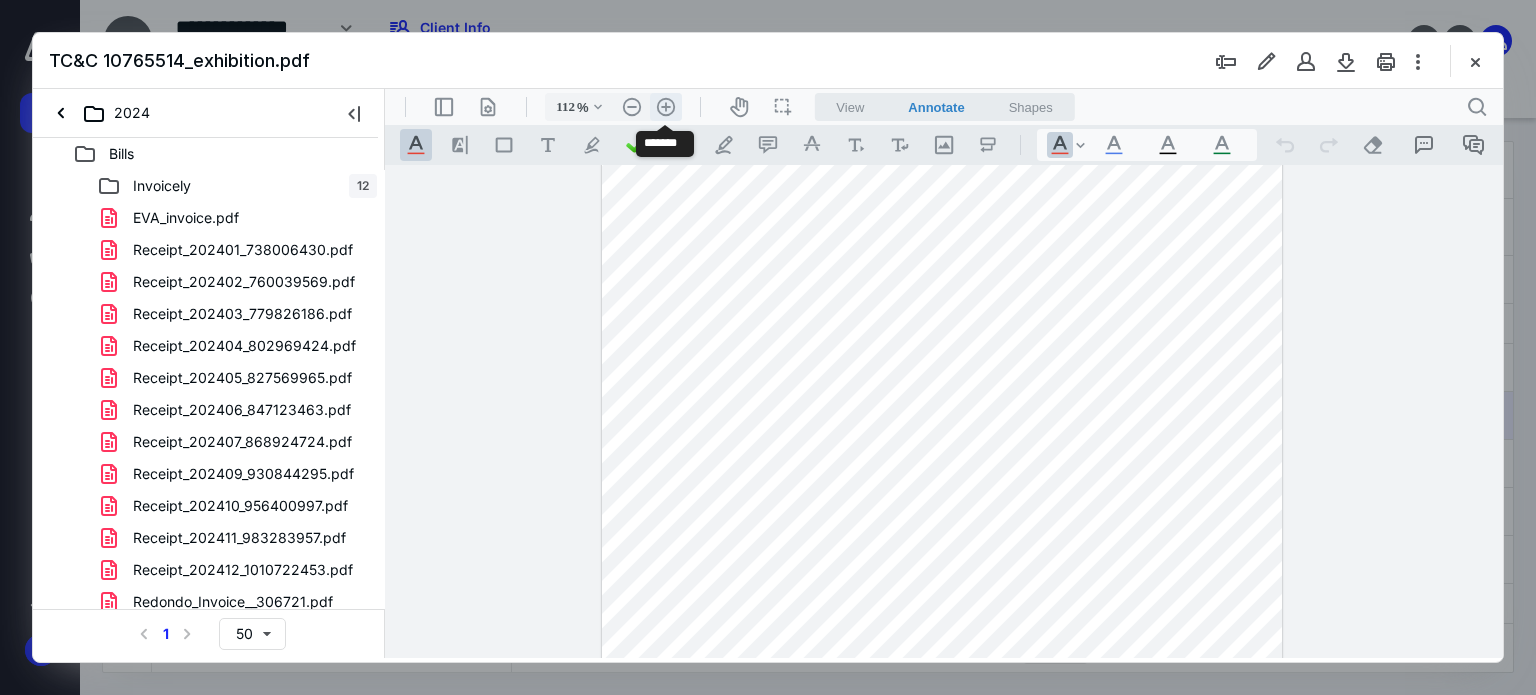 click on ".cls-1{fill:#abb0c4;} icon - header - zoom - in - line" at bounding box center (666, 107) 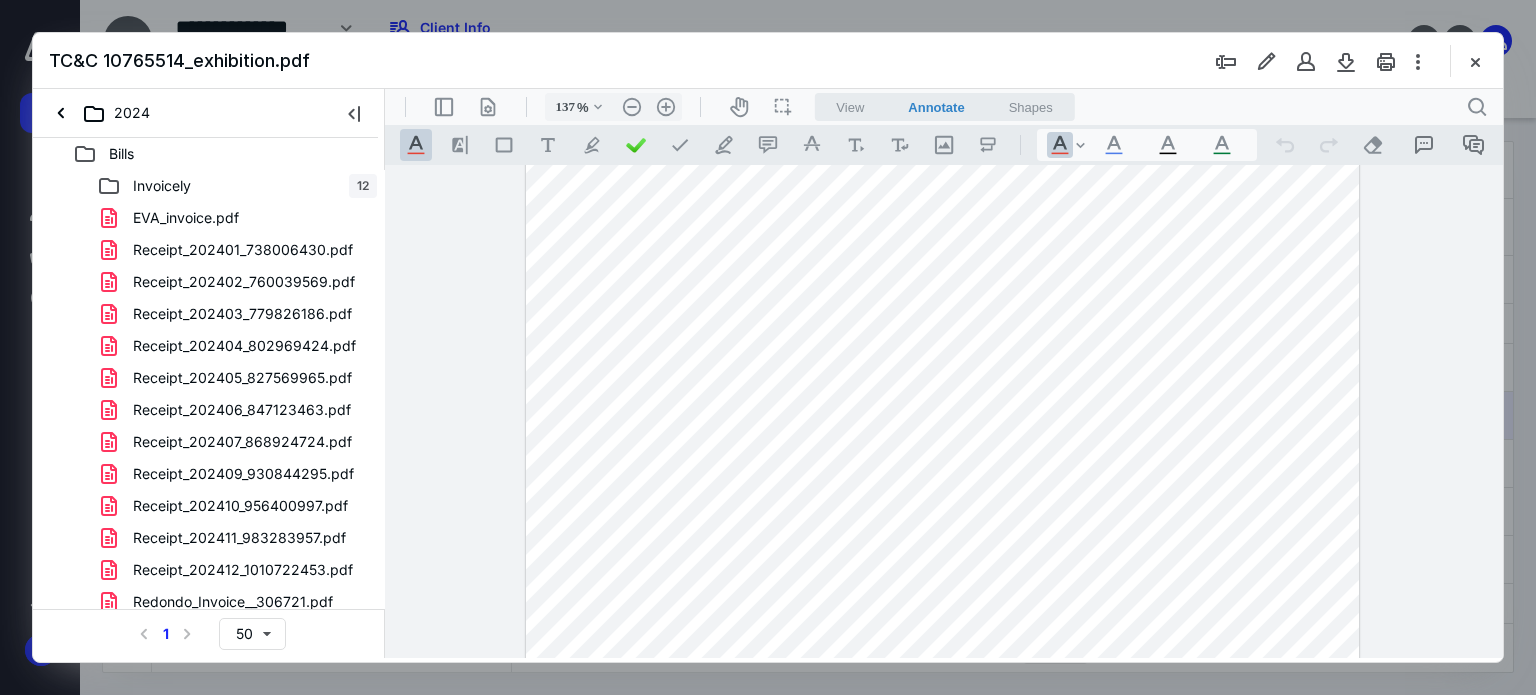scroll, scrollTop: 400, scrollLeft: 0, axis: vertical 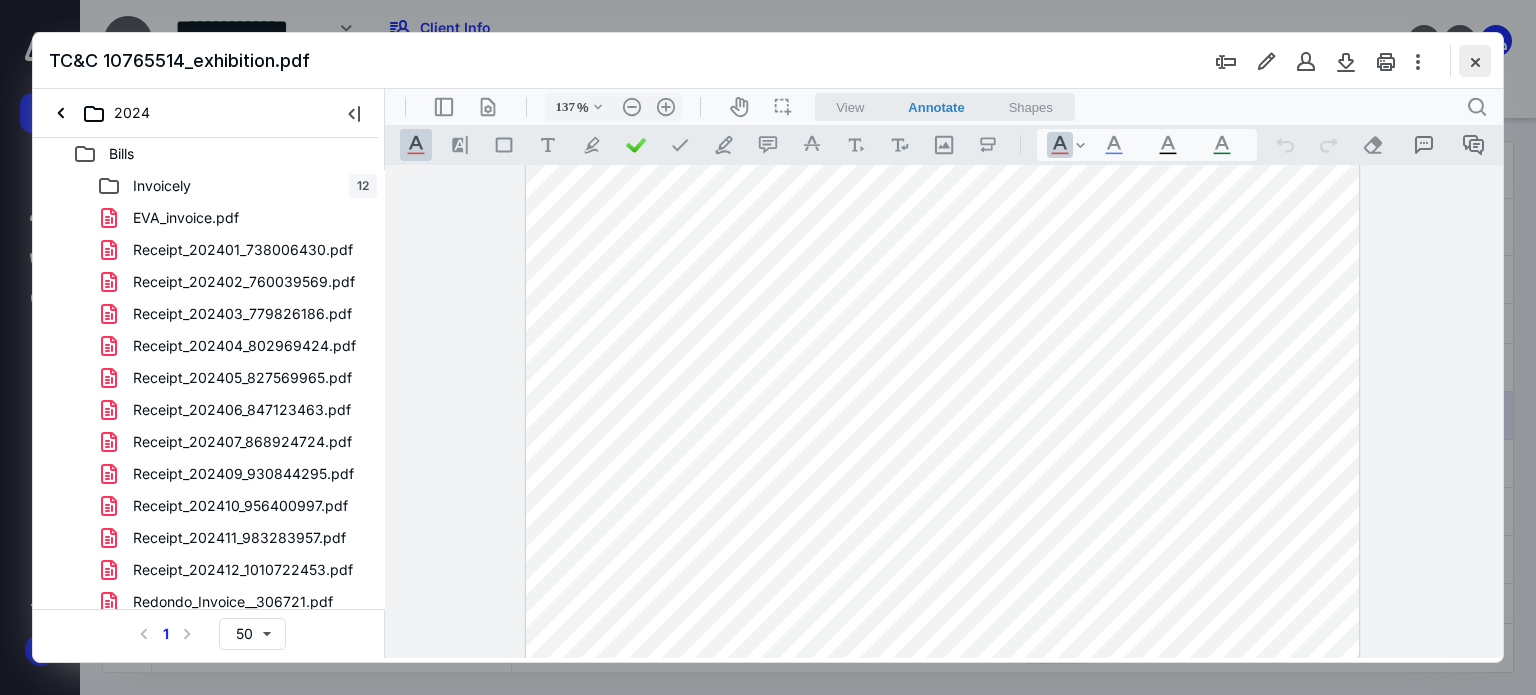 click at bounding box center [1475, 61] 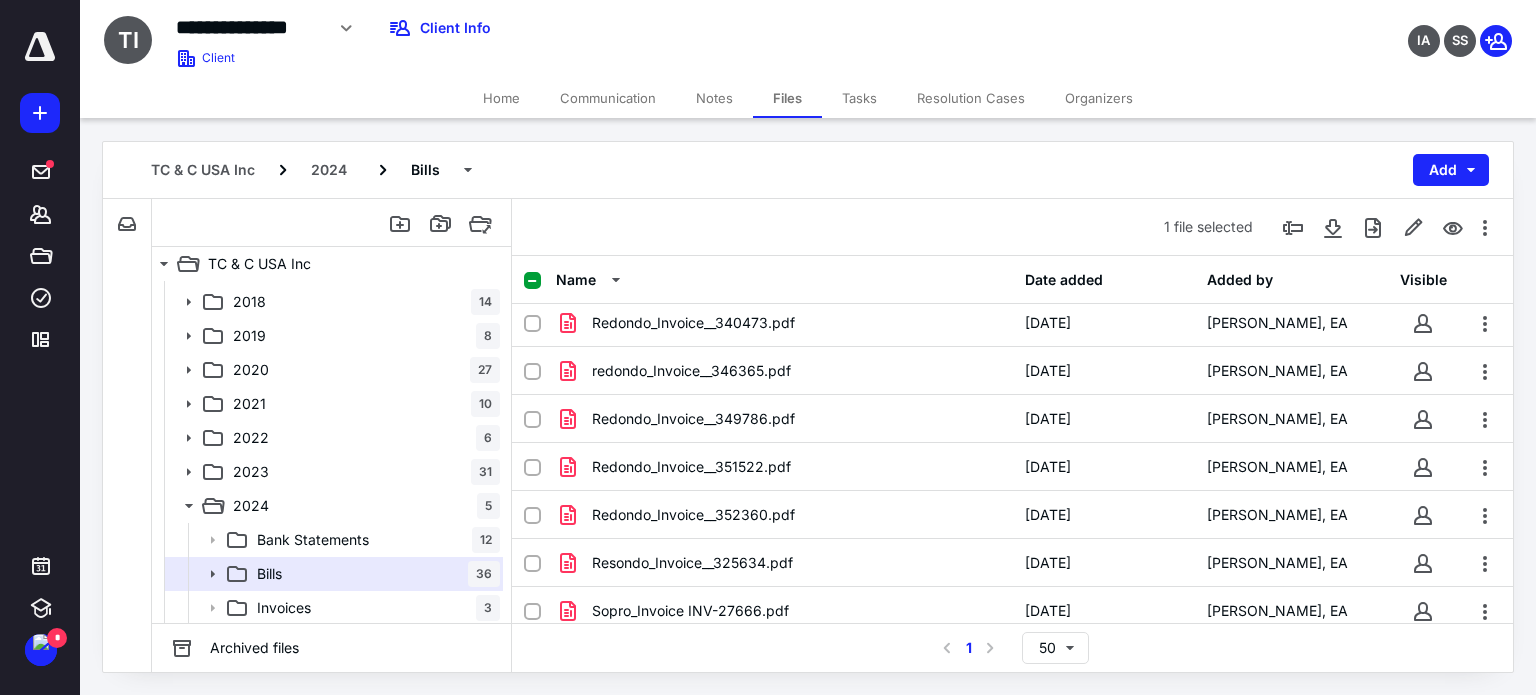 scroll, scrollTop: 948, scrollLeft: 0, axis: vertical 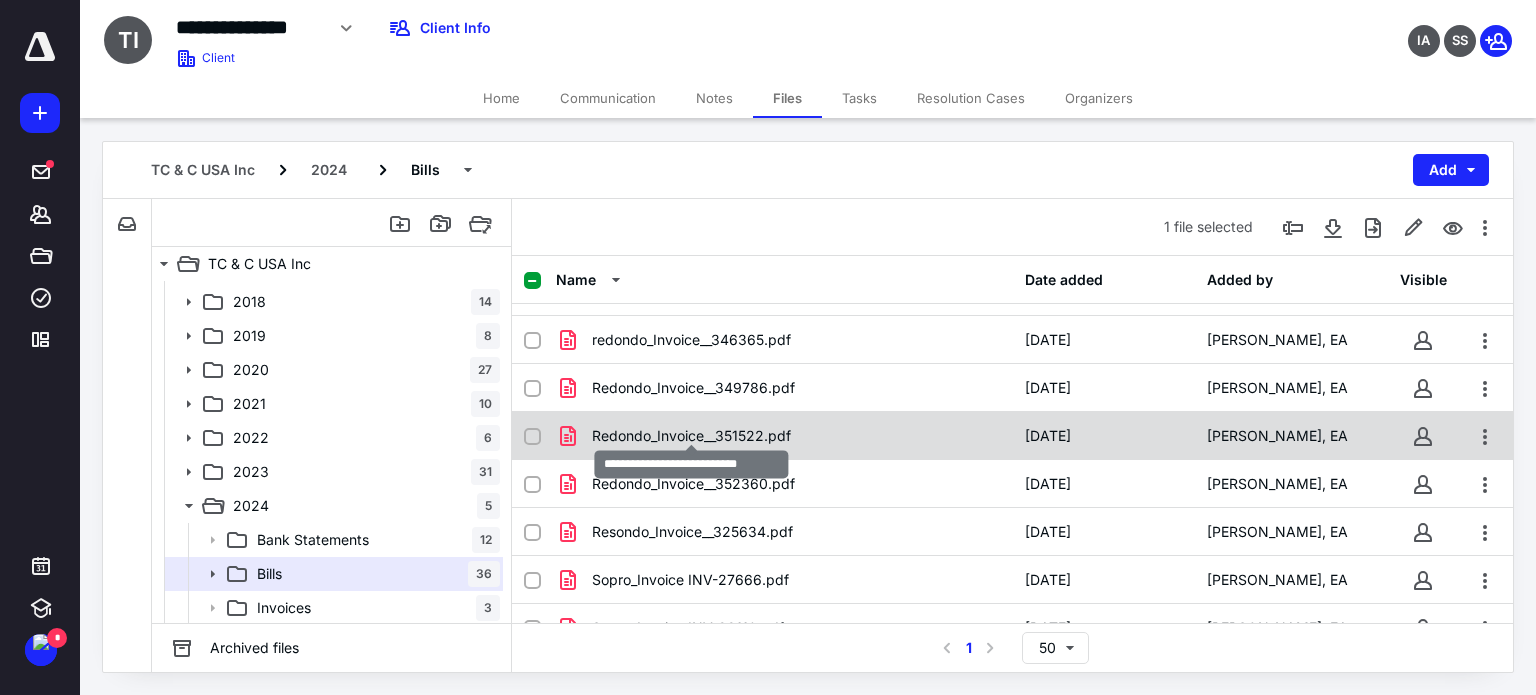 click on "Redondo_Invoice__351522.pdf" at bounding box center [691, 436] 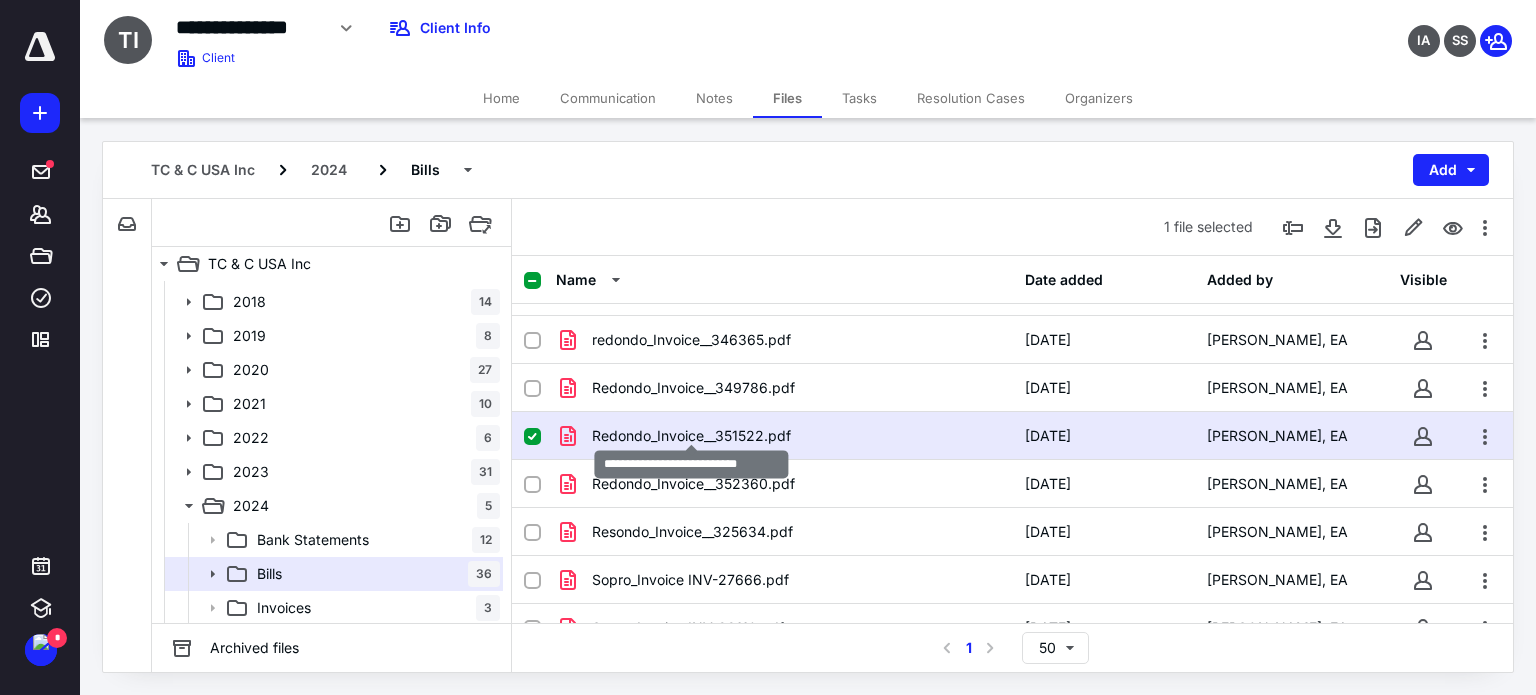 click on "Redondo_Invoice__351522.pdf" at bounding box center (691, 436) 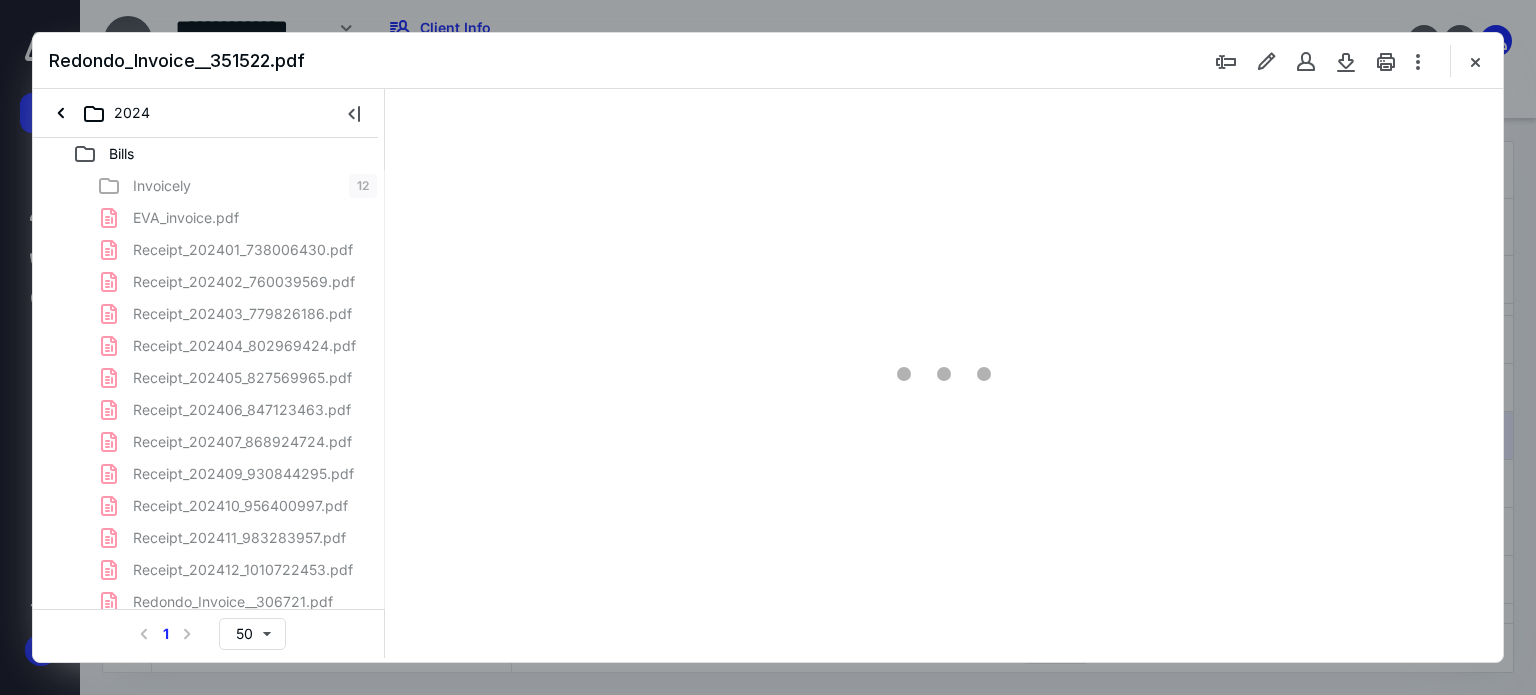 scroll, scrollTop: 0, scrollLeft: 0, axis: both 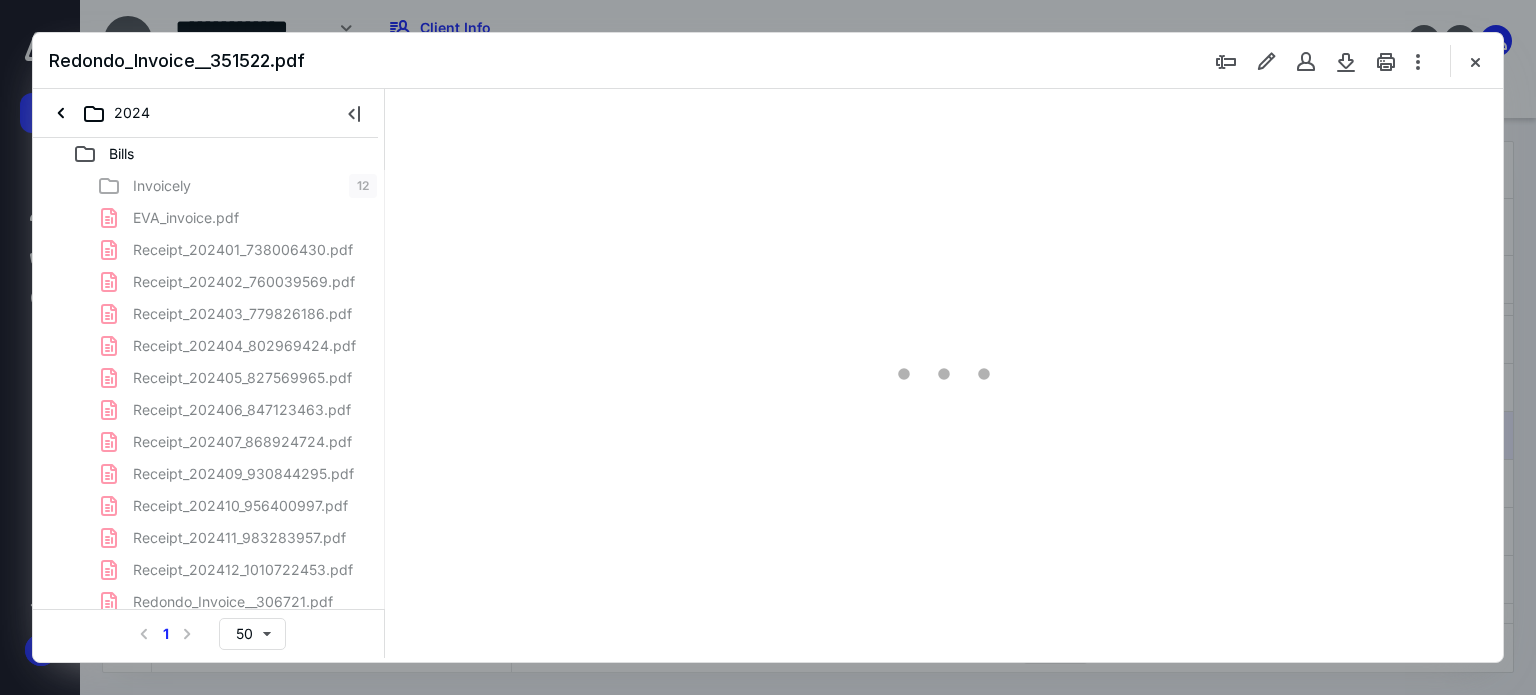 type on "62" 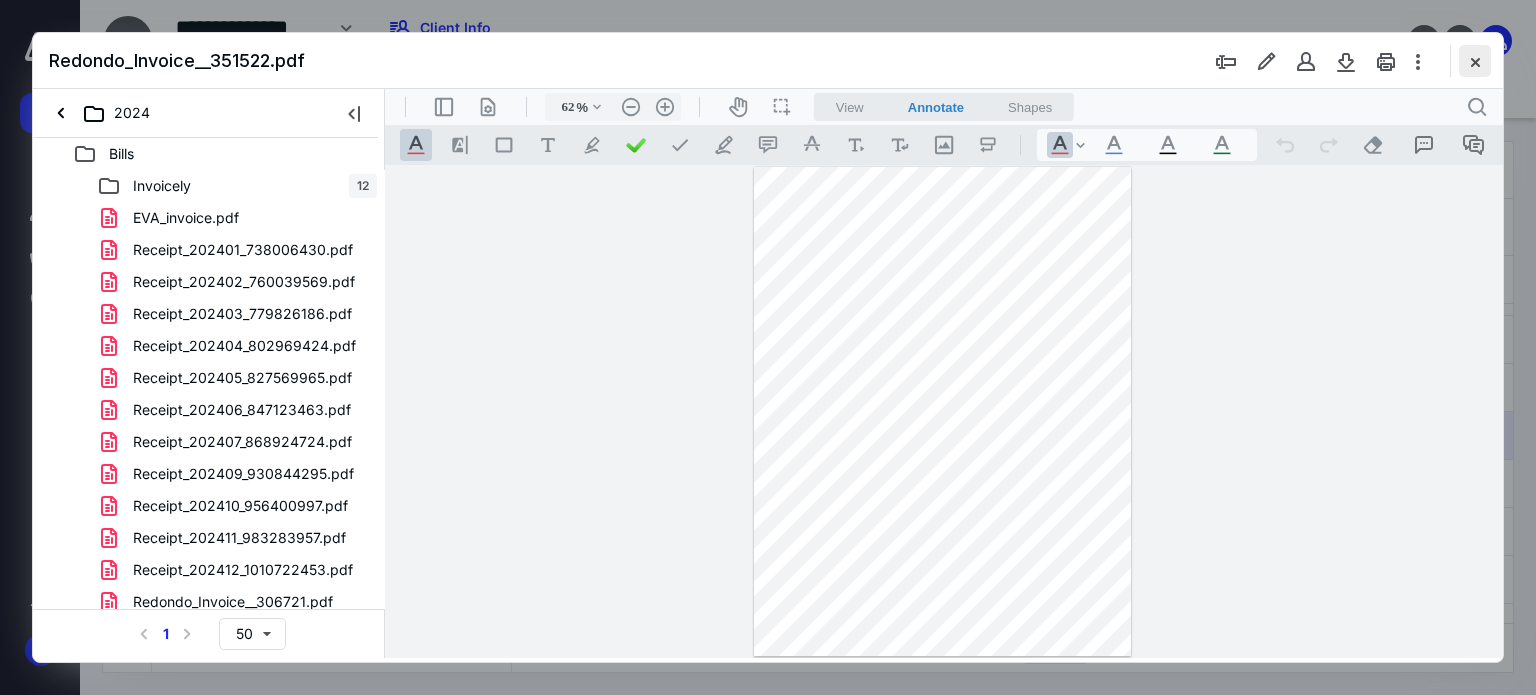 click at bounding box center [1475, 61] 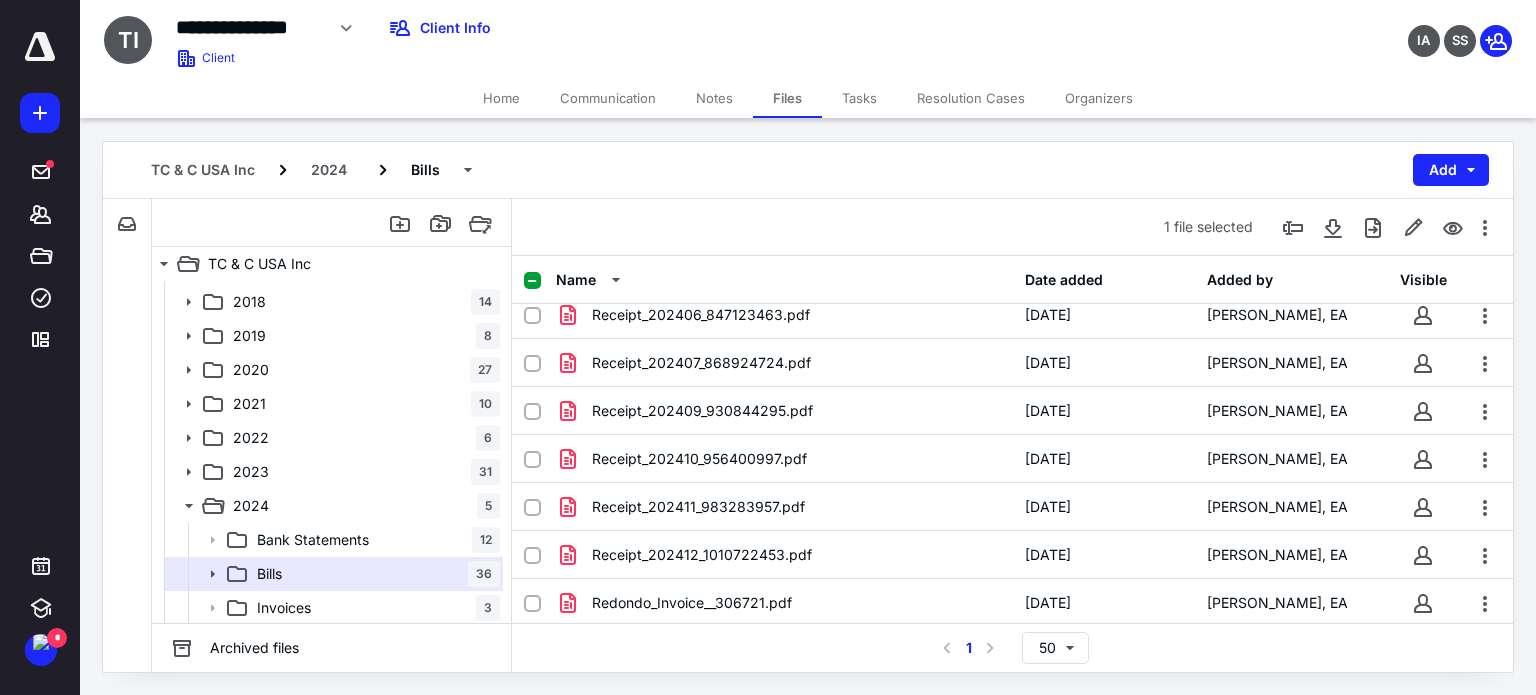scroll, scrollTop: 348, scrollLeft: 0, axis: vertical 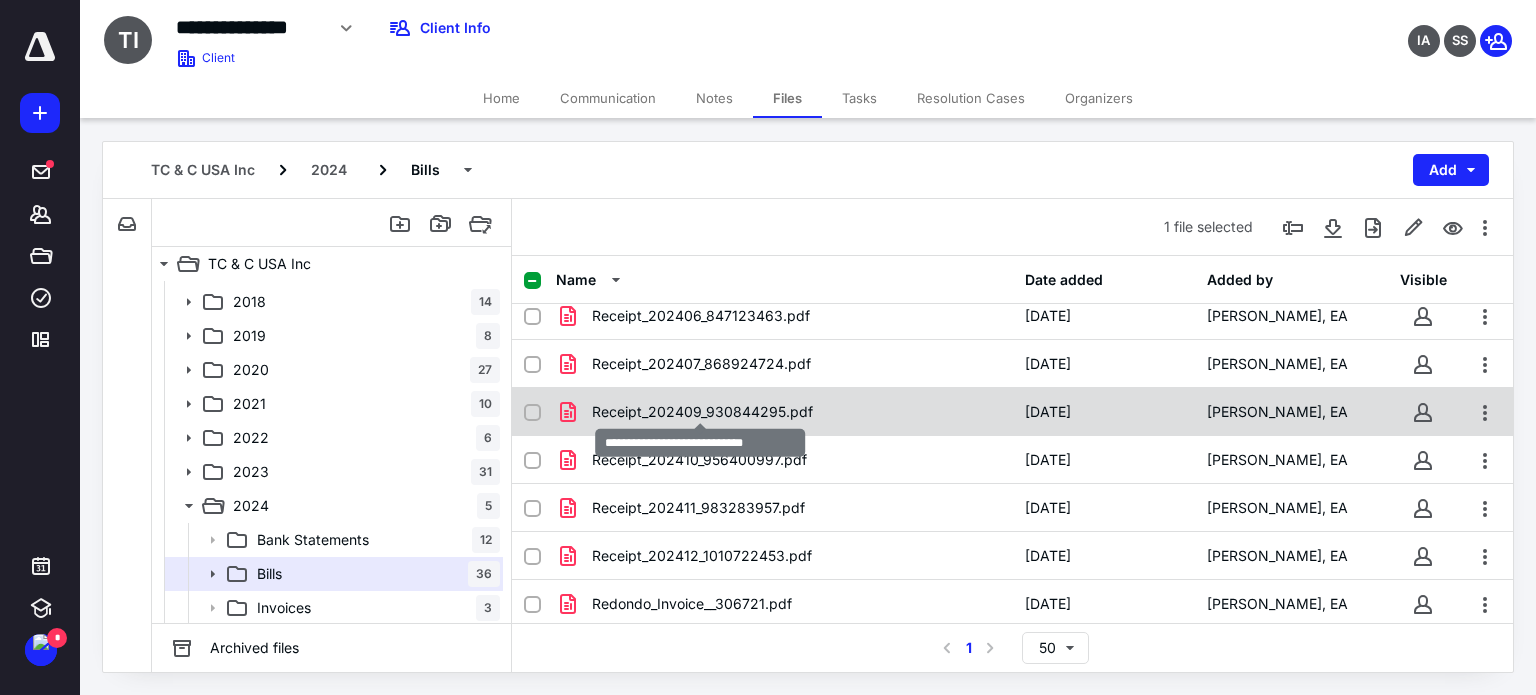 click on "Receipt_202409_930844295.pdf" at bounding box center [702, 412] 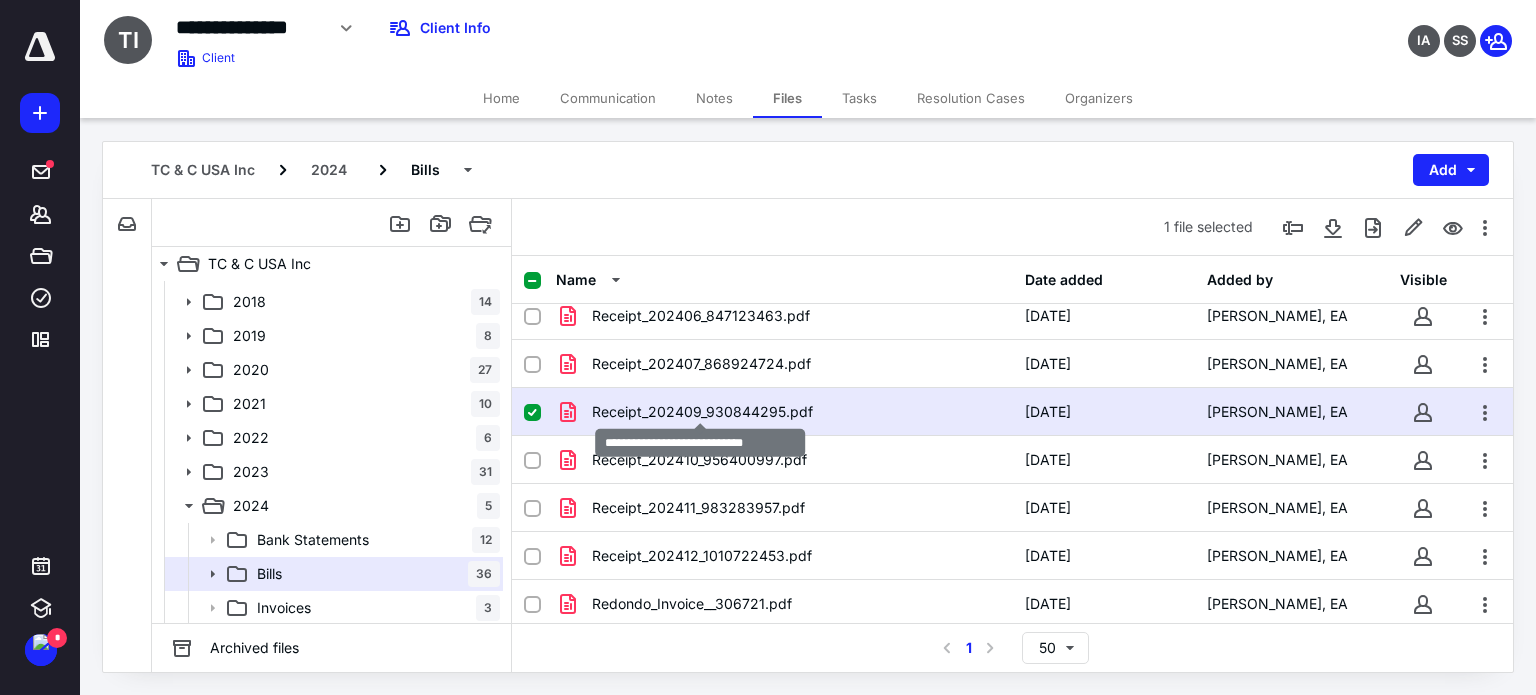 click on "Receipt_202409_930844295.pdf" at bounding box center [702, 412] 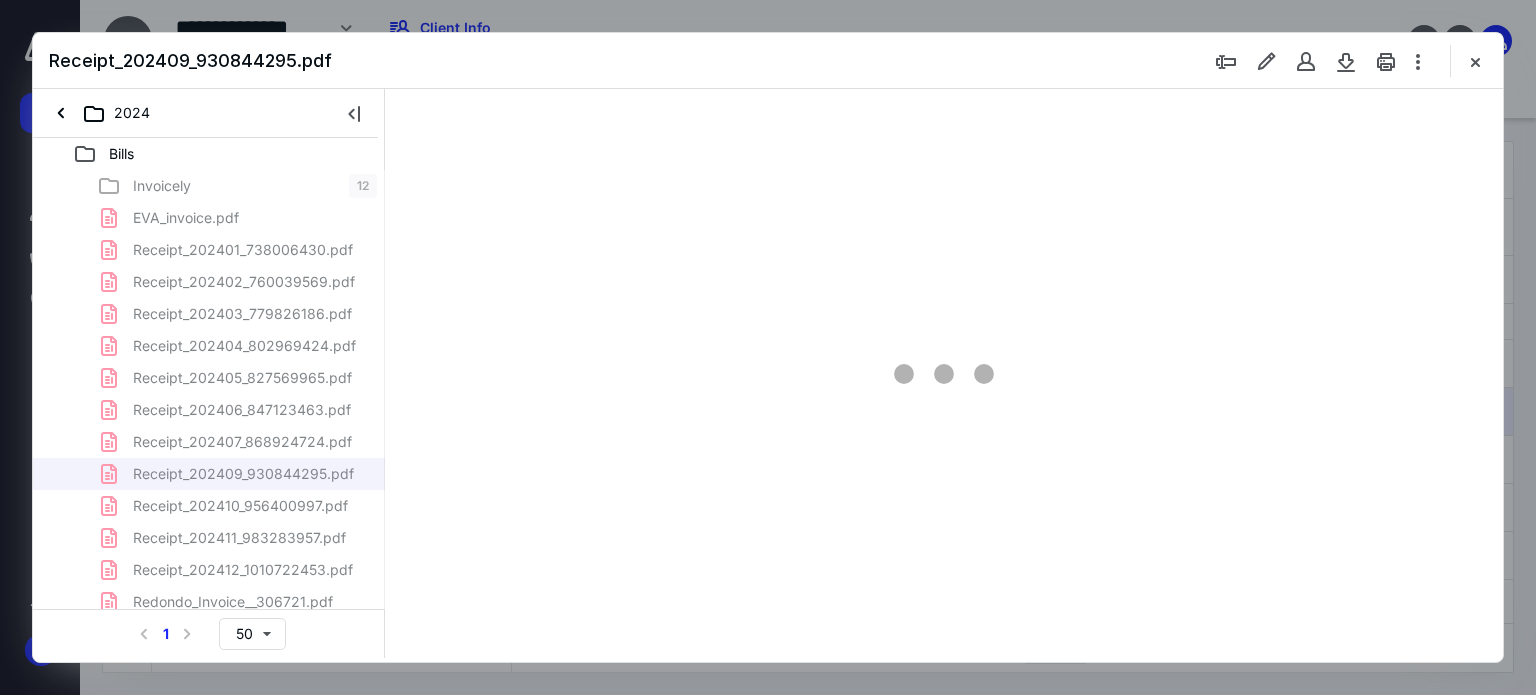 scroll, scrollTop: 0, scrollLeft: 0, axis: both 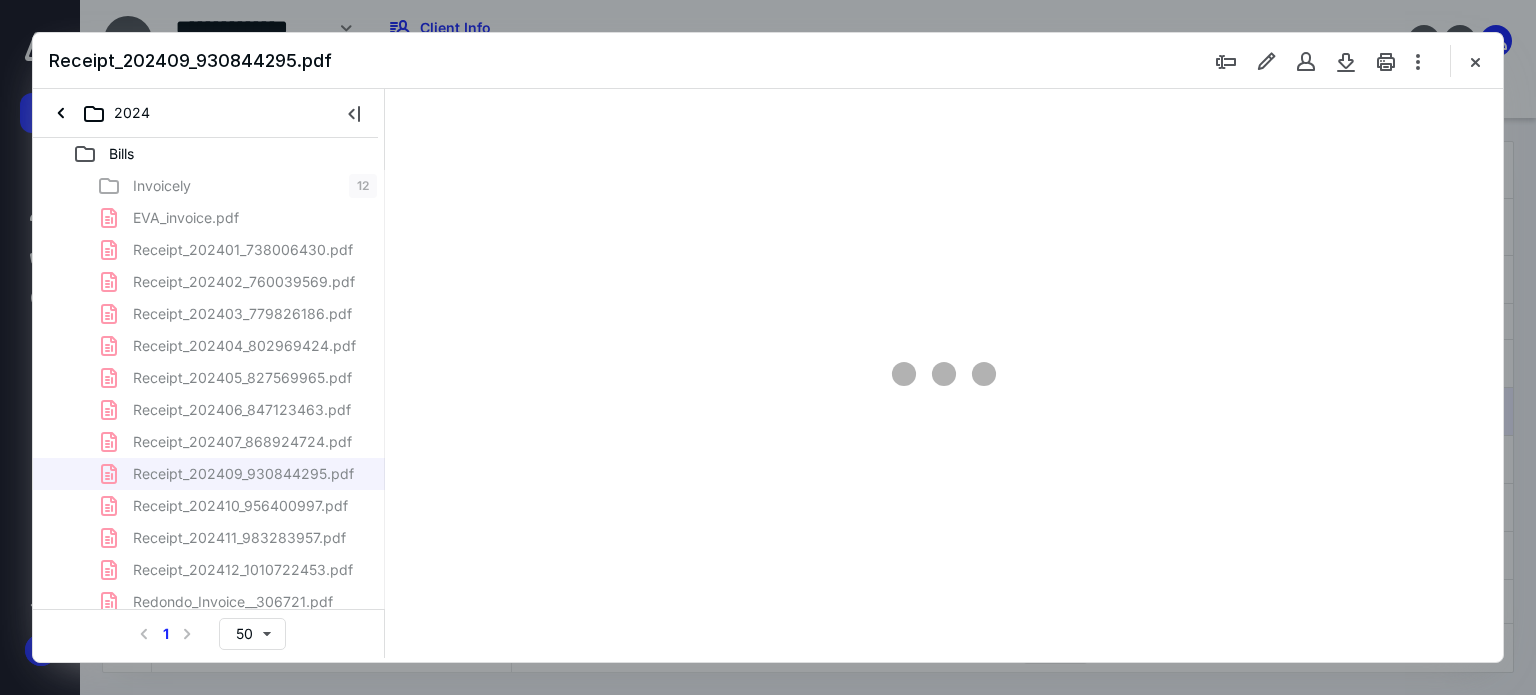 type on "62" 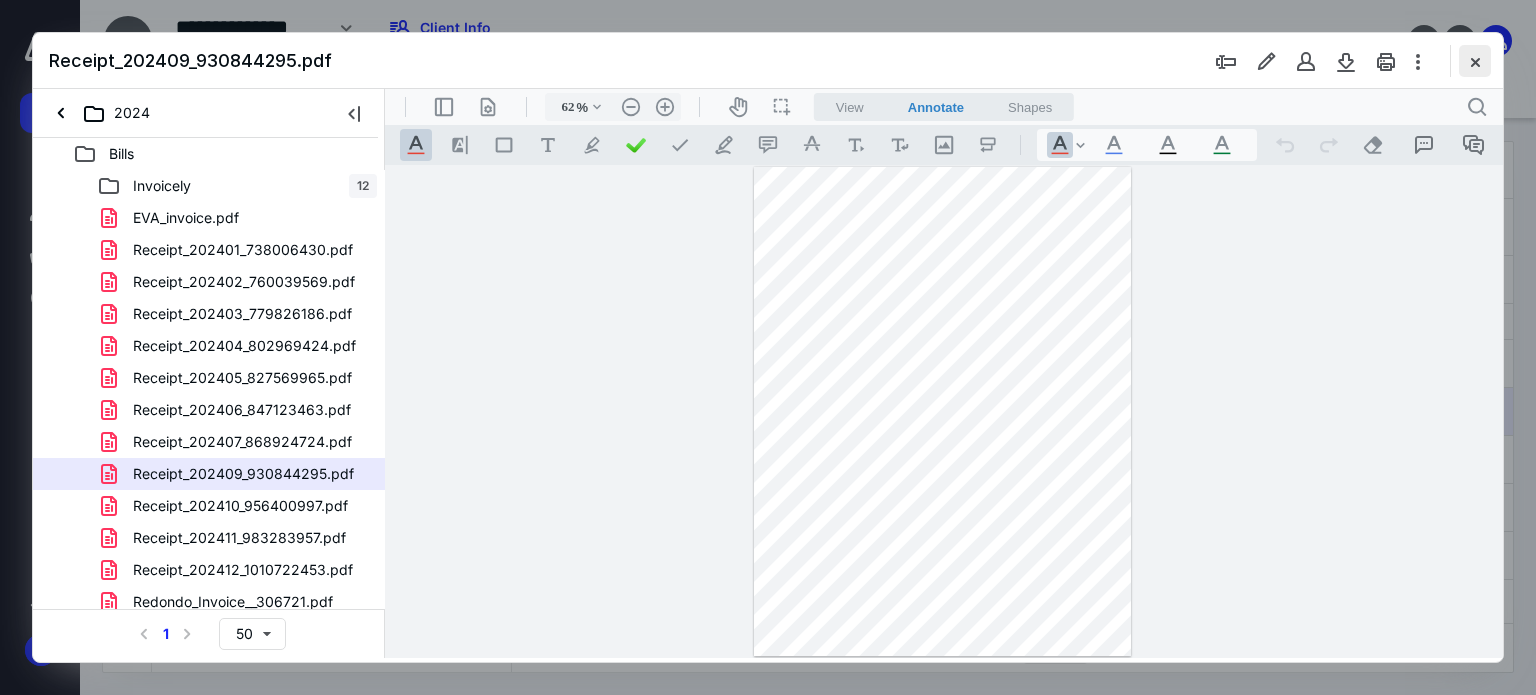 click at bounding box center [1475, 61] 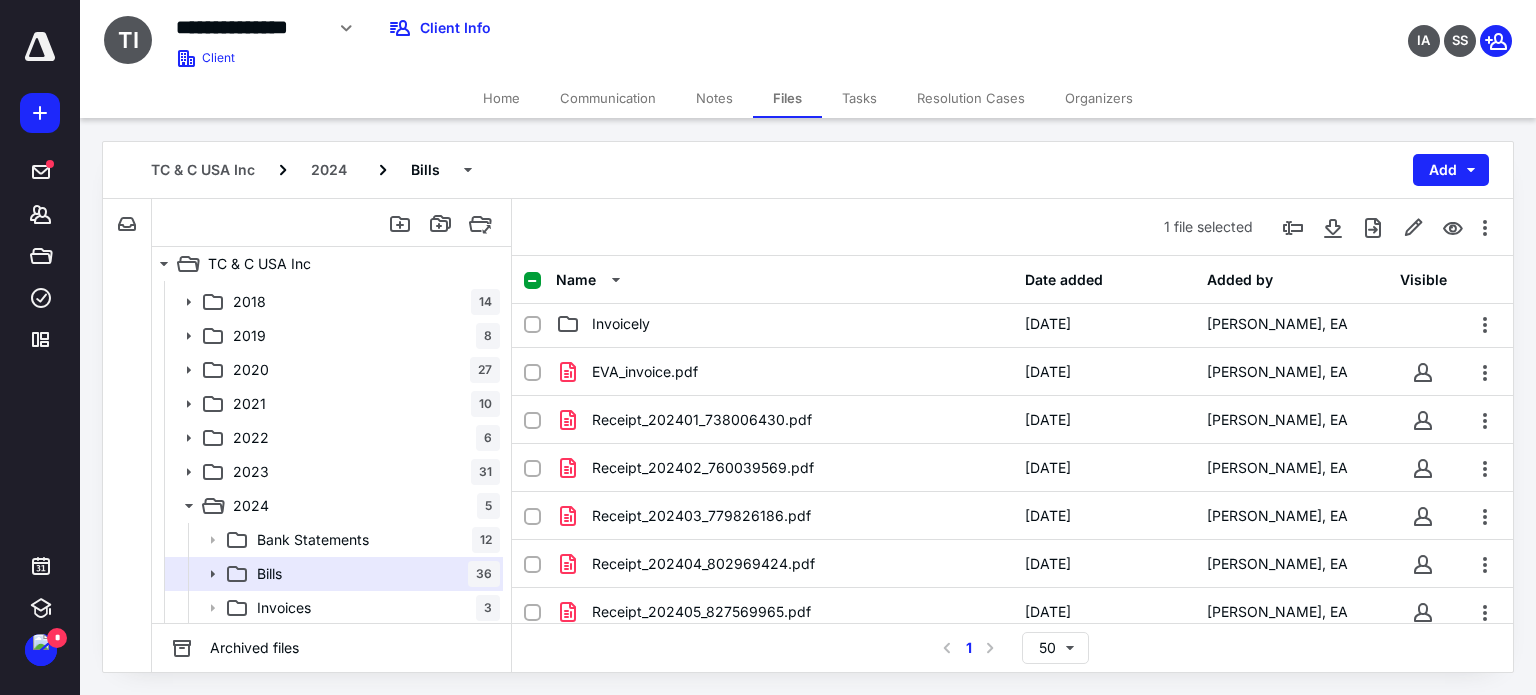 scroll, scrollTop: 0, scrollLeft: 0, axis: both 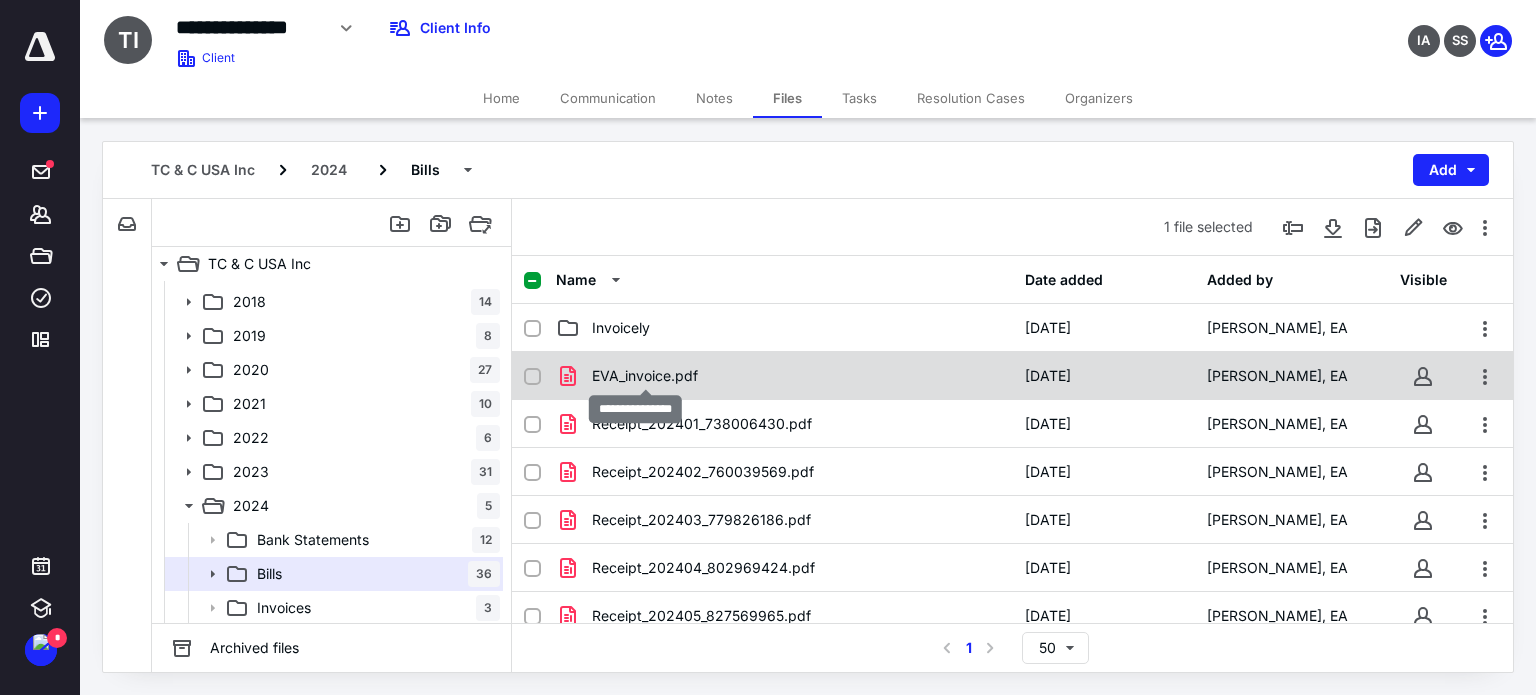 click on "EVA_invoice.pdf" at bounding box center [645, 376] 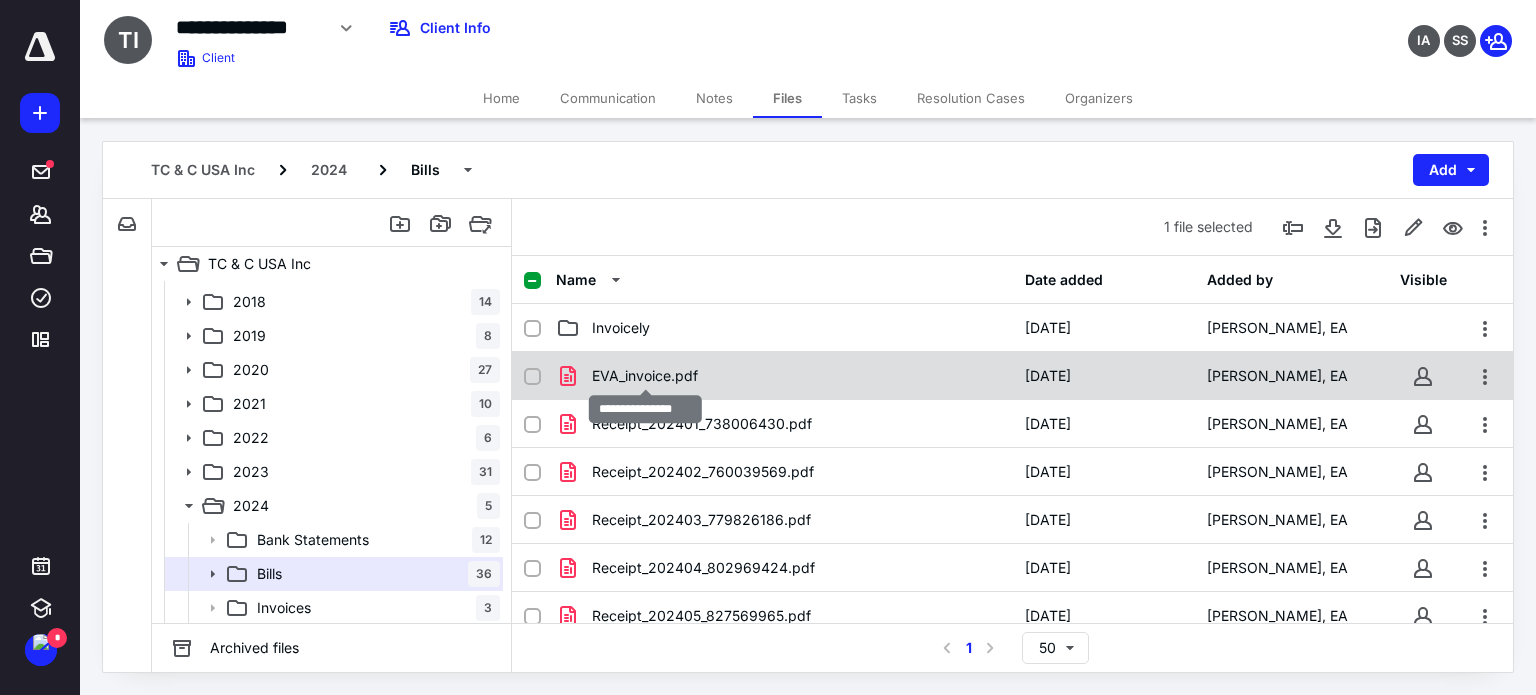 click on "EVA_invoice.pdf" at bounding box center [645, 376] 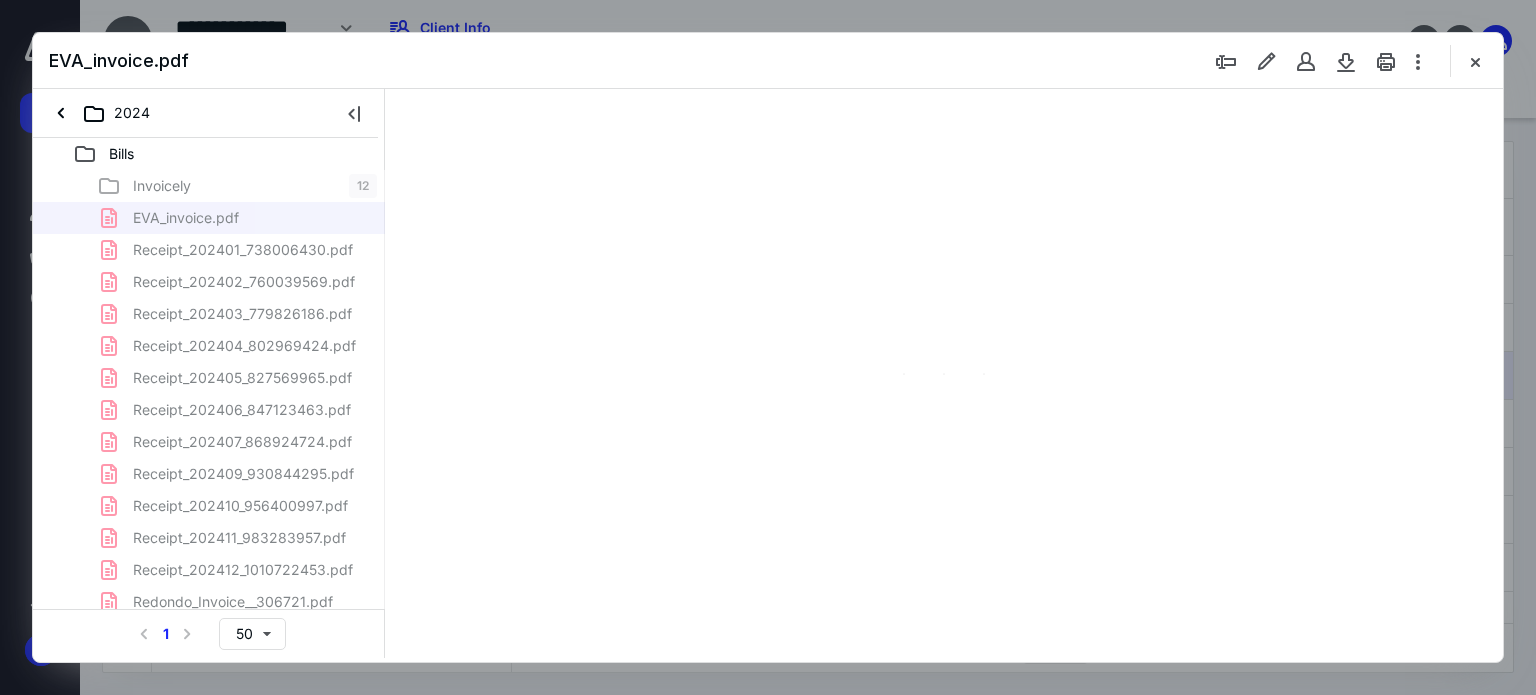 scroll, scrollTop: 0, scrollLeft: 0, axis: both 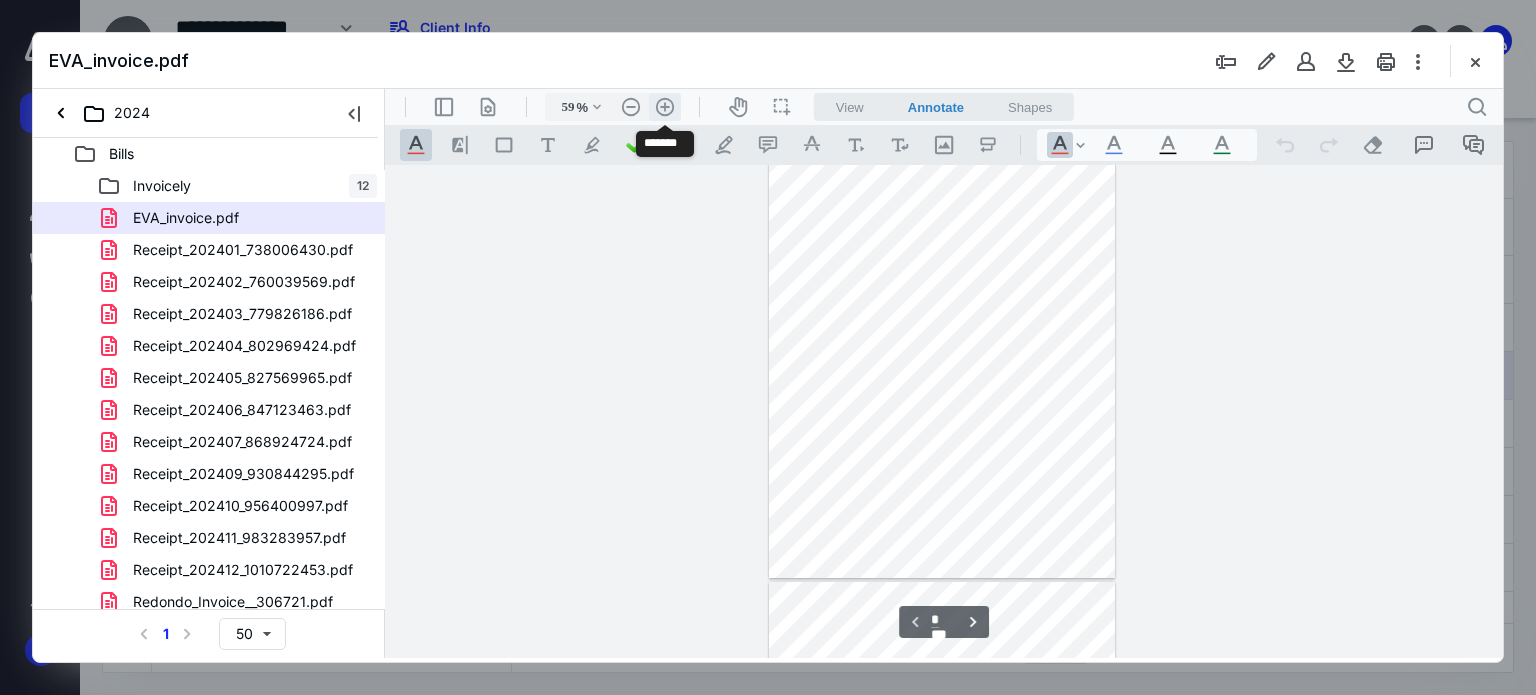 click on ".cls-1{fill:#abb0c4;} icon - header - zoom - in - line" at bounding box center [665, 107] 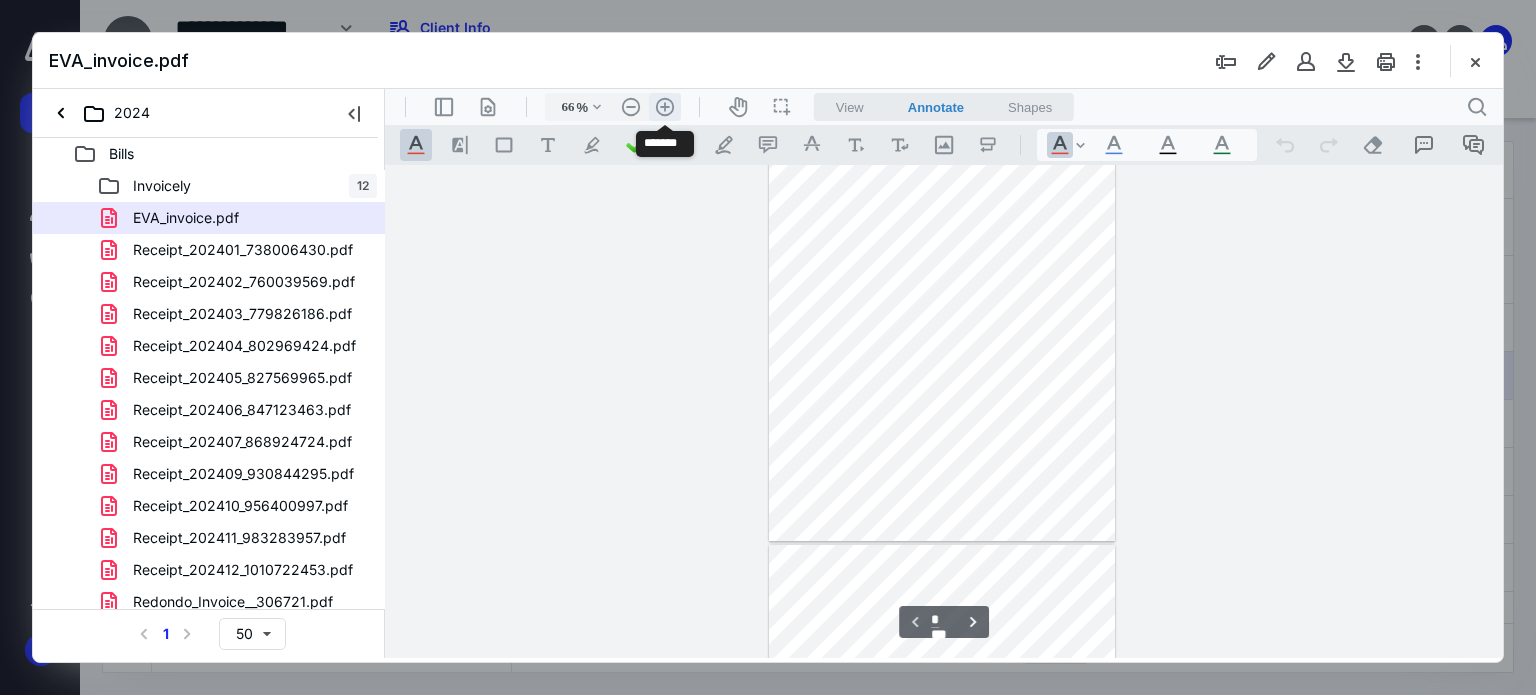 click on ".cls-1{fill:#abb0c4;} icon - header - zoom - in - line" at bounding box center (665, 107) 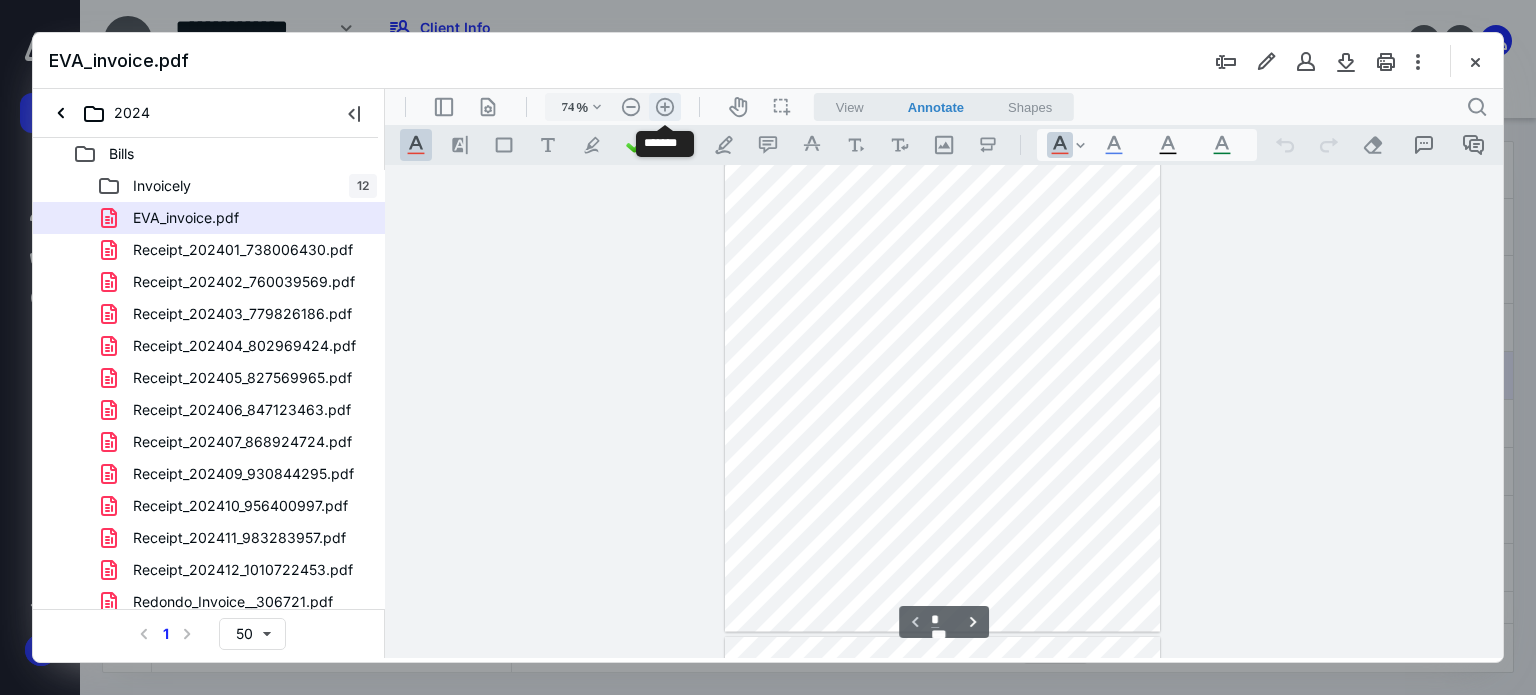 click on ".cls-1{fill:#abb0c4;} icon - header - zoom - in - line" at bounding box center [665, 107] 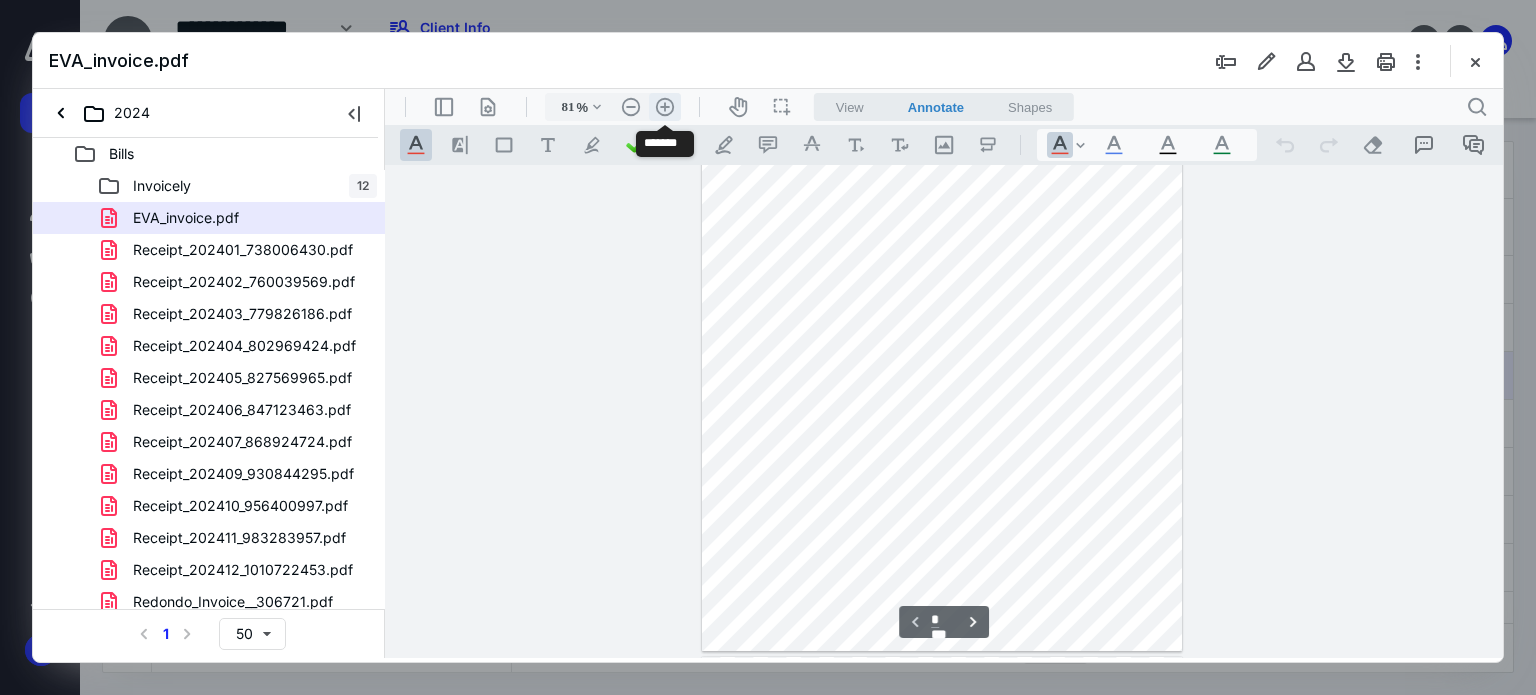 click on ".cls-1{fill:#abb0c4;} icon - header - zoom - in - line" at bounding box center (665, 107) 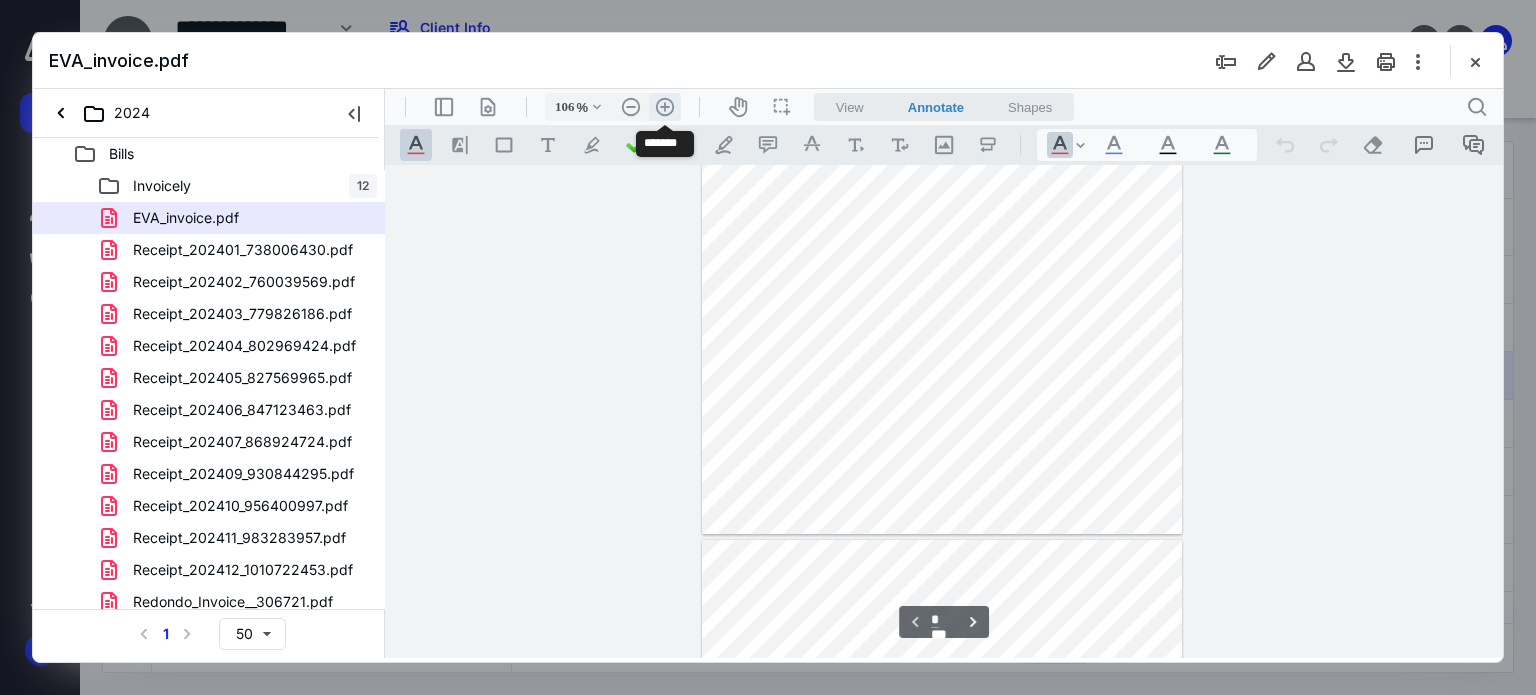 click on ".cls-1{fill:#abb0c4;} icon - header - zoom - in - line" at bounding box center (665, 107) 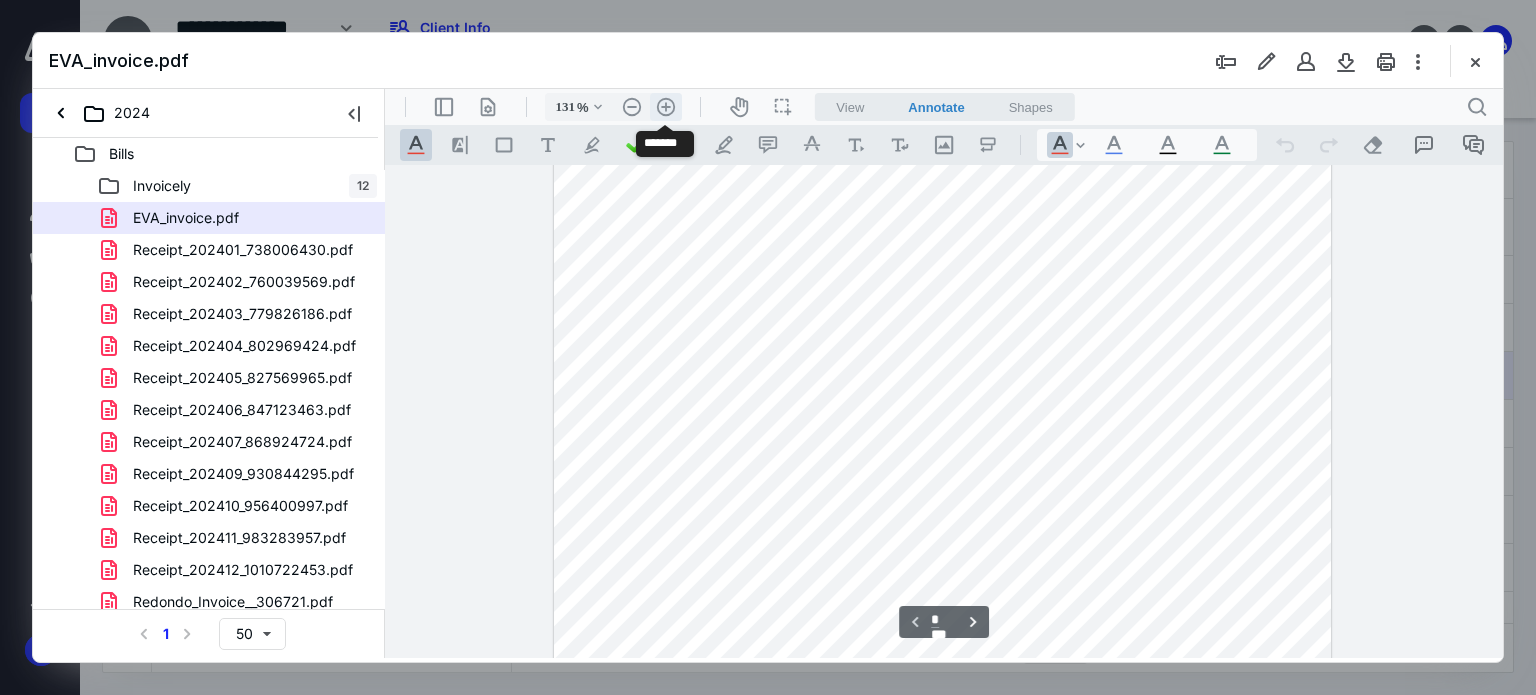 click on ".cls-1{fill:#abb0c4;} icon - header - zoom - in - line" at bounding box center (666, 107) 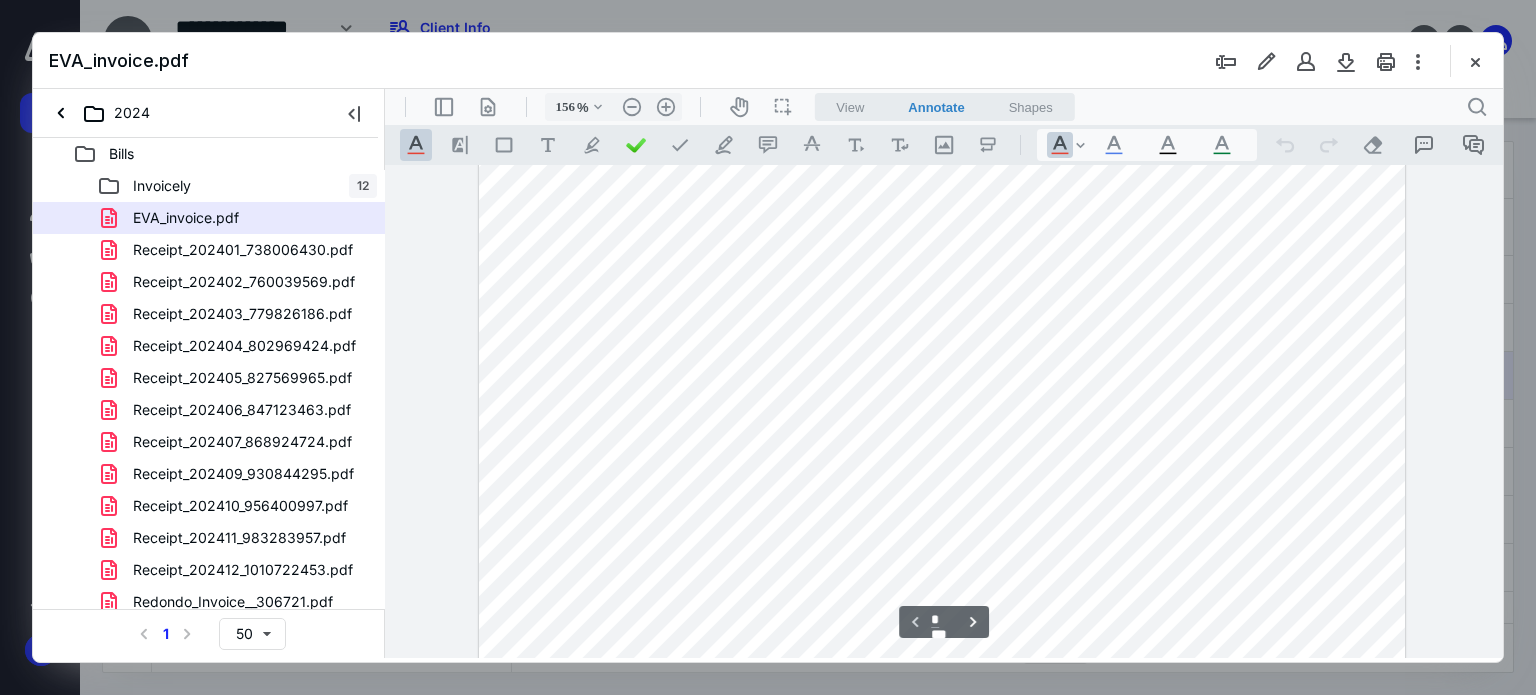 scroll, scrollTop: 0, scrollLeft: 0, axis: both 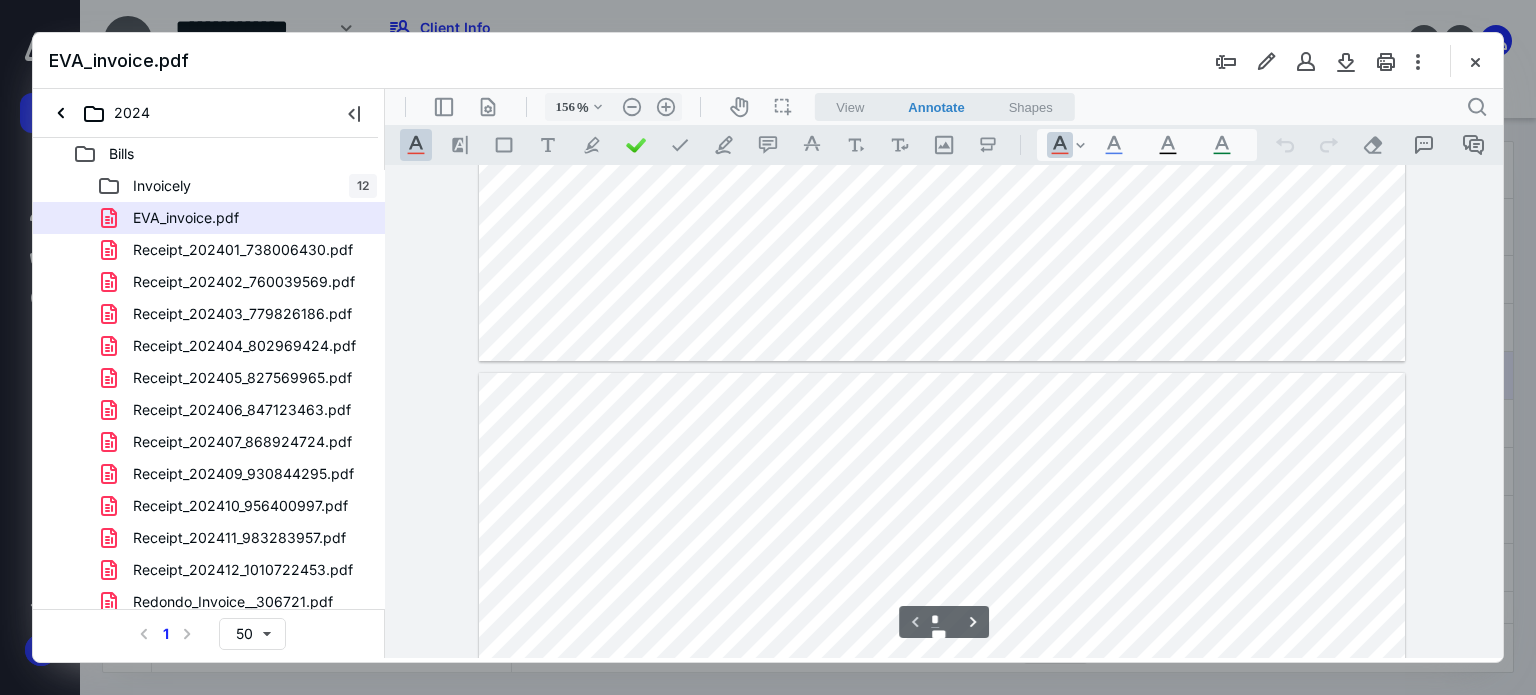 type on "*" 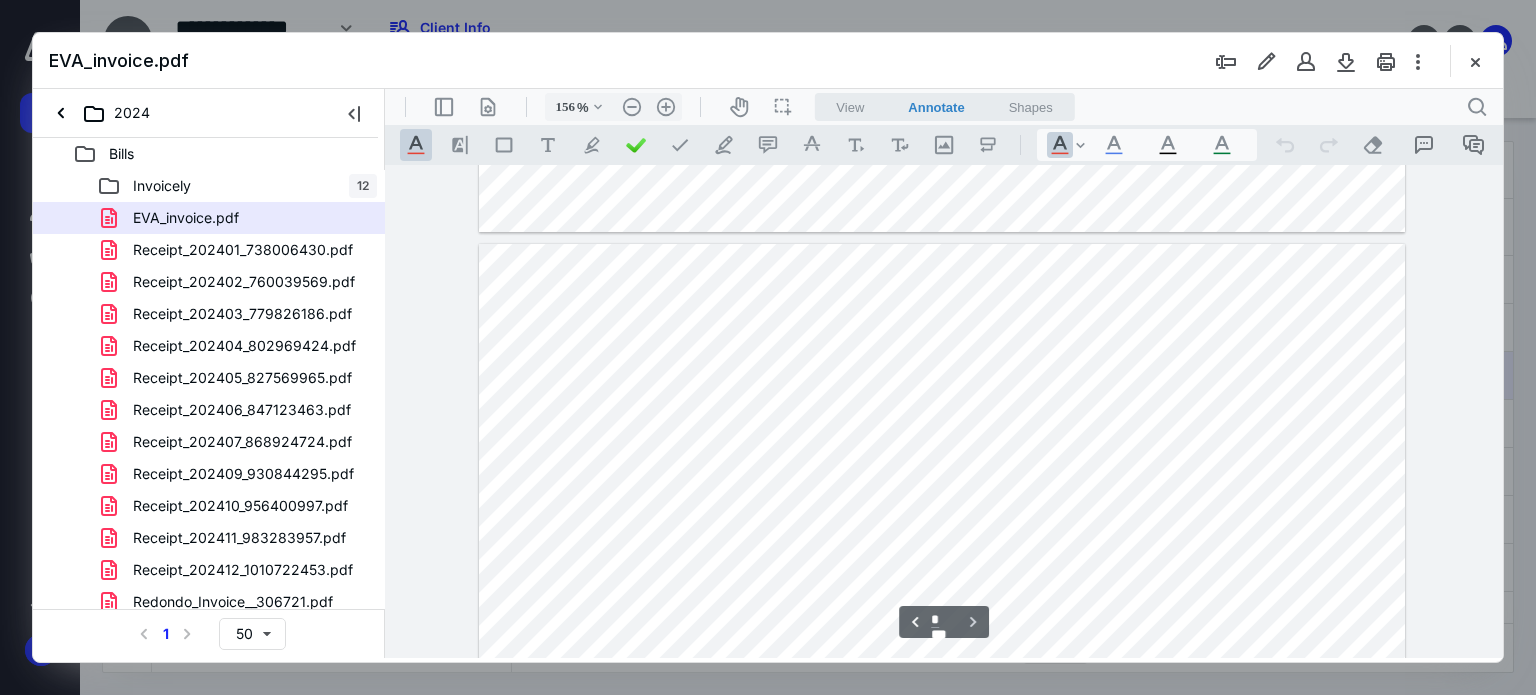scroll, scrollTop: 1348, scrollLeft: 0, axis: vertical 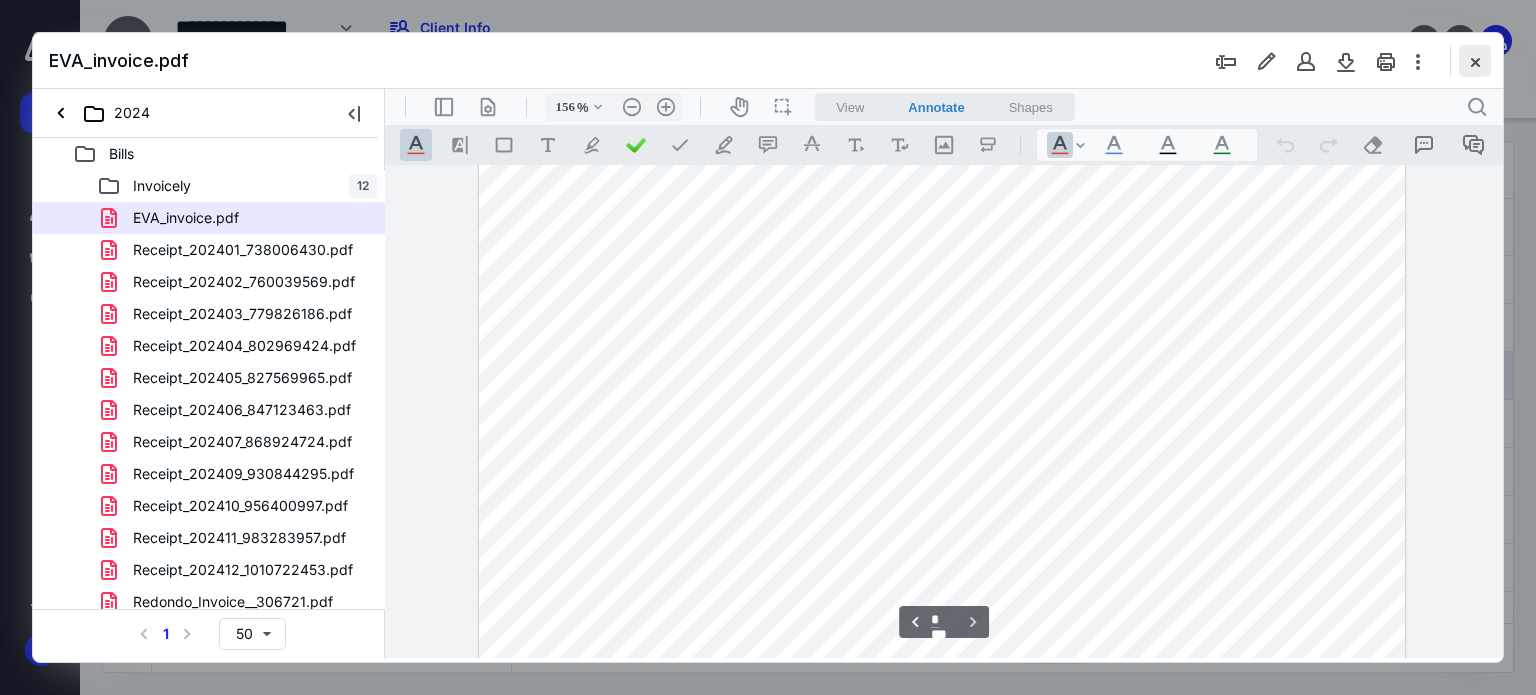 click at bounding box center [1475, 61] 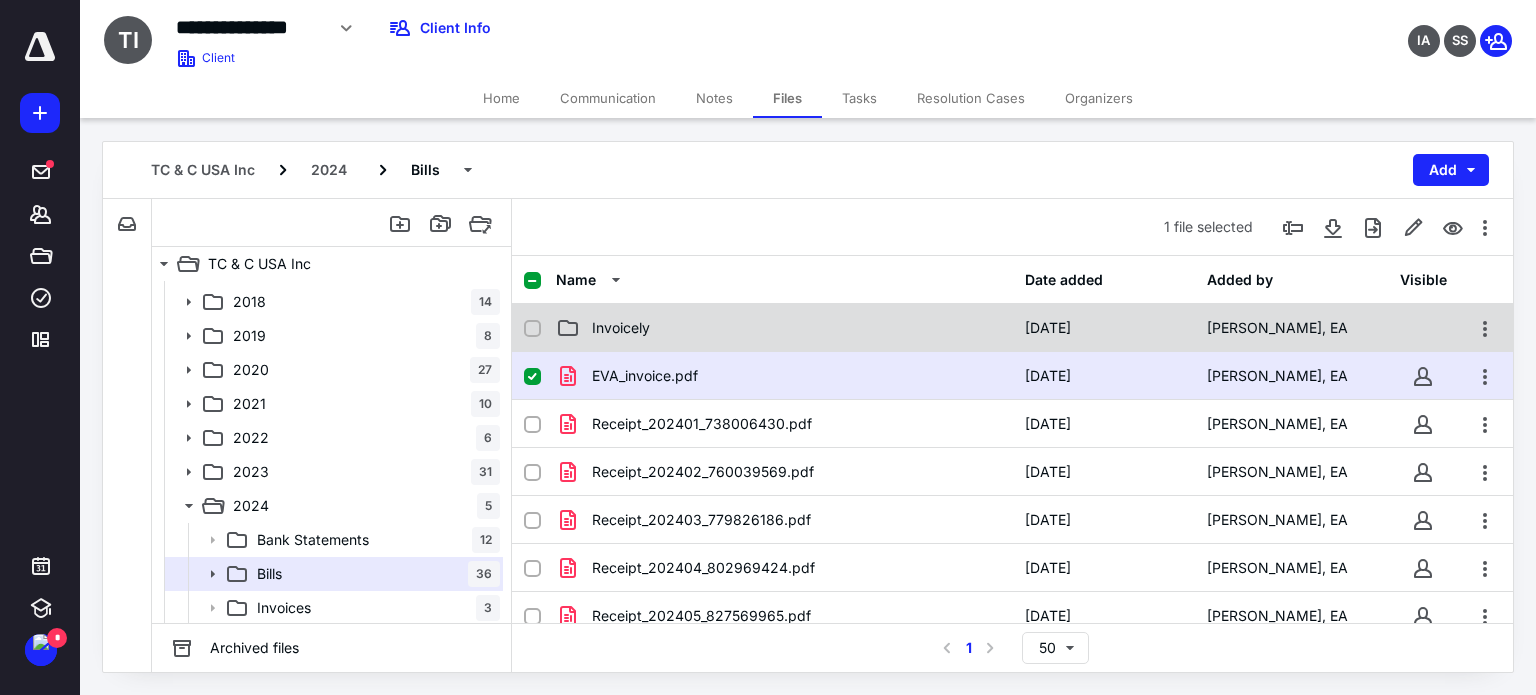 click on "Invoicely" at bounding box center [621, 328] 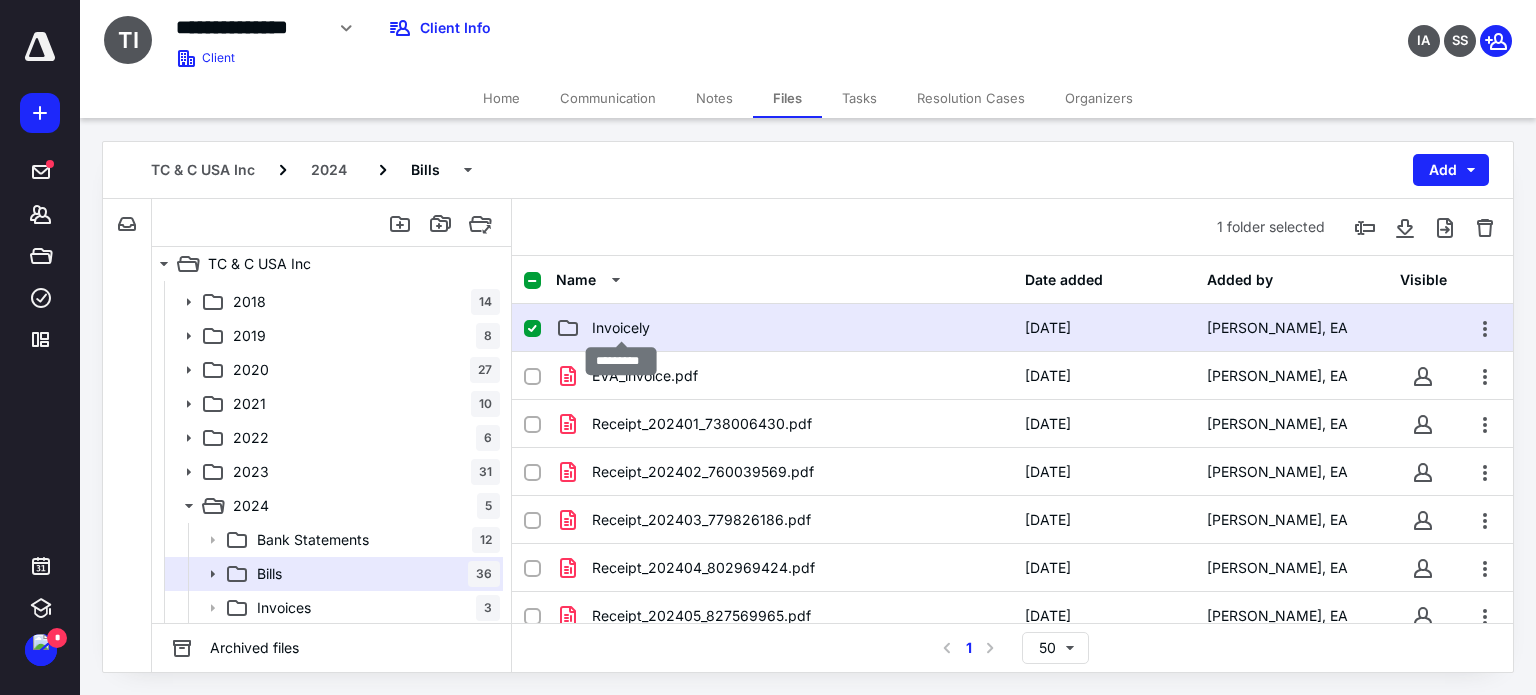 click on "Invoicely" at bounding box center [621, 328] 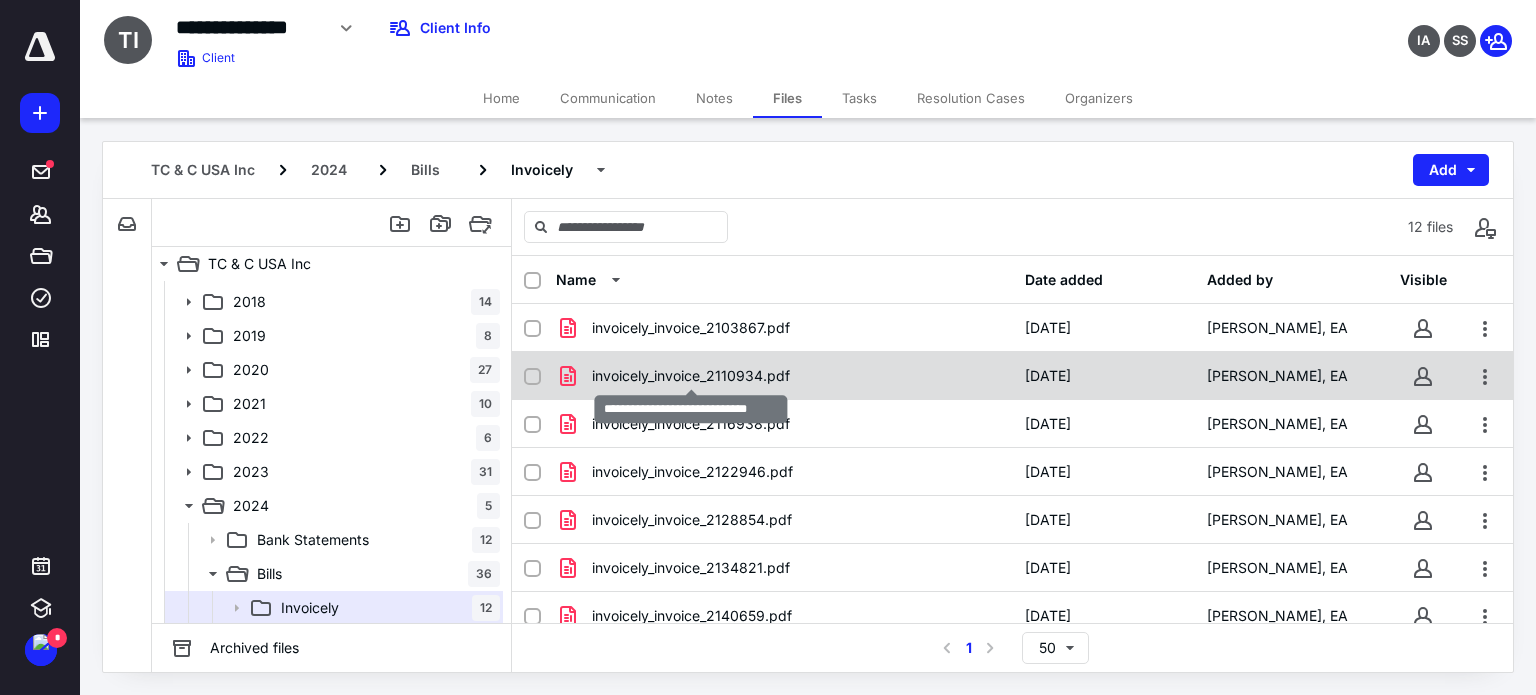 click on "invoicely_invoice_2110934.pdf" at bounding box center (691, 376) 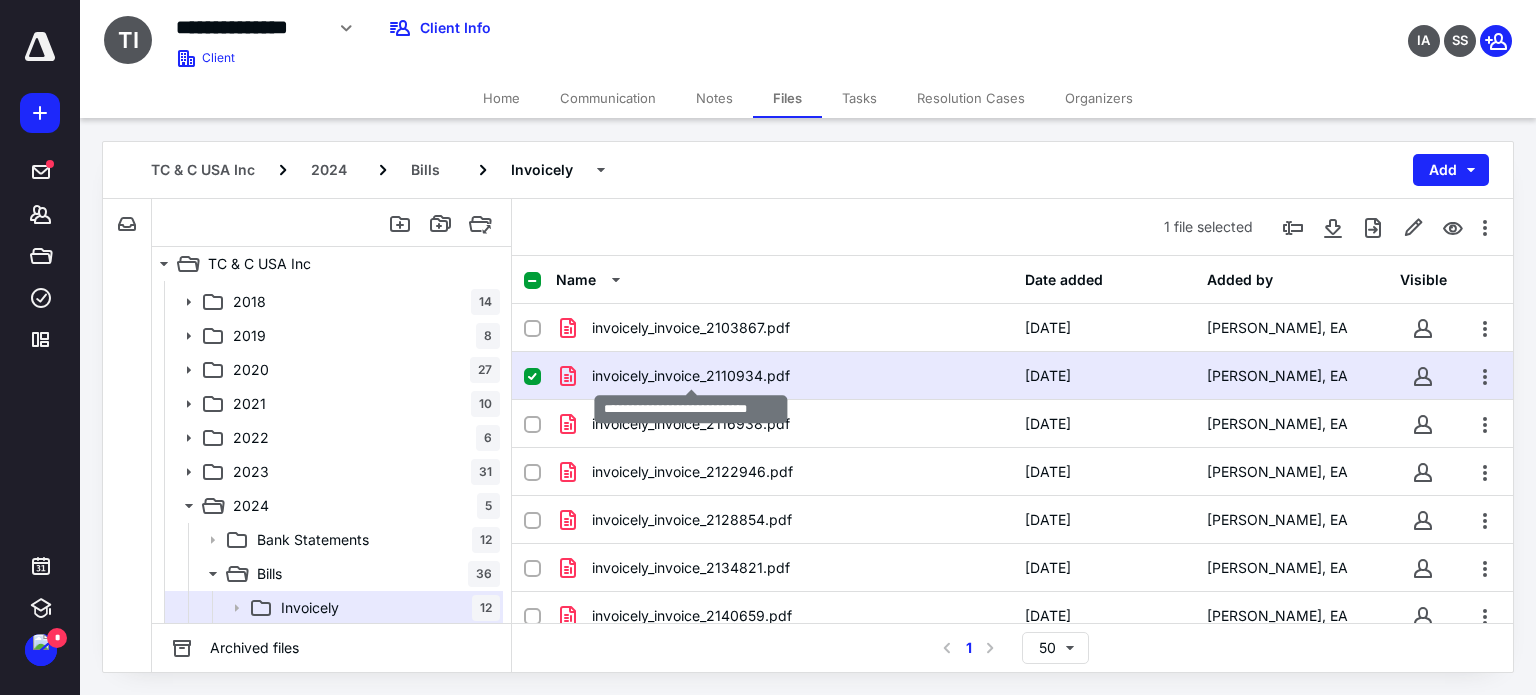 click on "invoicely_invoice_2110934.pdf" at bounding box center [691, 376] 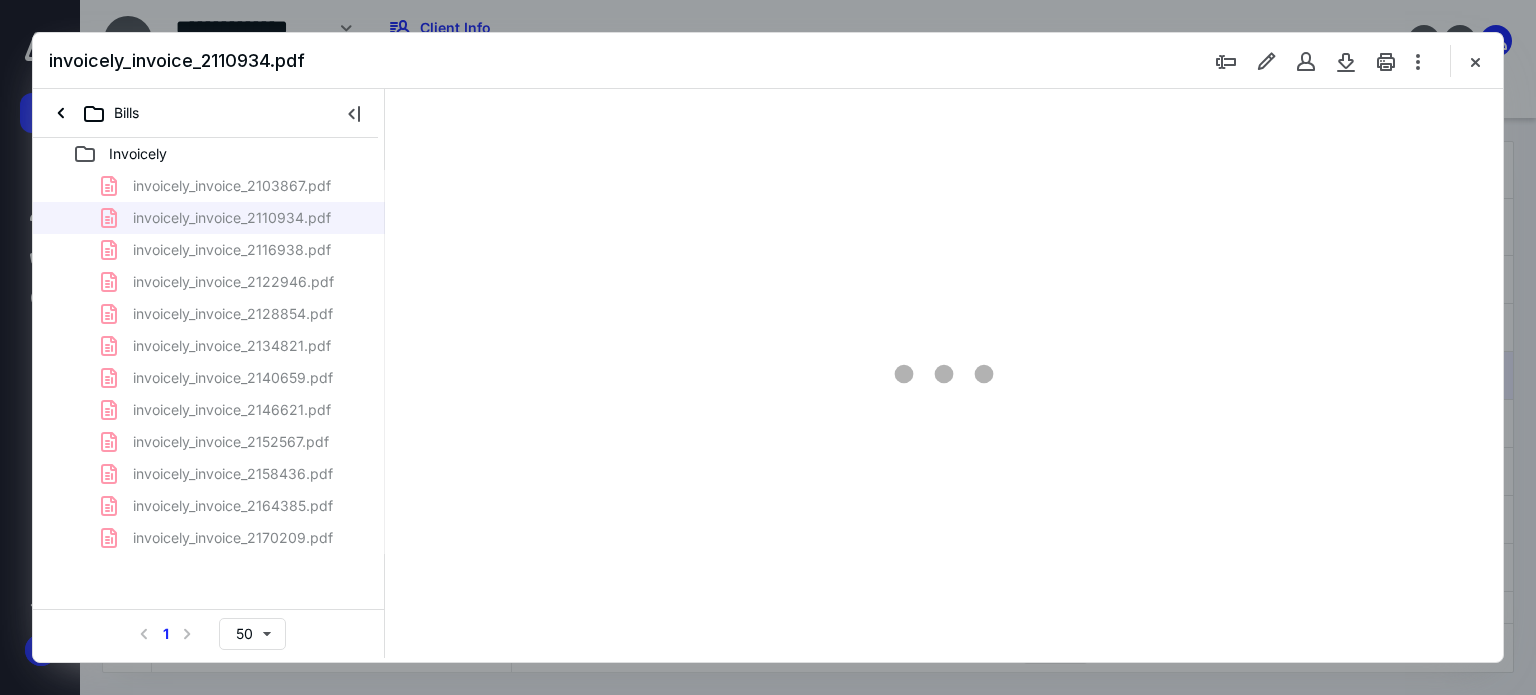 scroll, scrollTop: 0, scrollLeft: 0, axis: both 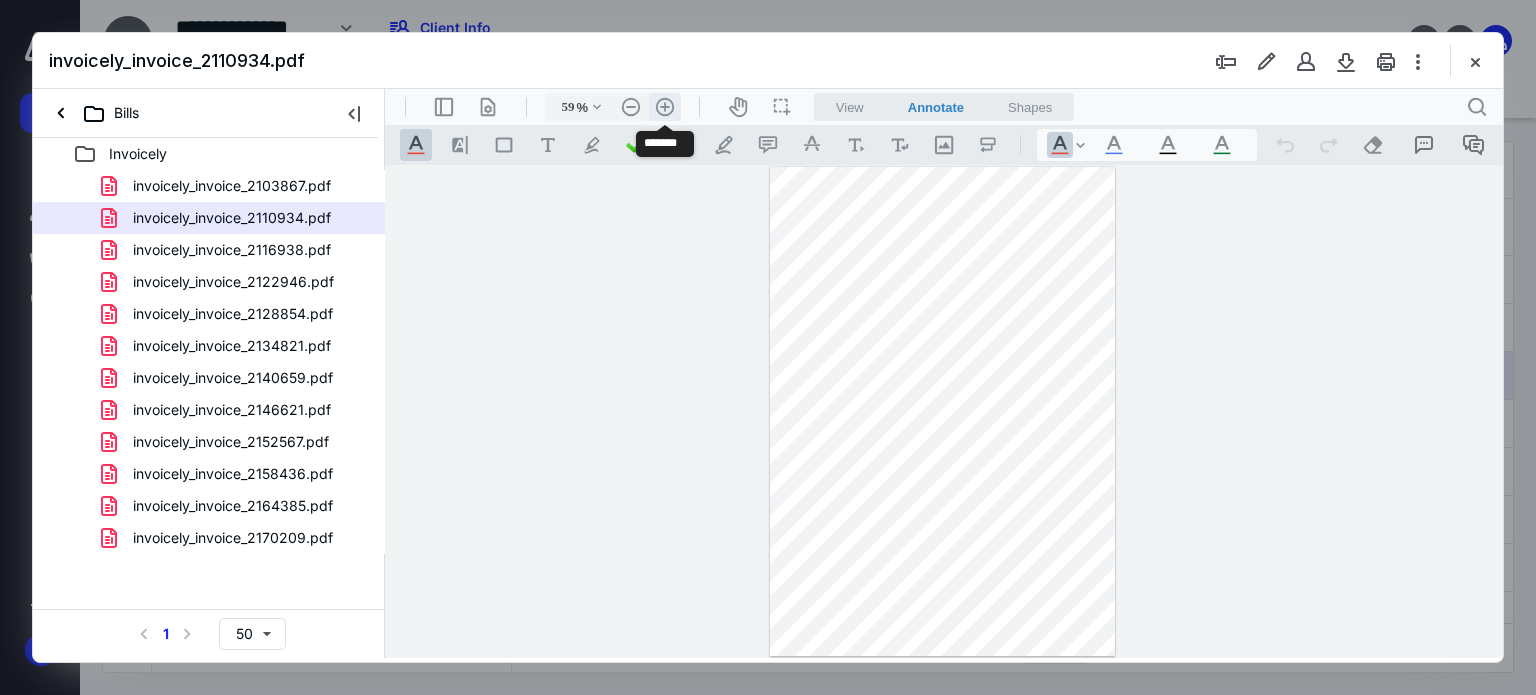 click on ".cls-1{fill:#abb0c4;} icon - header - zoom - in - line" at bounding box center [665, 107] 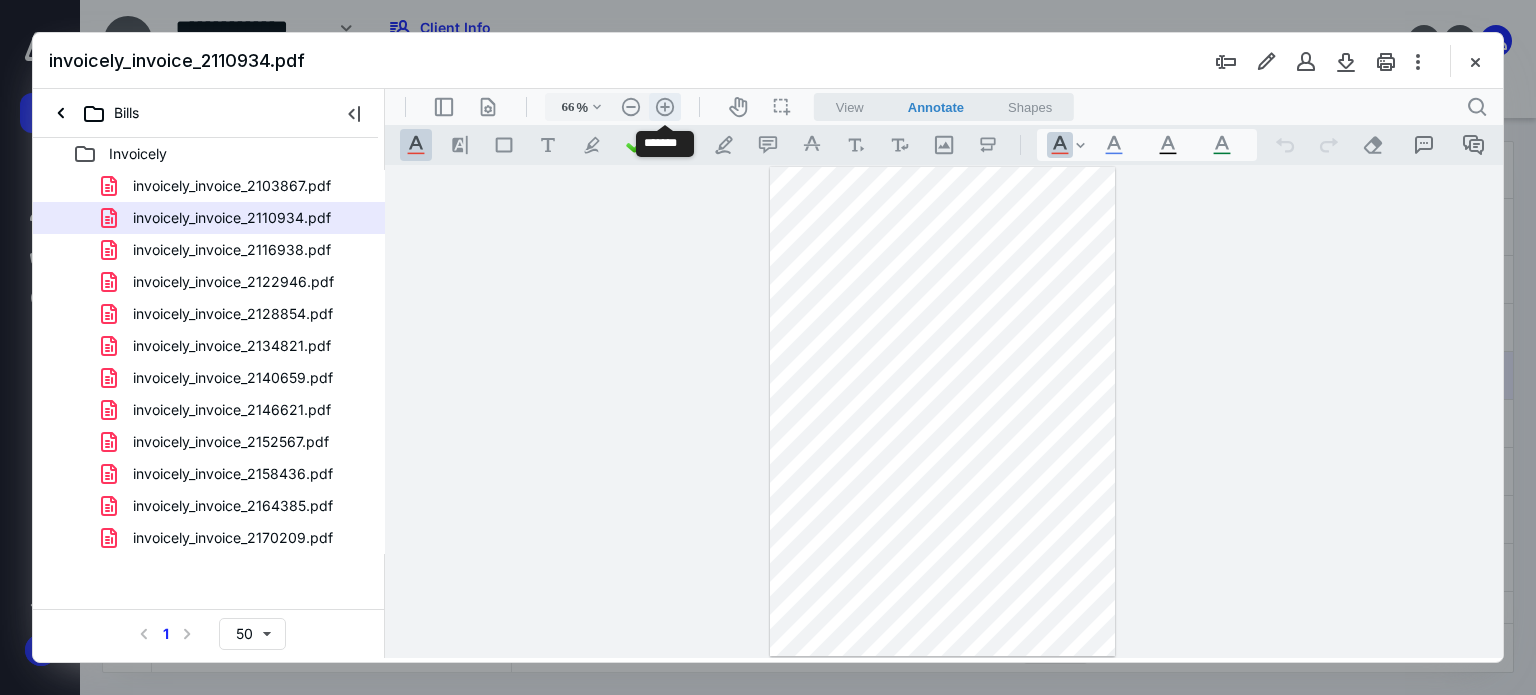 click on ".cls-1{fill:#abb0c4;} icon - header - zoom - in - line" at bounding box center [665, 107] 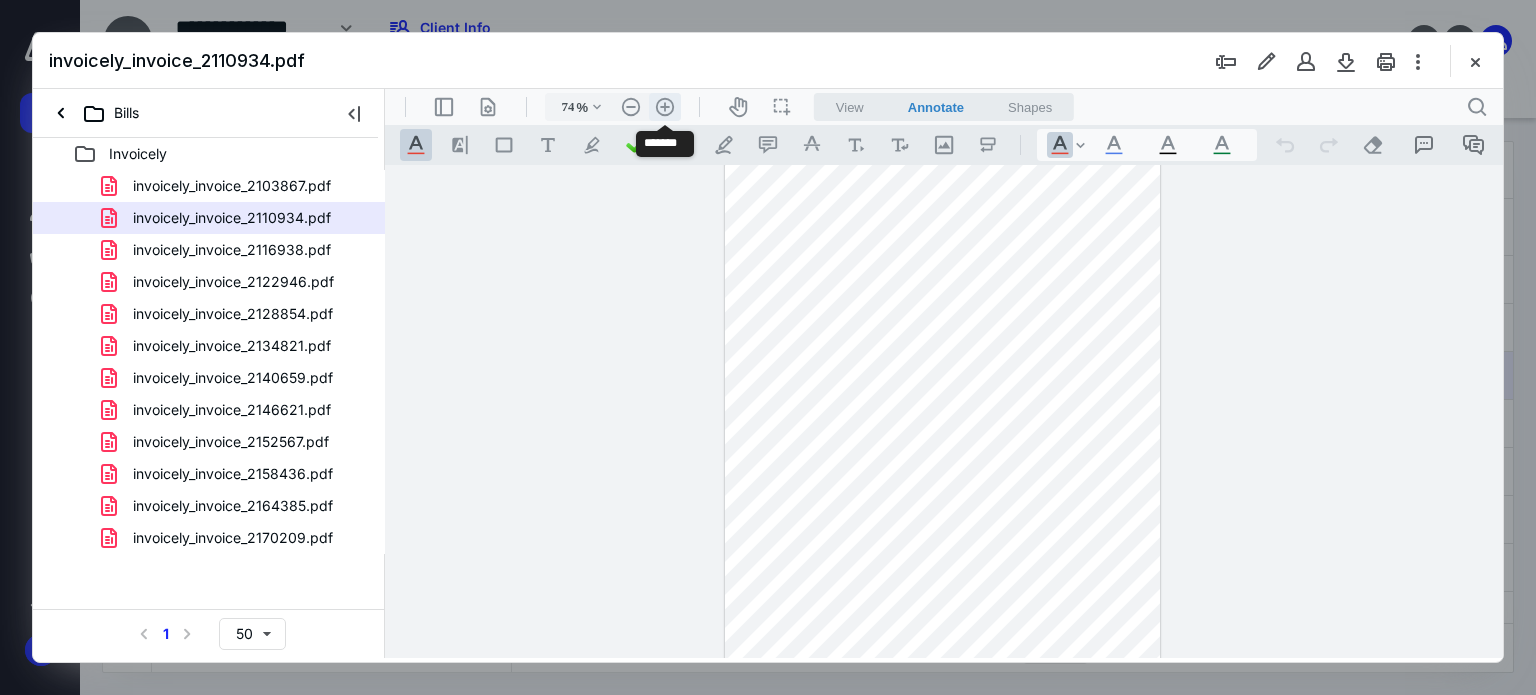 click on ".cls-1{fill:#abb0c4;} icon - header - zoom - in - line" at bounding box center (665, 107) 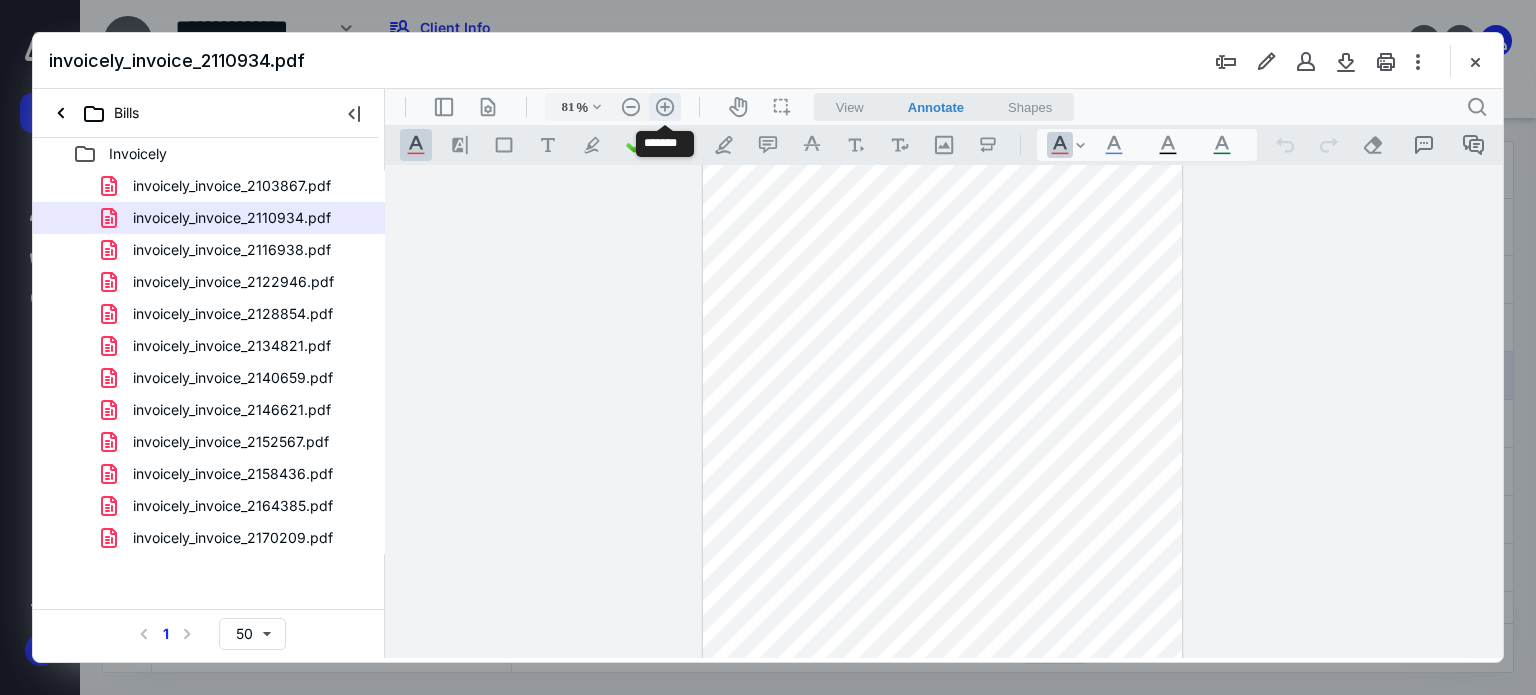 click on ".cls-1{fill:#abb0c4;} icon - header - zoom - in - line" at bounding box center [665, 107] 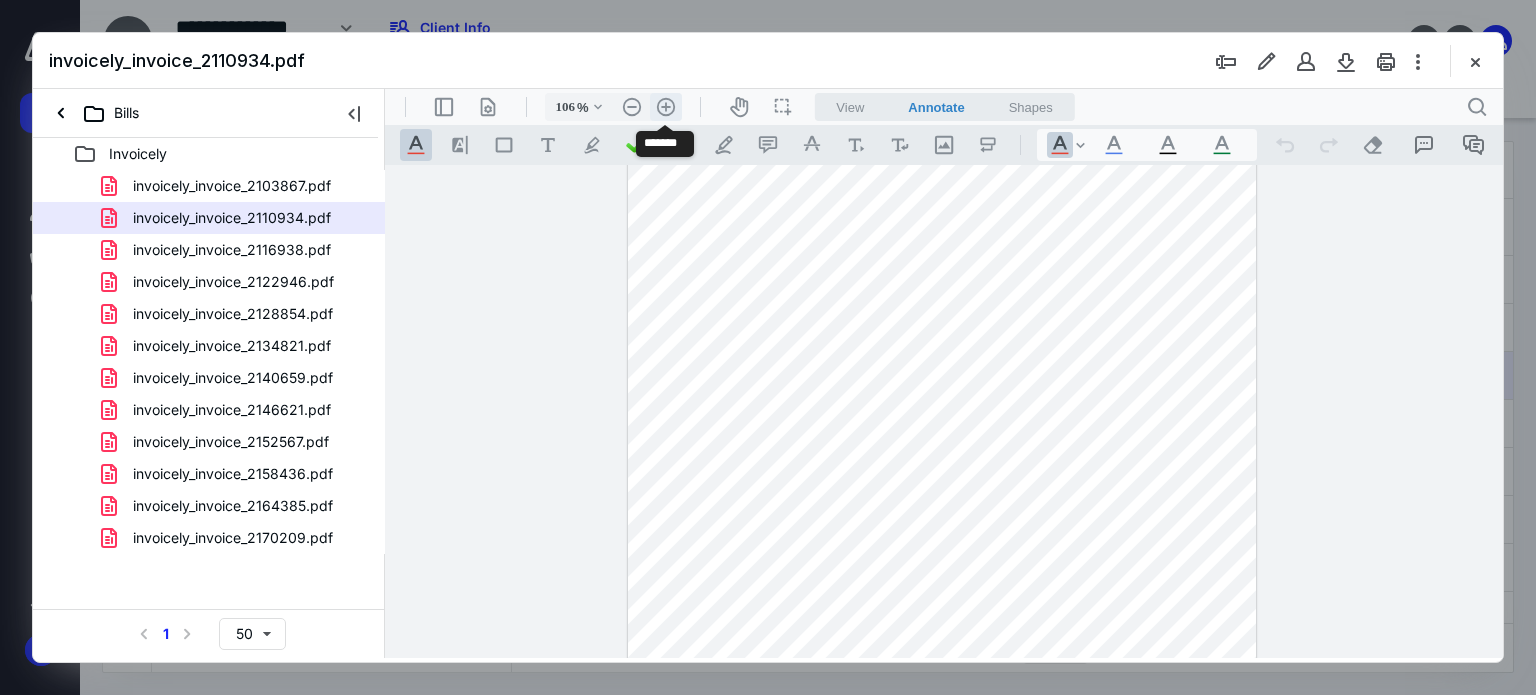 click on ".cls-1{fill:#abb0c4;} icon - header - zoom - in - line" at bounding box center (666, 107) 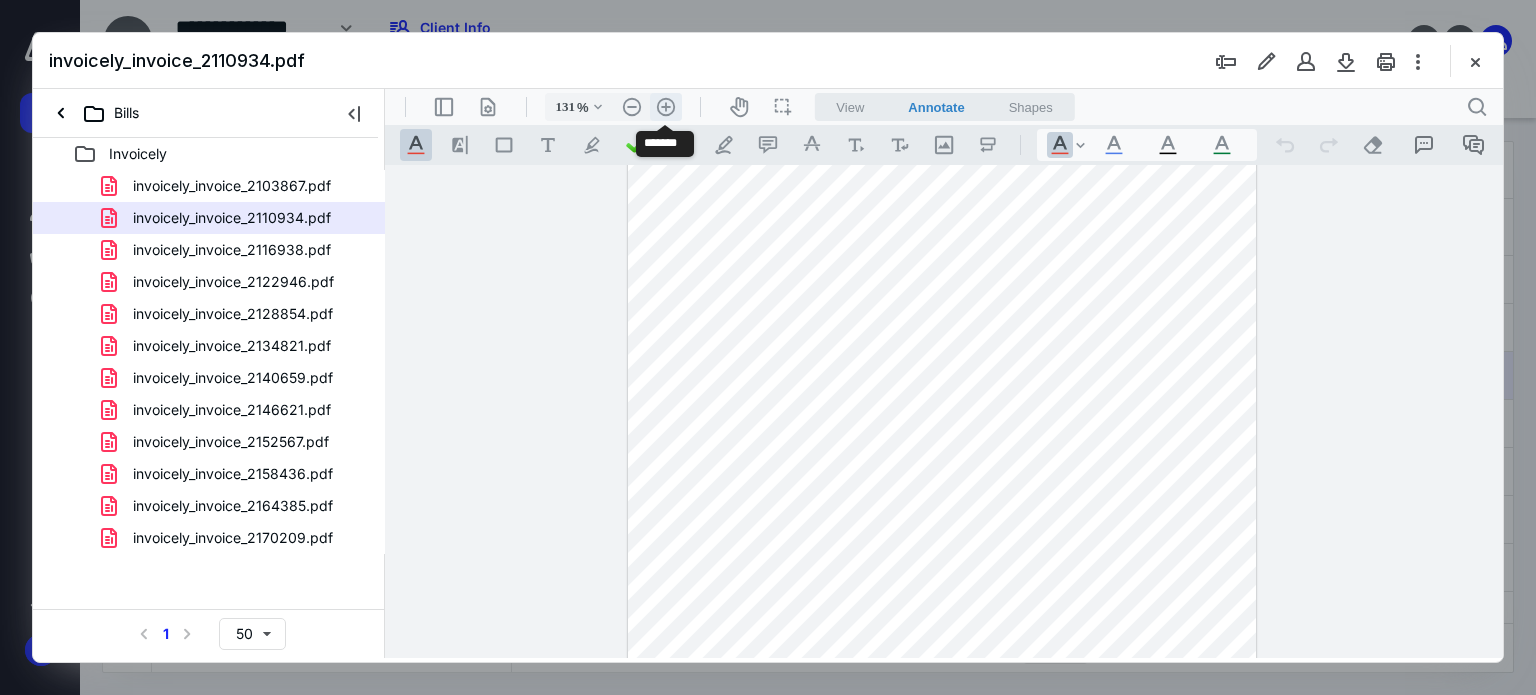 click on ".cls-1{fill:#abb0c4;} icon - header - zoom - in - line" at bounding box center (666, 107) 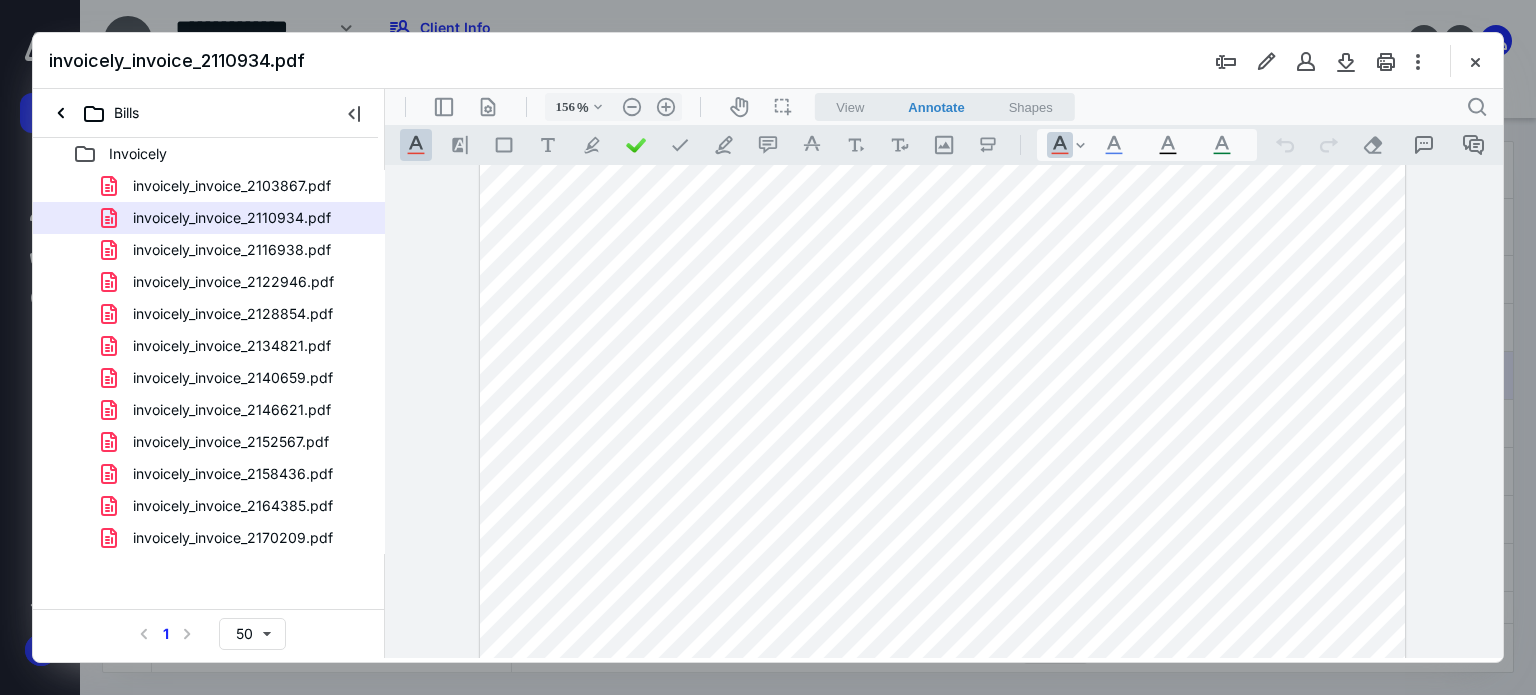 scroll, scrollTop: 0, scrollLeft: 0, axis: both 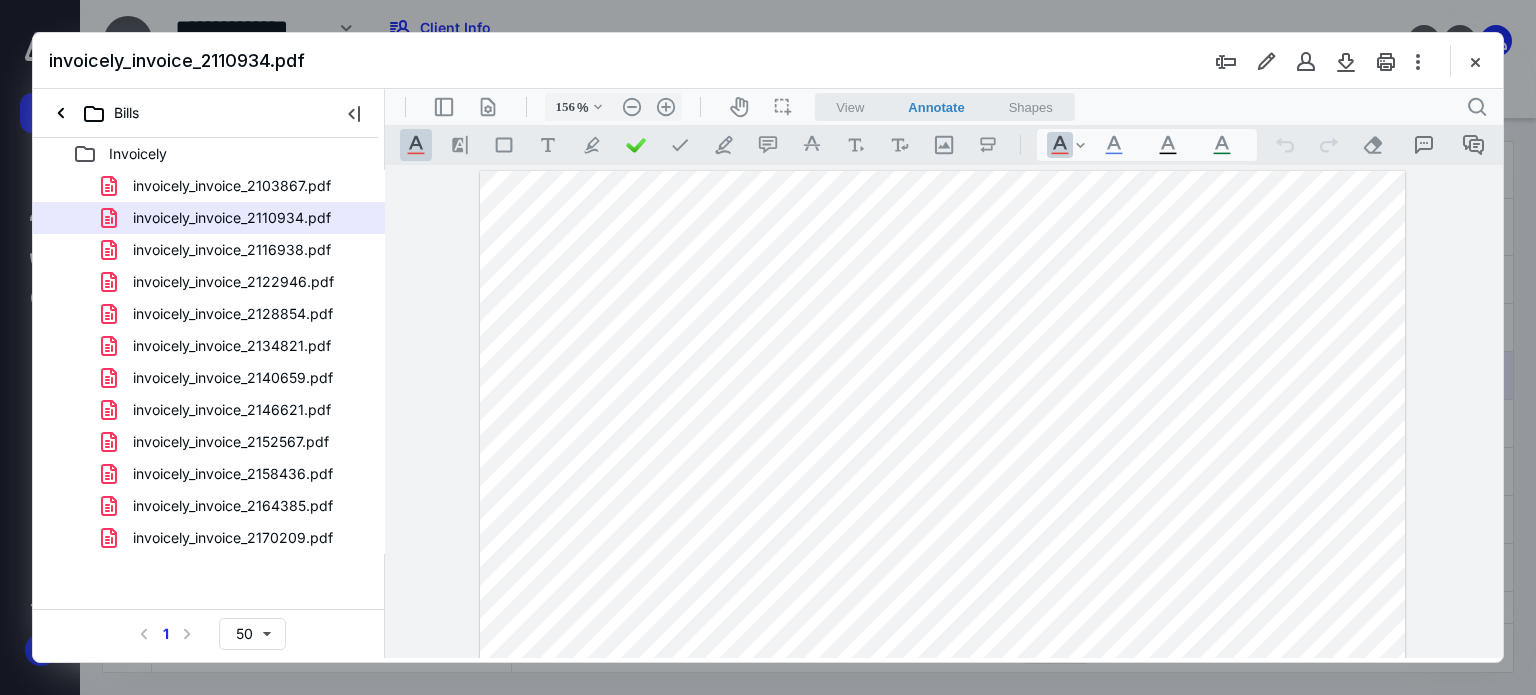 drag, startPoint x: 1141, startPoint y: 337, endPoint x: 1279, endPoint y: 329, distance: 138.23169 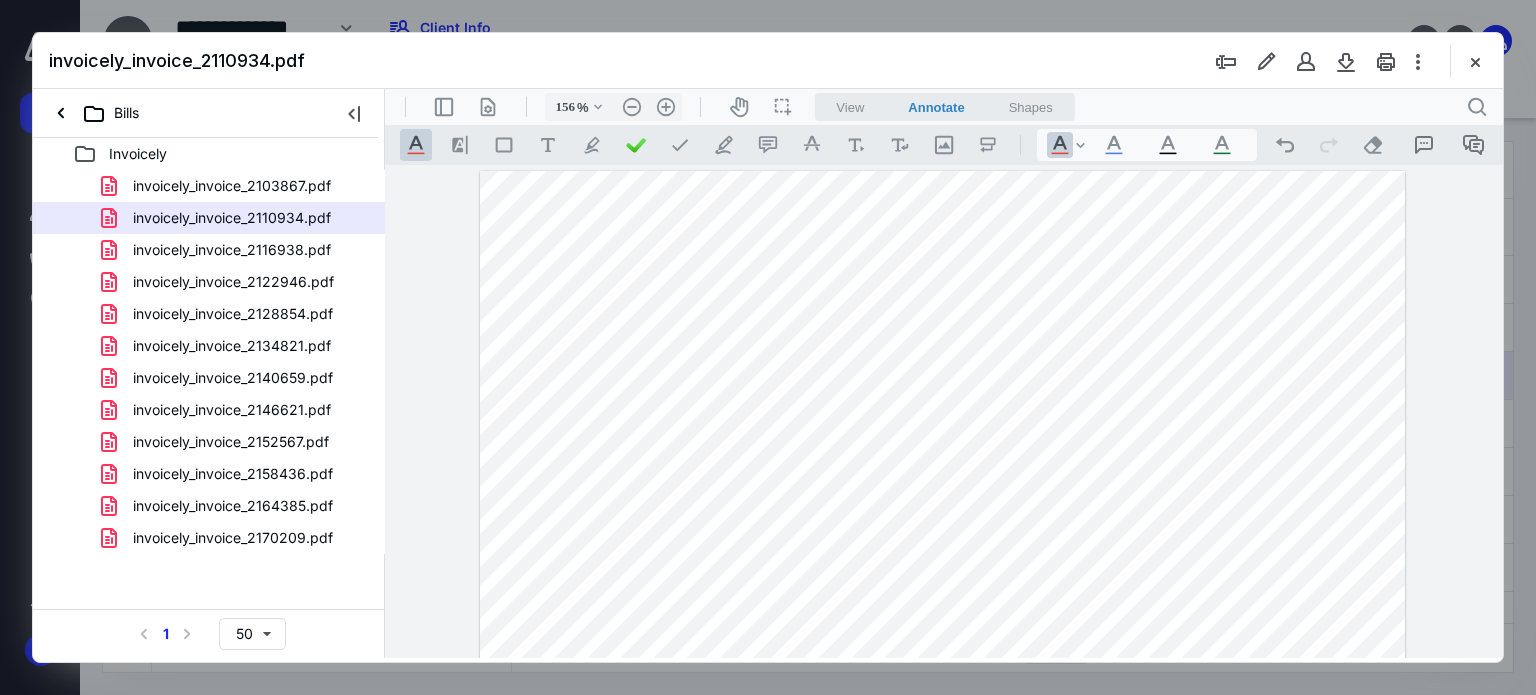 click on "View" at bounding box center (850, 107) 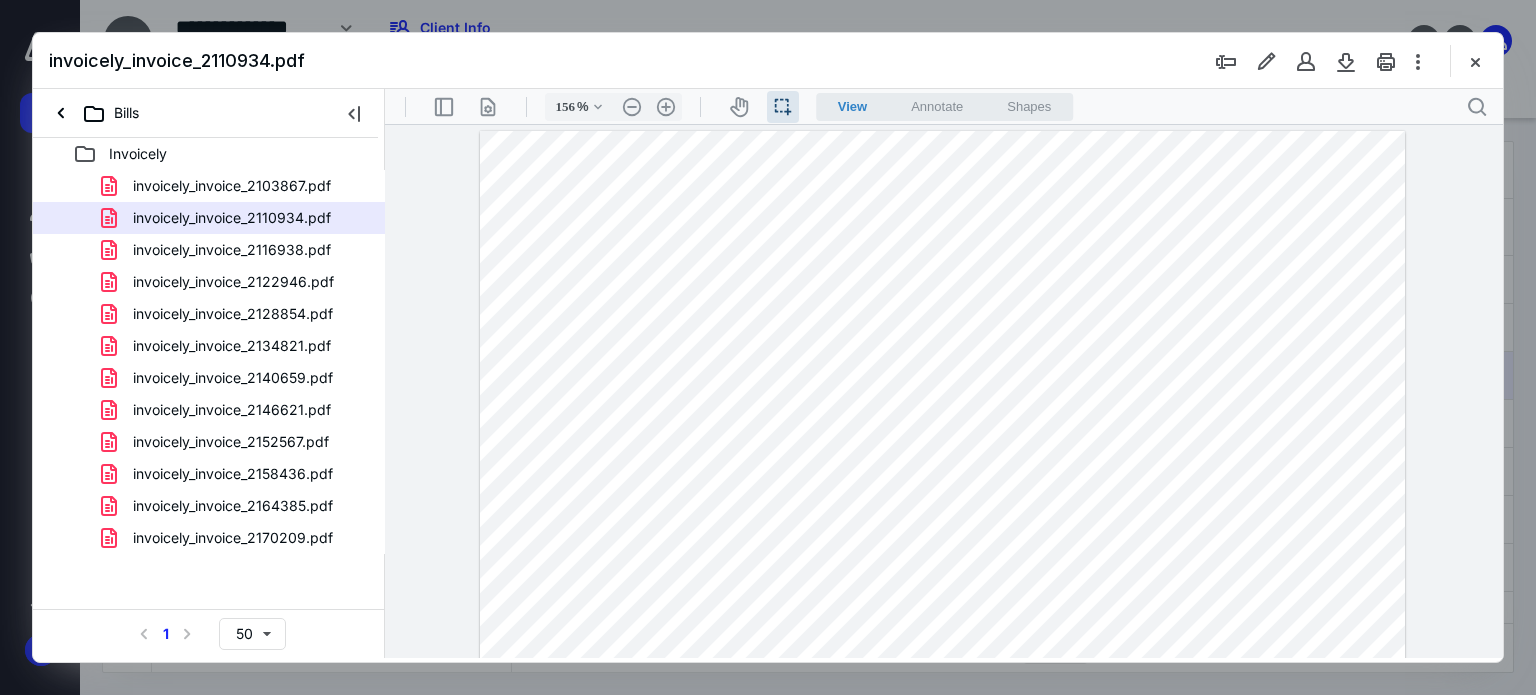 drag, startPoint x: 1142, startPoint y: 295, endPoint x: 1289, endPoint y: 296, distance: 147.0034 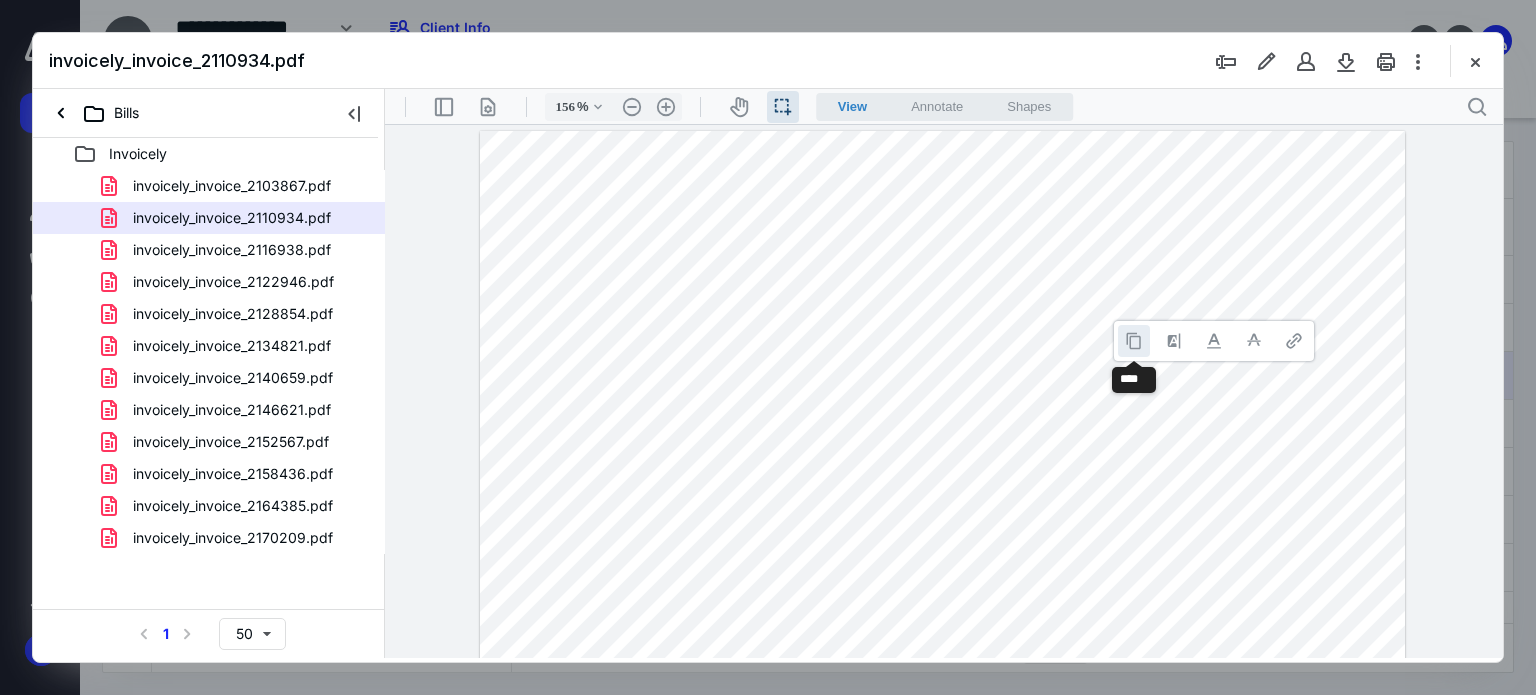 click at bounding box center [1134, 341] 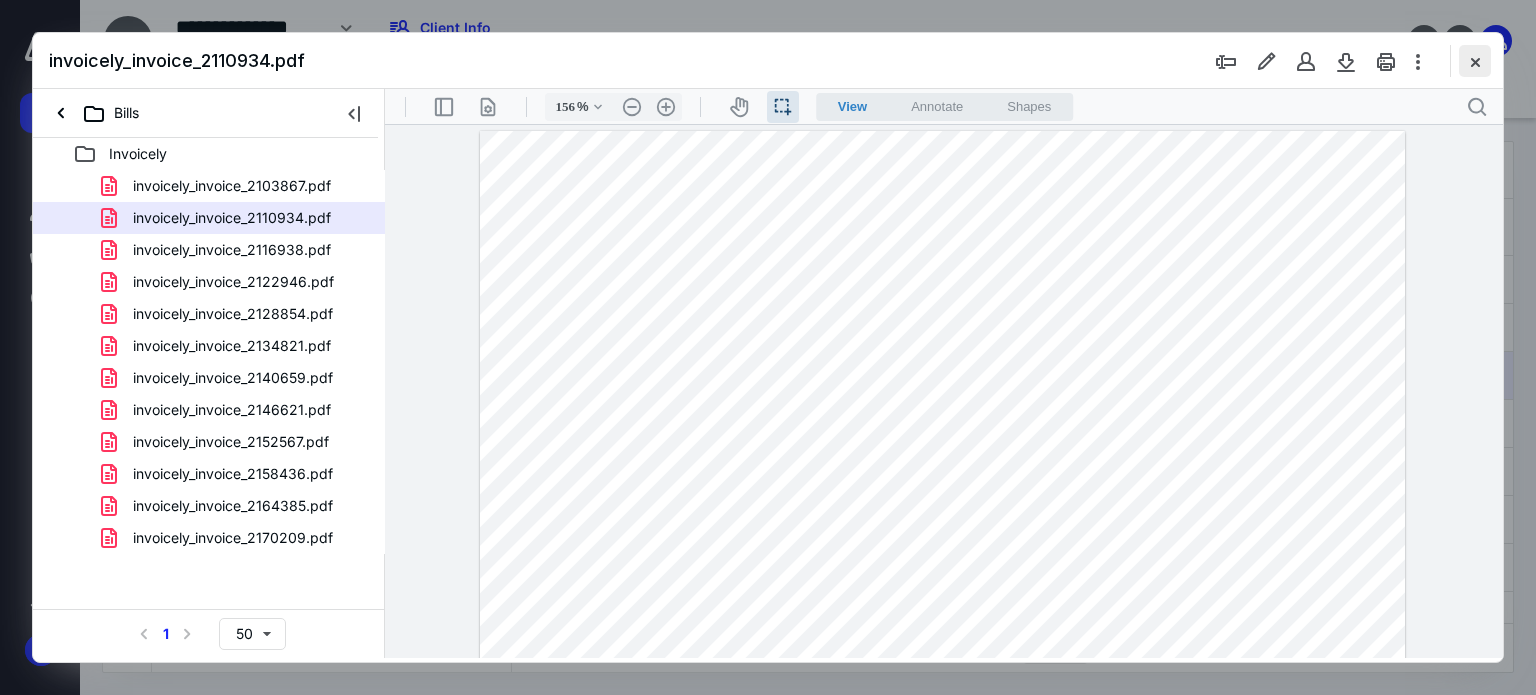 click at bounding box center [1475, 61] 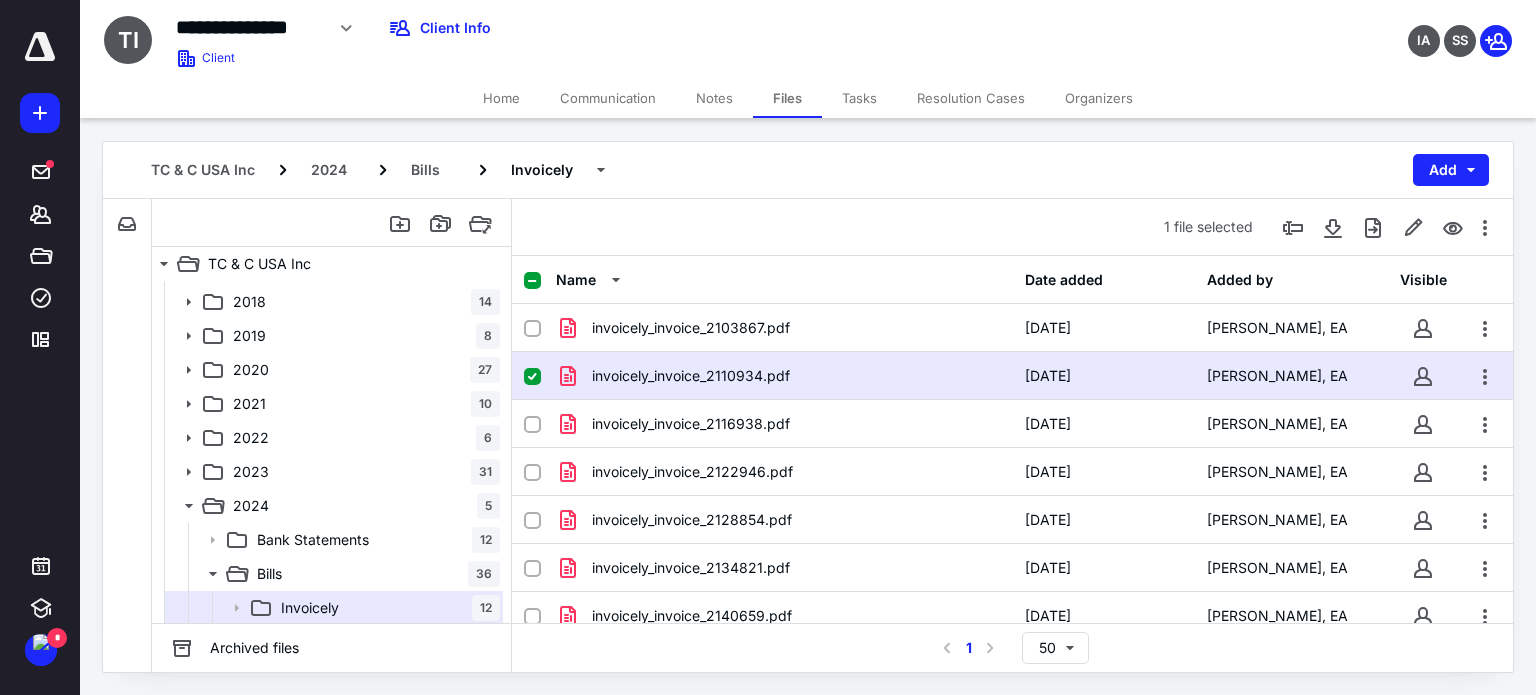 click on "Home" at bounding box center [501, 98] 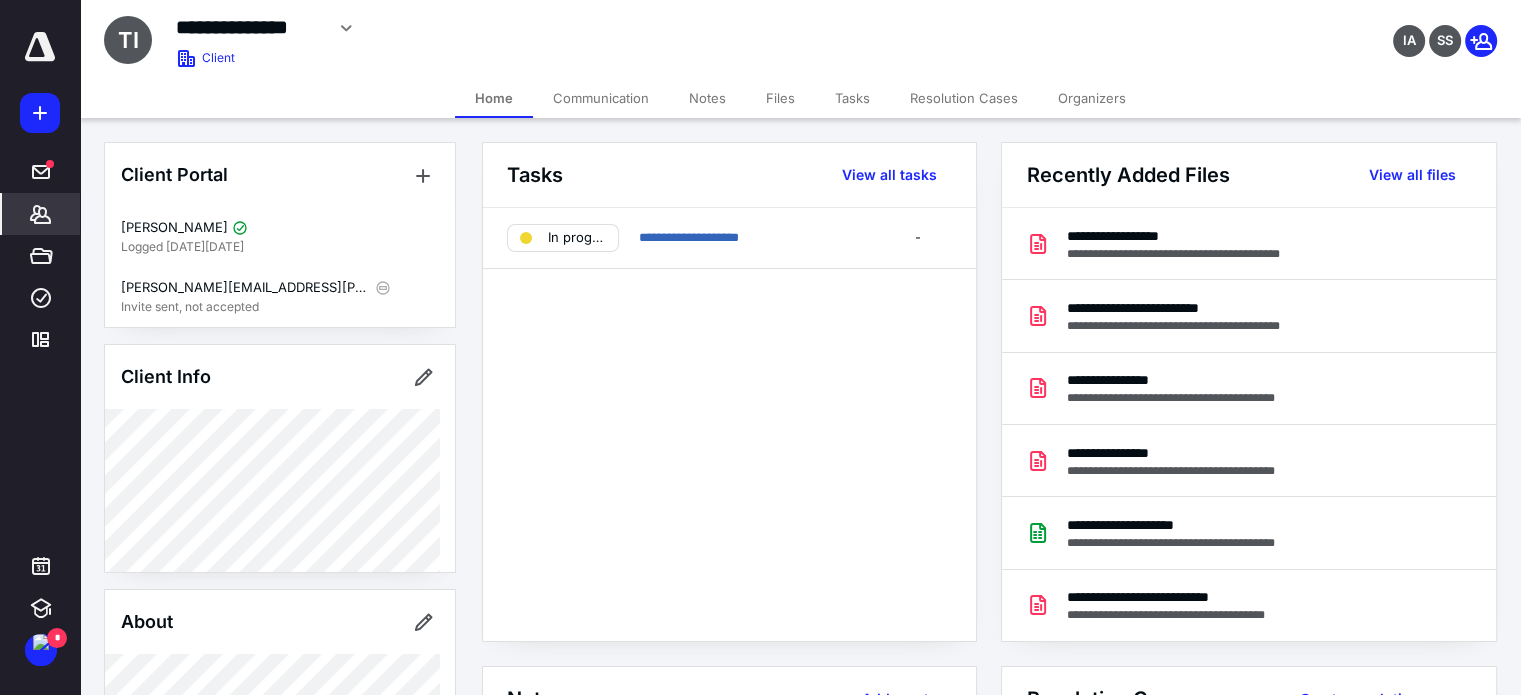 click on "Files" at bounding box center (780, 98) 